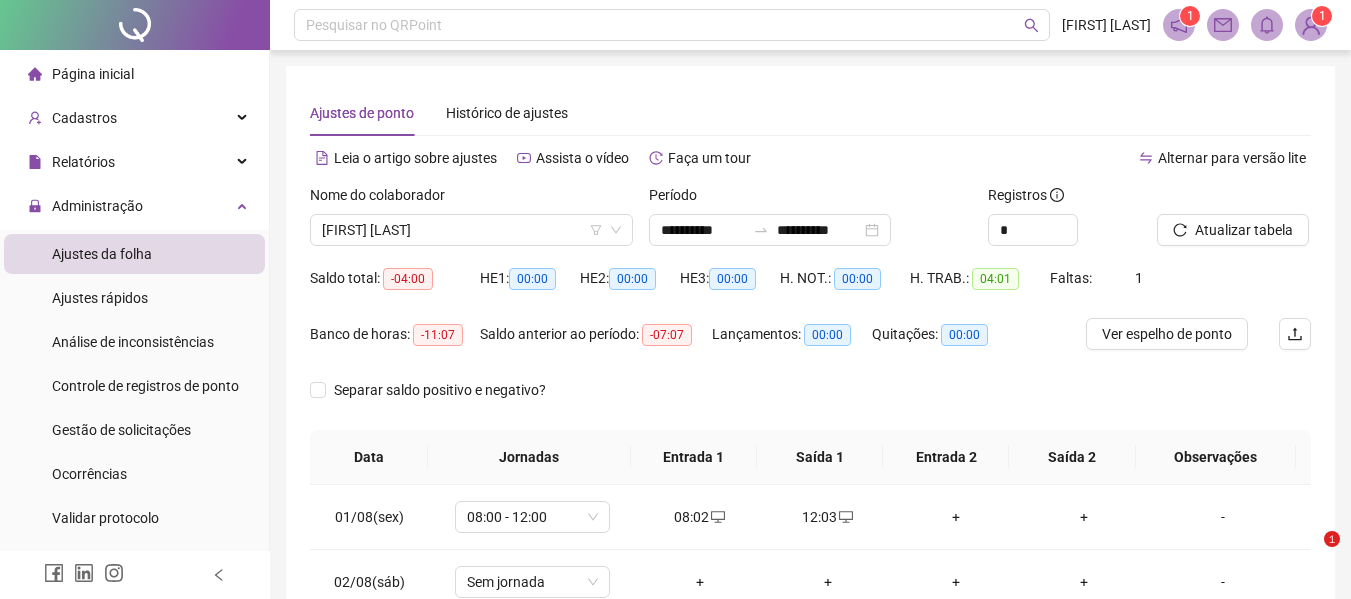 scroll, scrollTop: 0, scrollLeft: 0, axis: both 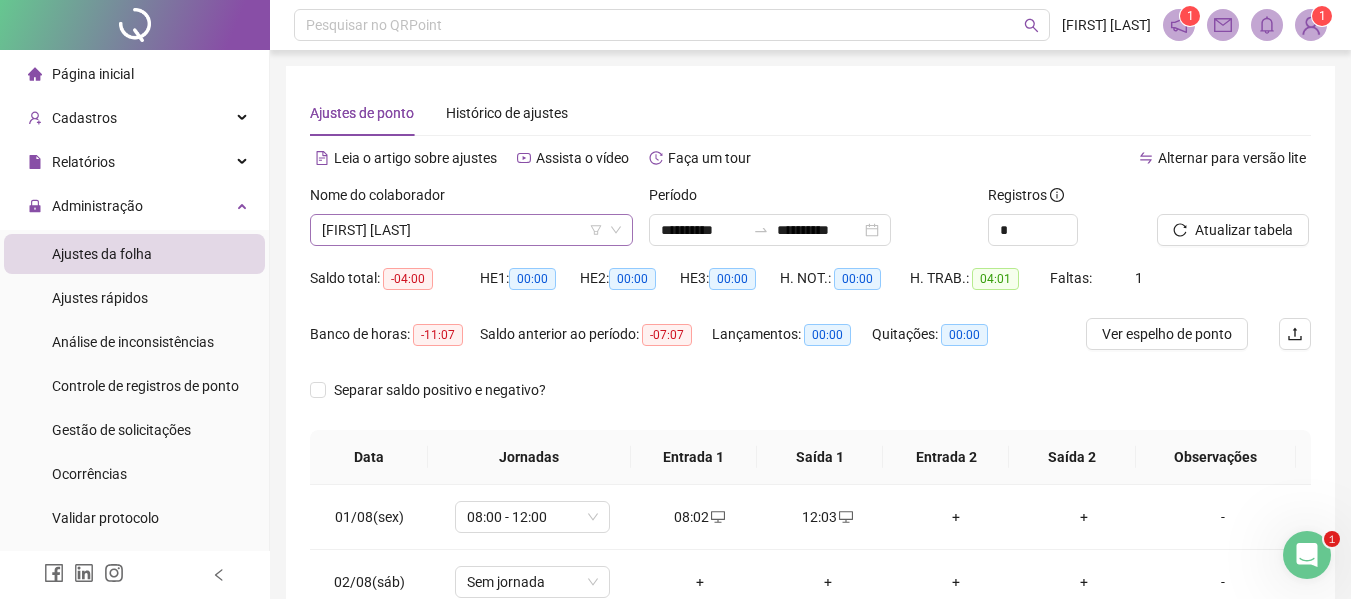 click on "[FIRST] [LAST]" at bounding box center (471, 230) 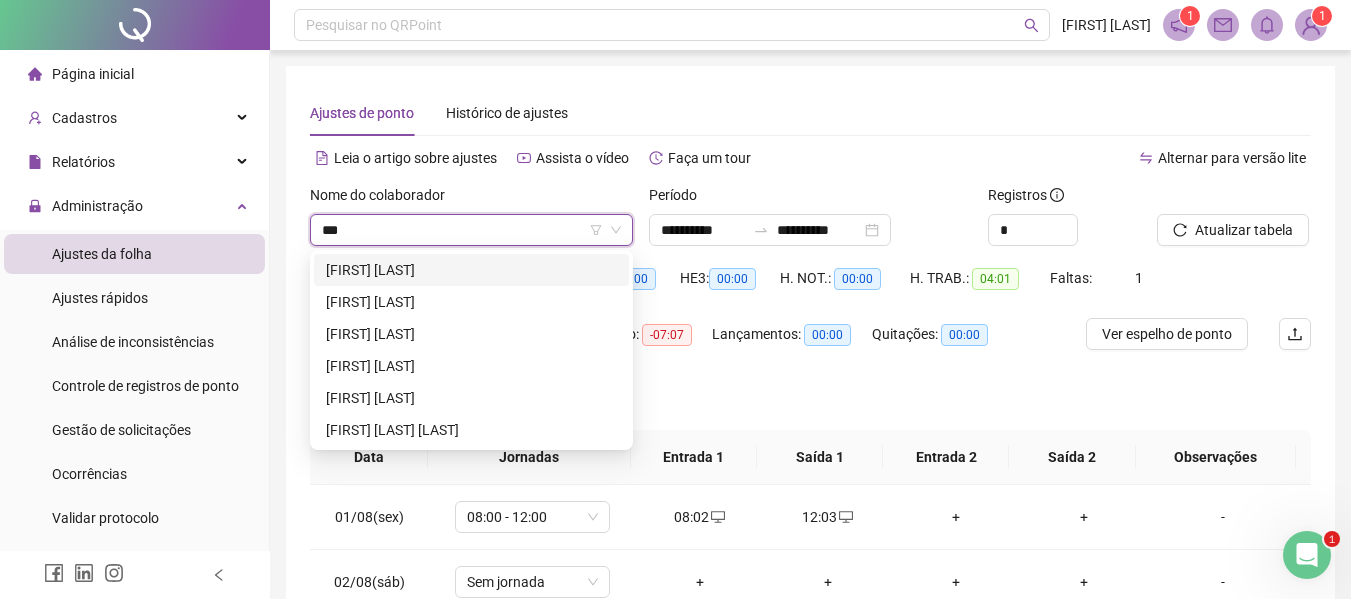 scroll, scrollTop: 0, scrollLeft: 0, axis: both 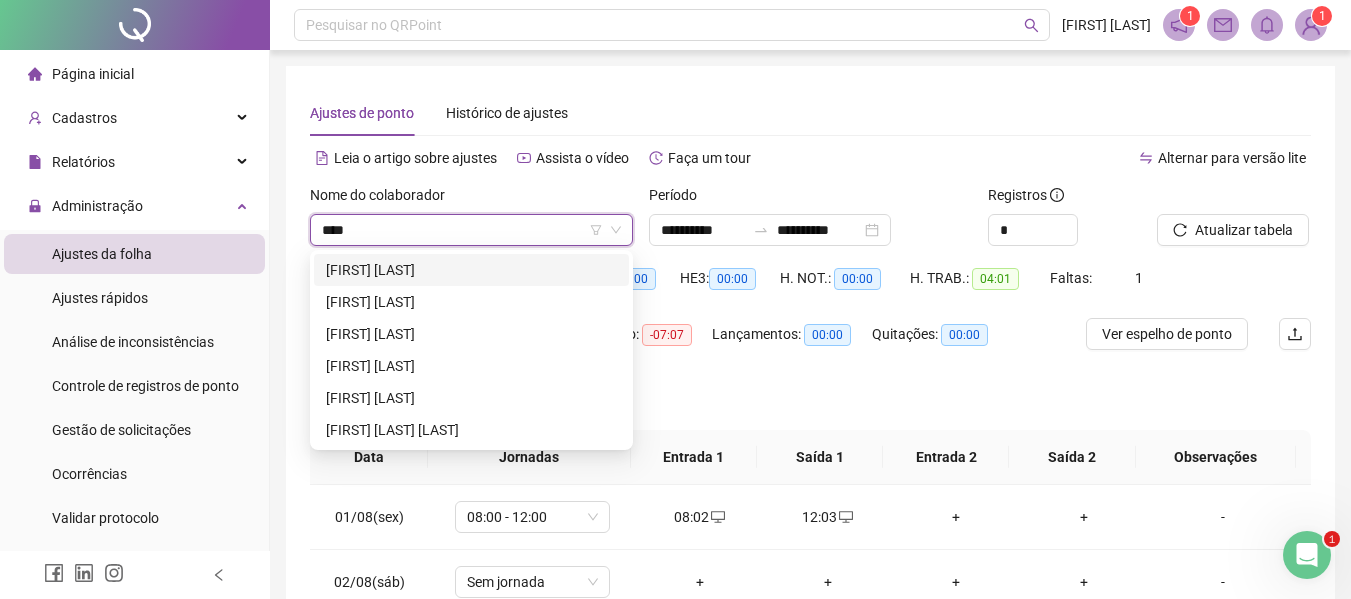 type on "*****" 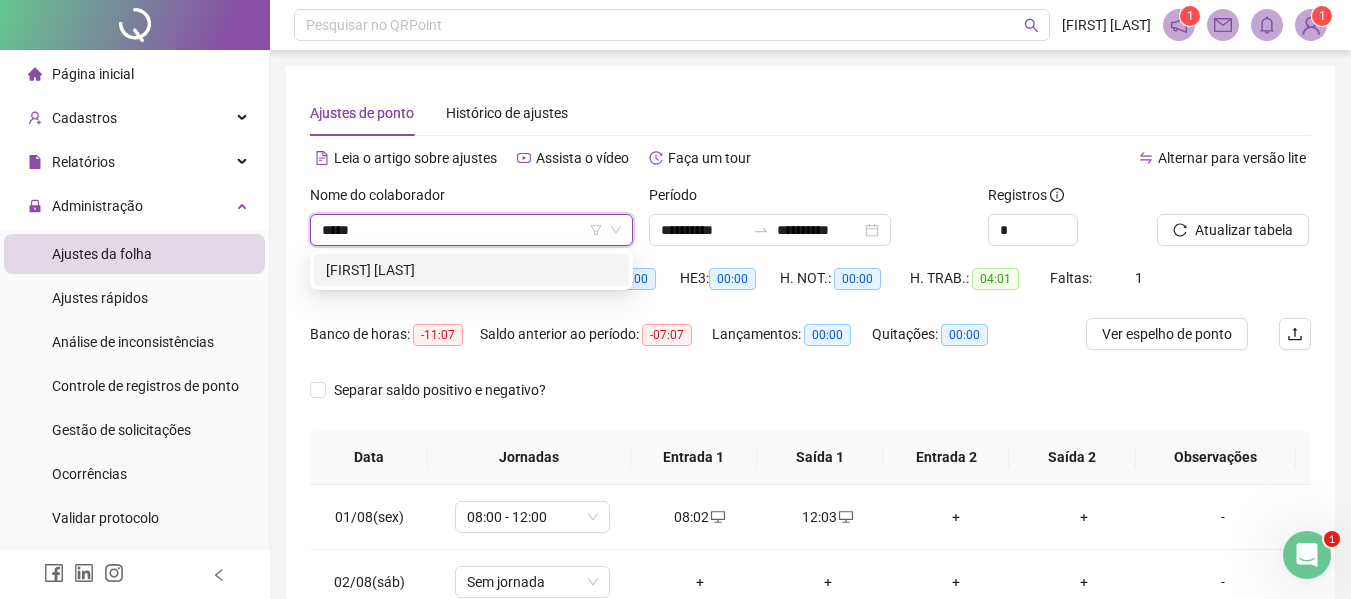 click on "[FIRST] [LAST]" at bounding box center [471, 270] 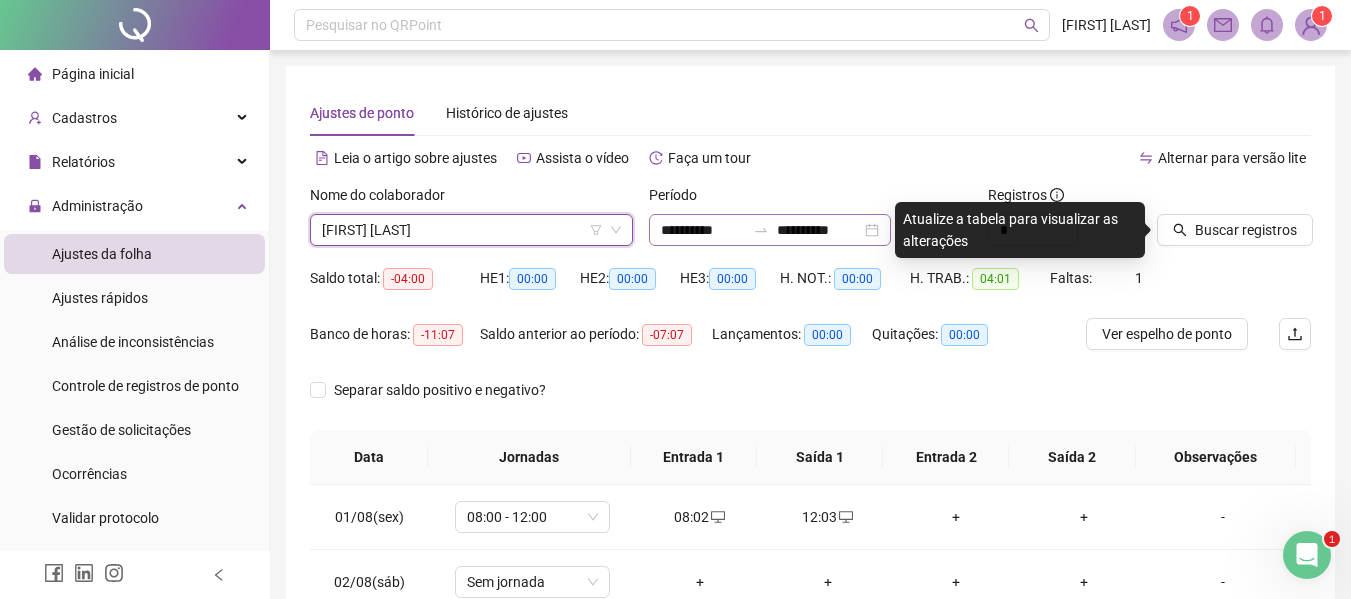 click on "**********" at bounding box center [770, 230] 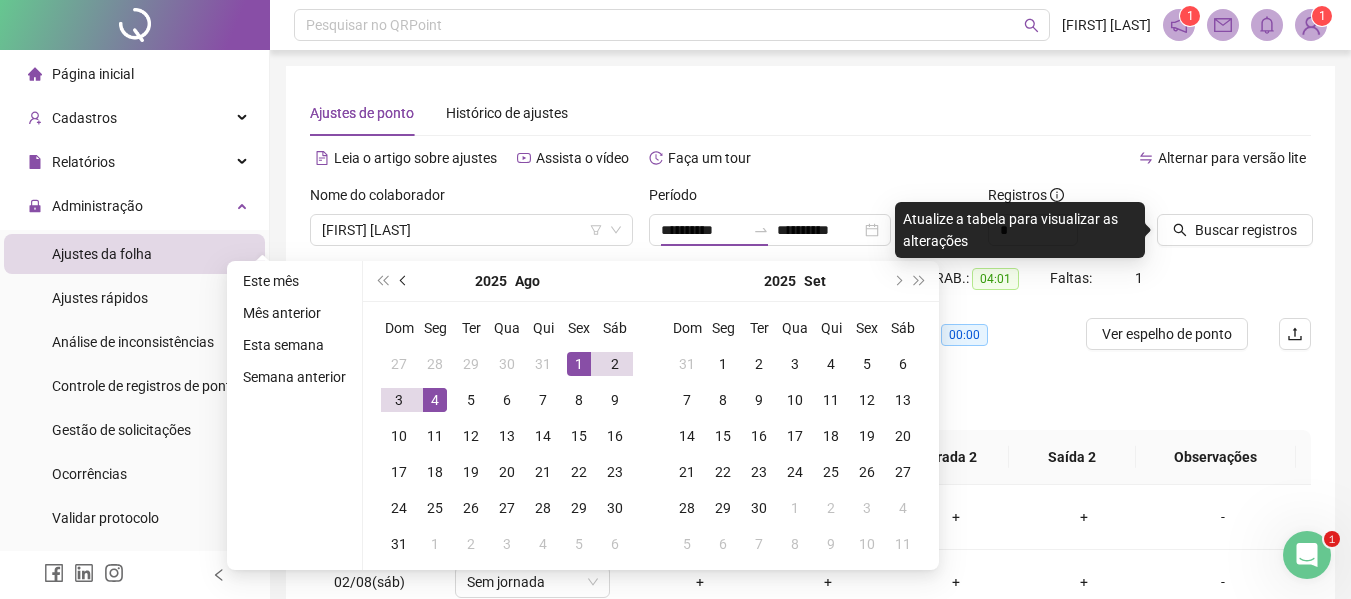 click at bounding box center (404, 281) 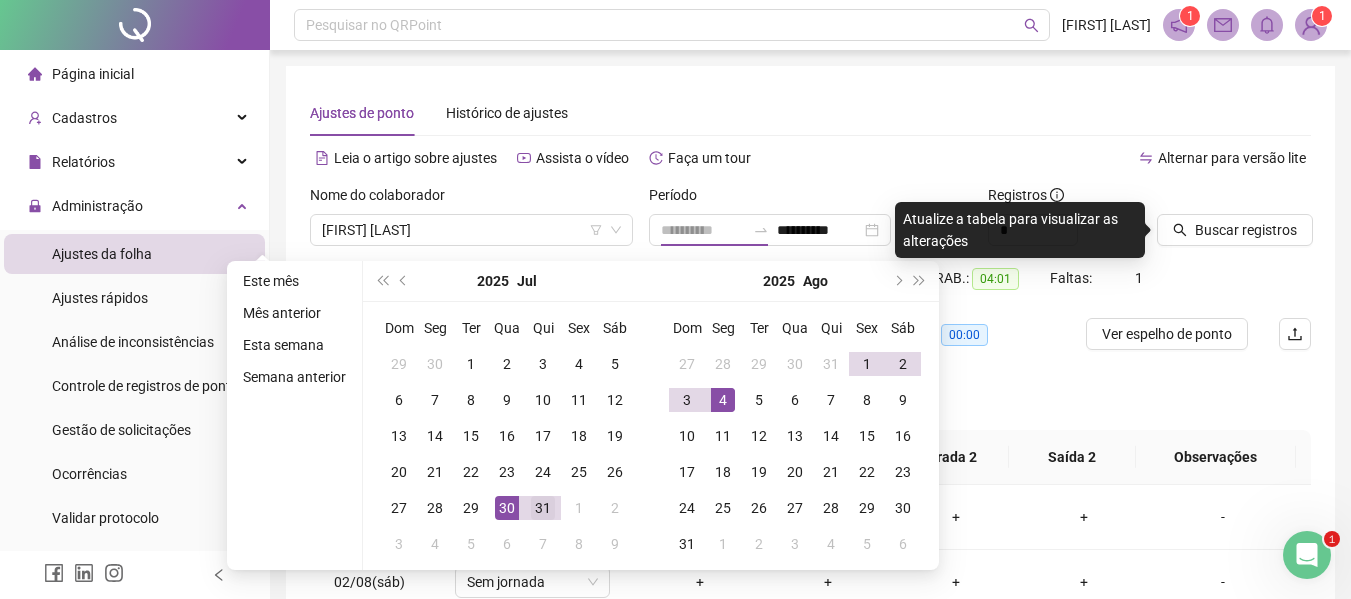 type on "**********" 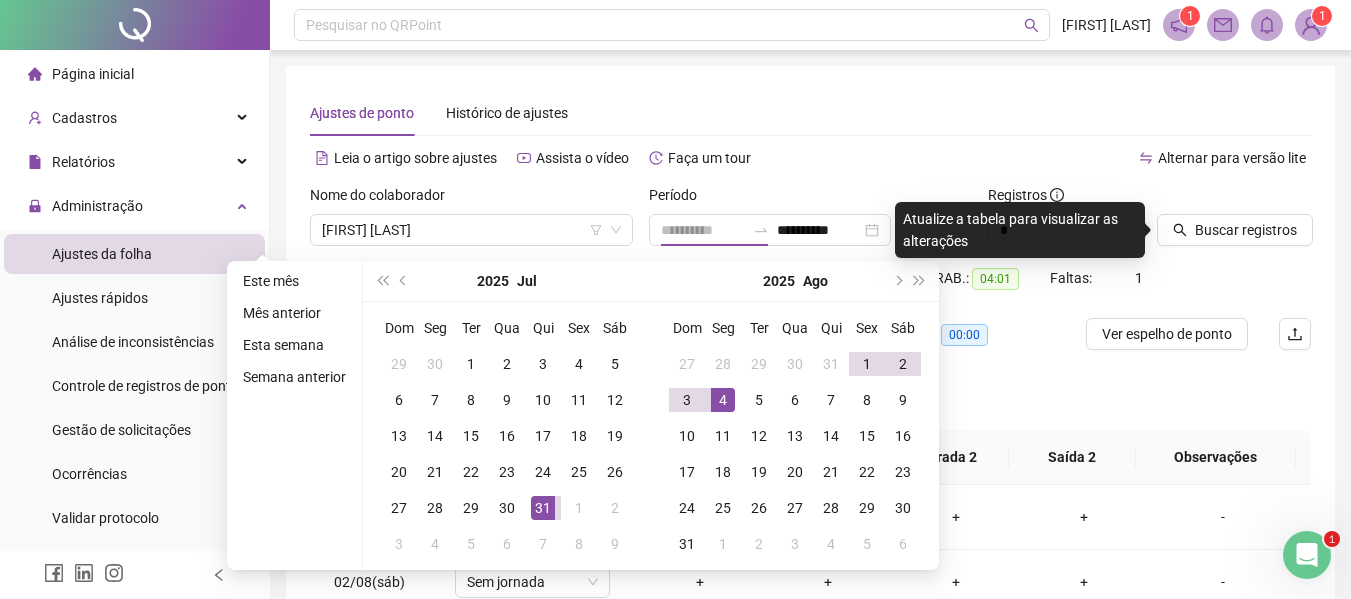 drag, startPoint x: 533, startPoint y: 509, endPoint x: 545, endPoint y: 495, distance: 18.439089 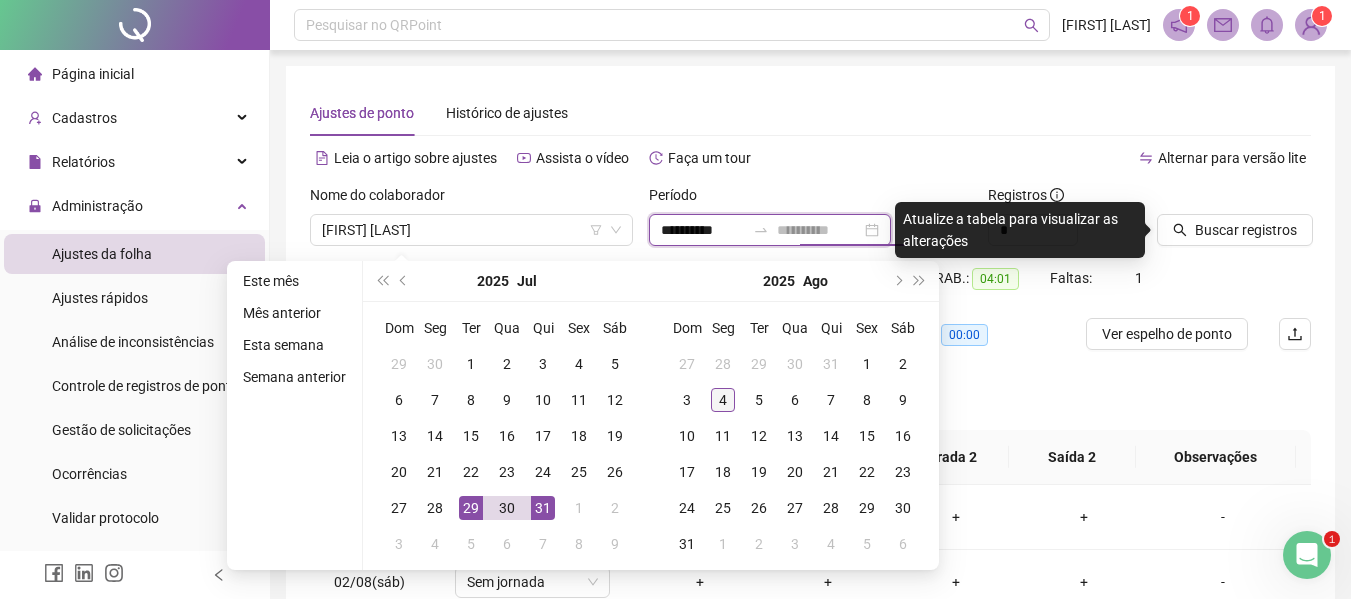type on "**********" 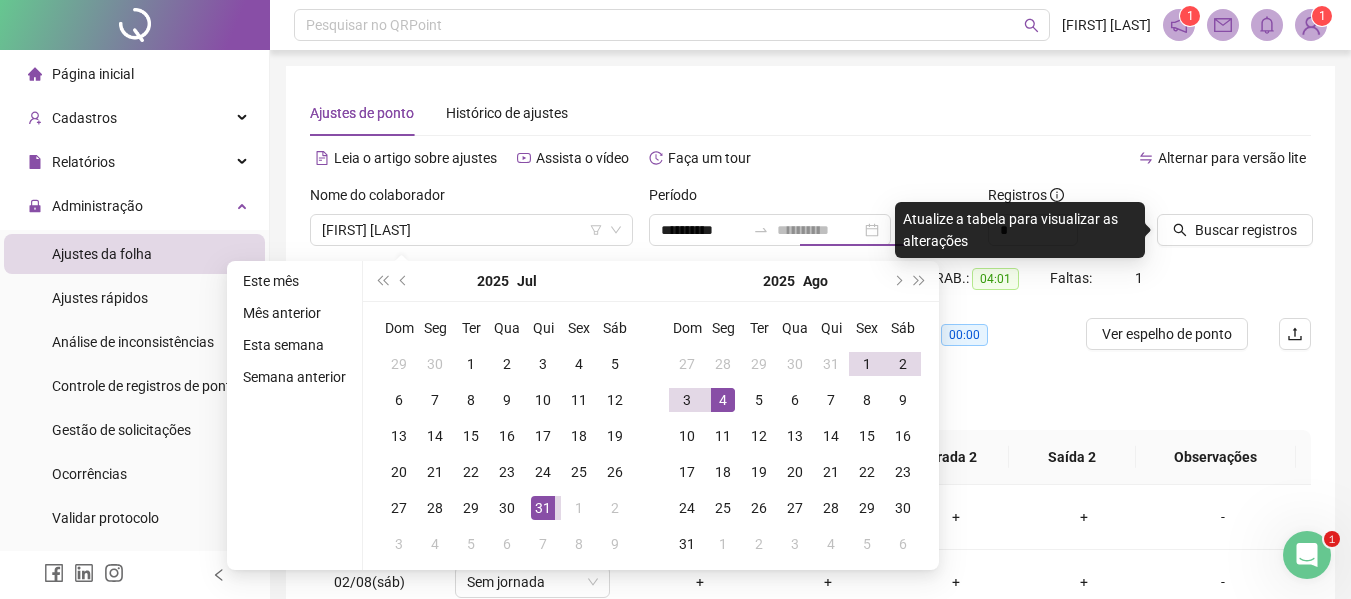 click on "4" at bounding box center (723, 400) 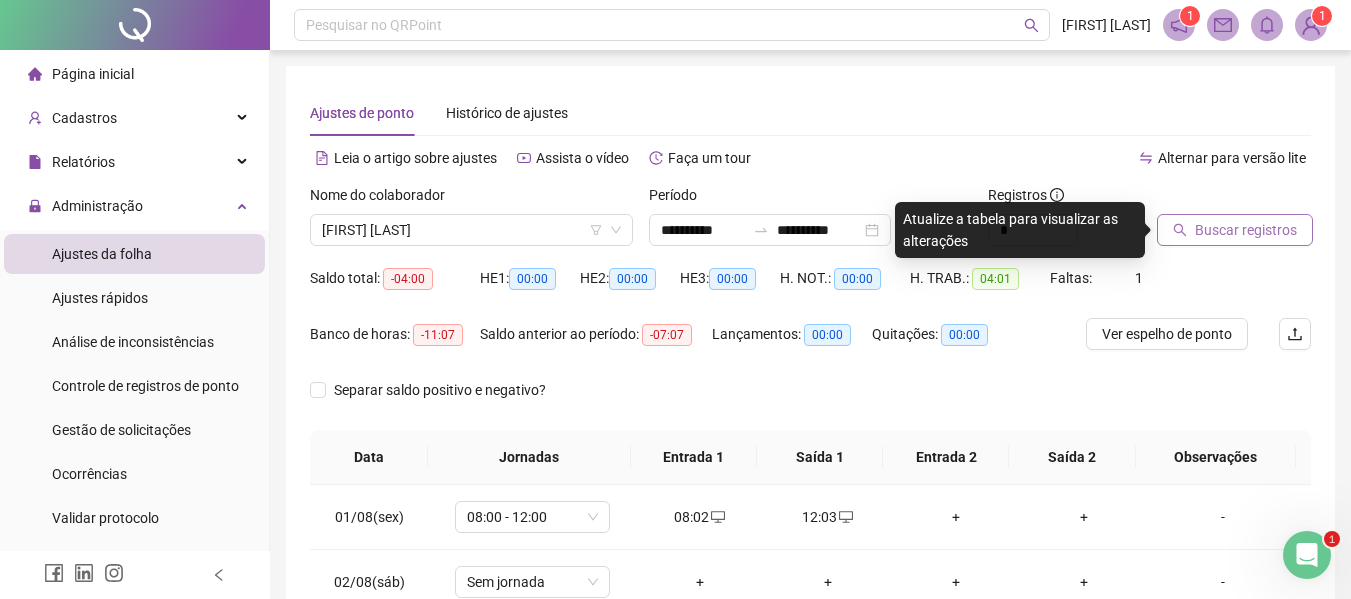 click on "Buscar registros" at bounding box center (1235, 230) 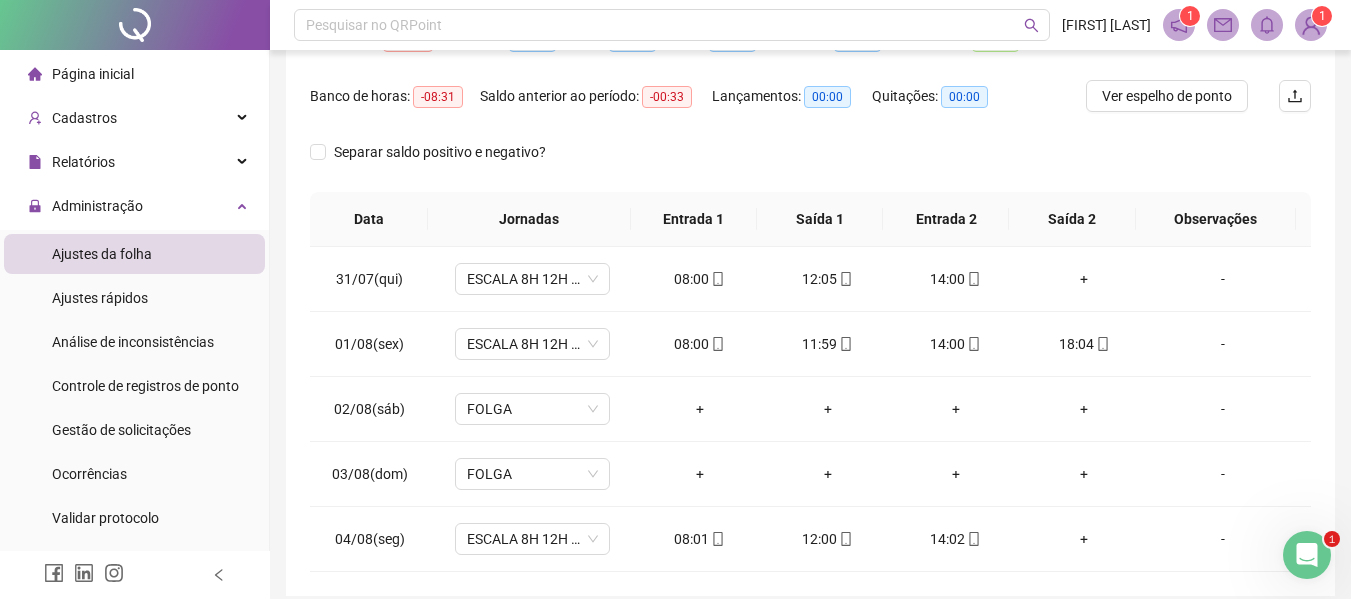 scroll, scrollTop: 321, scrollLeft: 0, axis: vertical 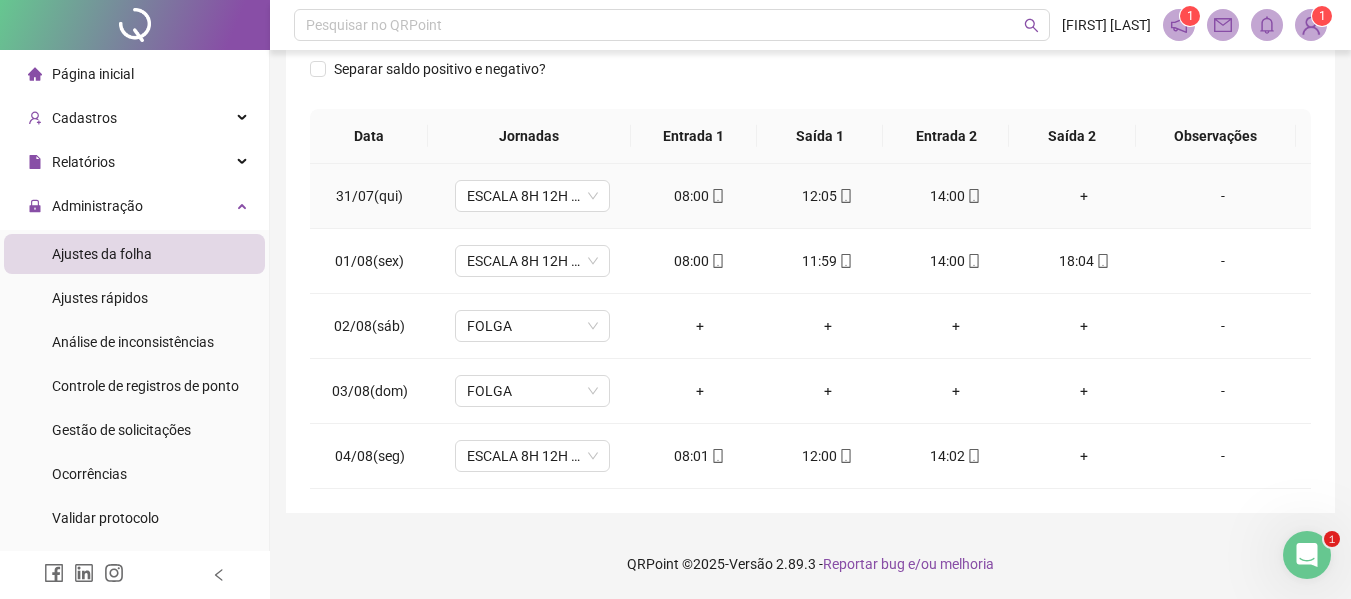 click on "+" at bounding box center [1084, 196] 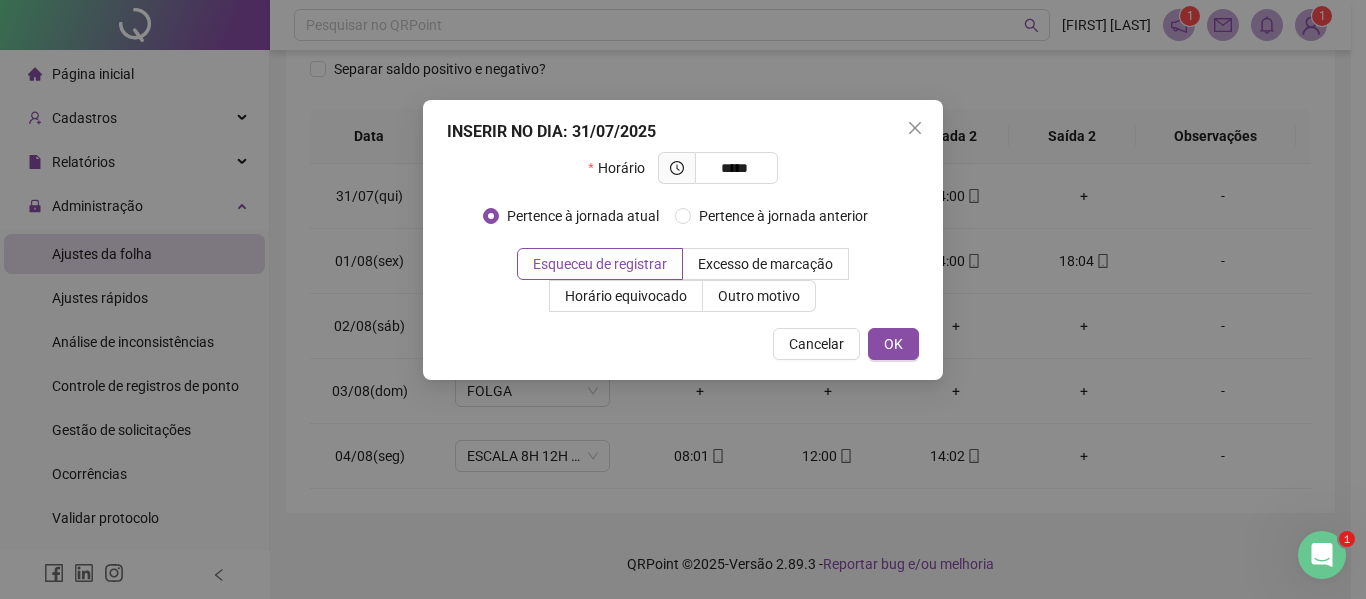 type on "*****" 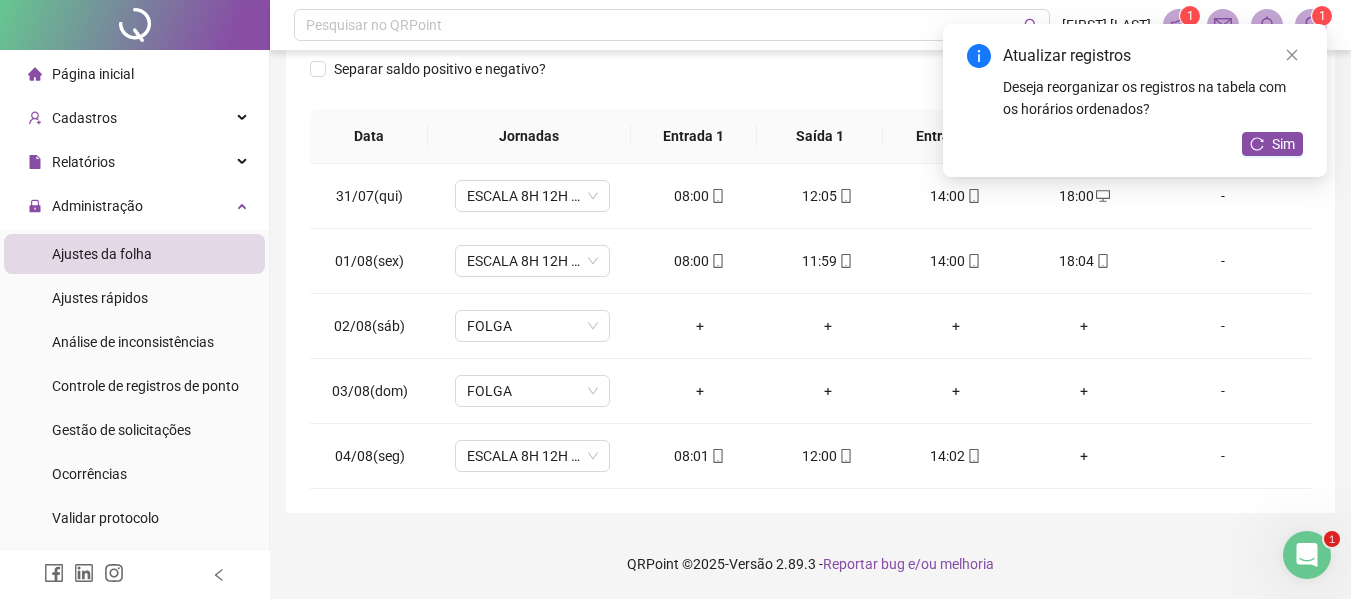 click on "Sim" at bounding box center [1272, 144] 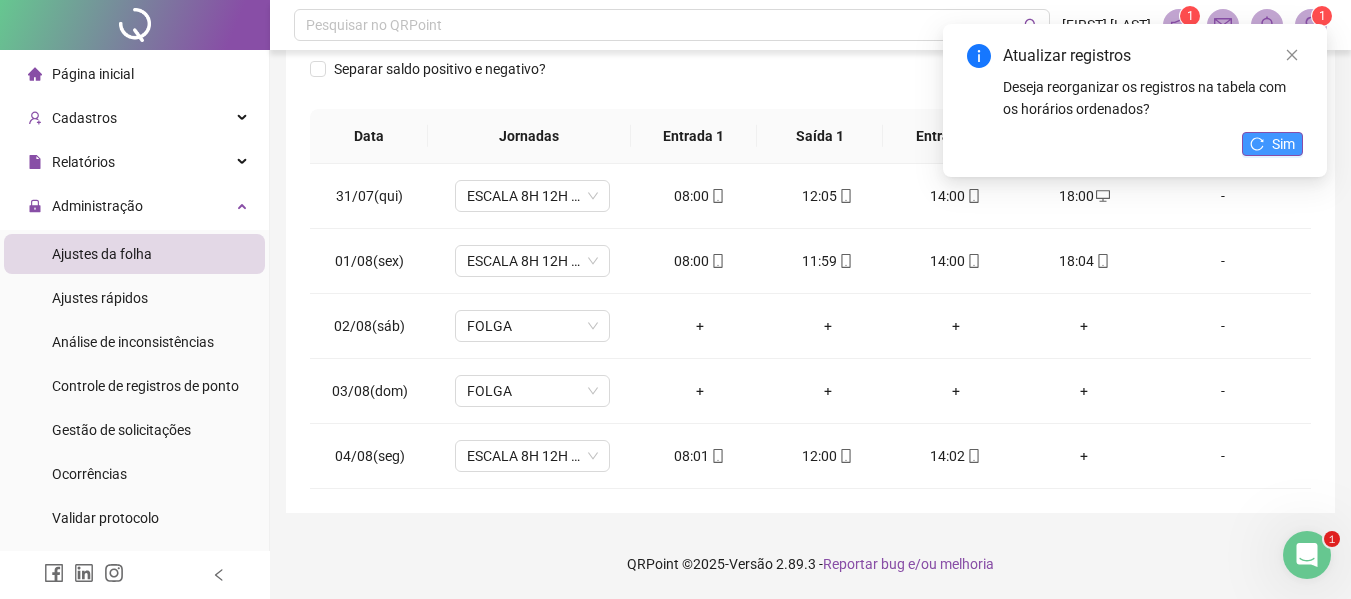 click 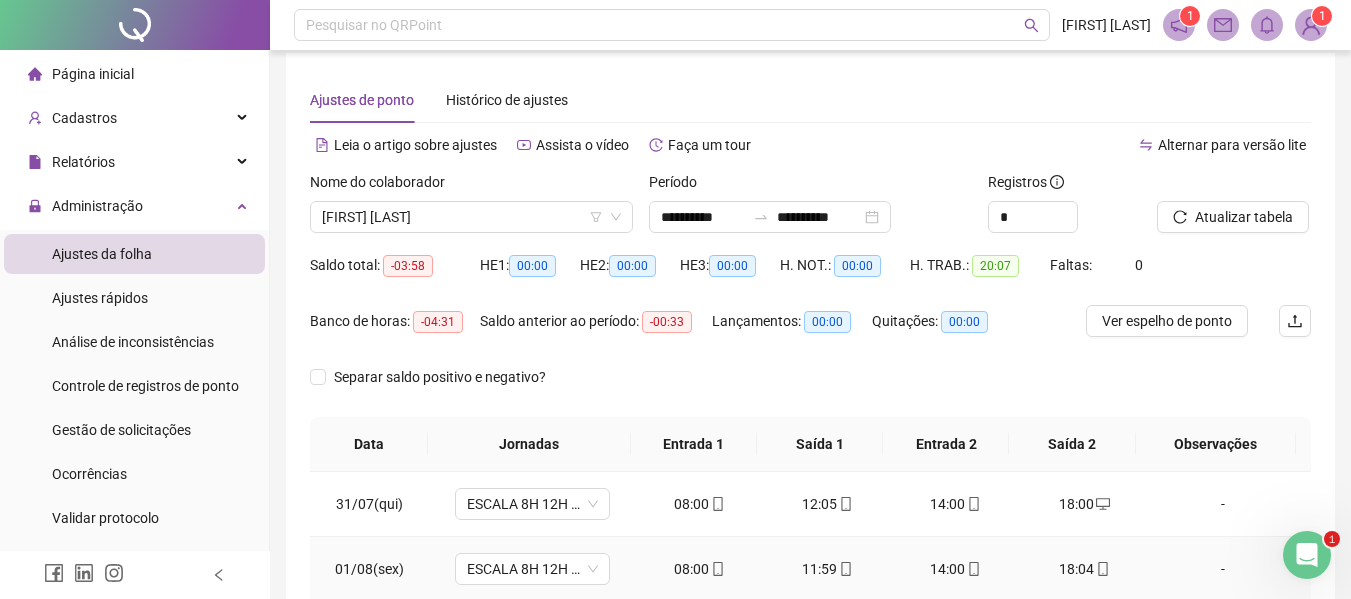 scroll, scrollTop: 0, scrollLeft: 0, axis: both 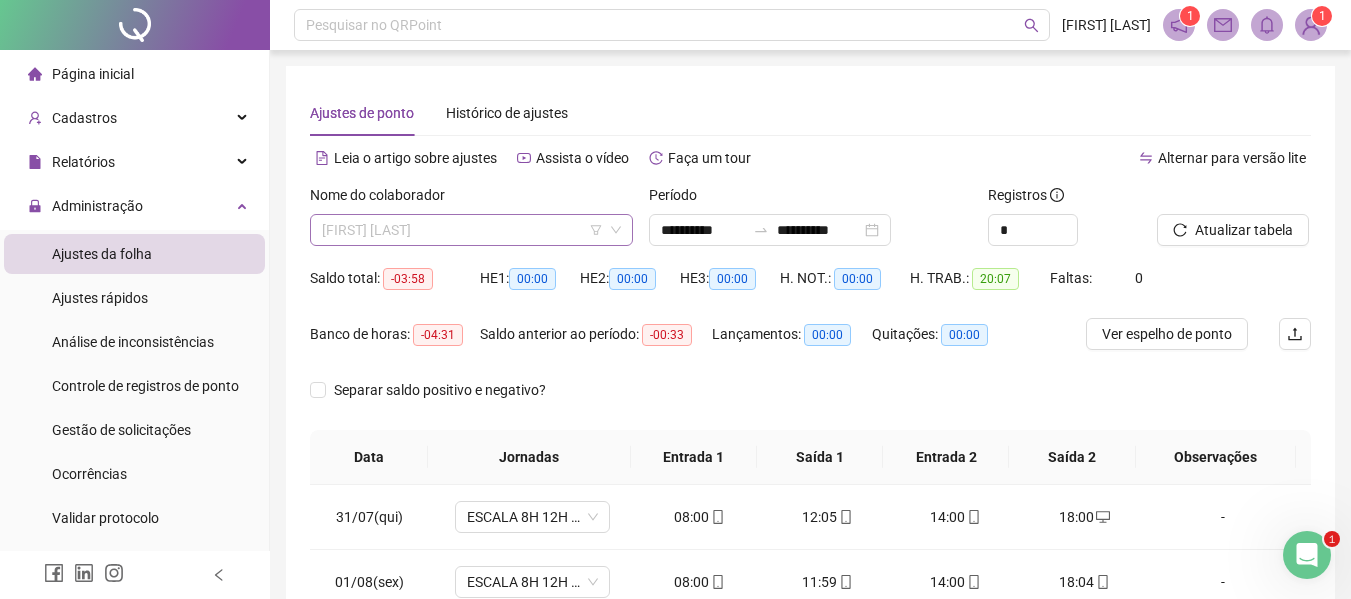 click on "[FIRST] [LAST]" at bounding box center [471, 230] 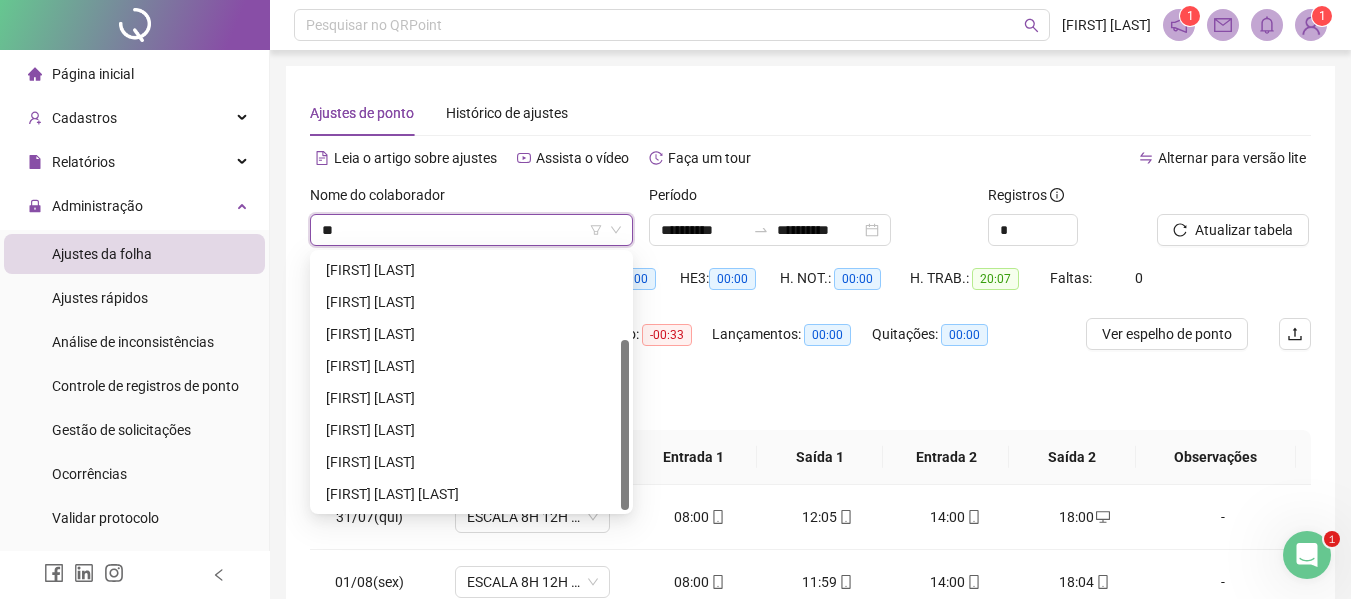 scroll, scrollTop: 0, scrollLeft: 0, axis: both 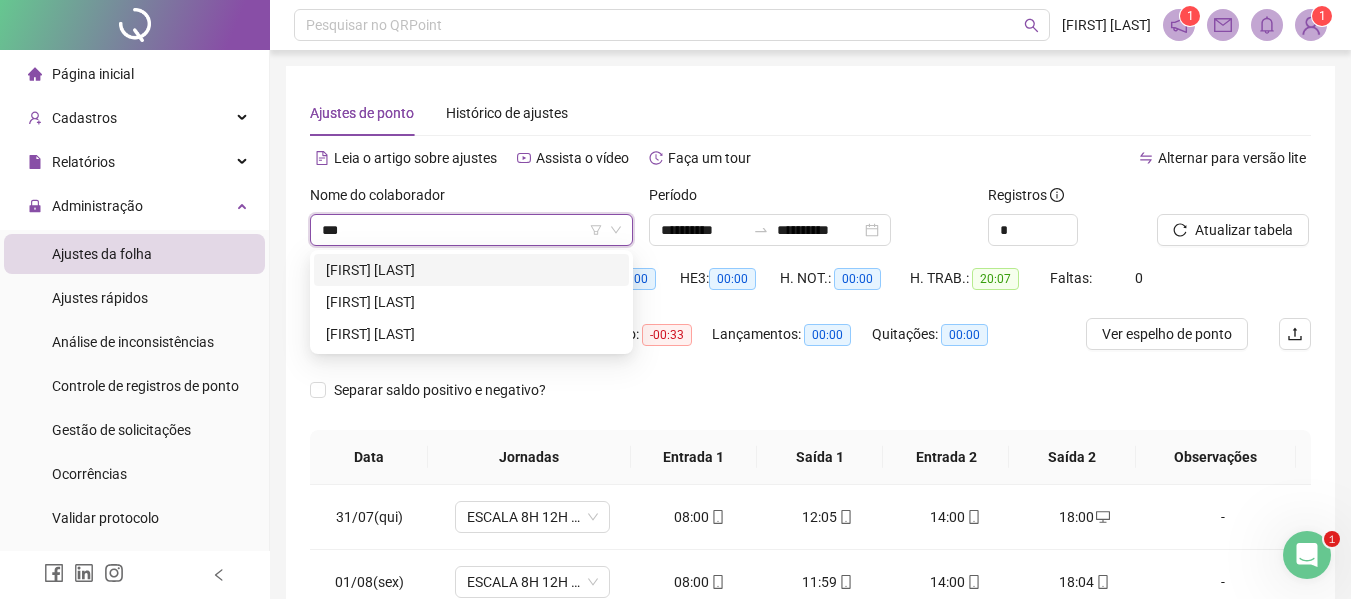 type on "****" 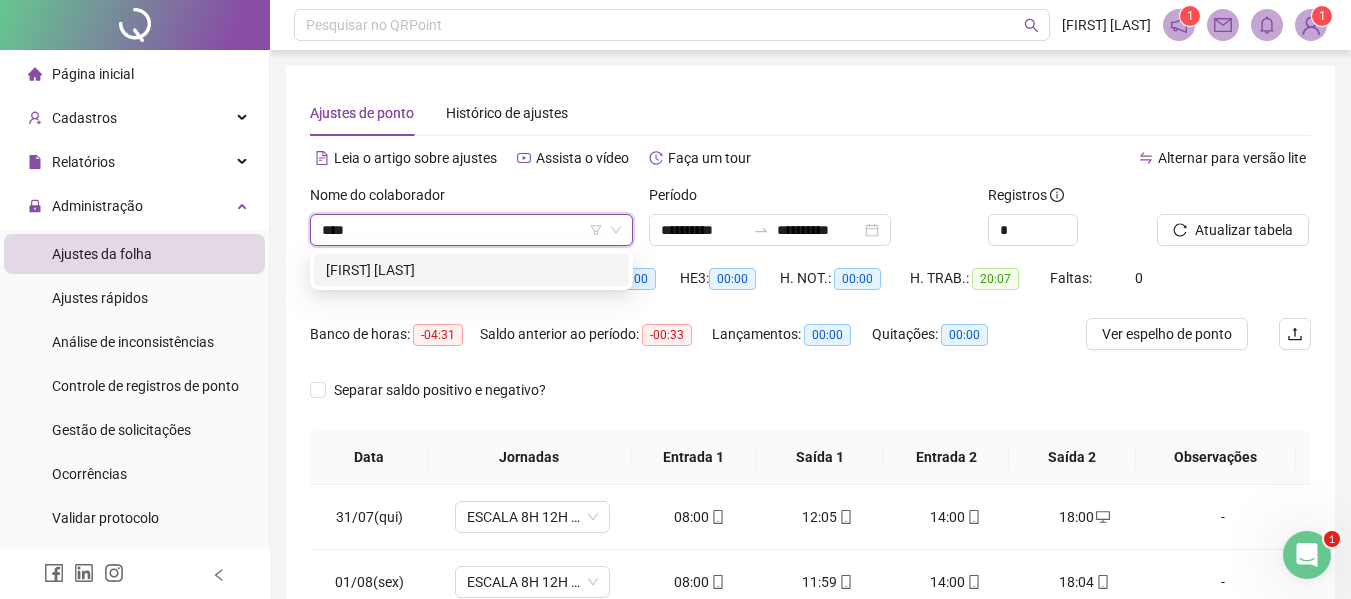 click on "[FIRST] [LAST]" at bounding box center (471, 270) 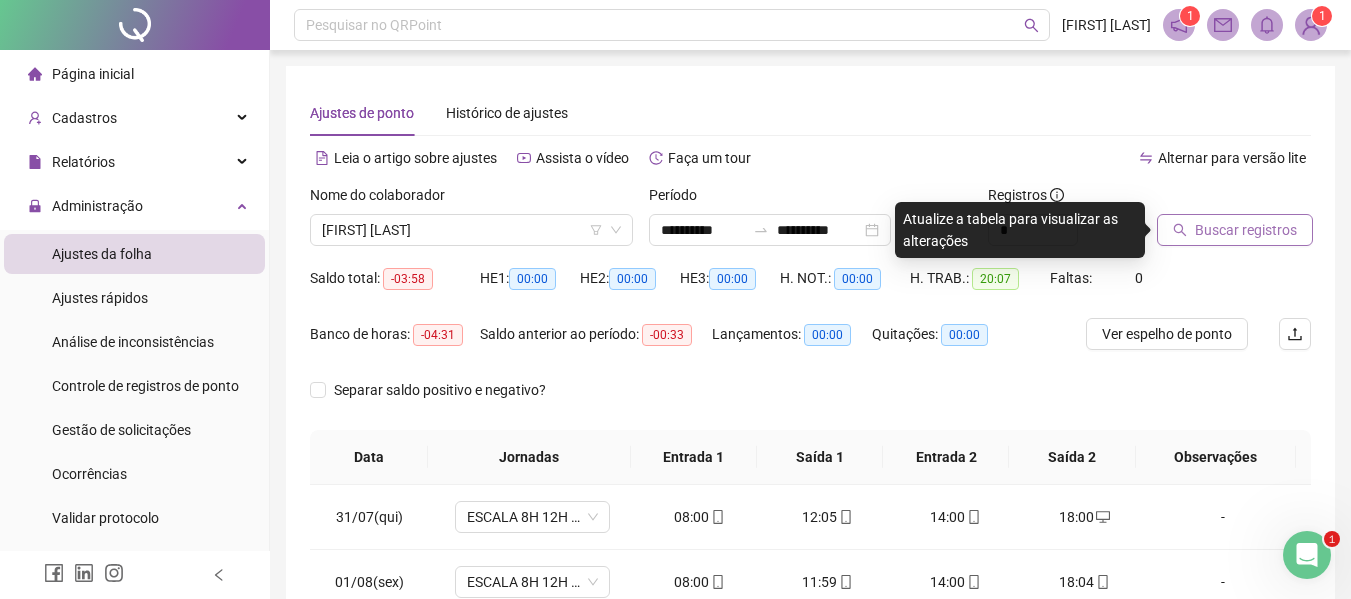 click on "Buscar registros" at bounding box center (1246, 230) 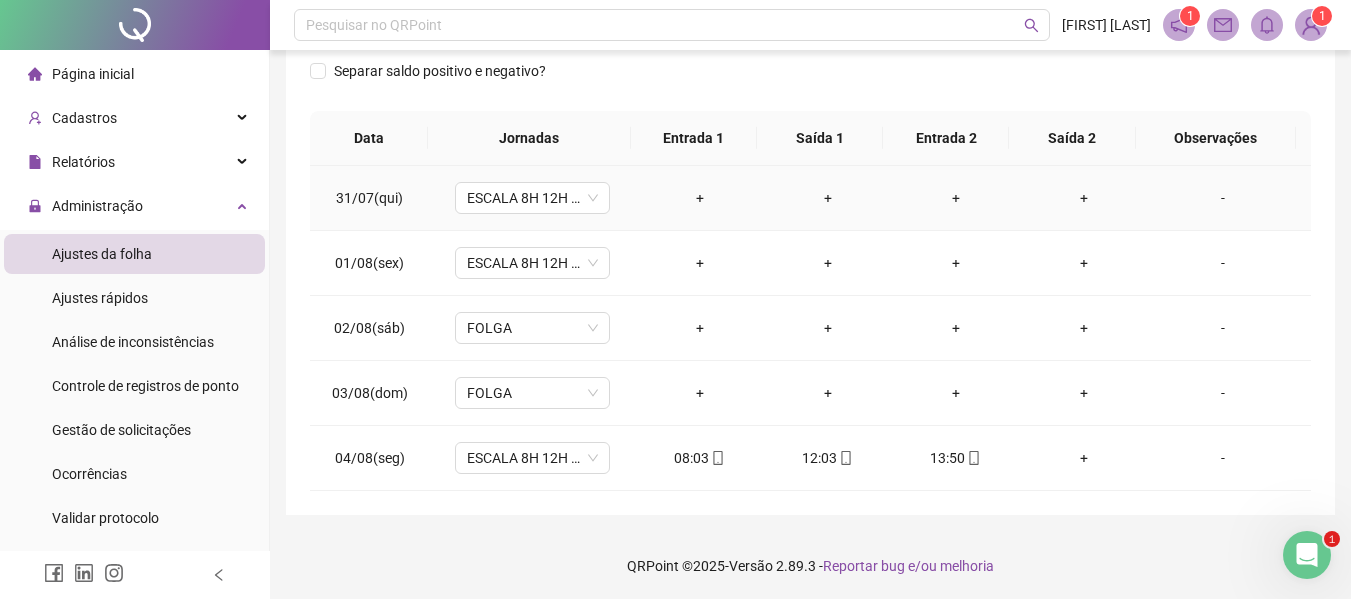 scroll, scrollTop: 321, scrollLeft: 0, axis: vertical 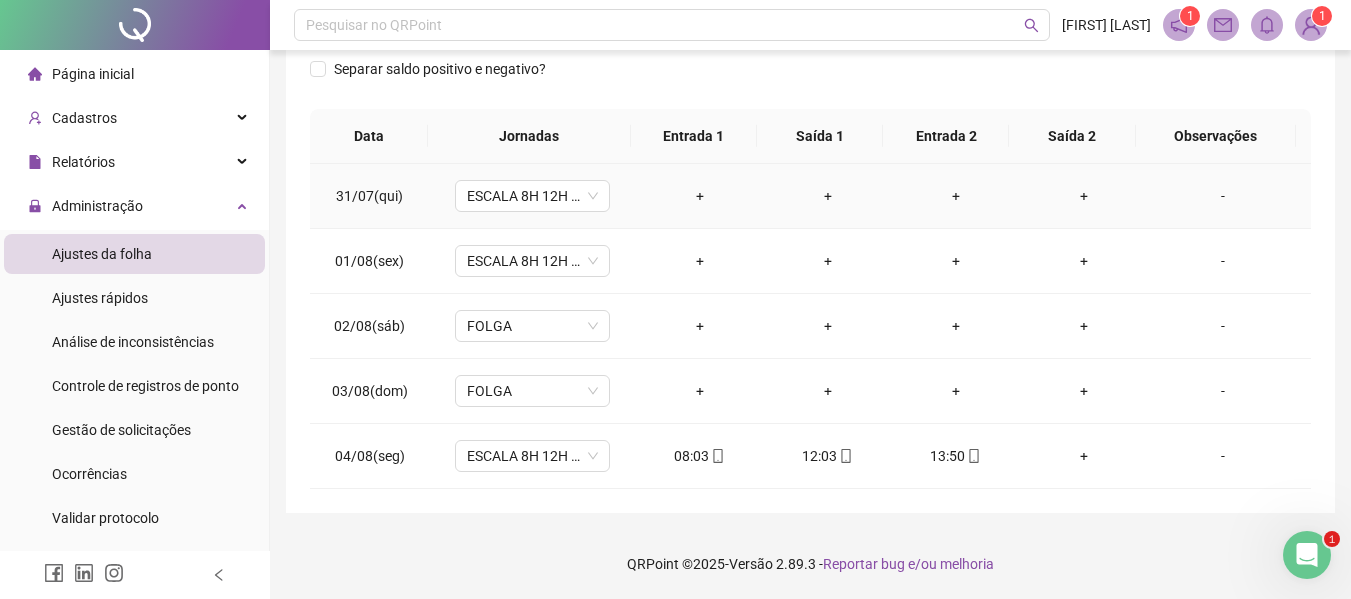 click on "-" at bounding box center (1223, 196) 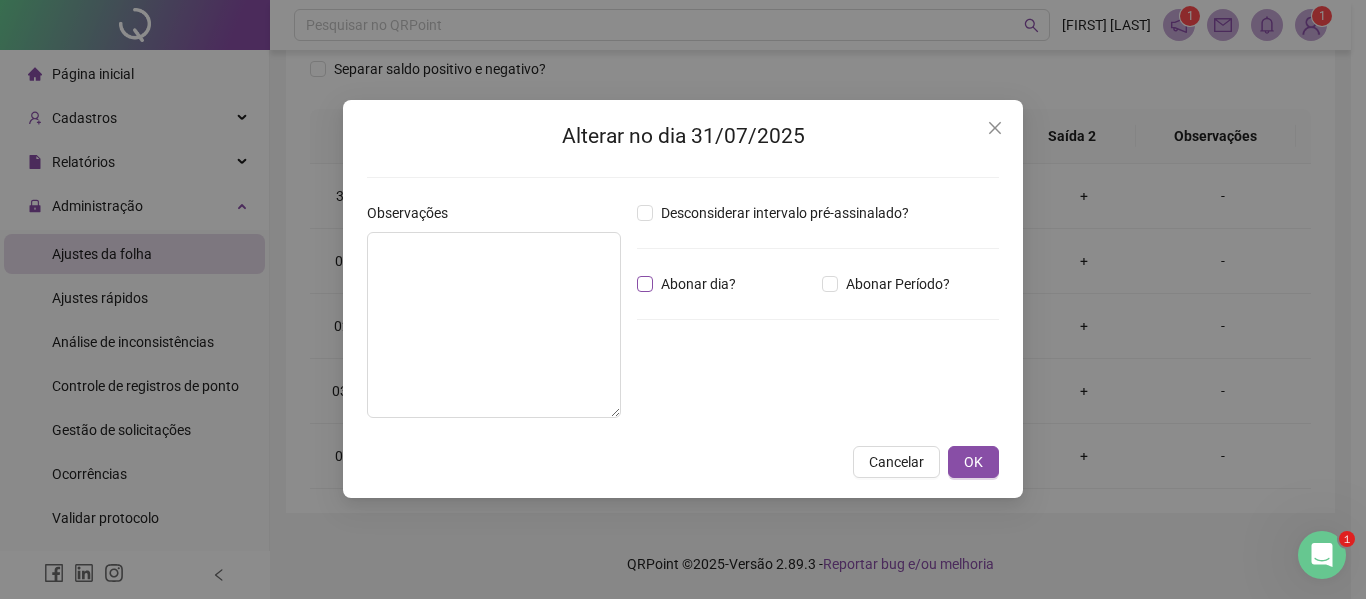 click on "Abonar dia?" at bounding box center (698, 284) 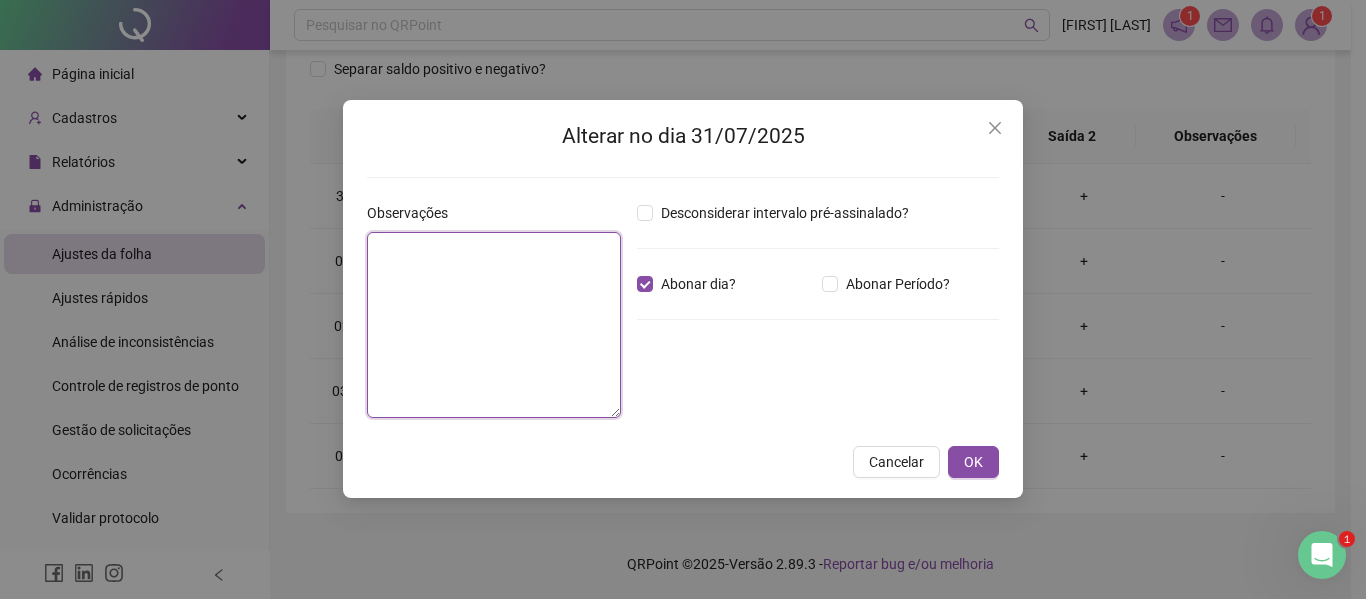 click at bounding box center (494, 325) 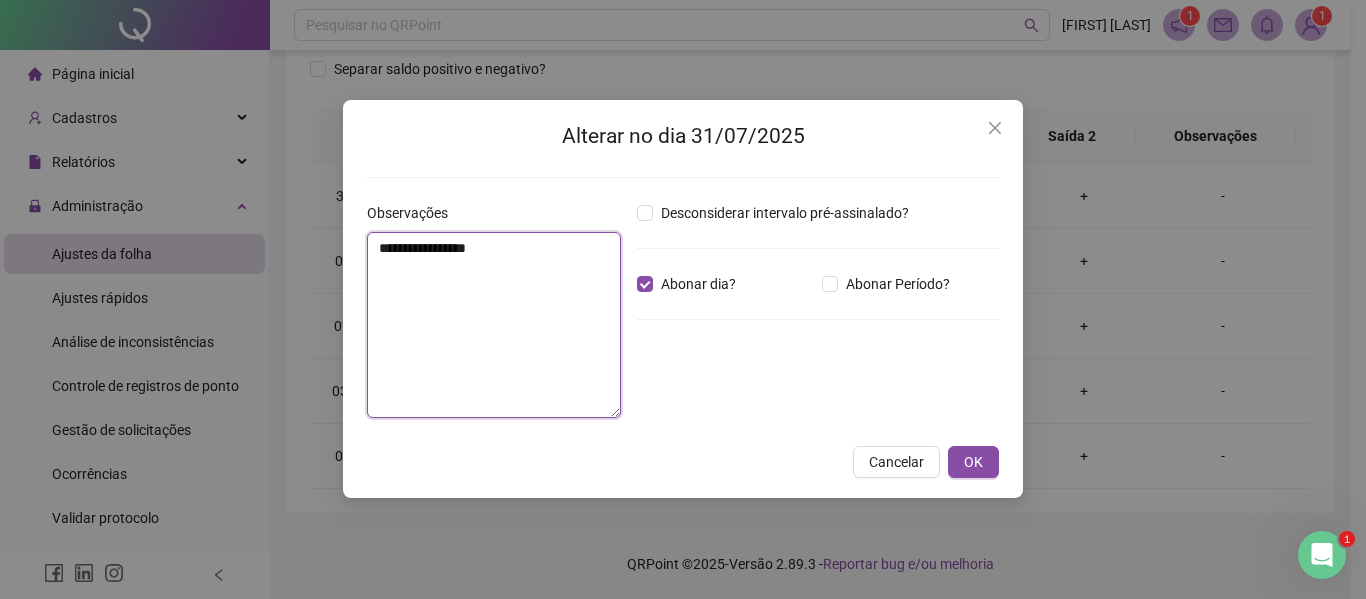 drag, startPoint x: 525, startPoint y: 250, endPoint x: 358, endPoint y: 263, distance: 167.50522 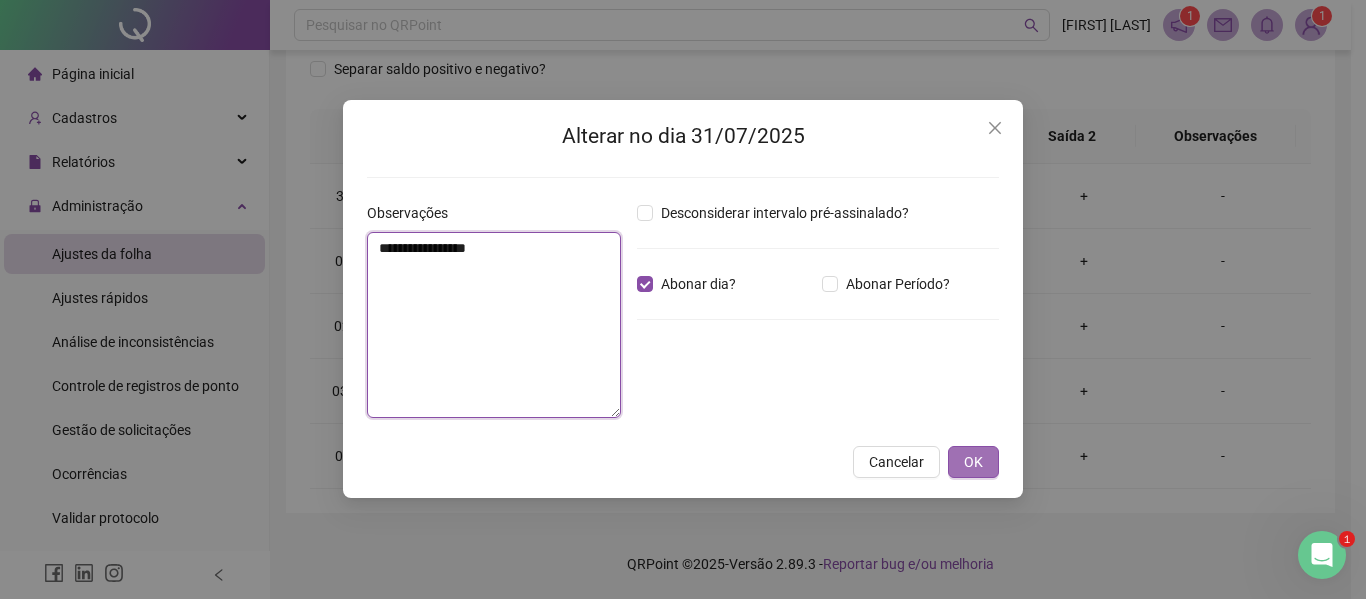 type on "**********" 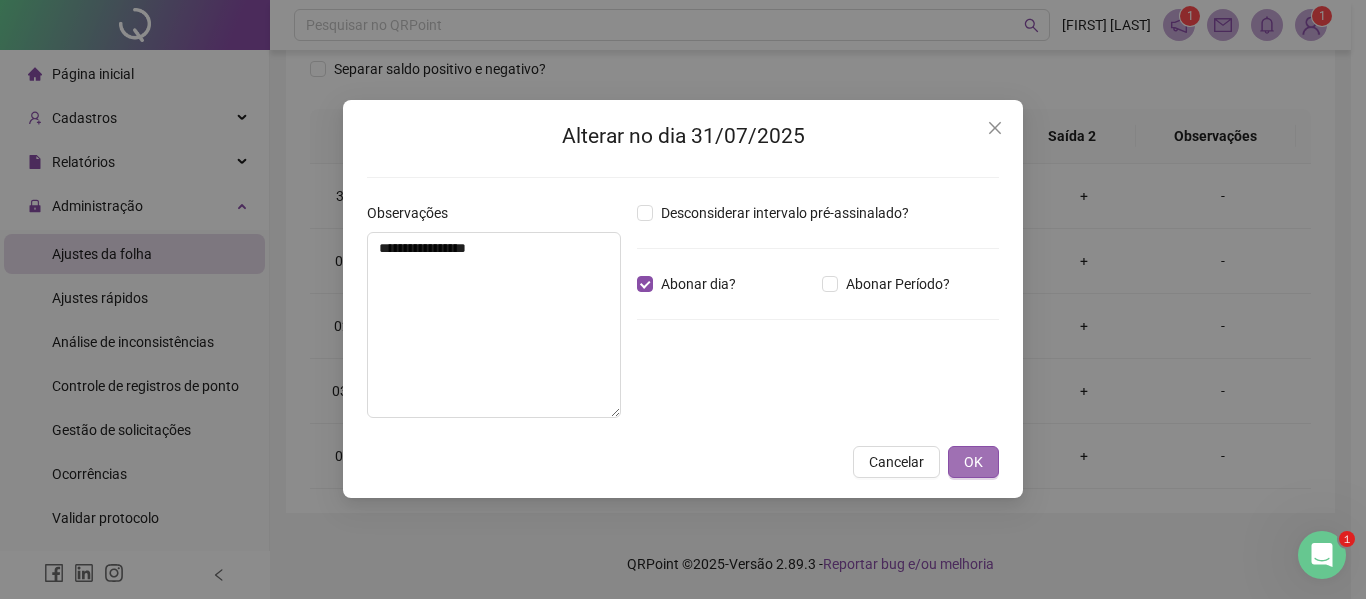 click on "OK" at bounding box center [973, 462] 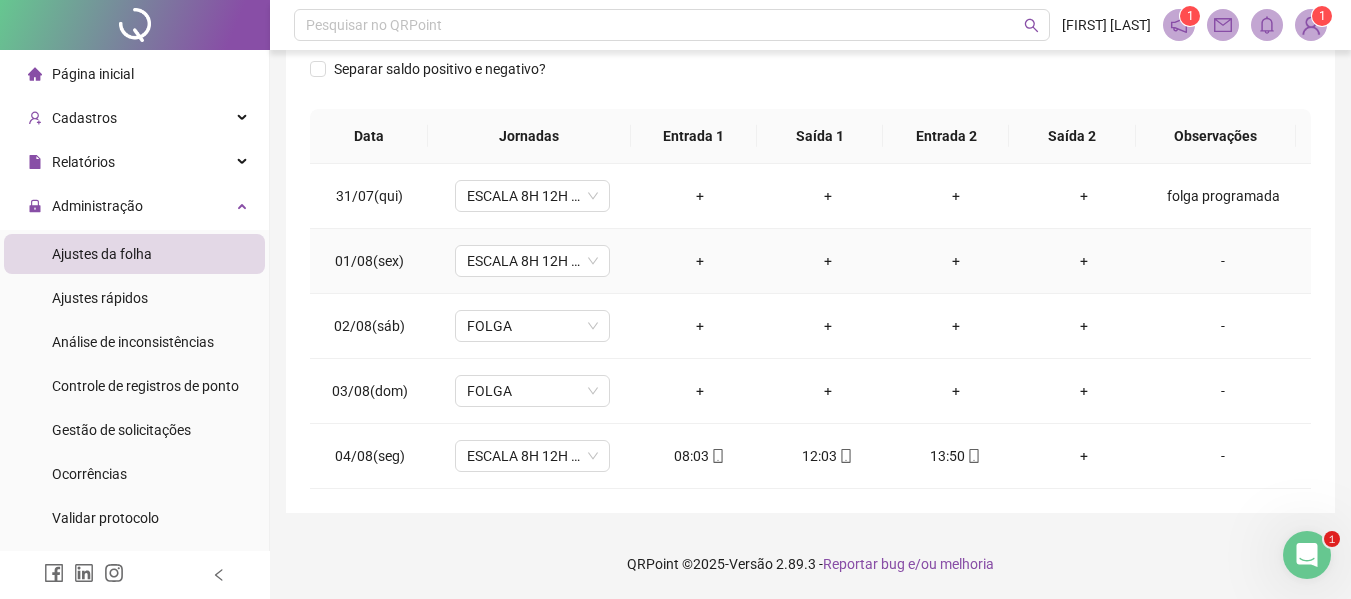 click on "-" at bounding box center (1223, 261) 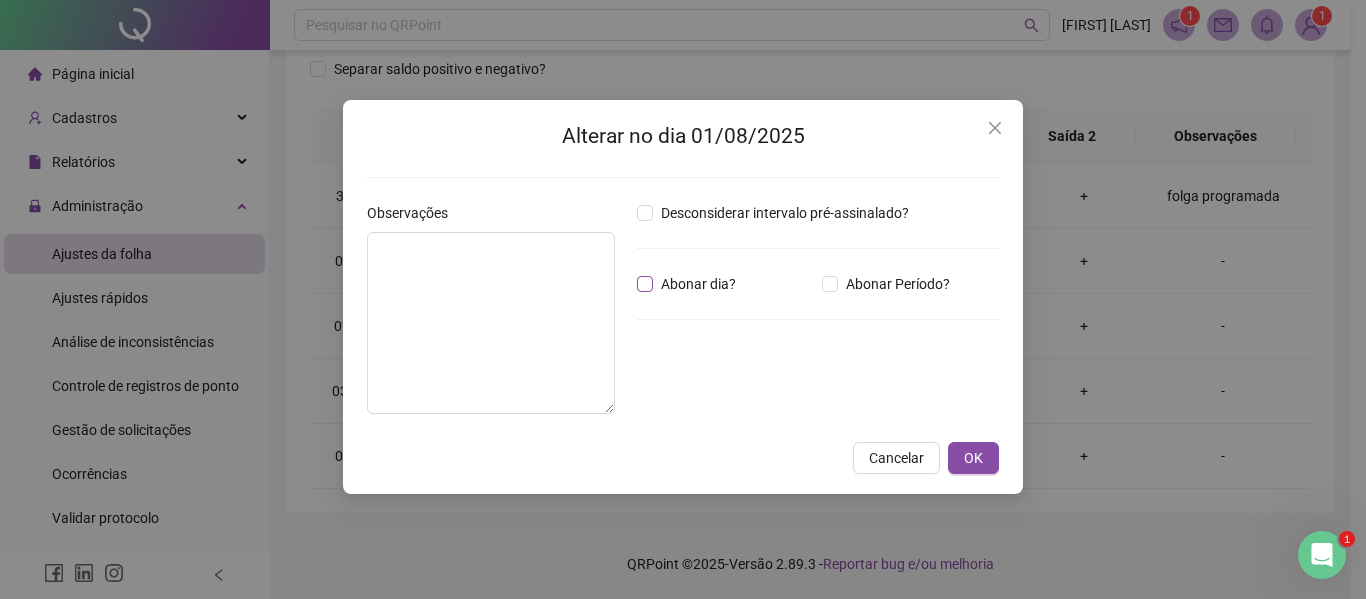 click on "Abonar dia?" at bounding box center (698, 284) 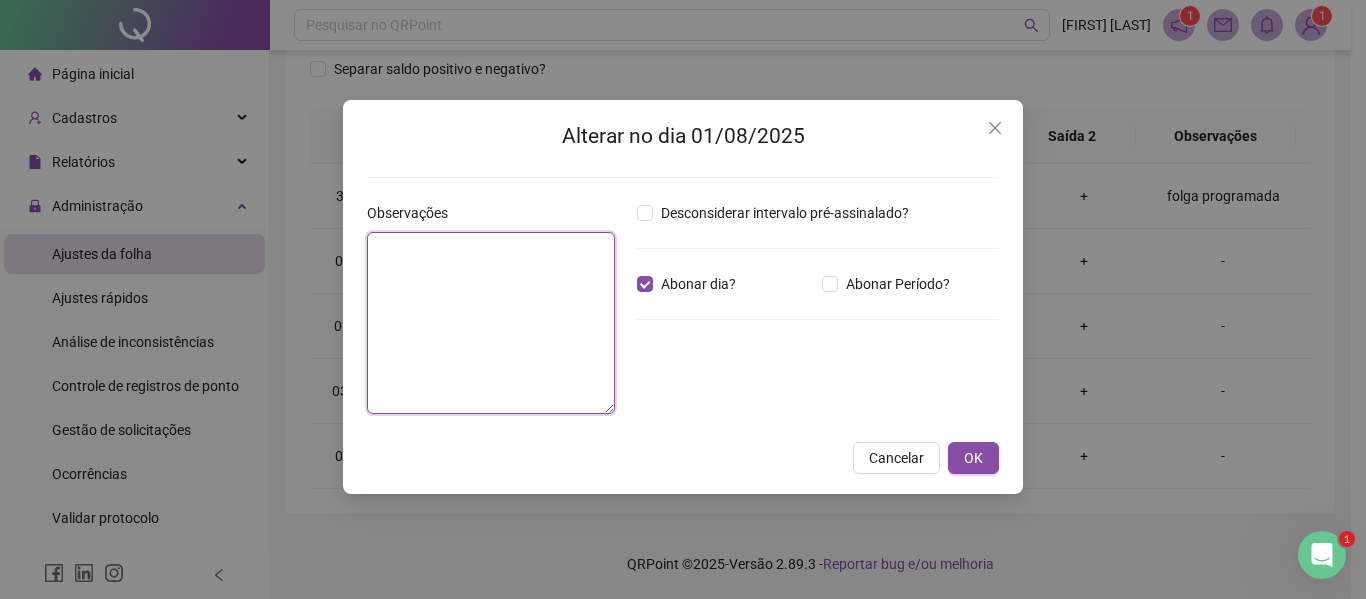 click at bounding box center [491, 323] 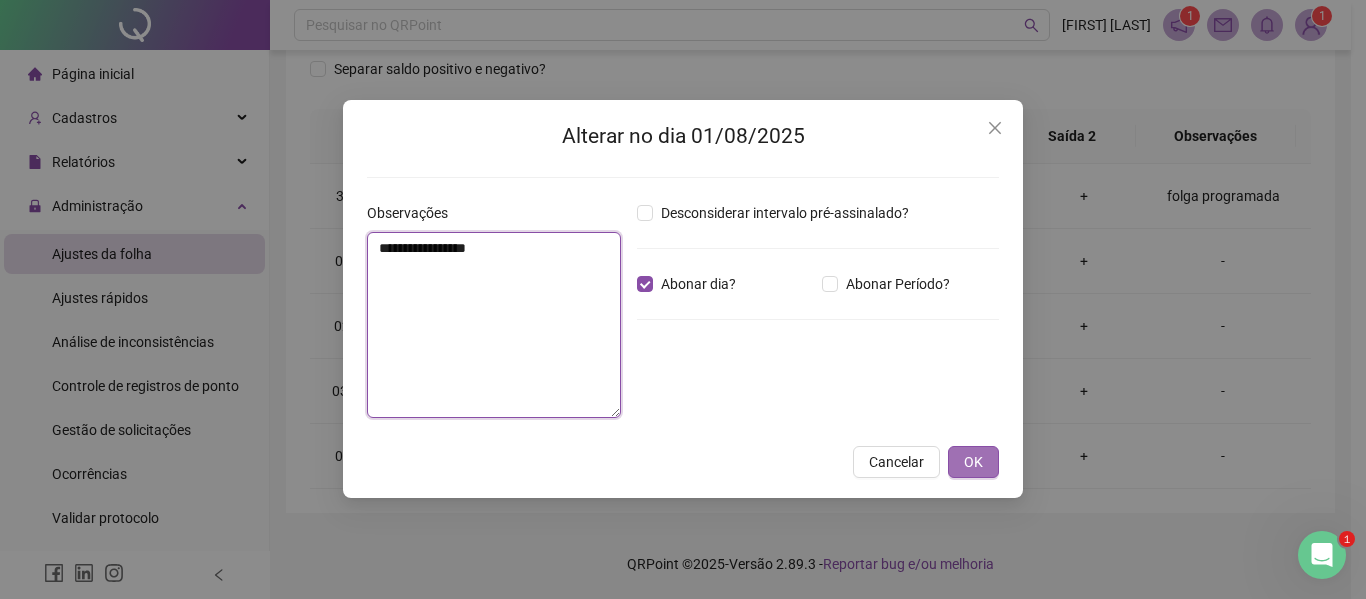 type on "**********" 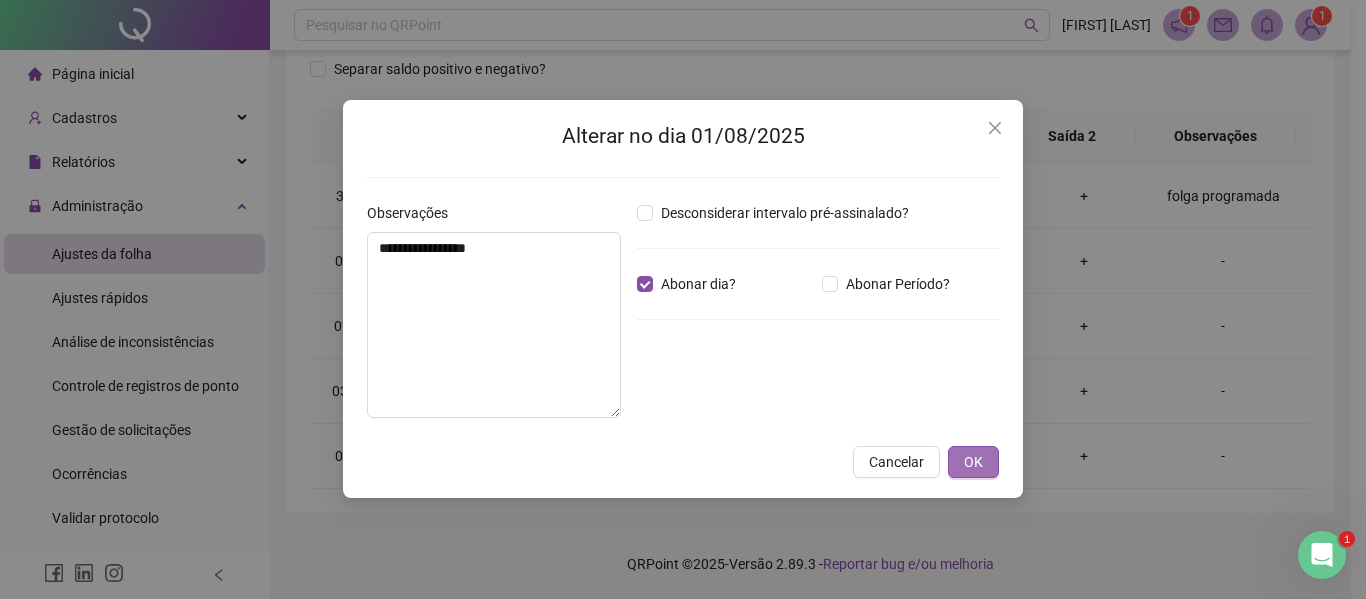 click on "OK" at bounding box center [973, 462] 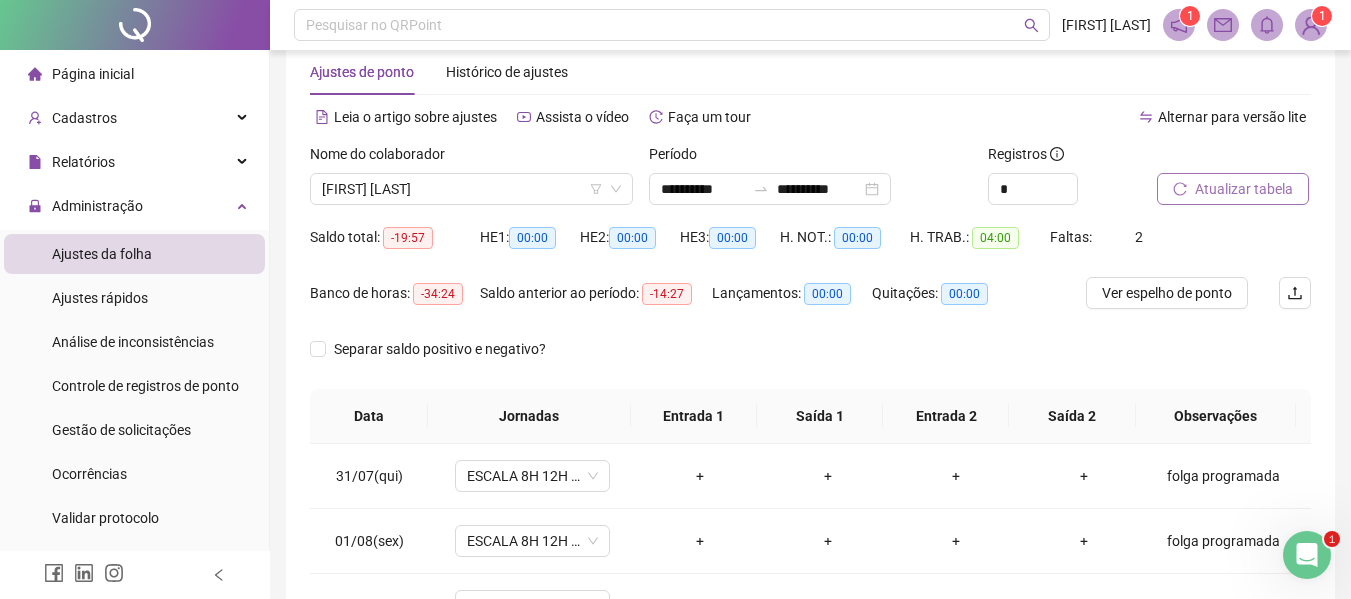 scroll, scrollTop: 21, scrollLeft: 0, axis: vertical 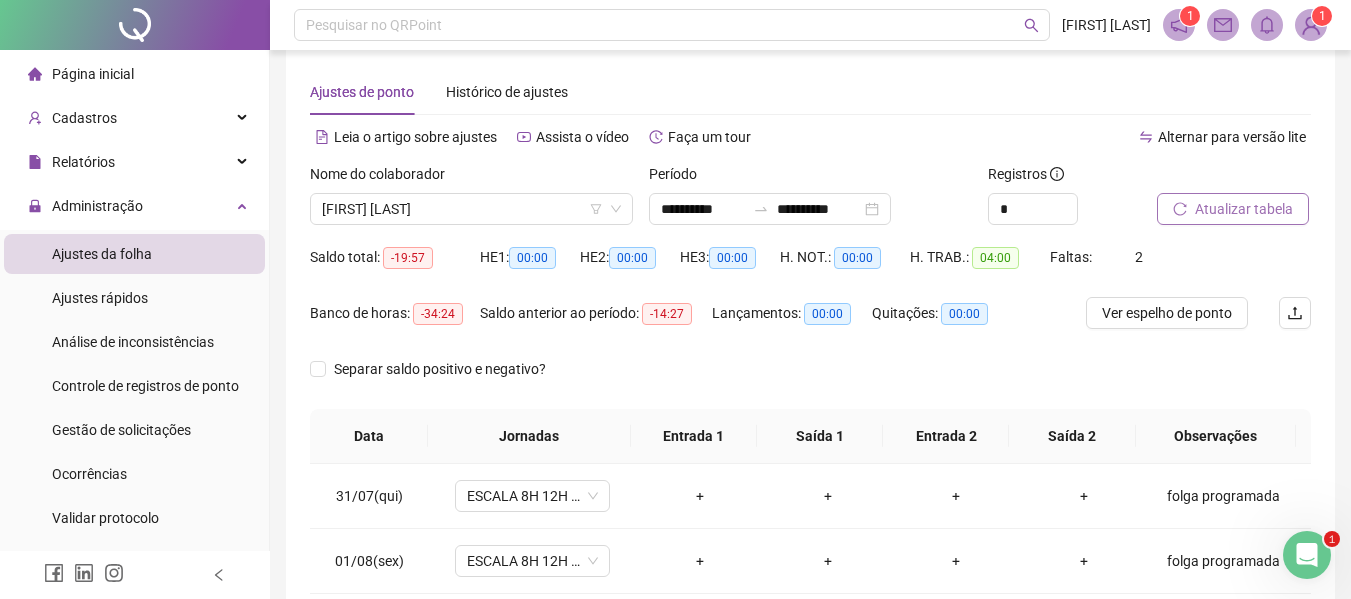 click on "Atualizar tabela" at bounding box center [1244, 209] 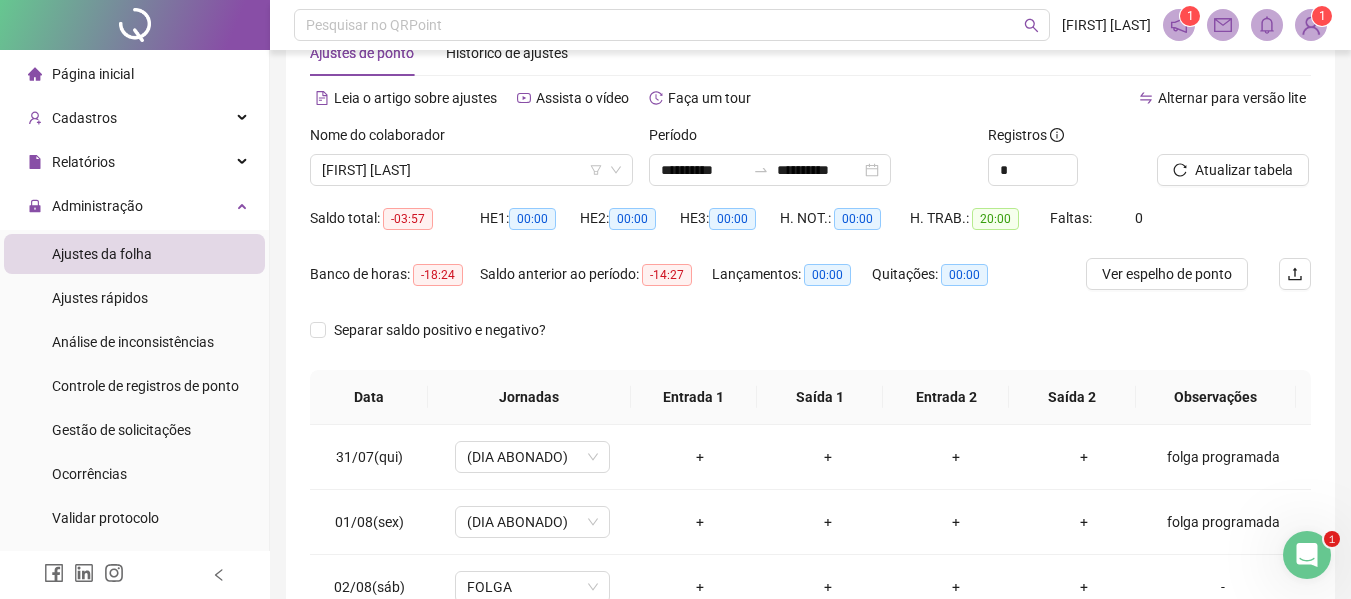 scroll, scrollTop: 0, scrollLeft: 0, axis: both 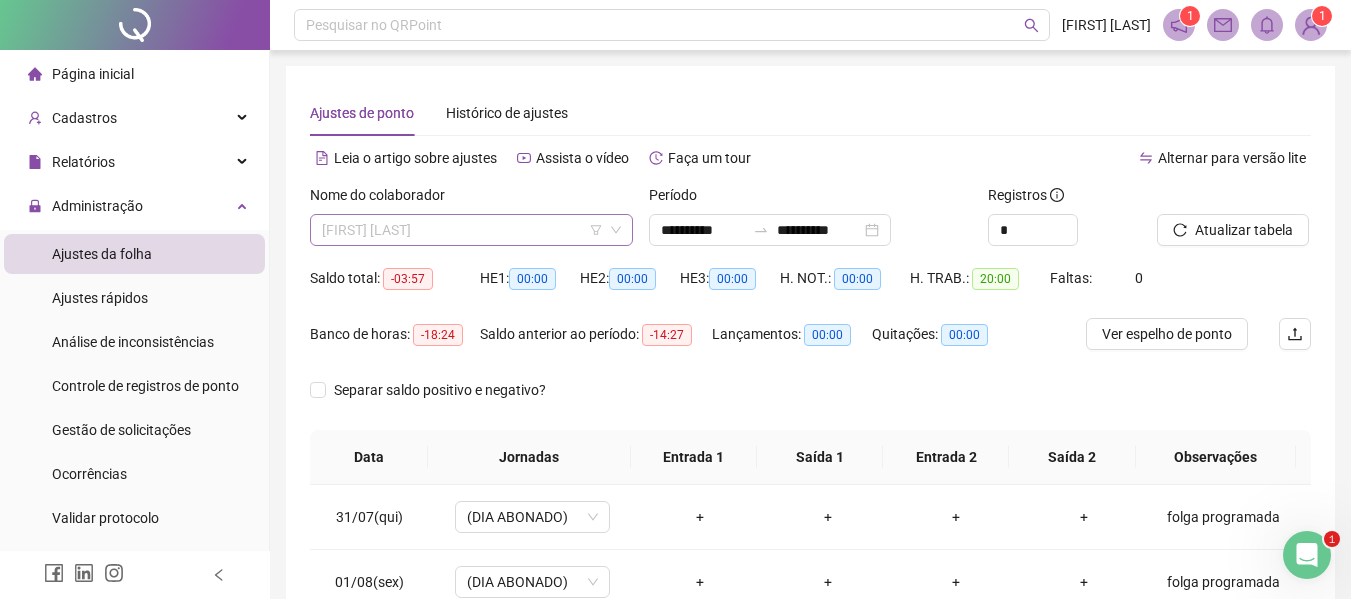 click on "[FIRST] [LAST]" at bounding box center (471, 230) 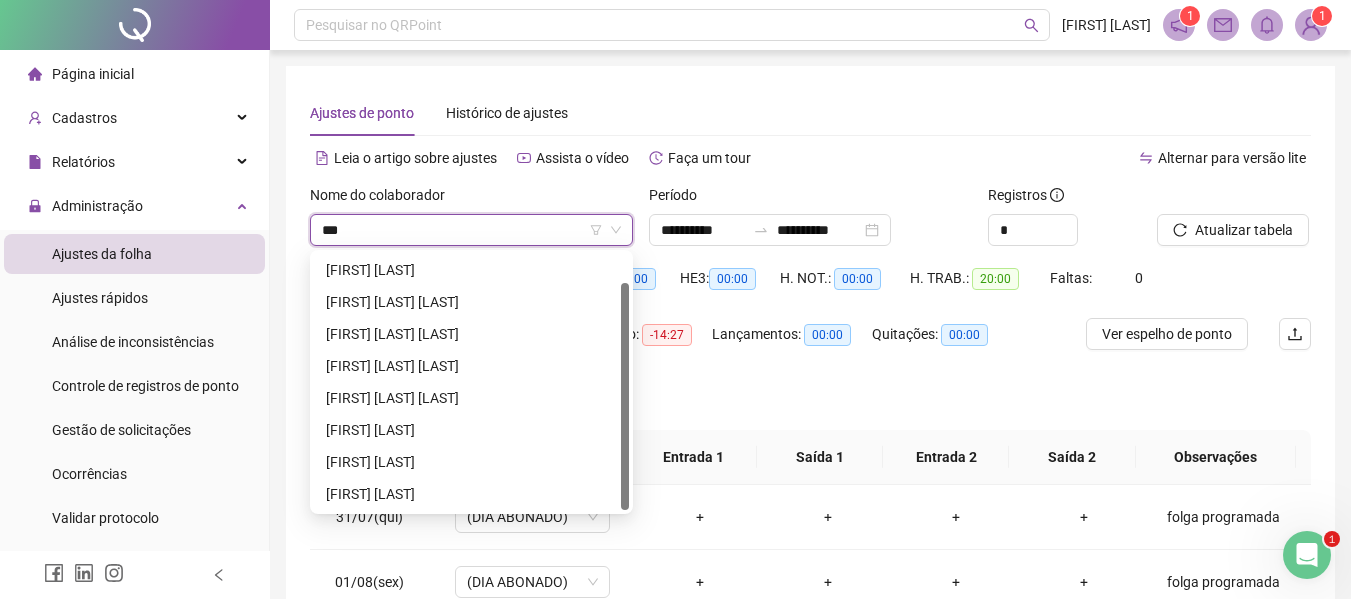 scroll, scrollTop: 32, scrollLeft: 0, axis: vertical 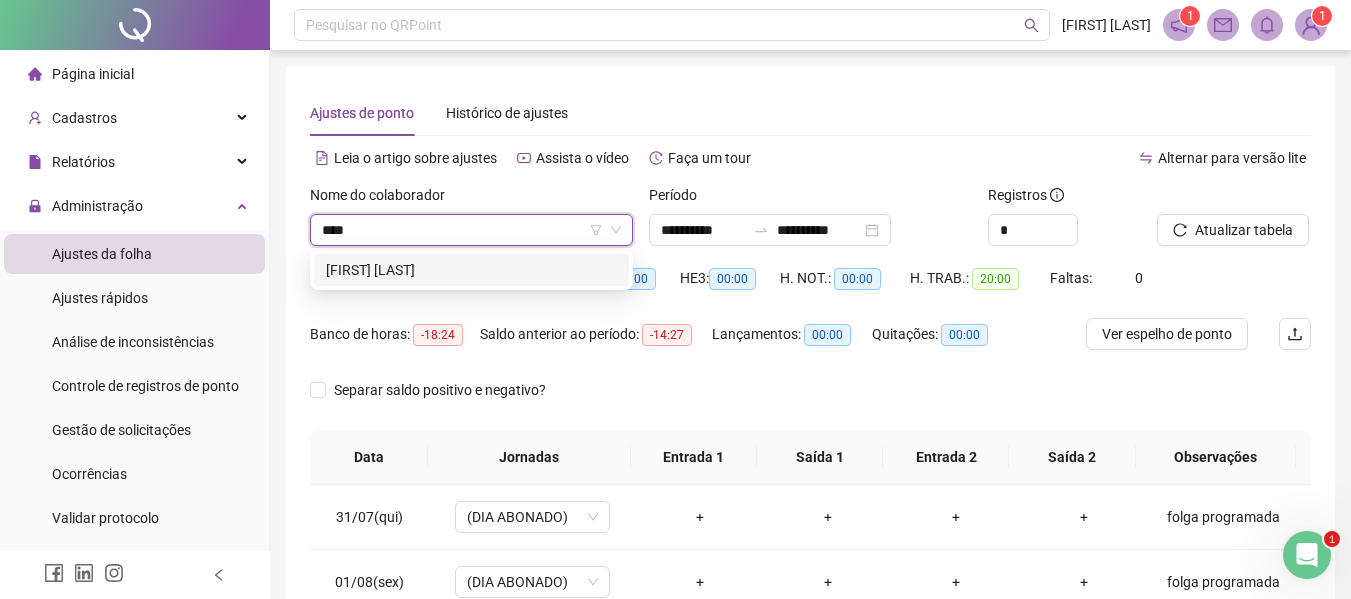 type on "*****" 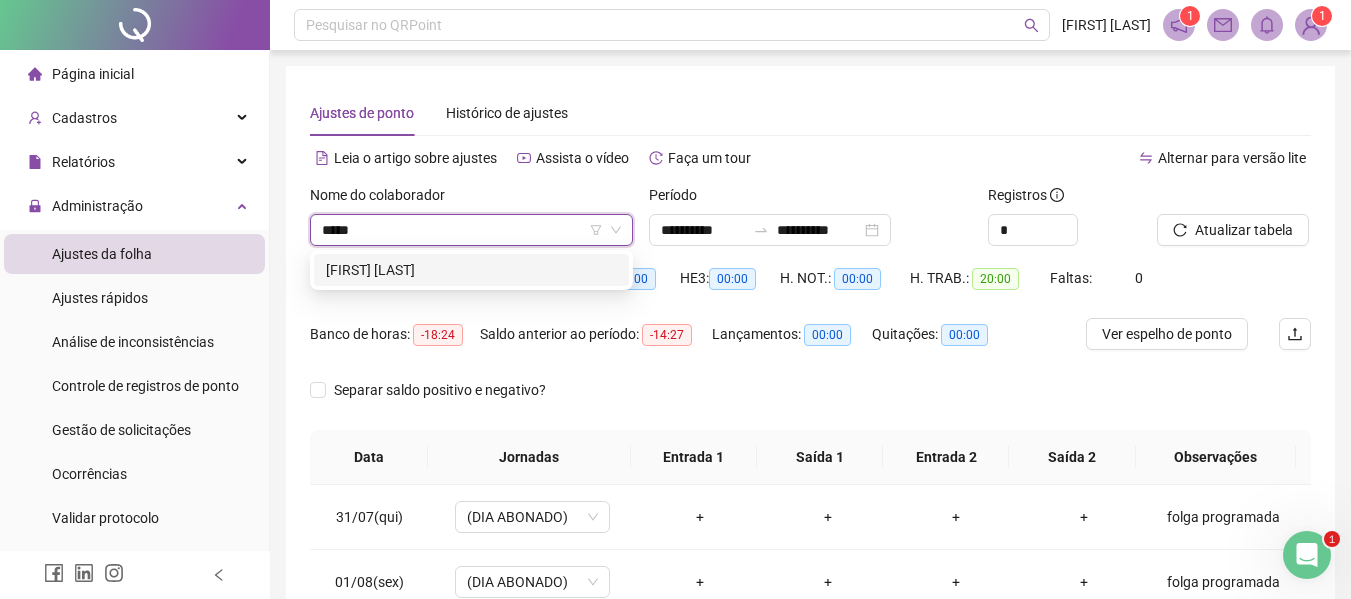 scroll, scrollTop: 0, scrollLeft: 0, axis: both 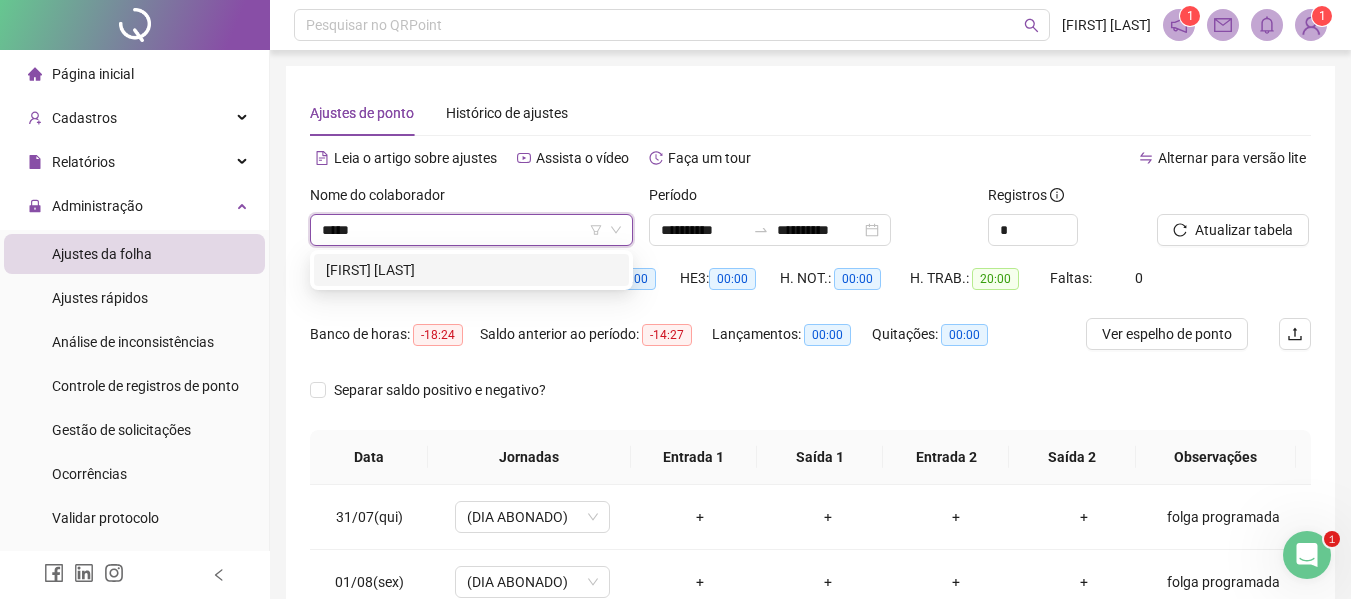 click on "[FIRST] [LAST]" at bounding box center (471, 270) 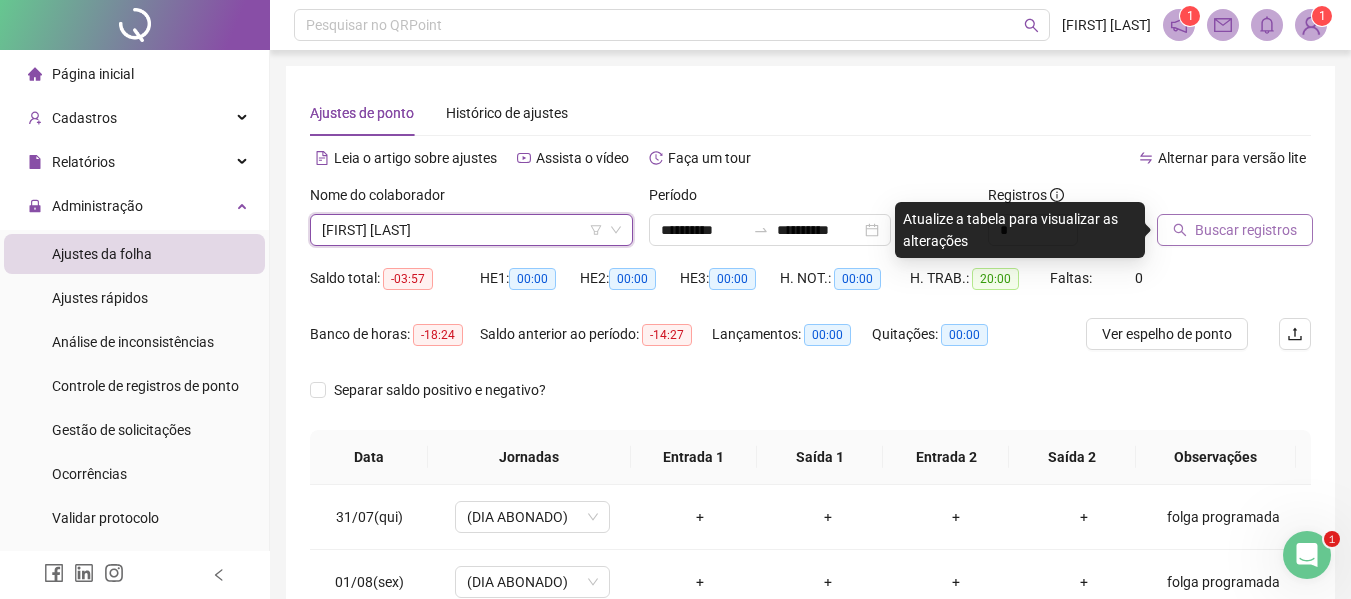 click on "Buscar registros" at bounding box center (1246, 230) 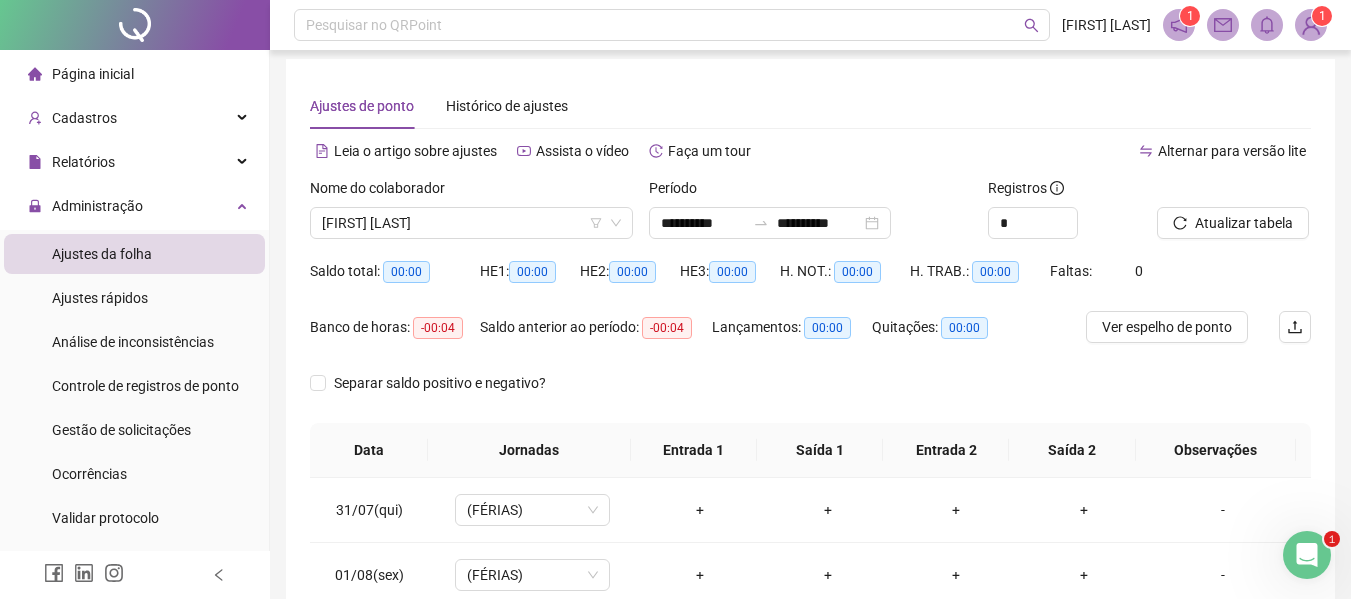 scroll, scrollTop: 0, scrollLeft: 0, axis: both 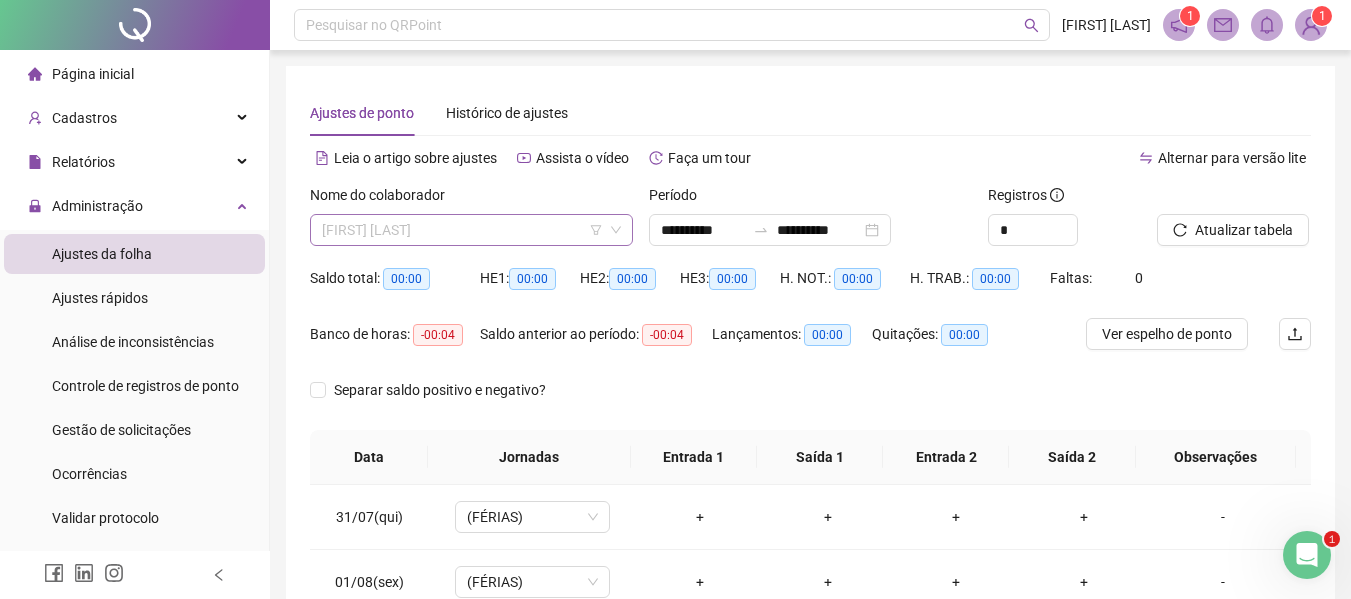 drag, startPoint x: 489, startPoint y: 224, endPoint x: 500, endPoint y: 224, distance: 11 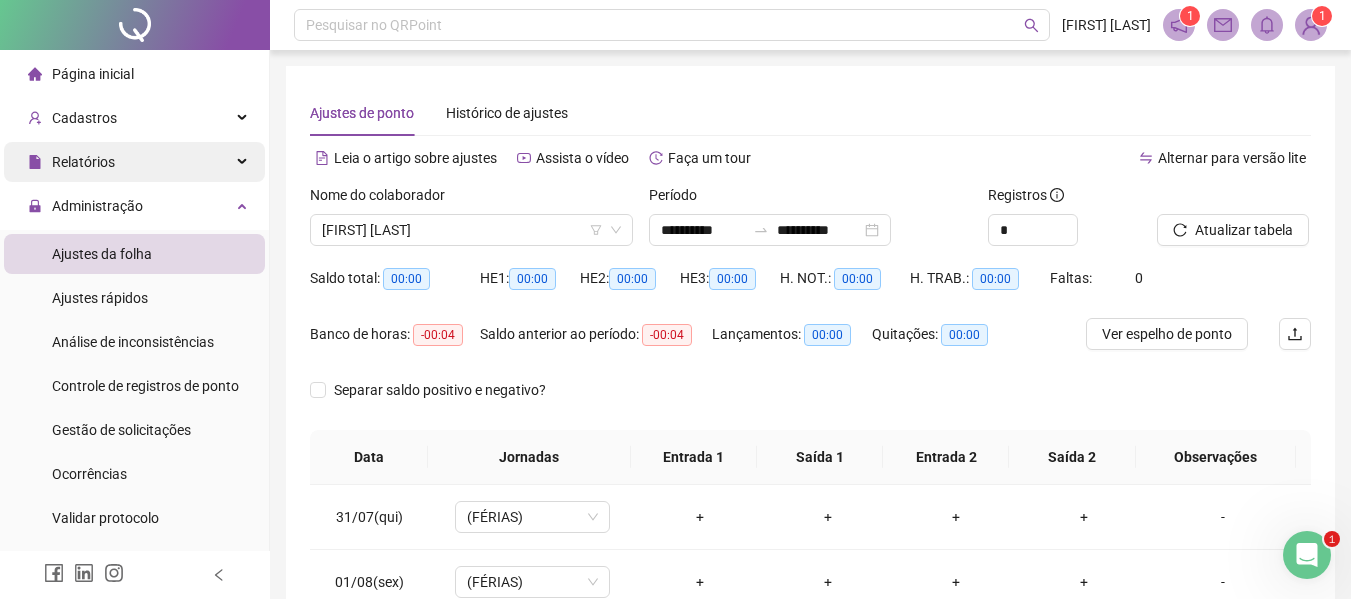 click at bounding box center [244, 162] 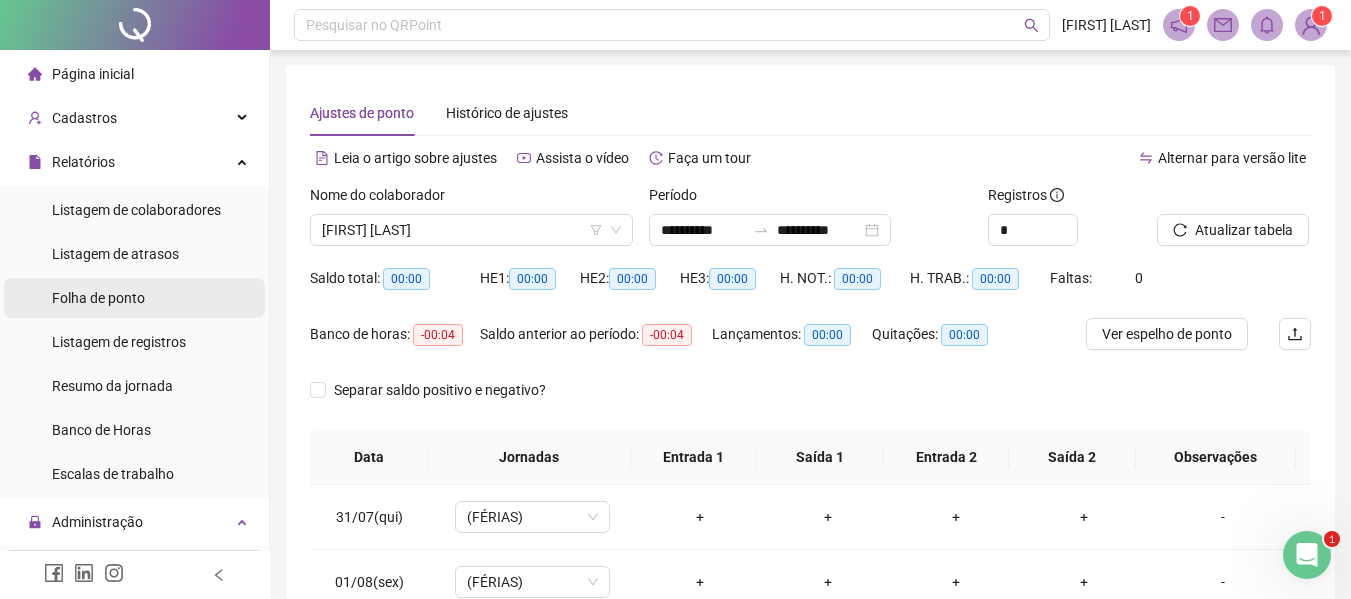 click on "Folha de ponto" at bounding box center (98, 298) 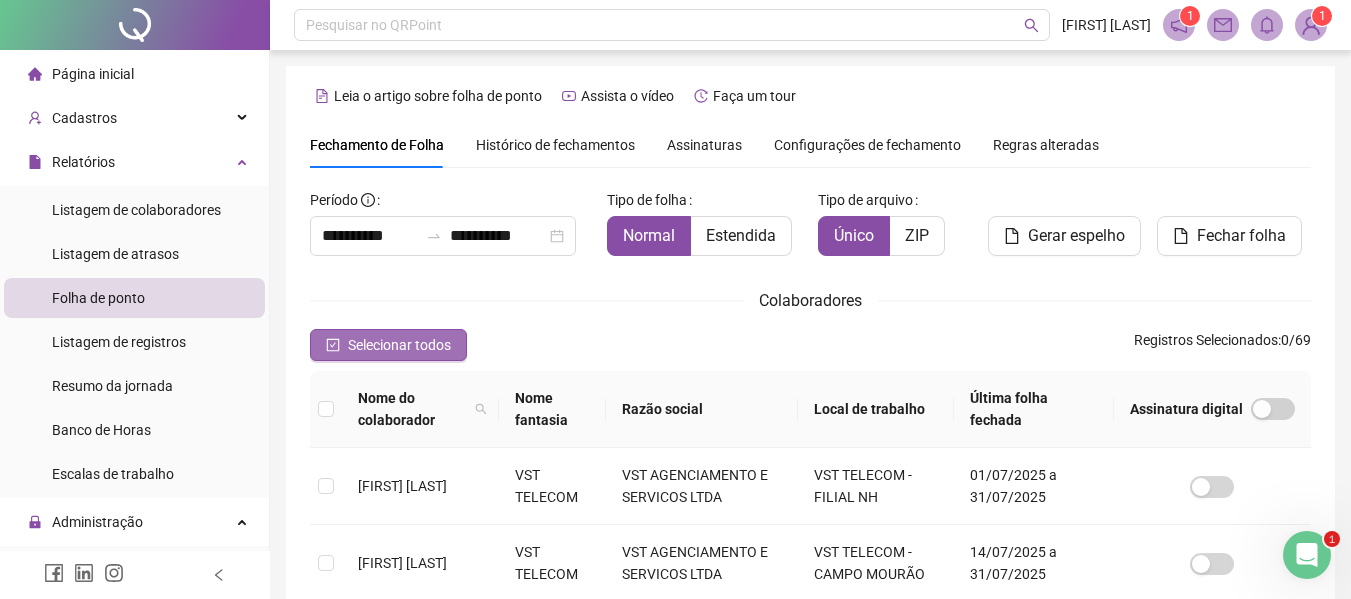 scroll, scrollTop: 110, scrollLeft: 0, axis: vertical 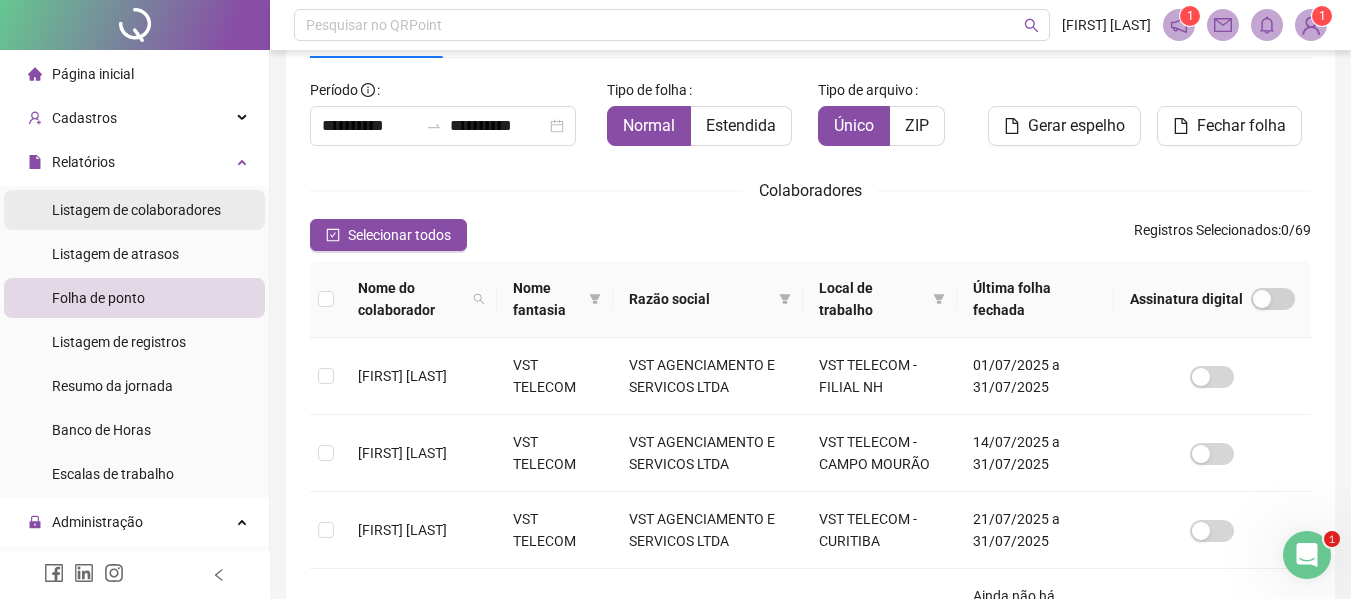 click on "Listagem de colaboradores" at bounding box center [136, 210] 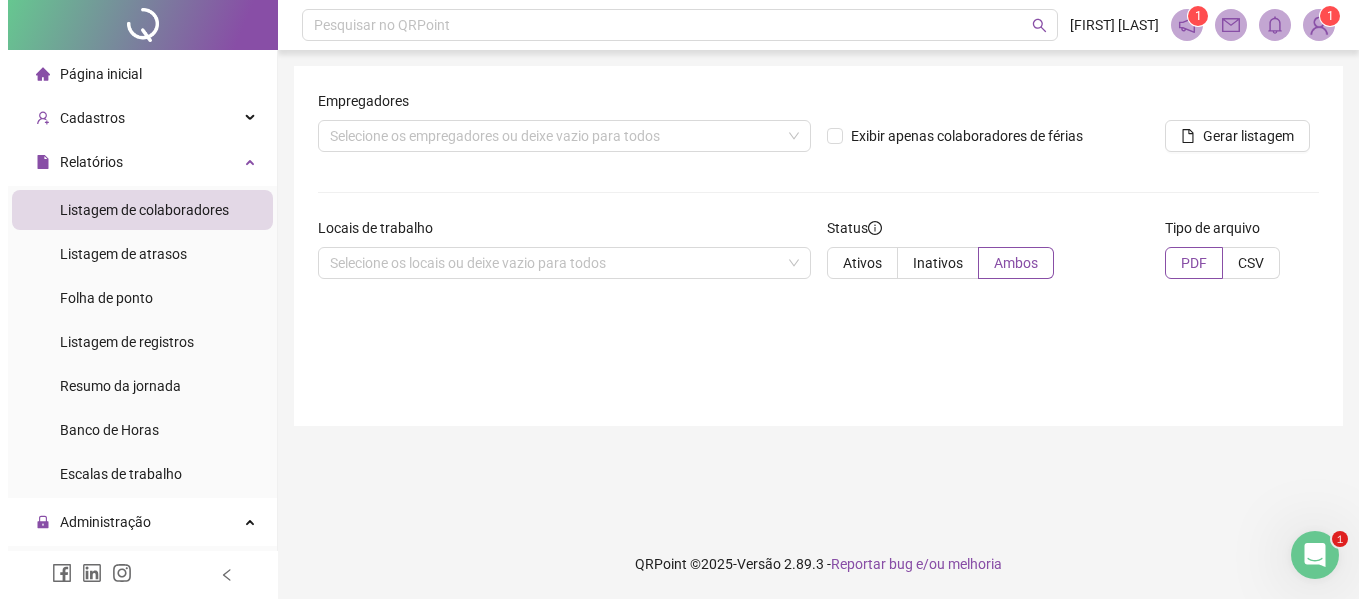 scroll, scrollTop: 0, scrollLeft: 0, axis: both 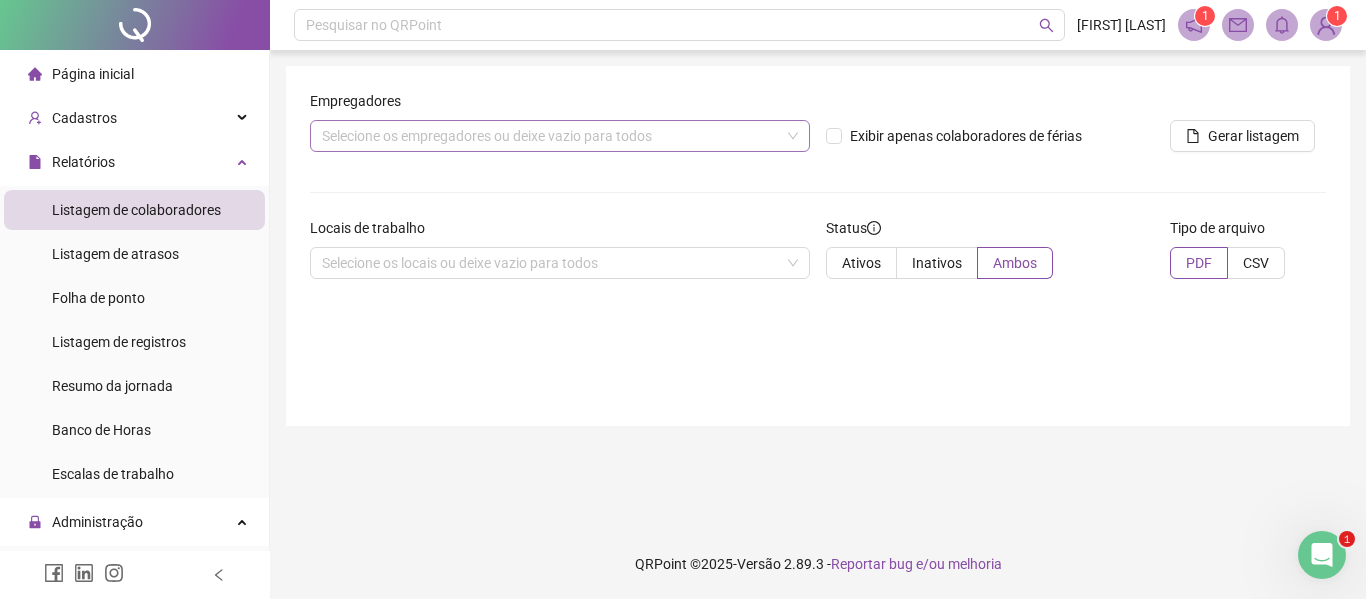 click on "Selecione os empregadores ou deixe vazio para todos" at bounding box center [560, 136] 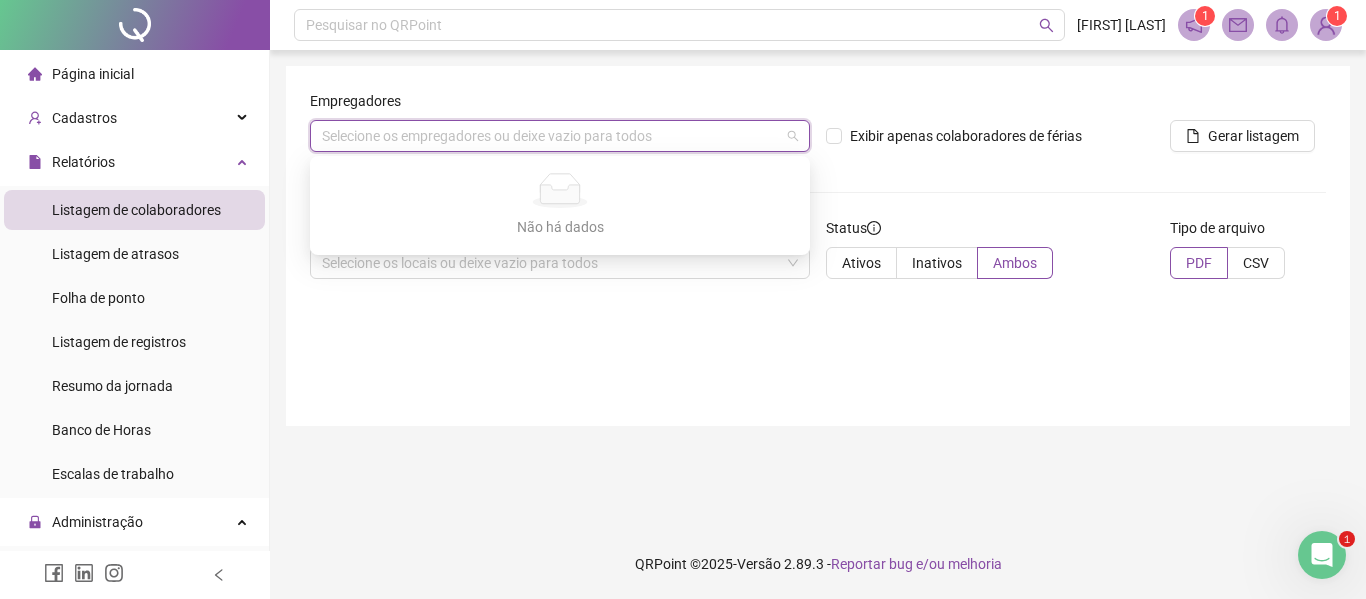 click on "Empregadores   Selecione os empregadores ou deixe vazio para todos   Exibir apenas colaboradores de férias   Gerar listagem Locais de trabalho   Selecione os locais ou deixe vazio para todos Status   Ativos Inativos Ambos Tipo de arquivo PDF CSV" at bounding box center [818, 246] 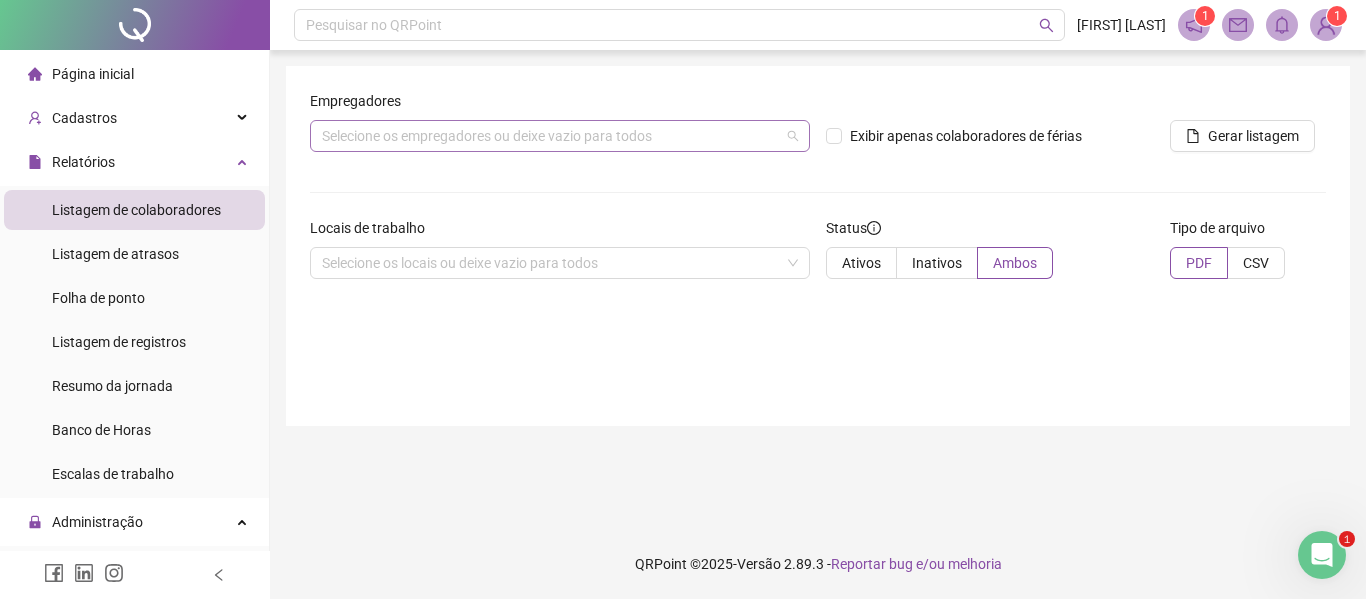 click on "Selecione os empregadores ou deixe vazio para todos" at bounding box center [560, 136] 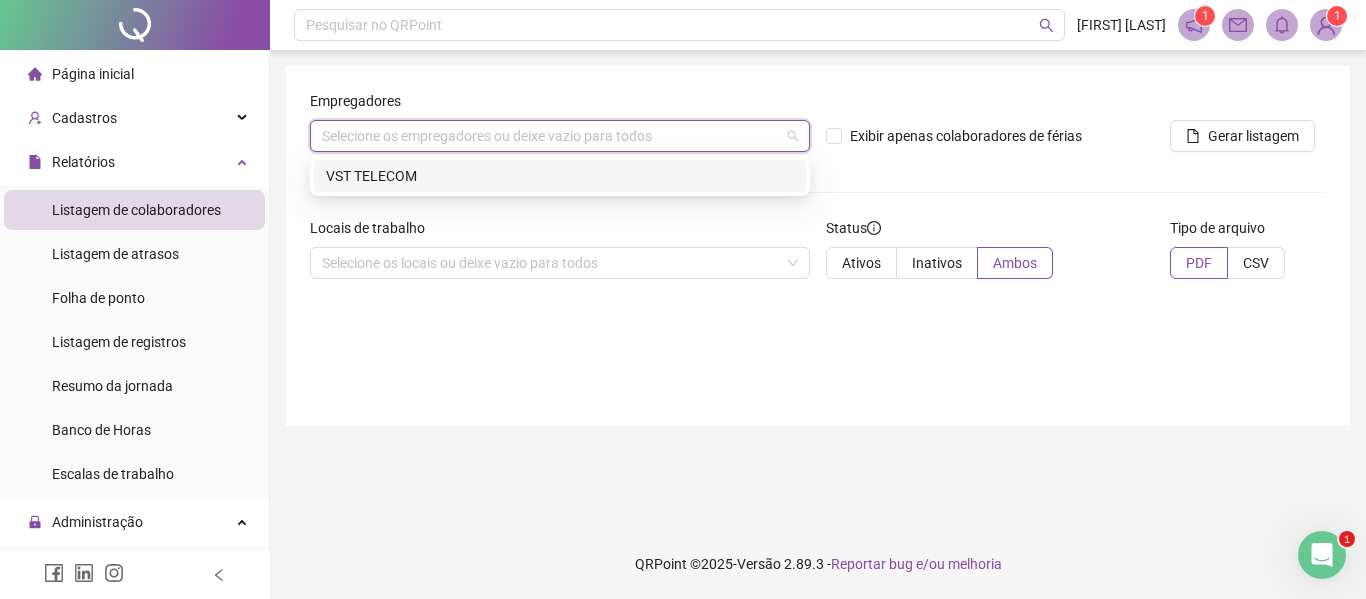 click on "VST TELECOM" at bounding box center [560, 176] 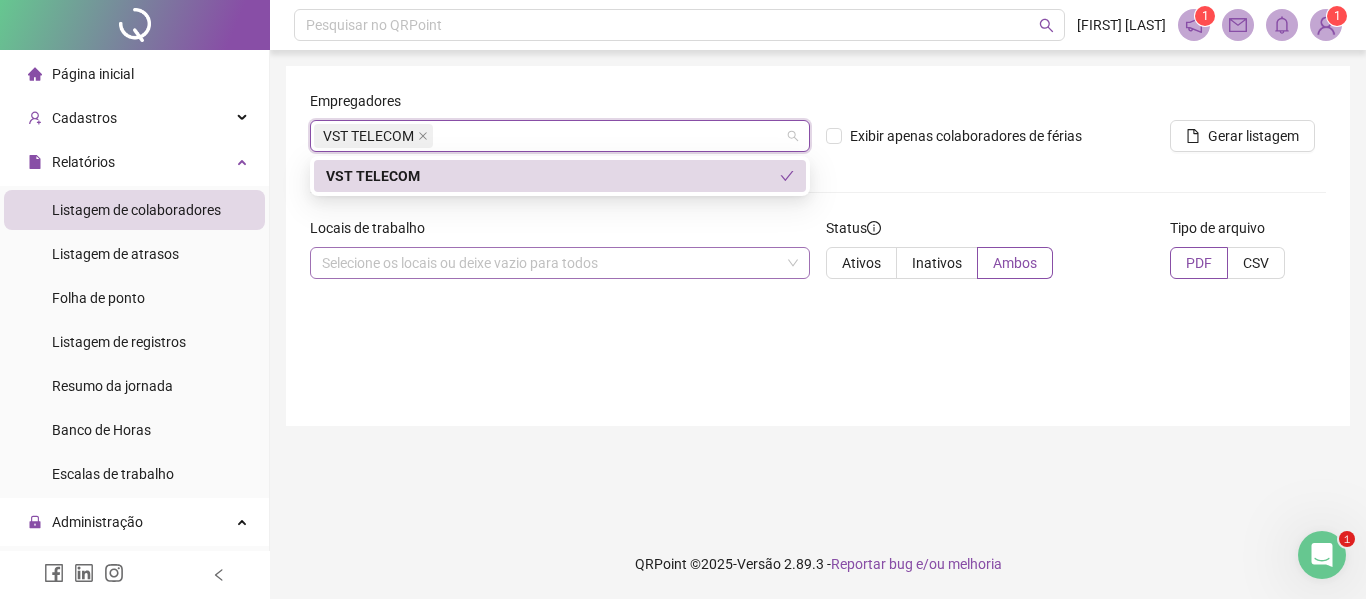 click on "Selecione os locais ou deixe vazio para todos" at bounding box center (560, 263) 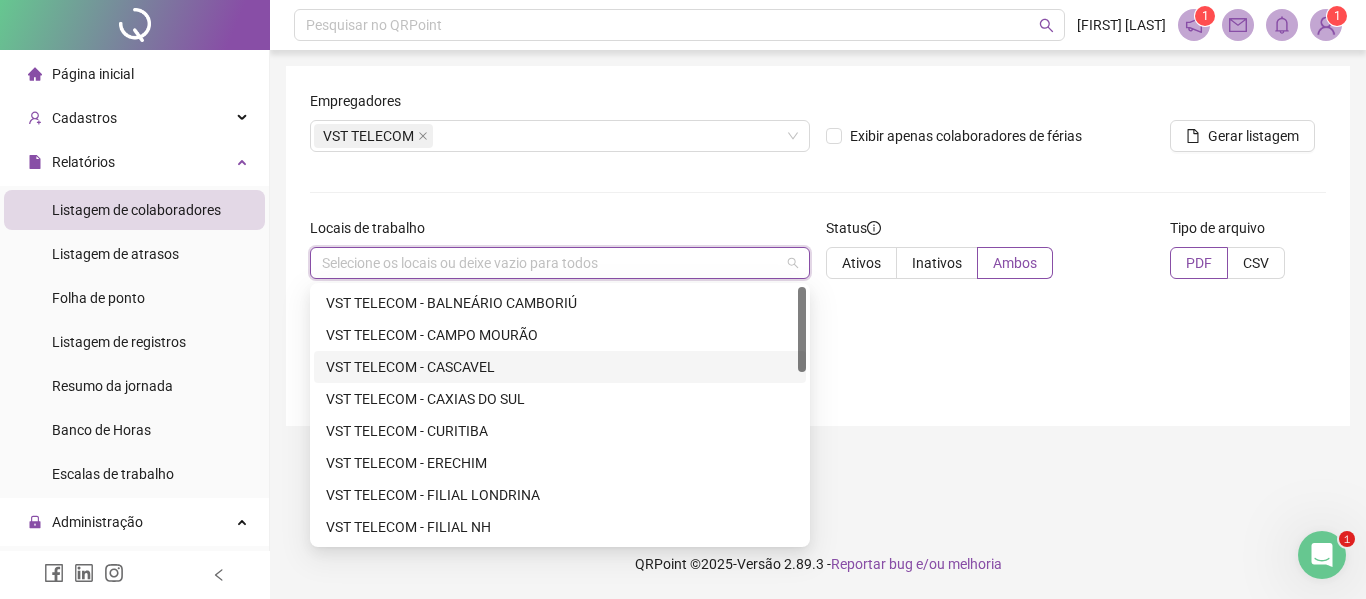 click on "VST TELECOM - CASCAVEL" at bounding box center [560, 367] 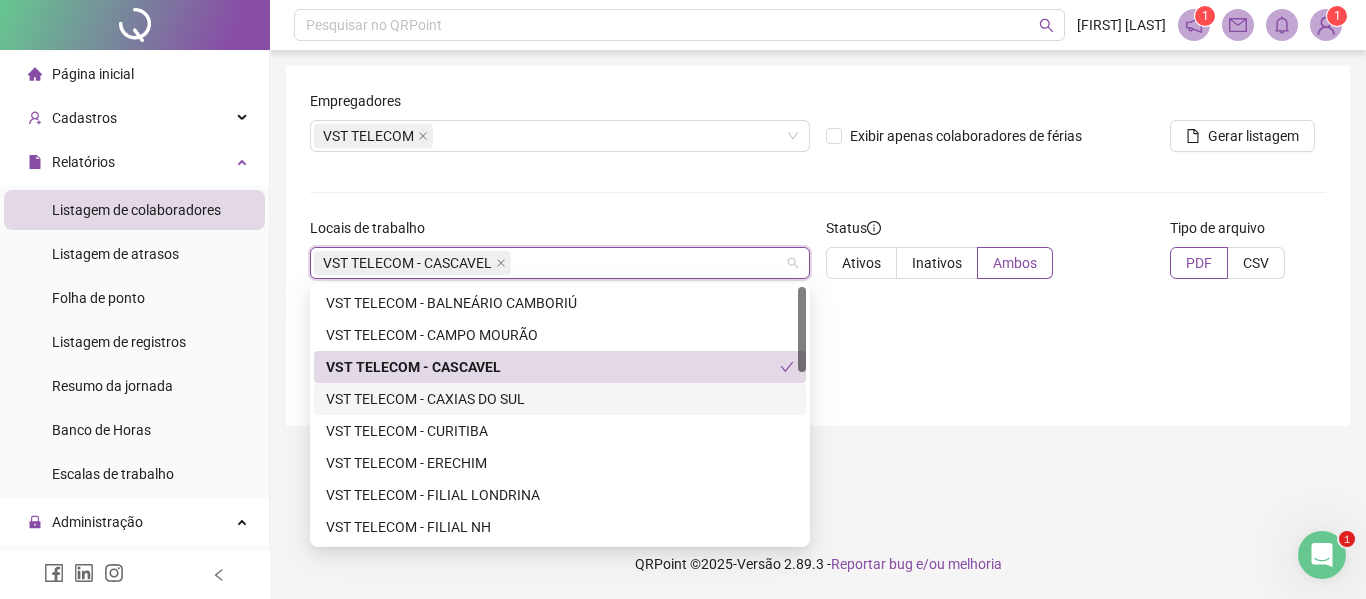 click on "VST TELECOM - CAXIAS DO SUL" at bounding box center (560, 399) 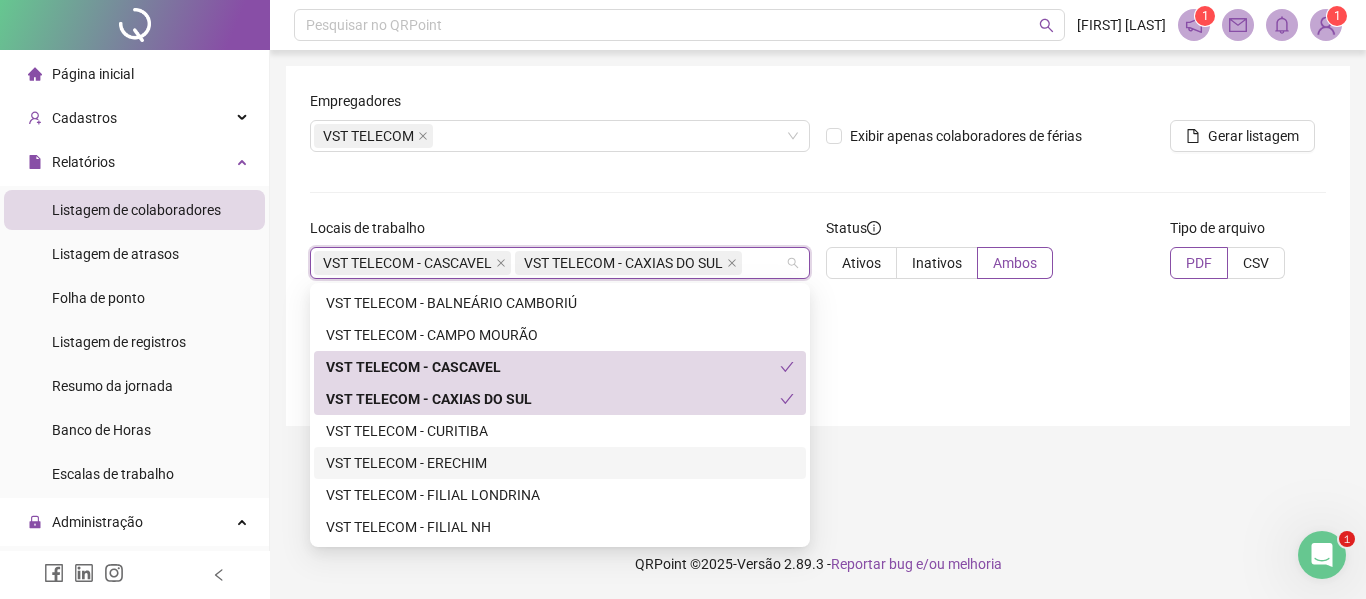 click on "VST TELECOM - ERECHIM" at bounding box center [560, 463] 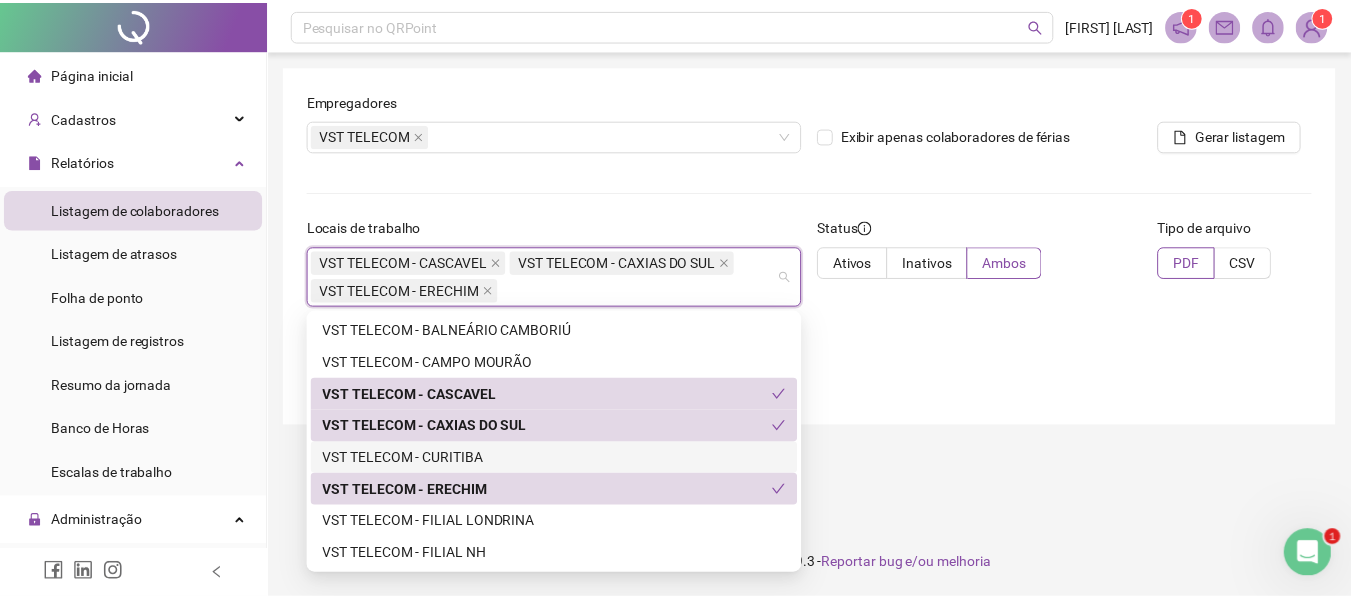 scroll, scrollTop: 100, scrollLeft: 0, axis: vertical 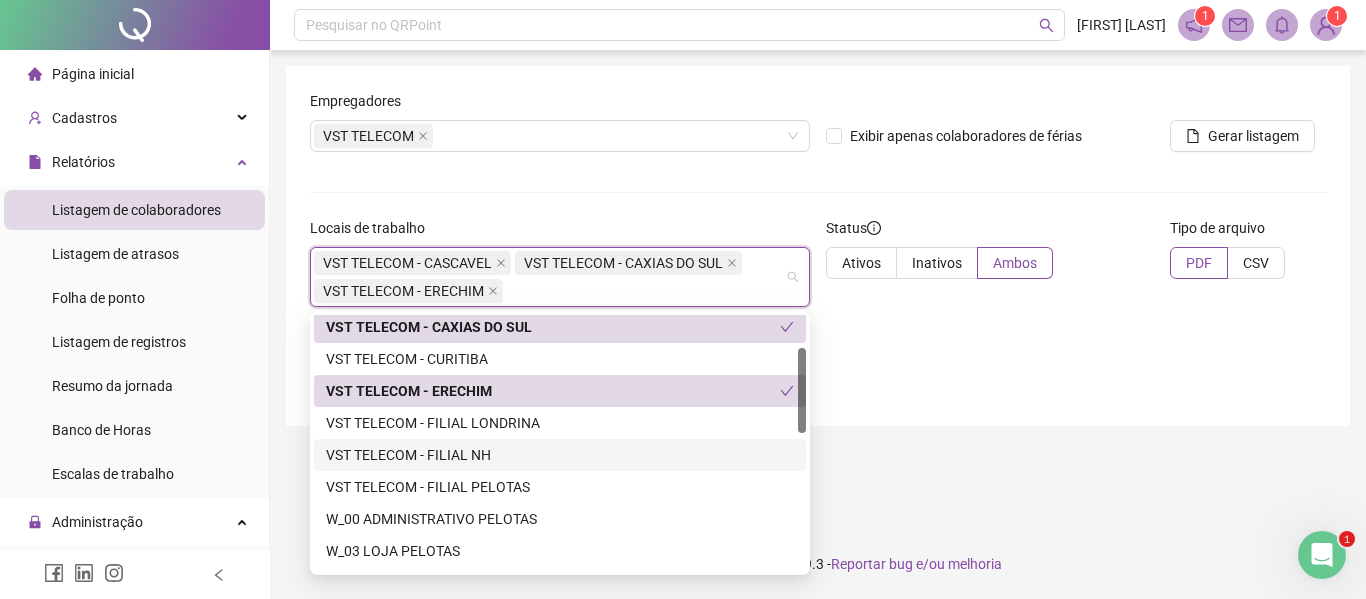 click on "VST TELECOM - FILIAL NH" at bounding box center (560, 455) 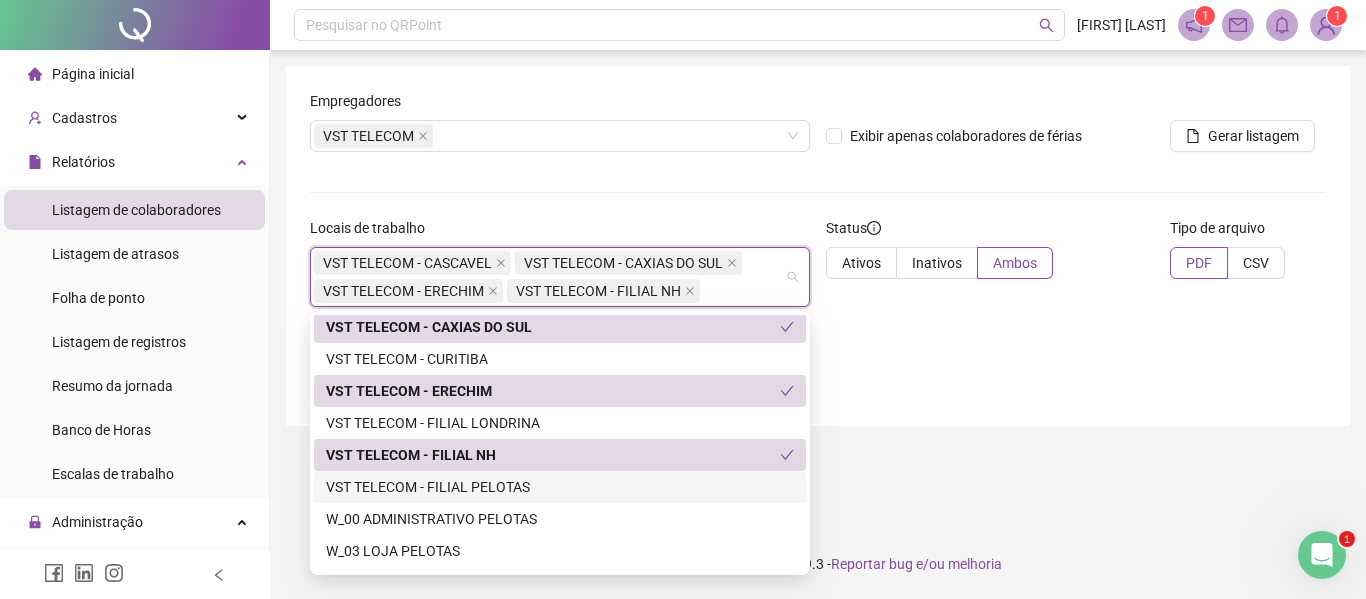 click on "VST TELECOM - FILIAL PELOTAS" at bounding box center [560, 487] 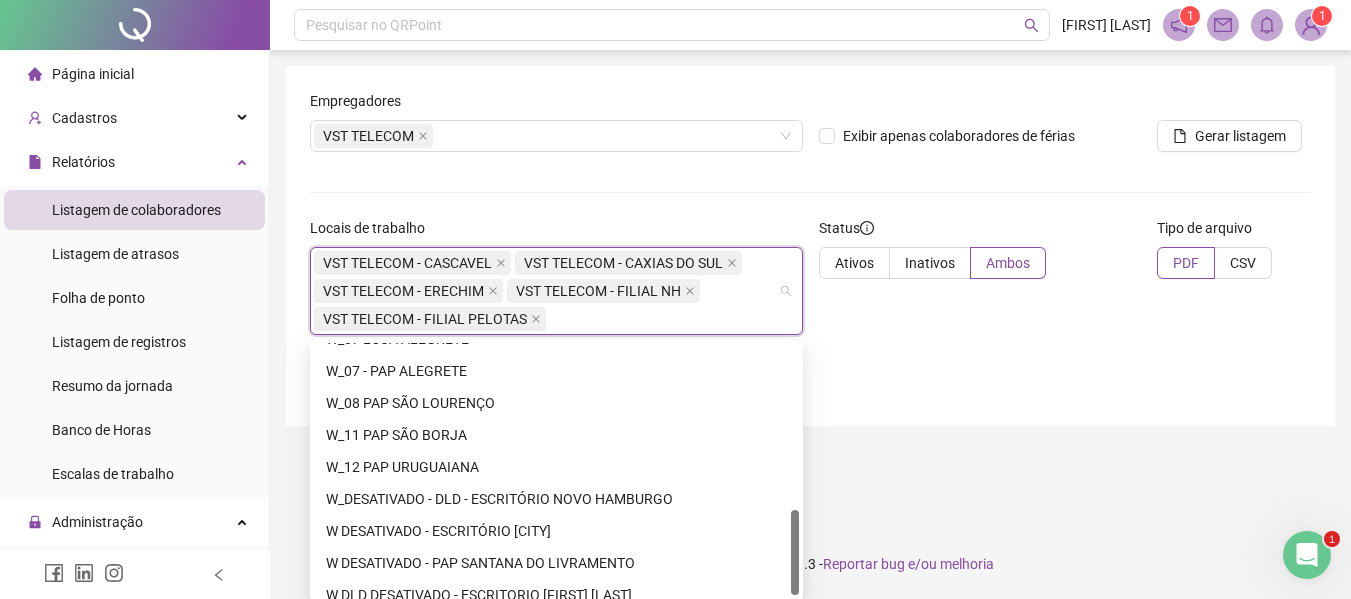 scroll, scrollTop: 512, scrollLeft: 0, axis: vertical 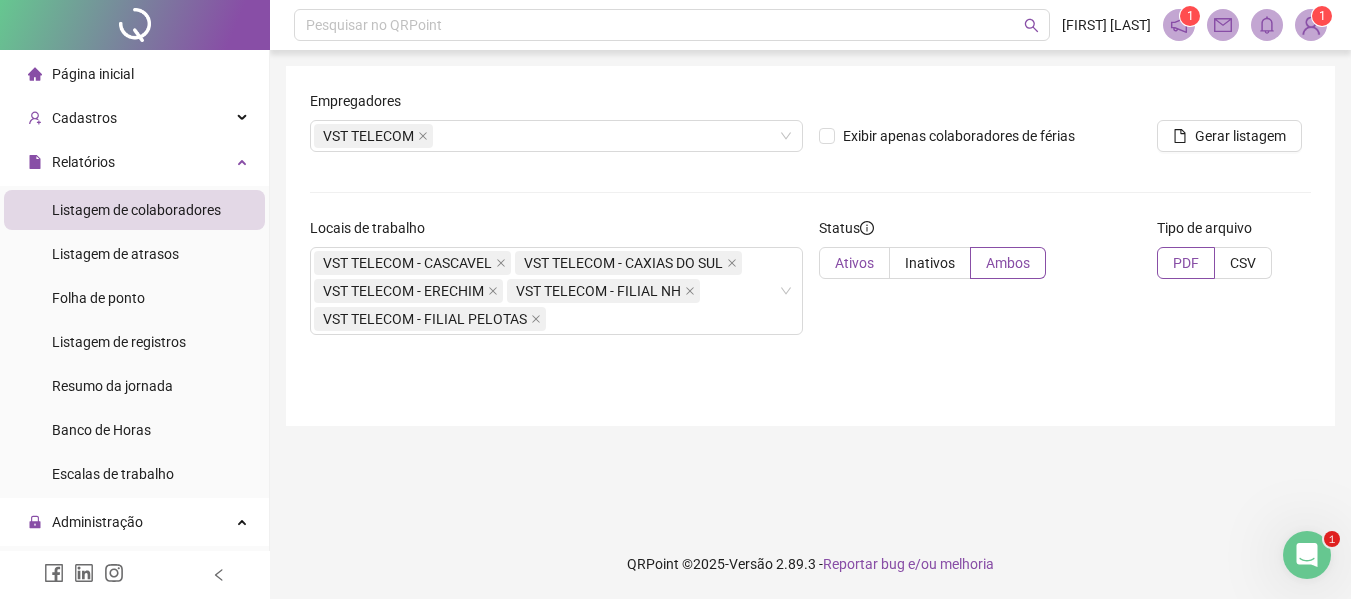 click on "Ativos" at bounding box center [854, 263] 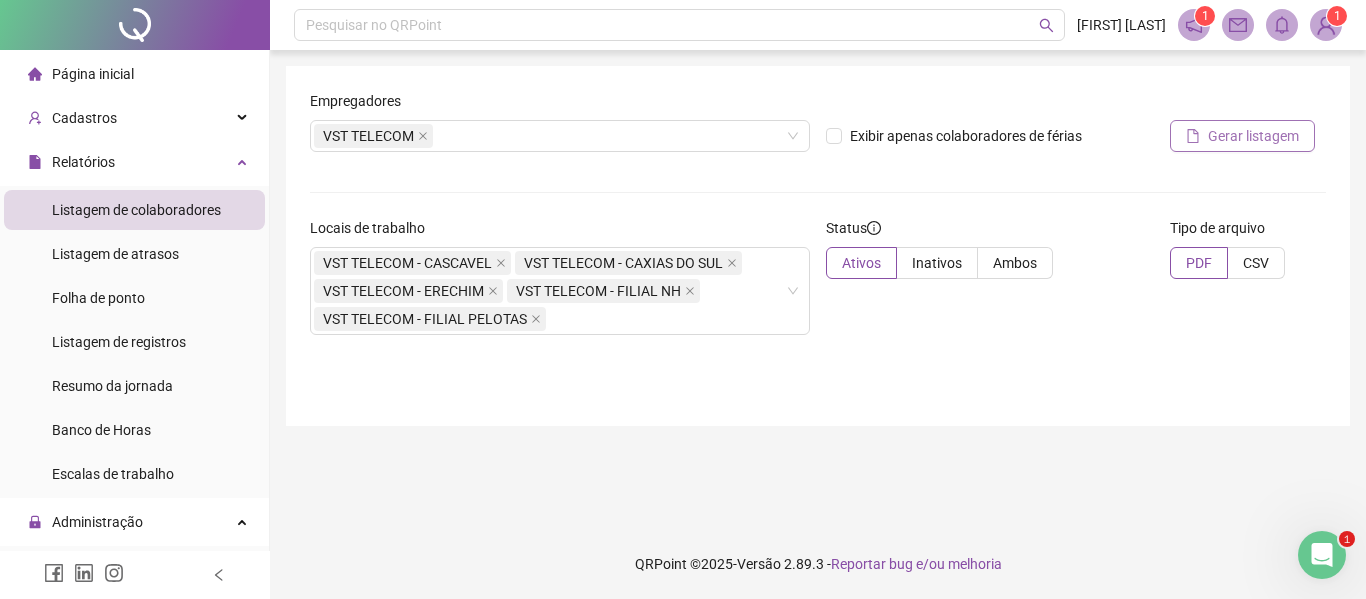 click on "Gerar listagem" at bounding box center (1253, 136) 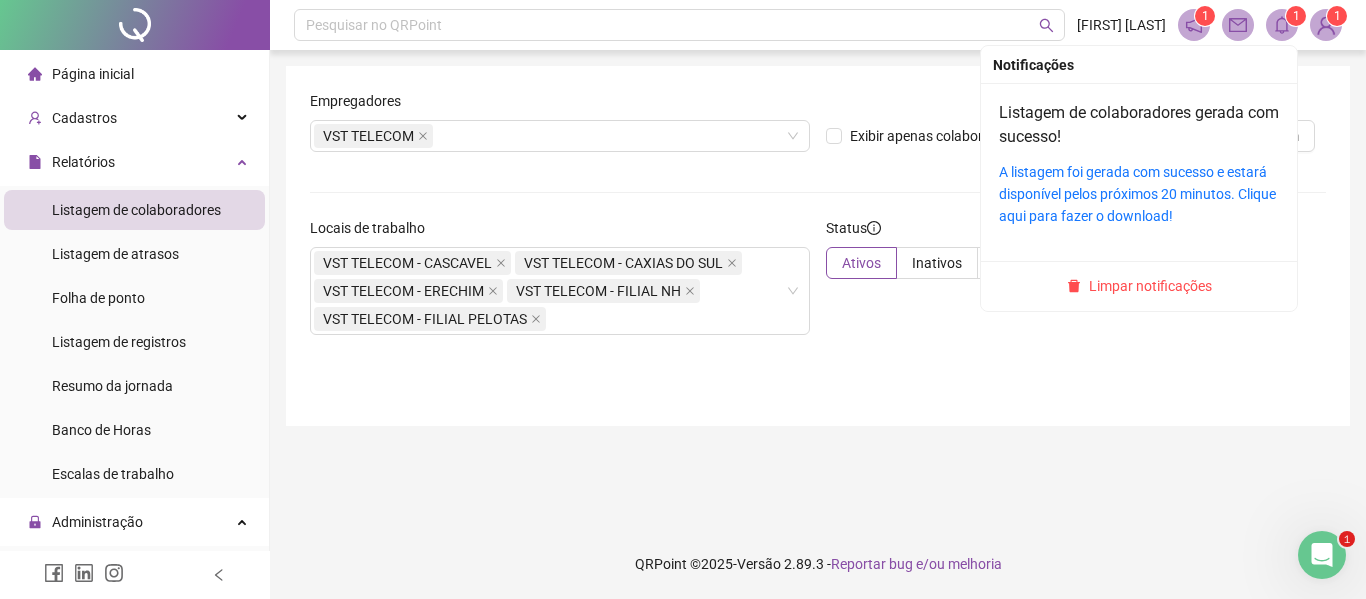 click 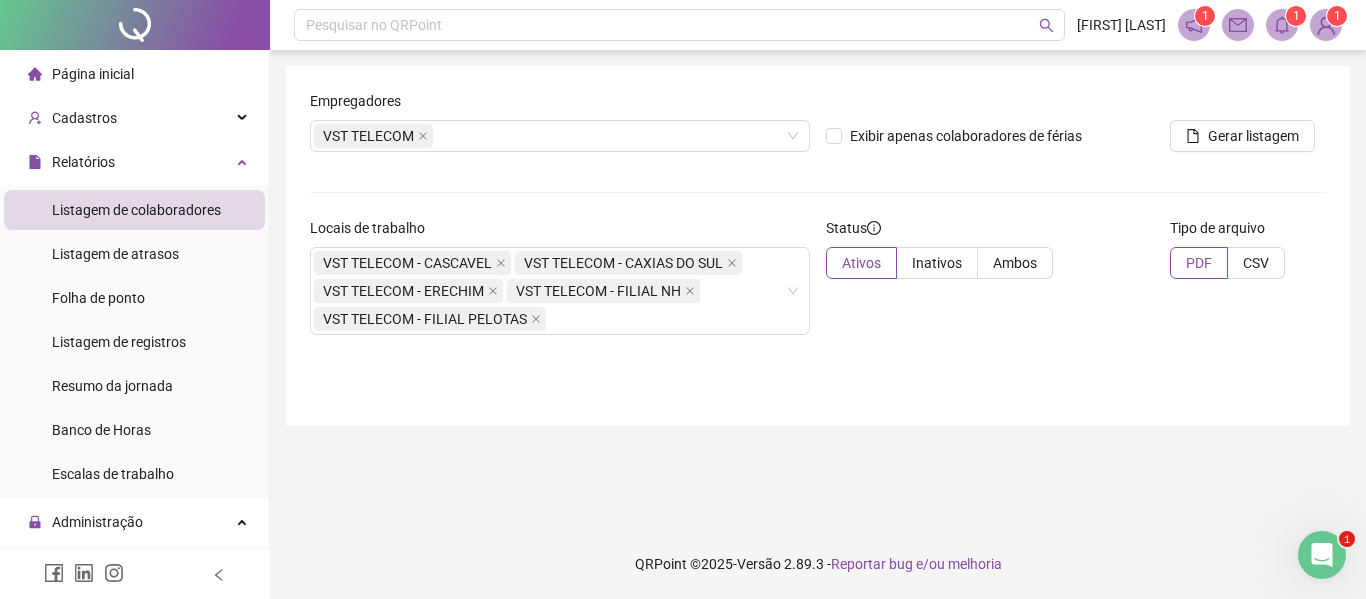 click 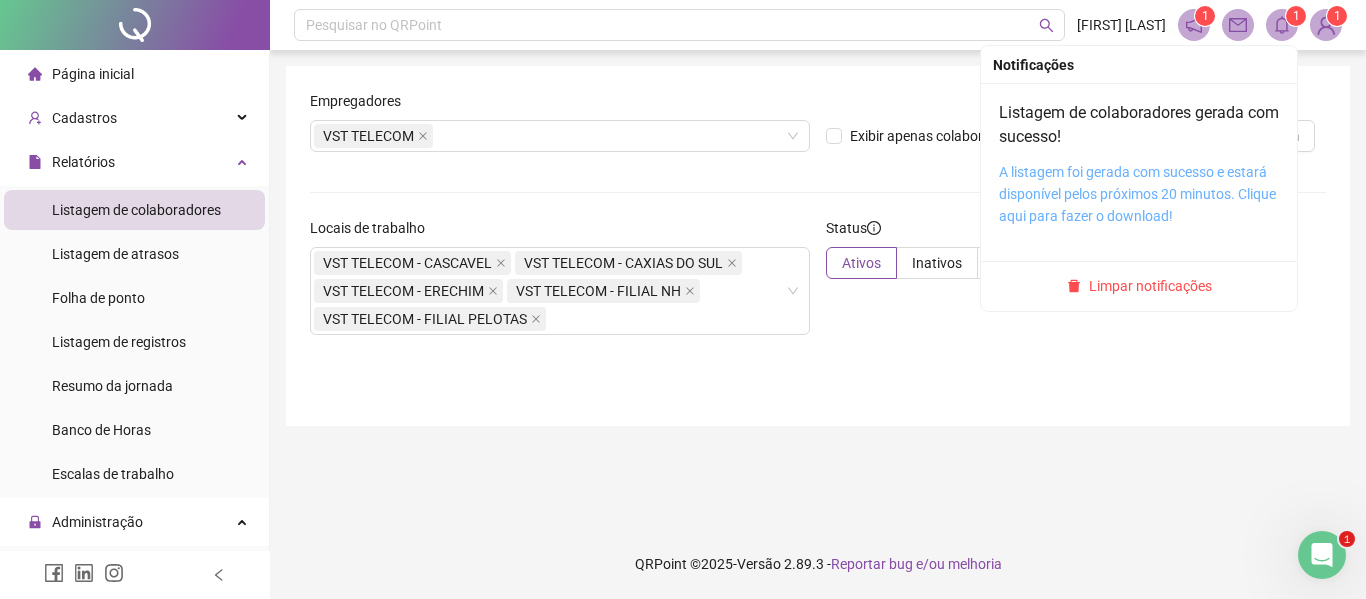 click on "A listagem foi gerada com sucesso e estará disponível pelos próximos 20 minutos.
Clique aqui para fazer o download!" at bounding box center [1137, 194] 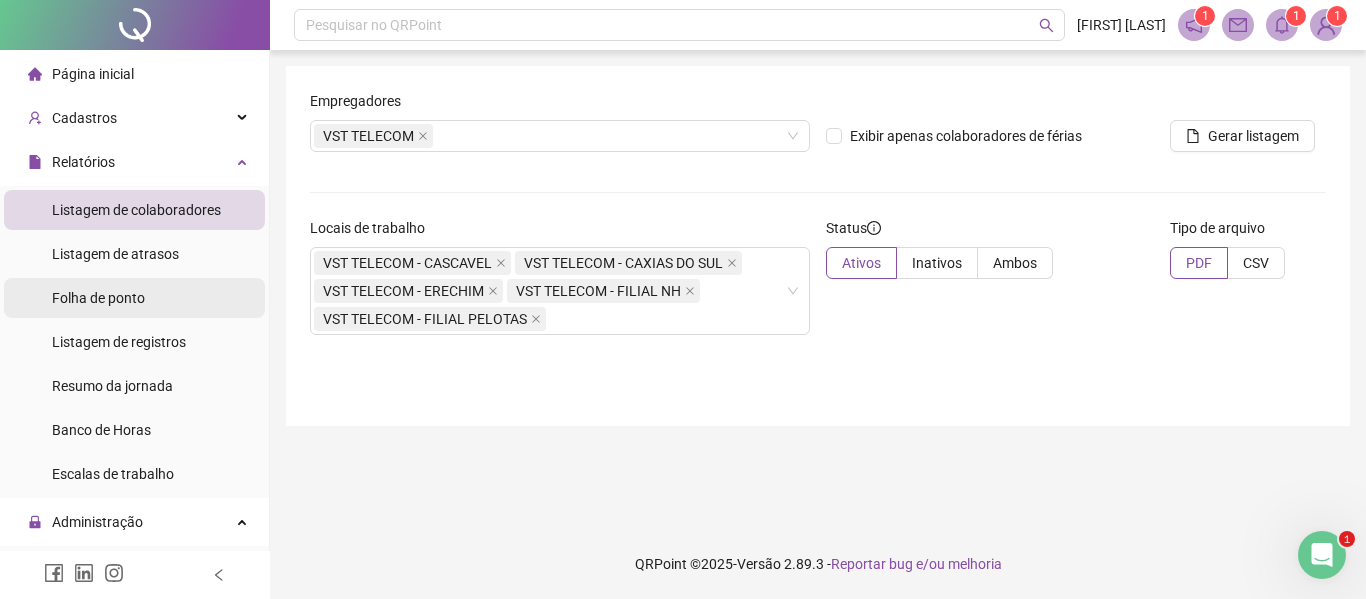 click on "Folha de ponto" at bounding box center [98, 298] 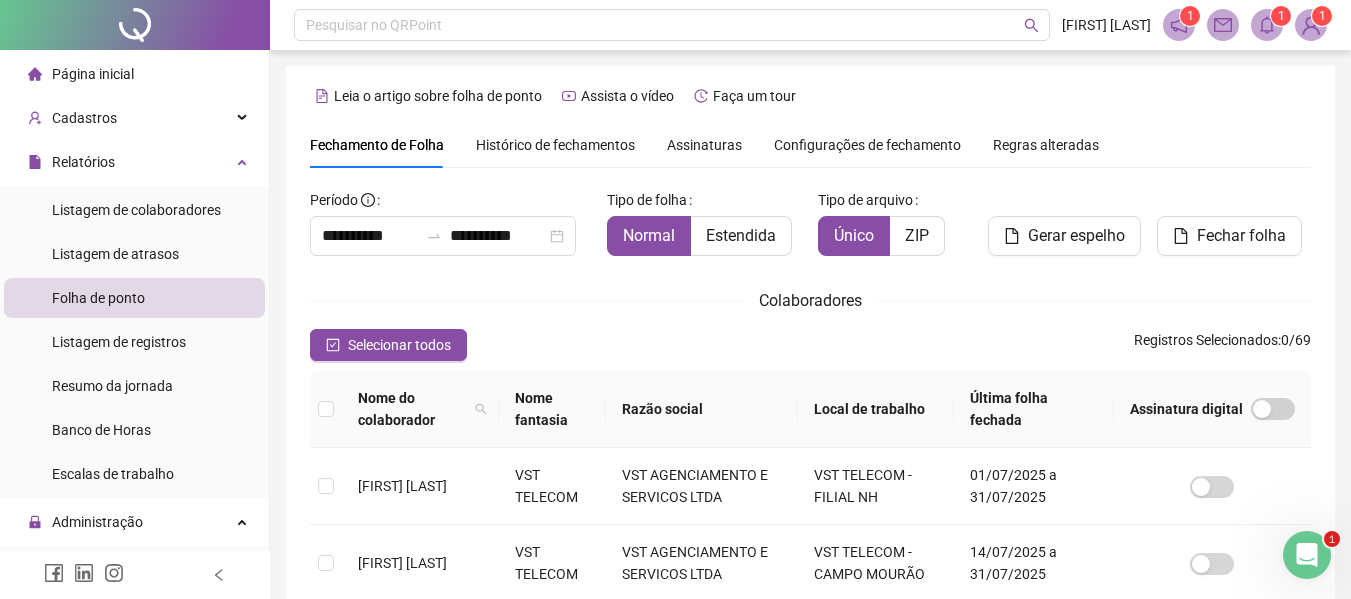 scroll, scrollTop: 110, scrollLeft: 0, axis: vertical 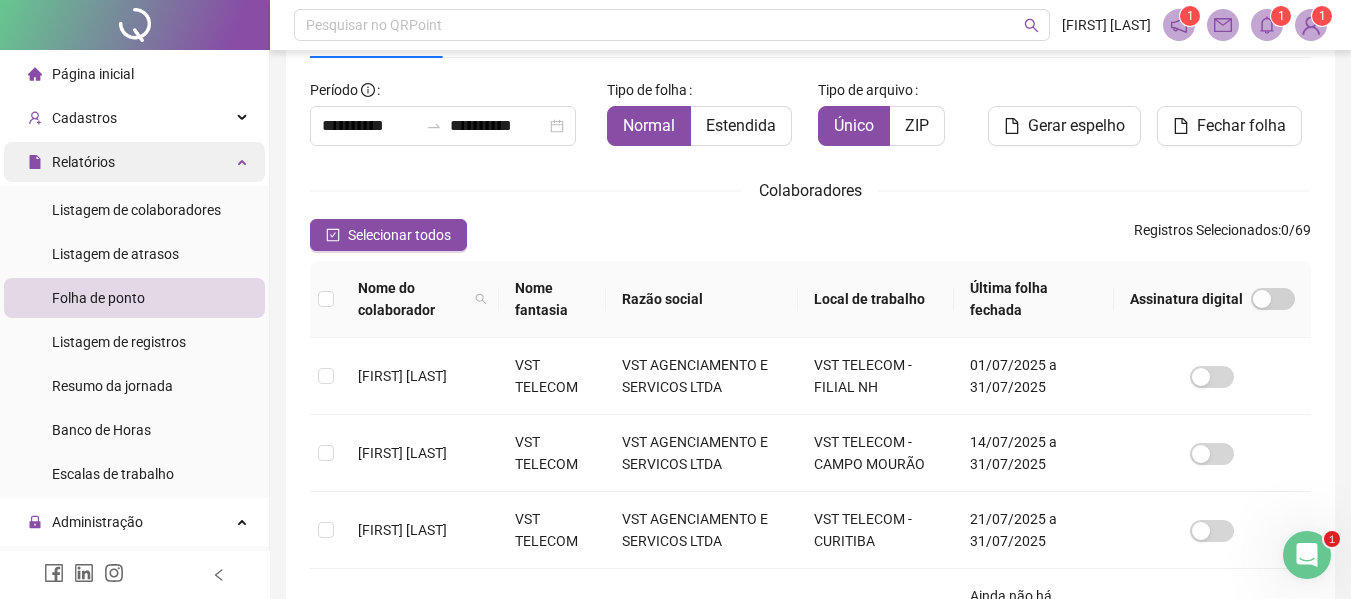 click on "Relatórios" at bounding box center [134, 162] 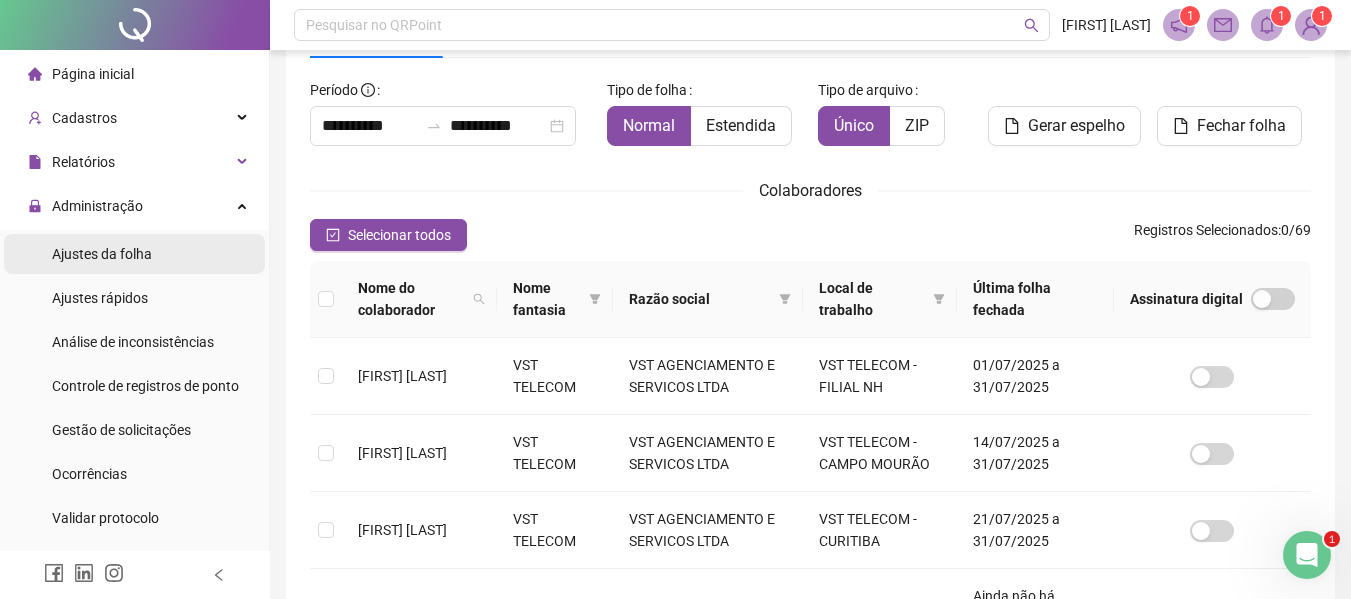 click on "Ajustes da folha" at bounding box center (102, 254) 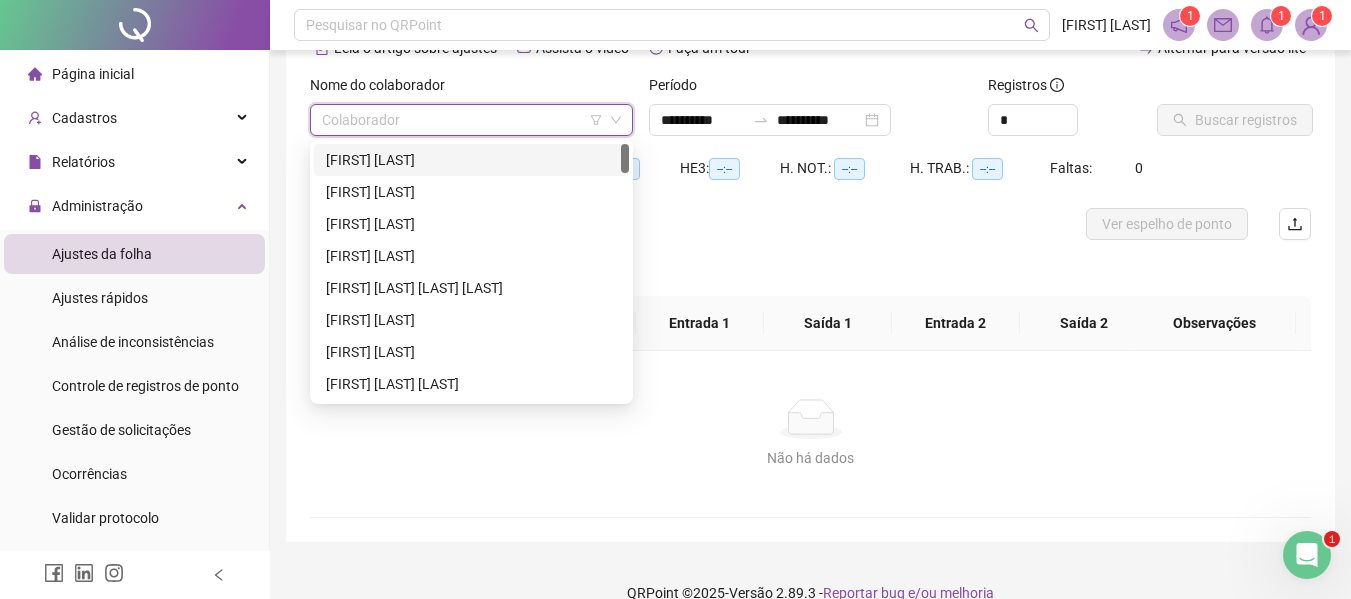 click at bounding box center (462, 120) 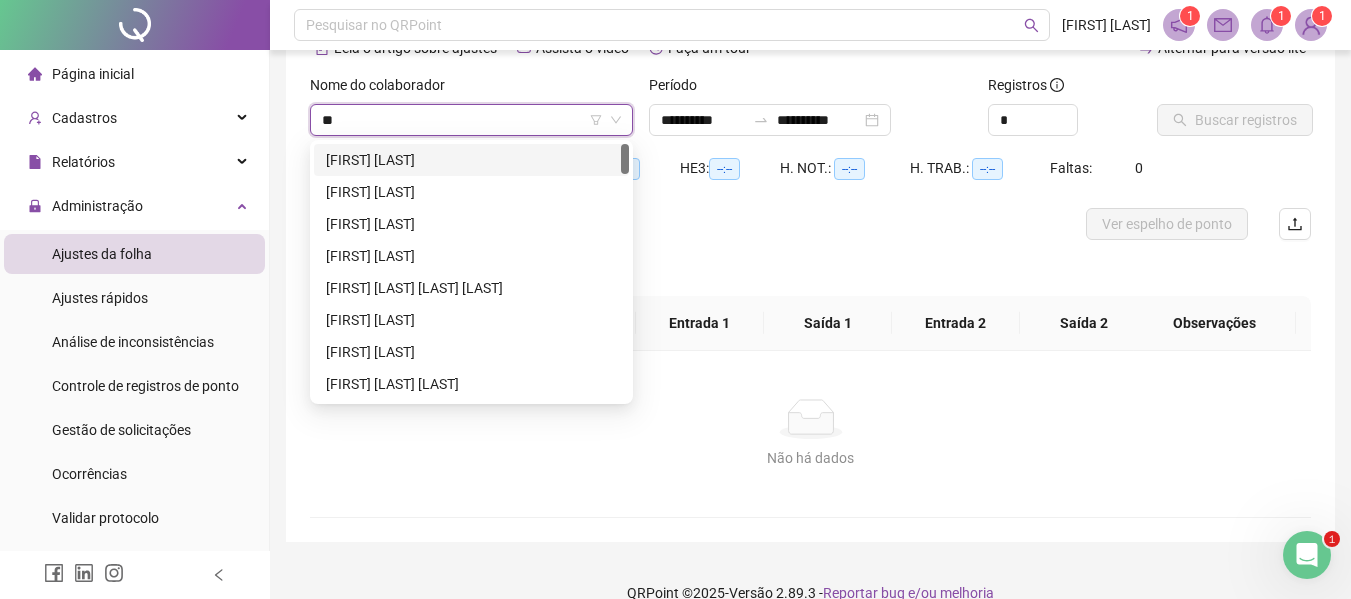 type on "***" 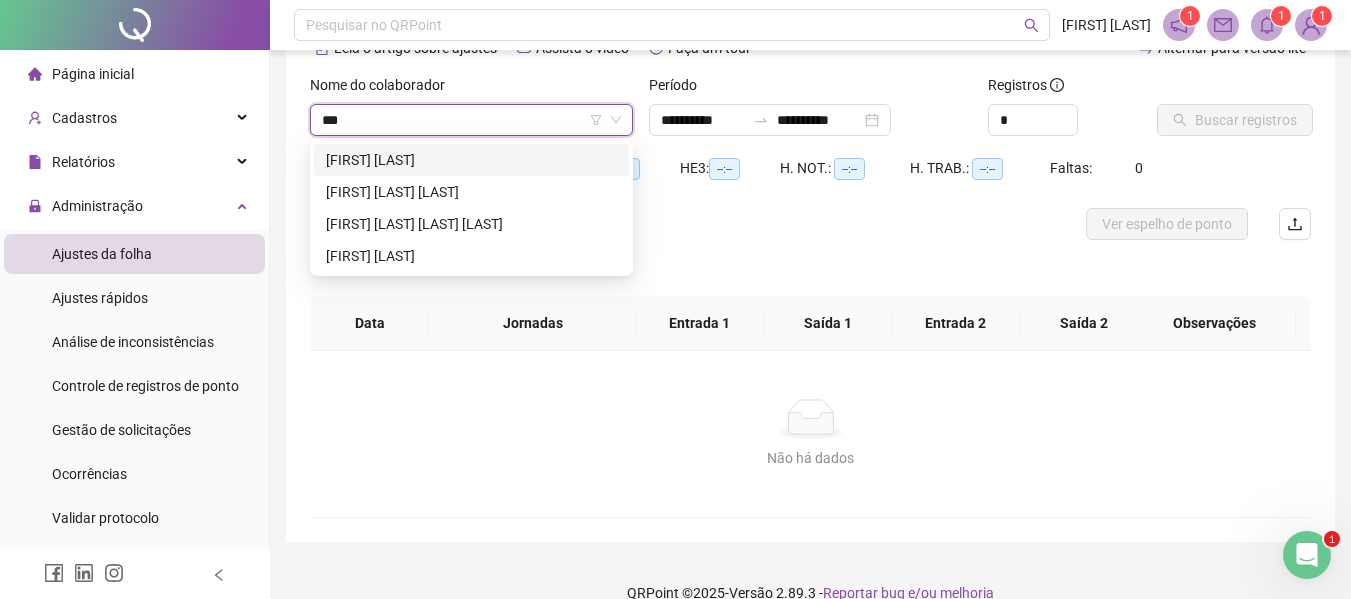 click on "[FIRST] [LAST]" at bounding box center (471, 160) 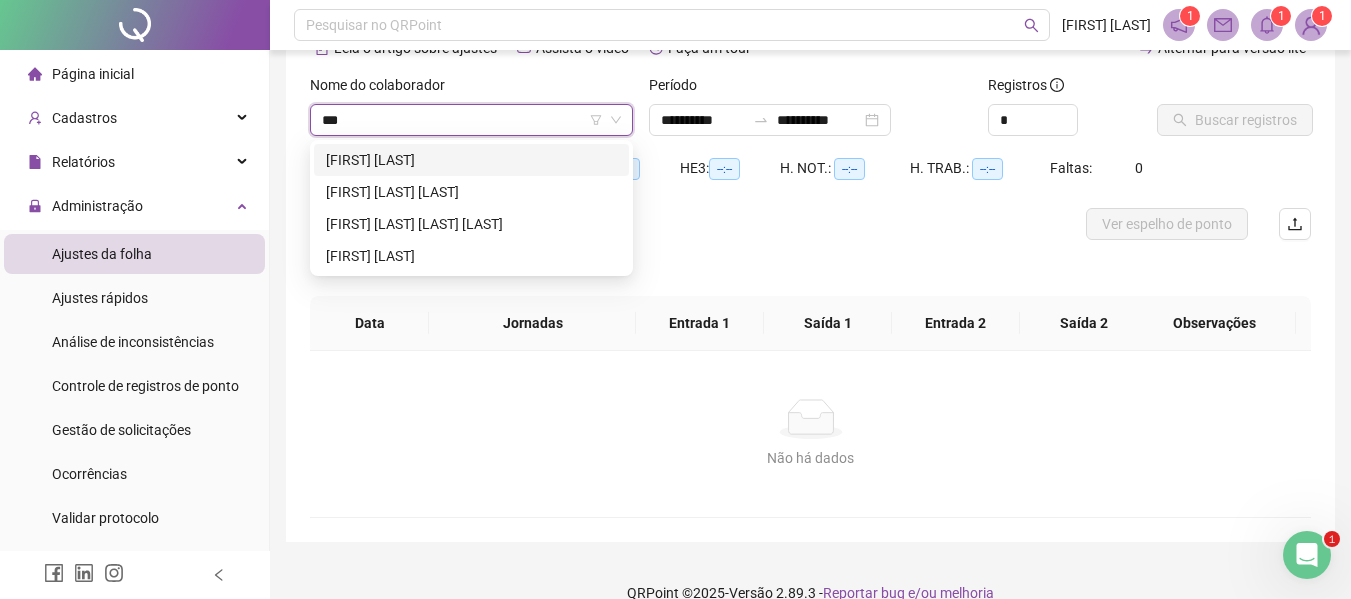 type 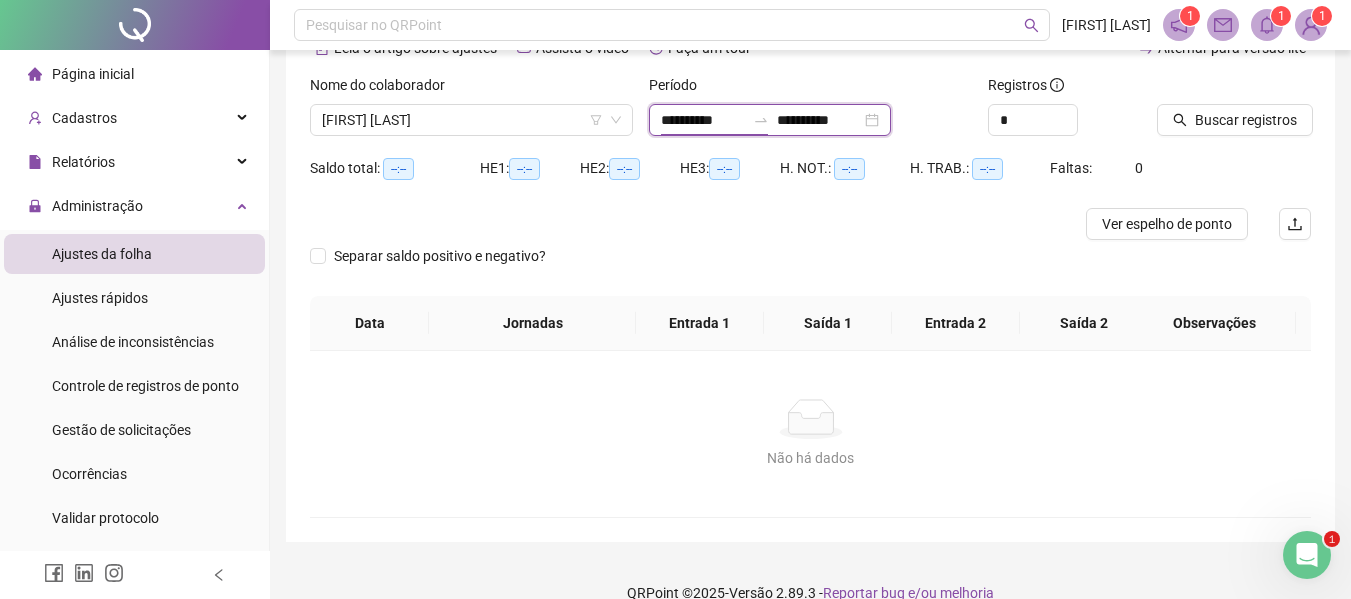click on "**********" at bounding box center (703, 120) 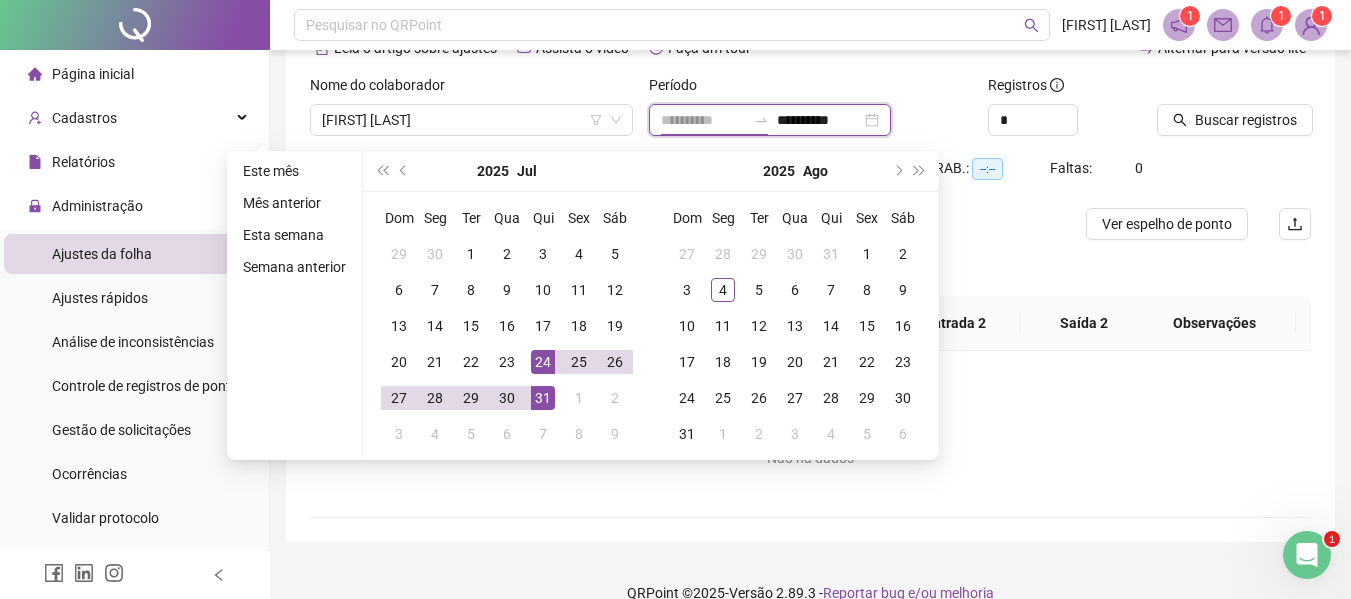 type on "**********" 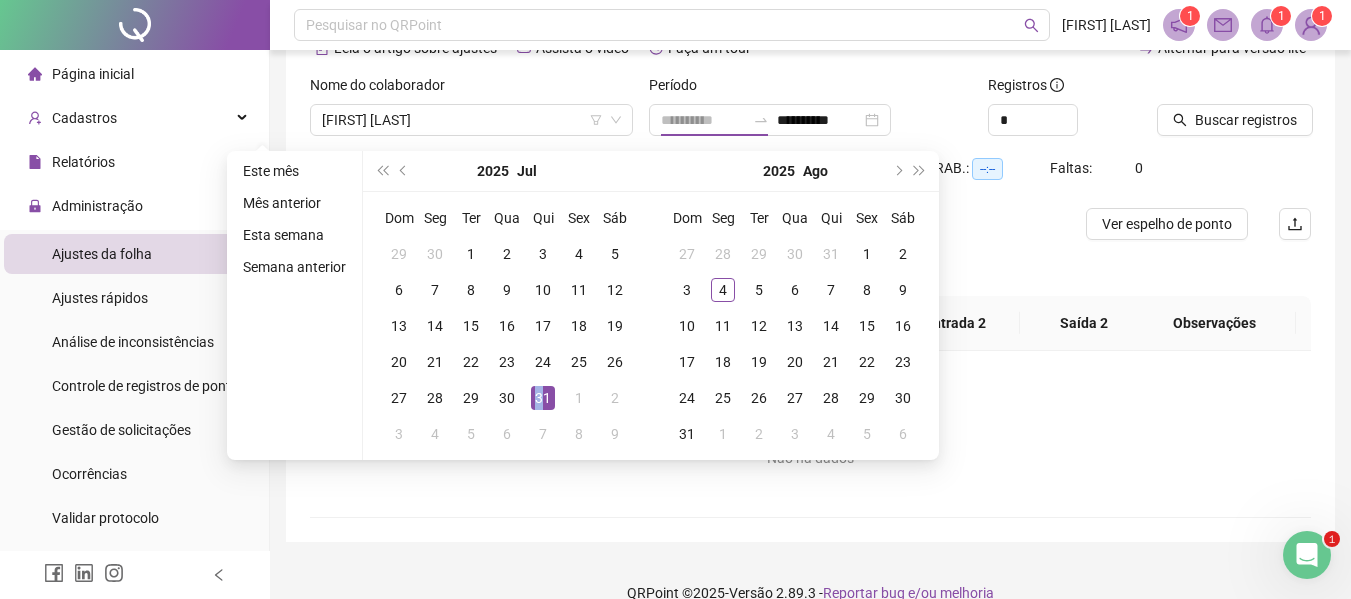 drag, startPoint x: 537, startPoint y: 390, endPoint x: 542, endPoint y: 381, distance: 10.29563 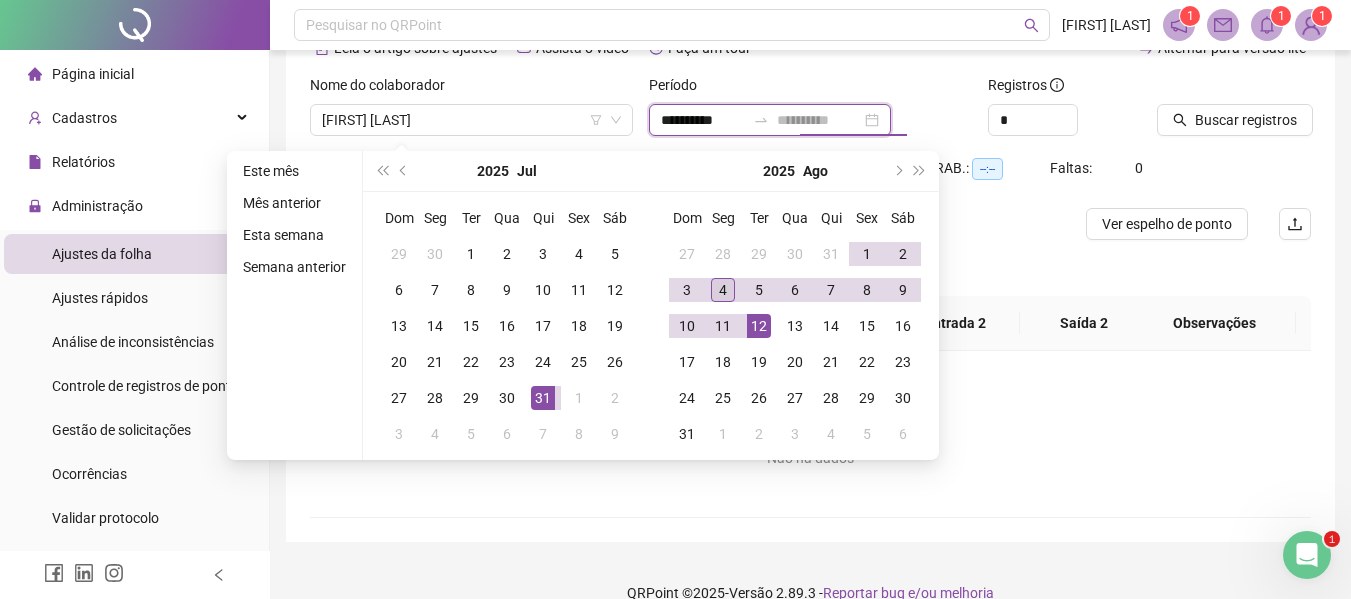type on "**********" 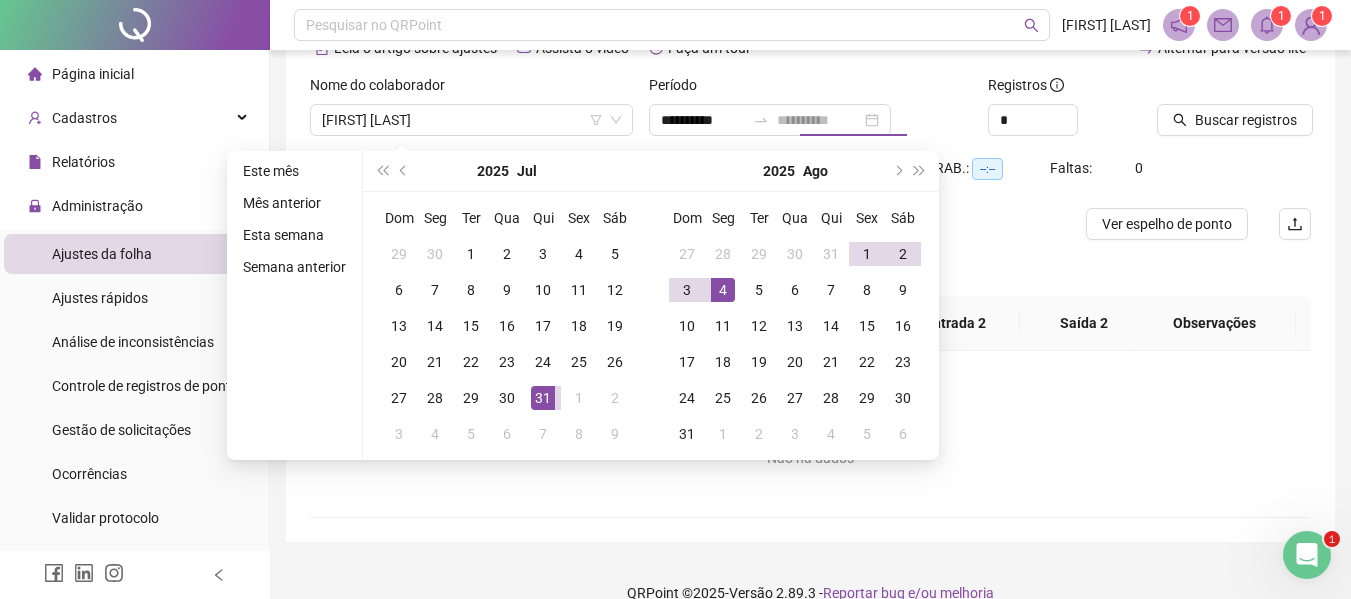click on "4" at bounding box center [723, 290] 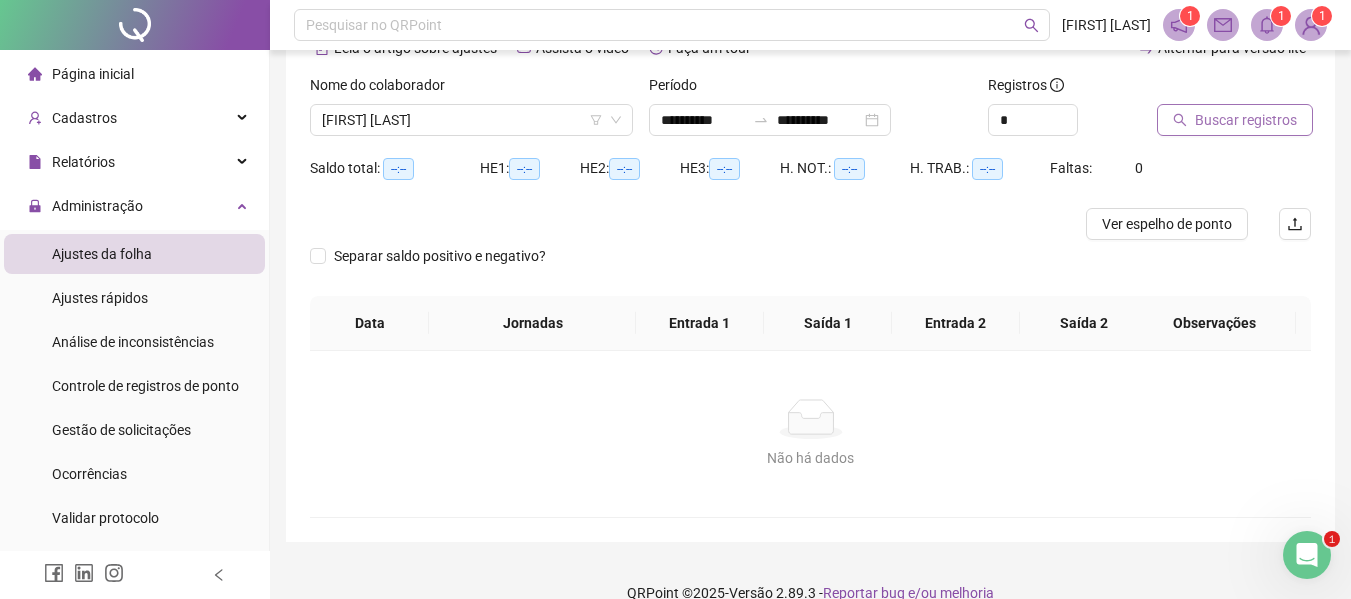 click on "Buscar registros" at bounding box center (1246, 120) 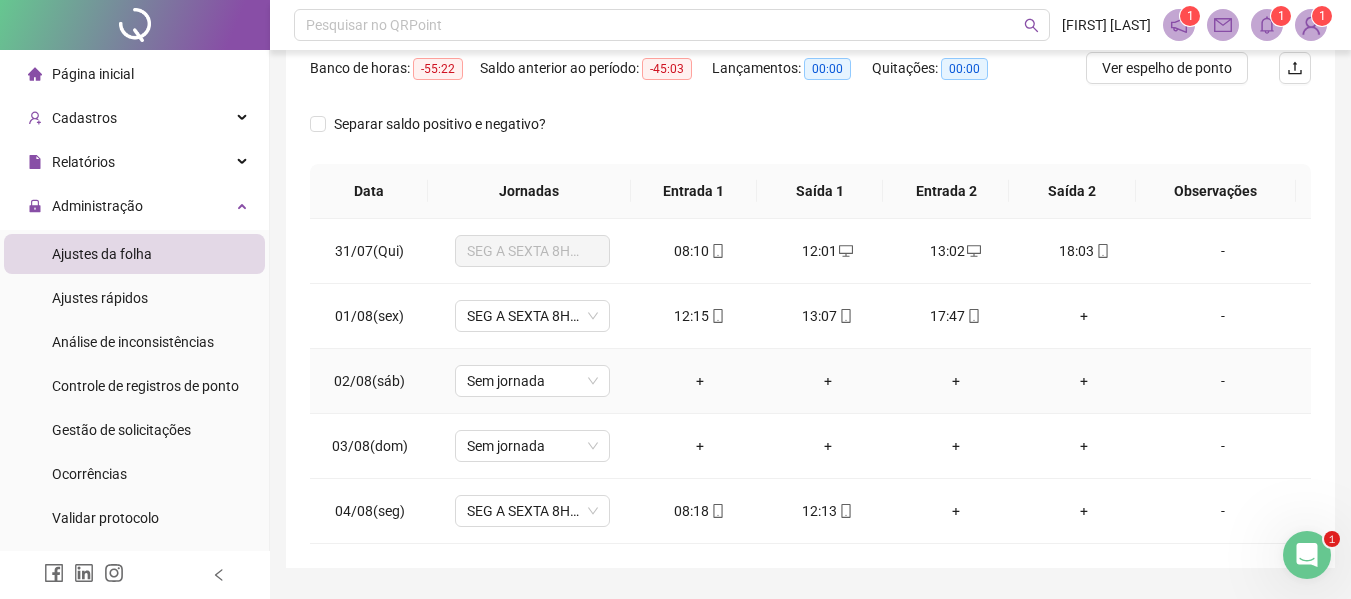 scroll, scrollTop: 310, scrollLeft: 0, axis: vertical 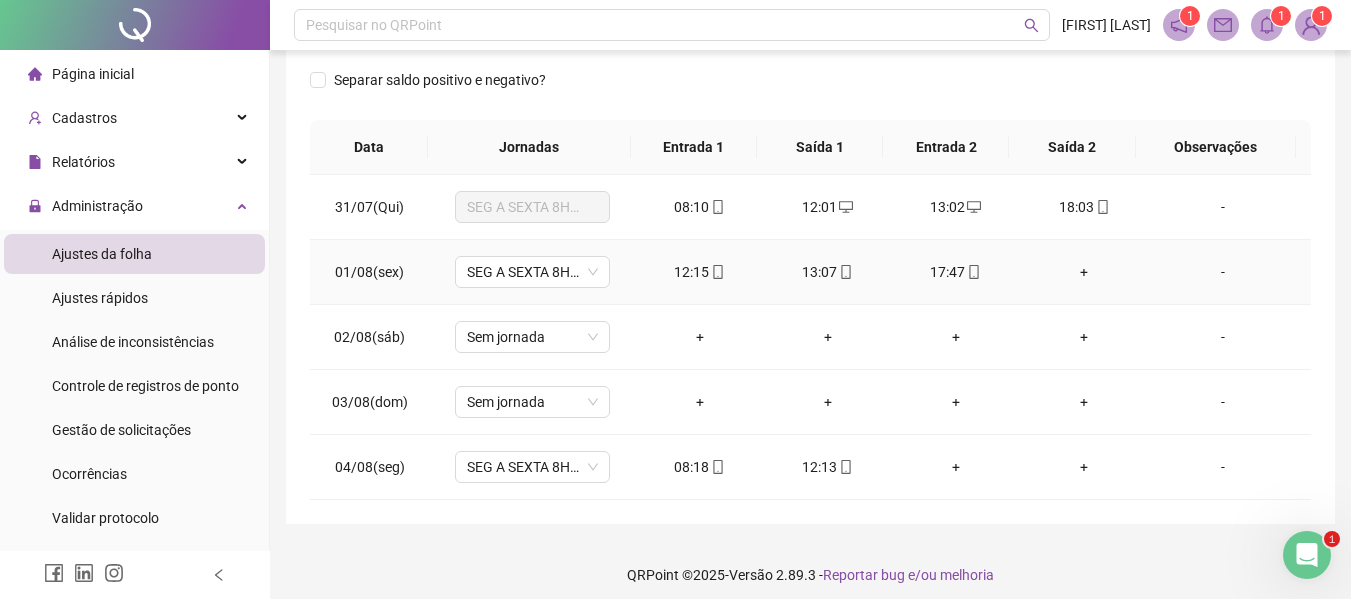 click on "+" at bounding box center (1084, 272) 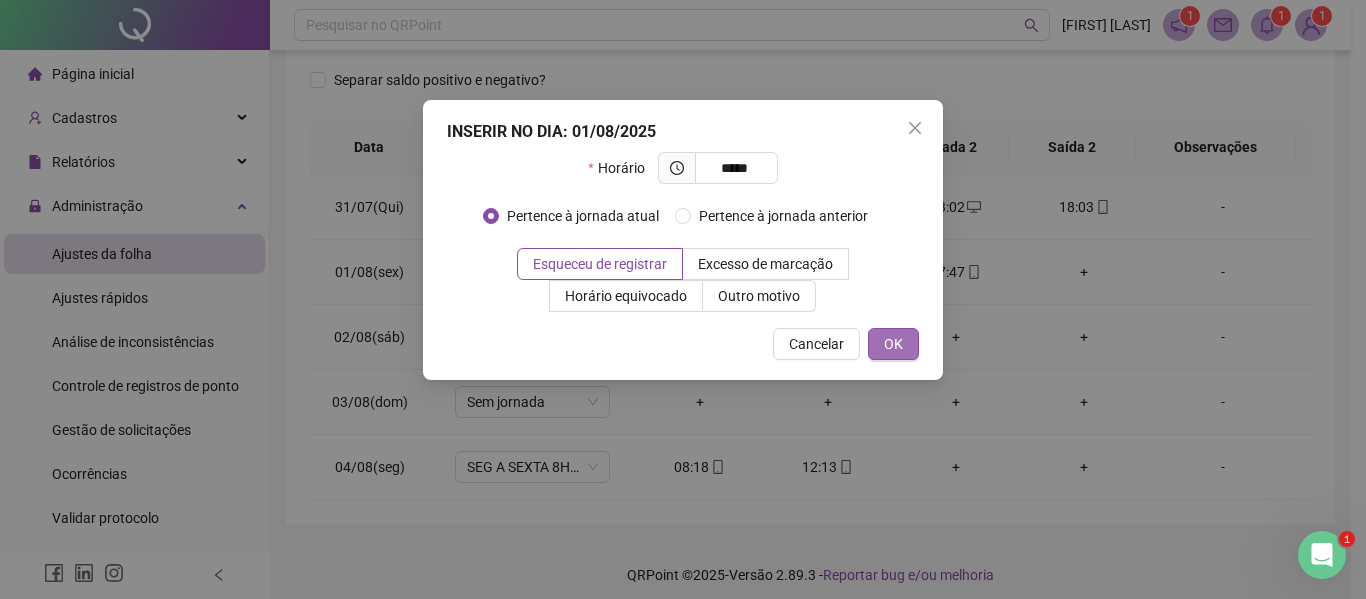 type on "*****" 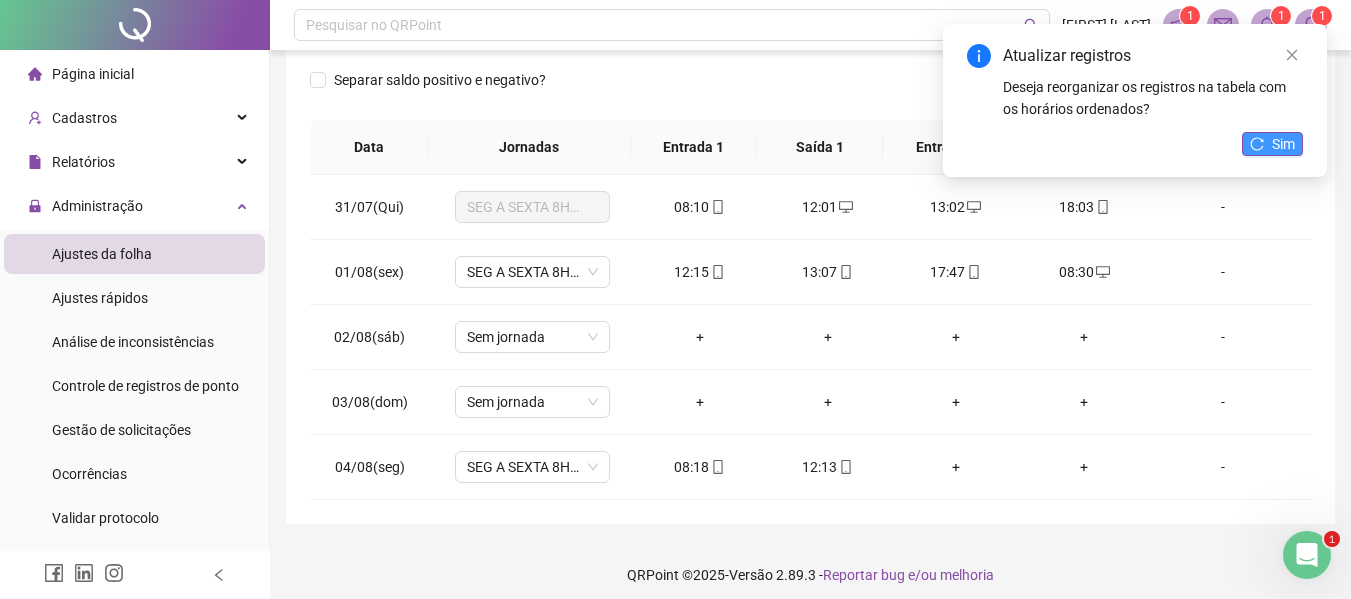 click on "Sim" at bounding box center [1283, 144] 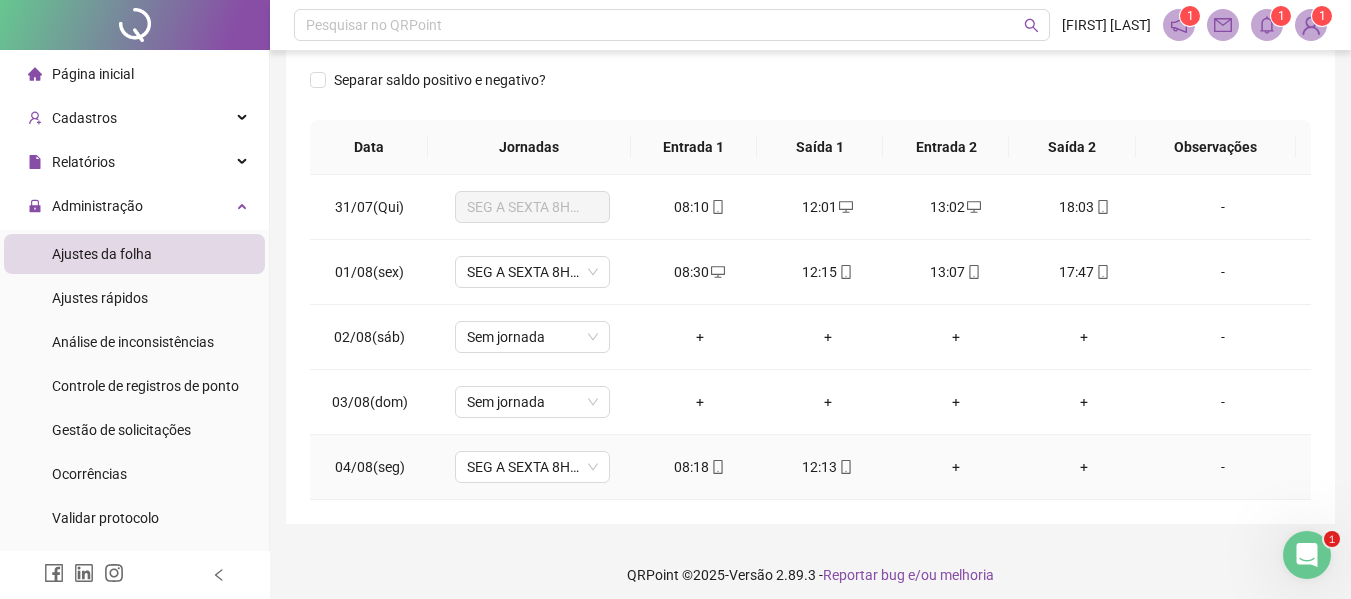 click on "+" at bounding box center (956, 467) 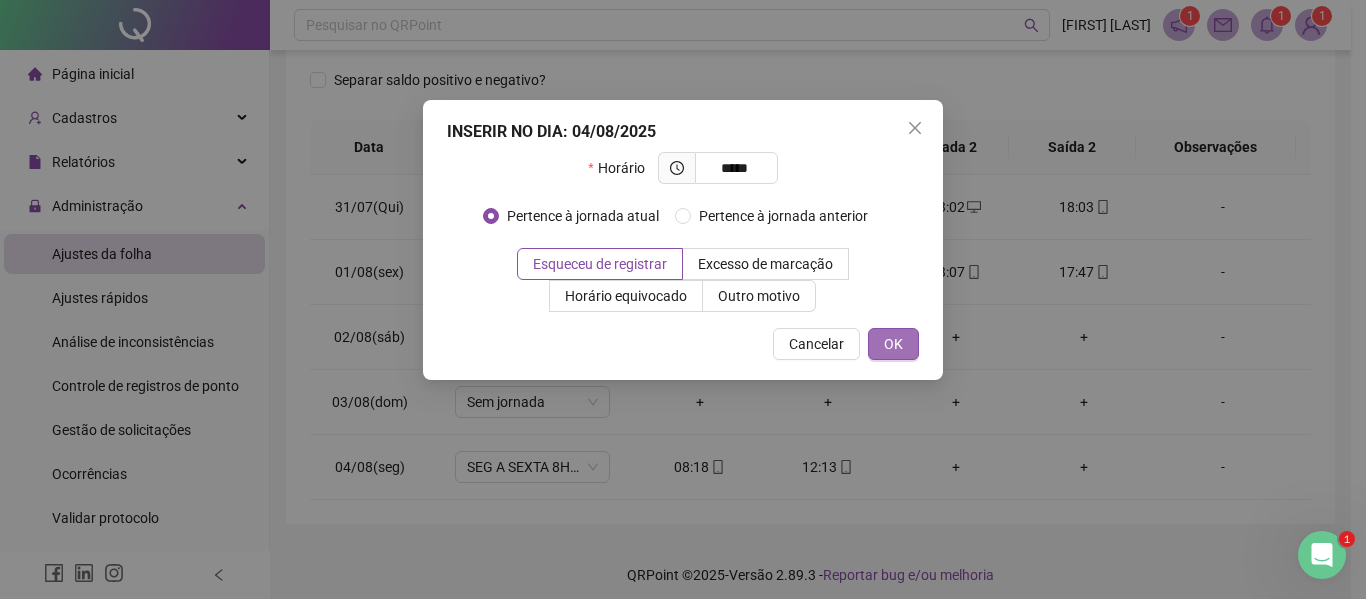 type on "*****" 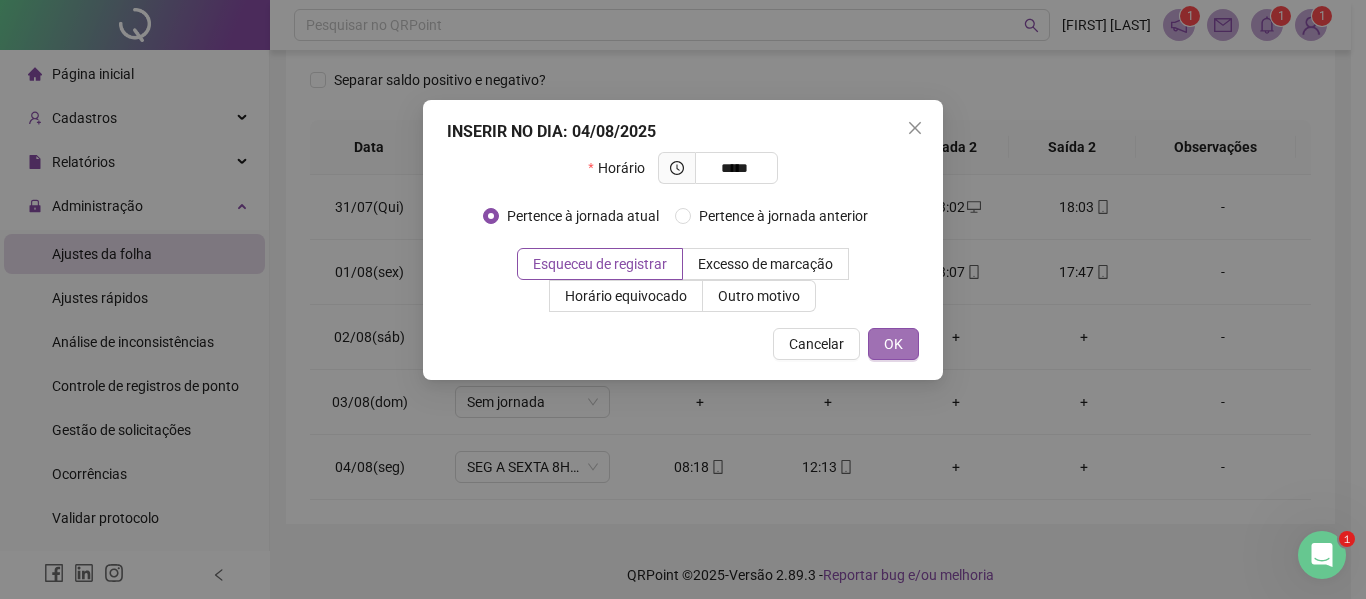click on "OK" at bounding box center (893, 344) 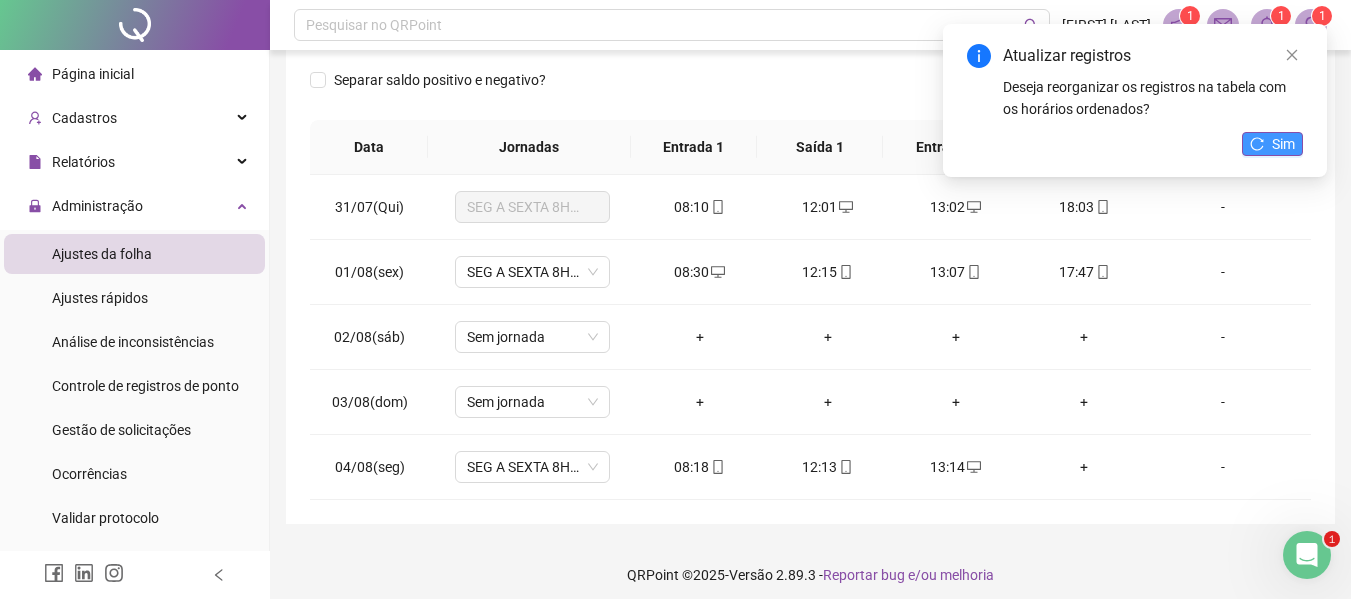 click on "Sim" at bounding box center [1272, 144] 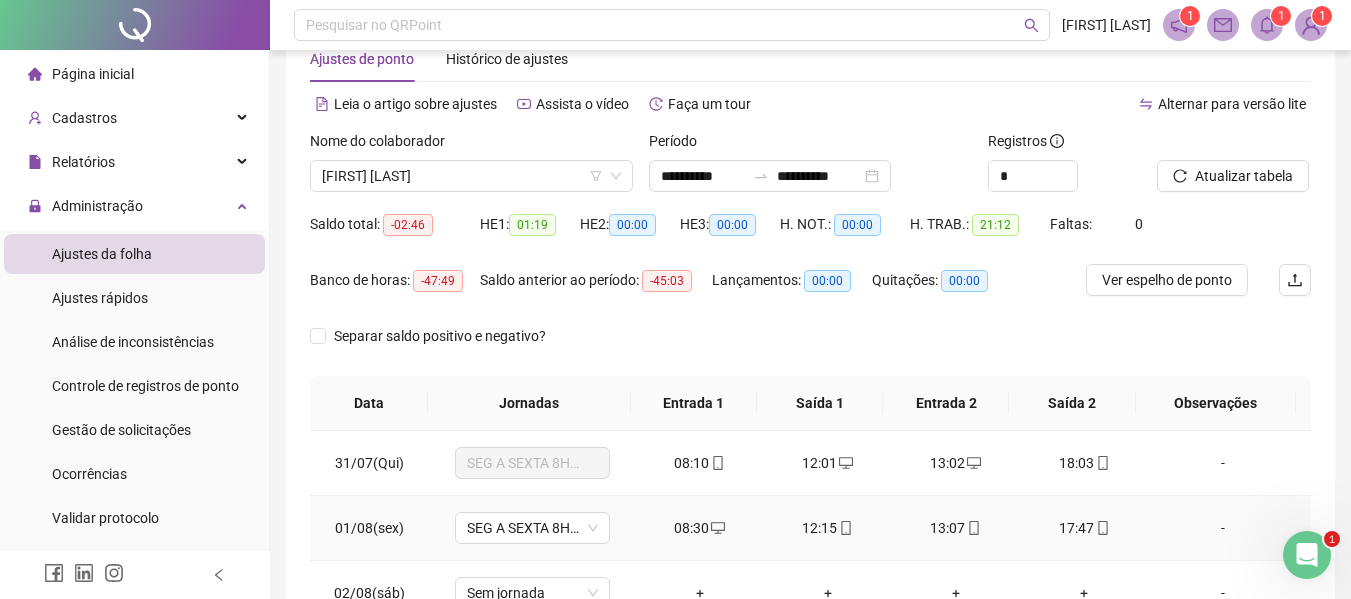 scroll, scrollTop: 0, scrollLeft: 0, axis: both 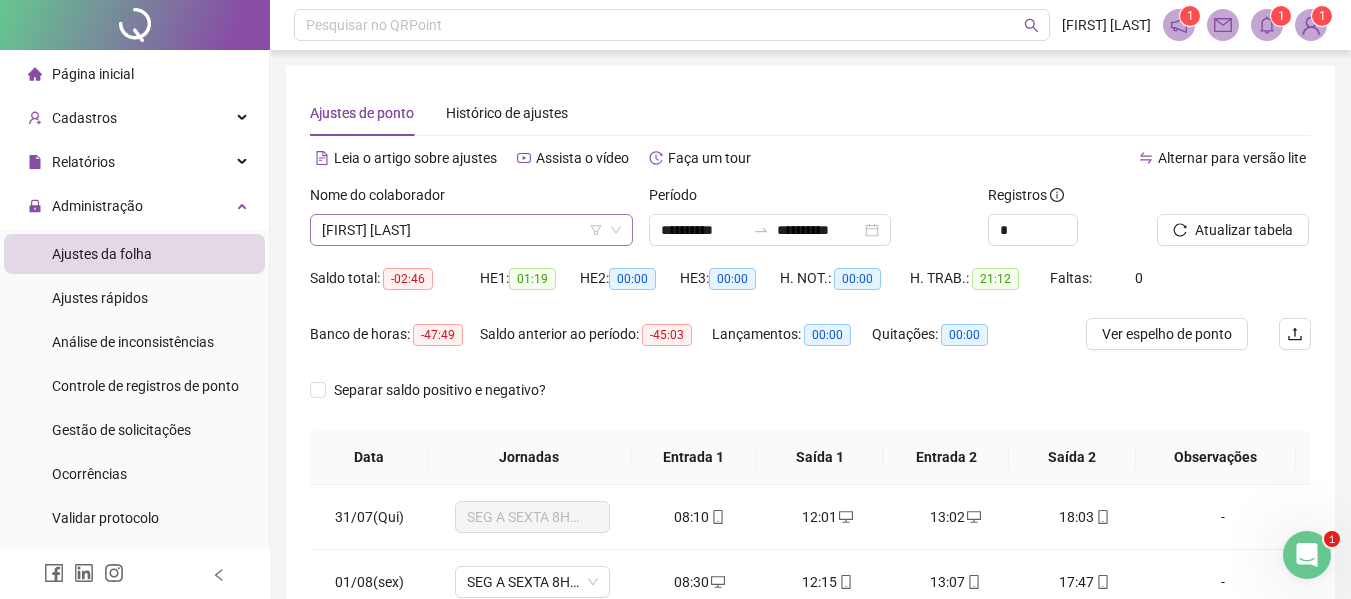 click on "[FIRST] [LAST]" at bounding box center [471, 230] 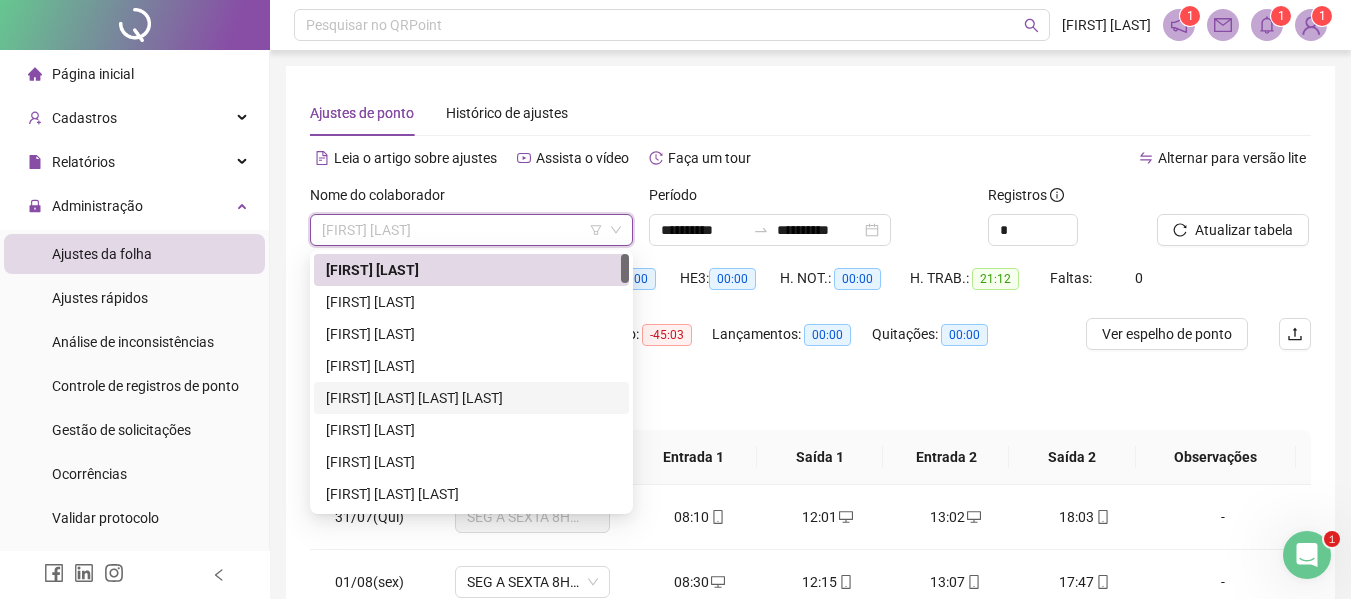 click on "[FIRST] [LAST] [LAST] [LAST]" at bounding box center [471, 398] 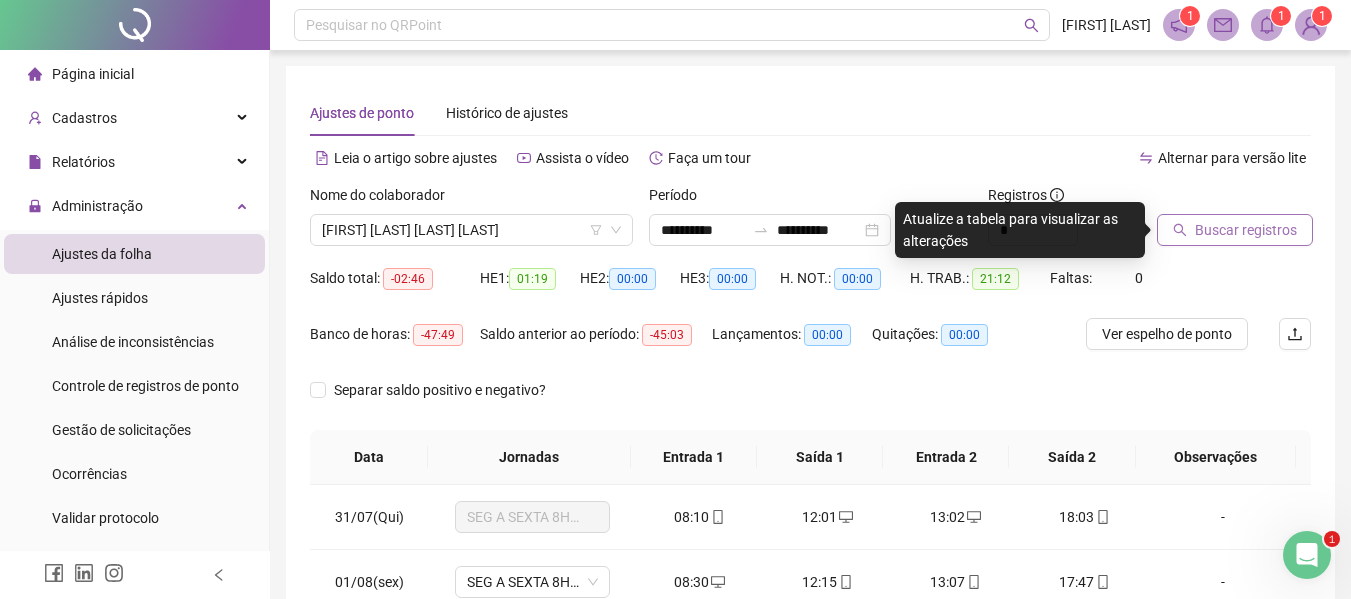 click on "Buscar registros" at bounding box center [1246, 230] 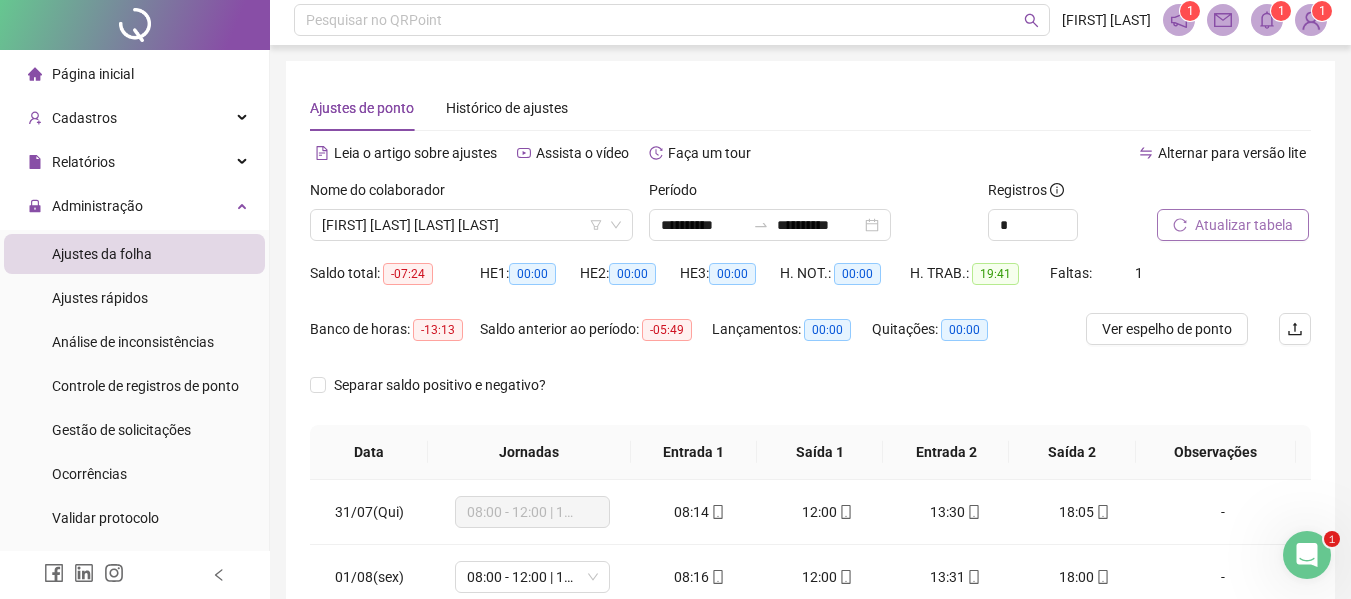 scroll, scrollTop: 0, scrollLeft: 0, axis: both 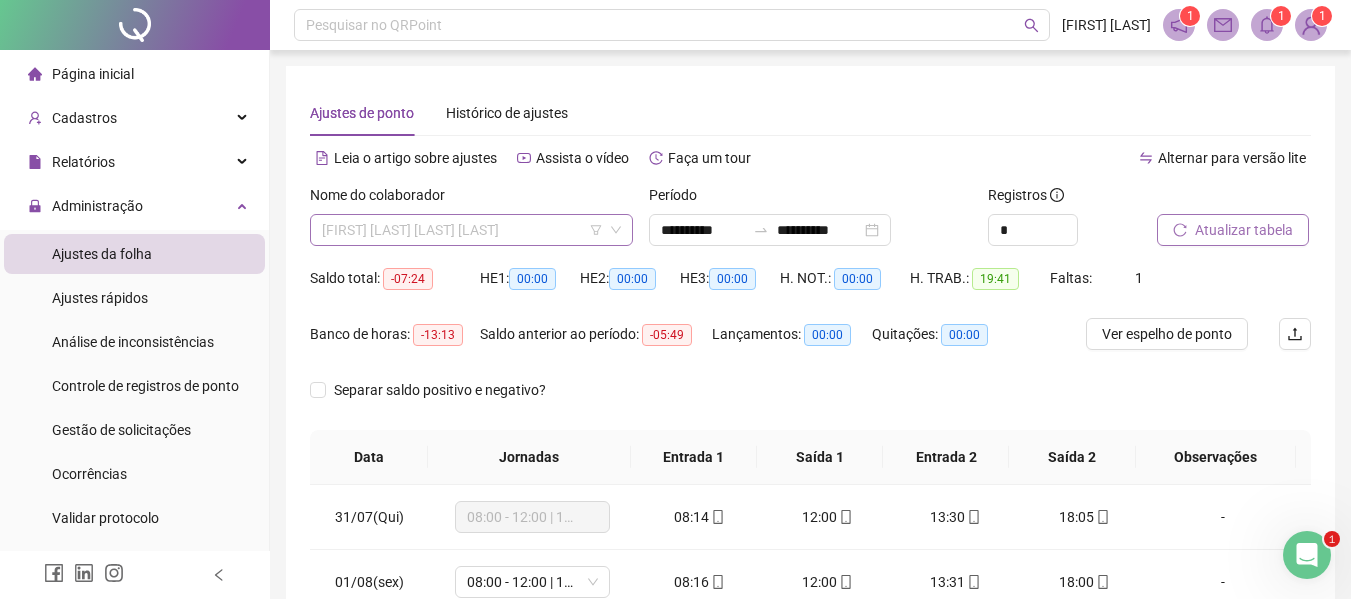click on "[FIRST] [LAST] [LAST] [LAST]" at bounding box center [471, 230] 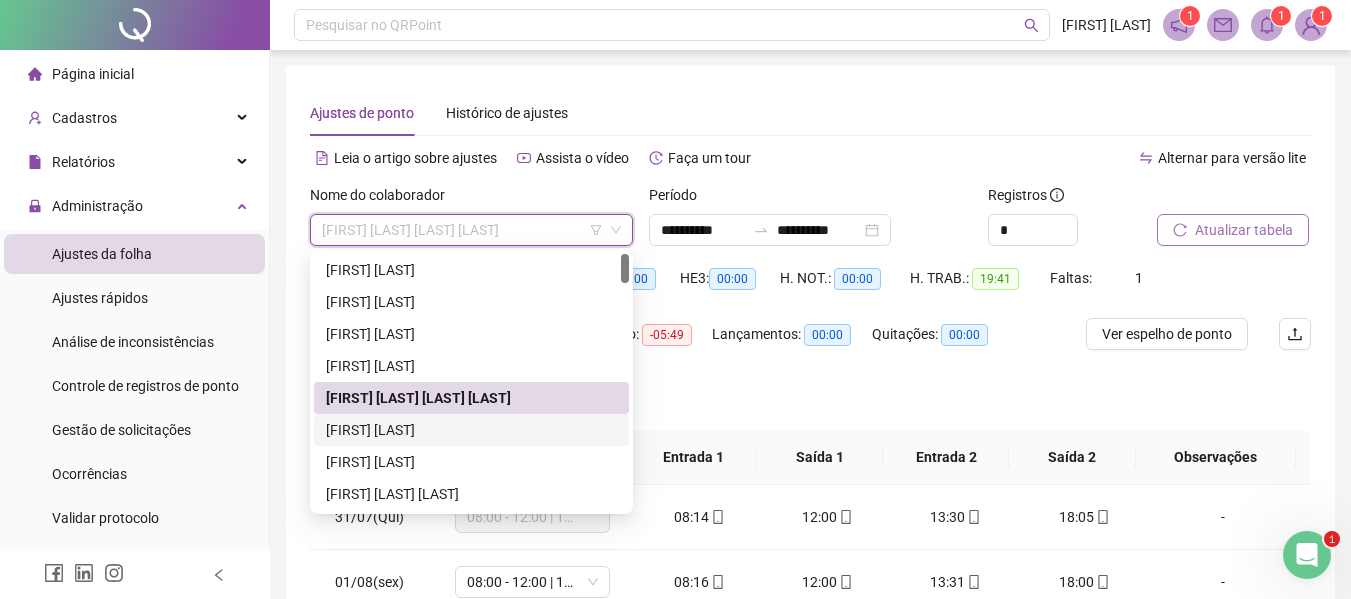 click on "[FIRST] [LAST]" at bounding box center [471, 430] 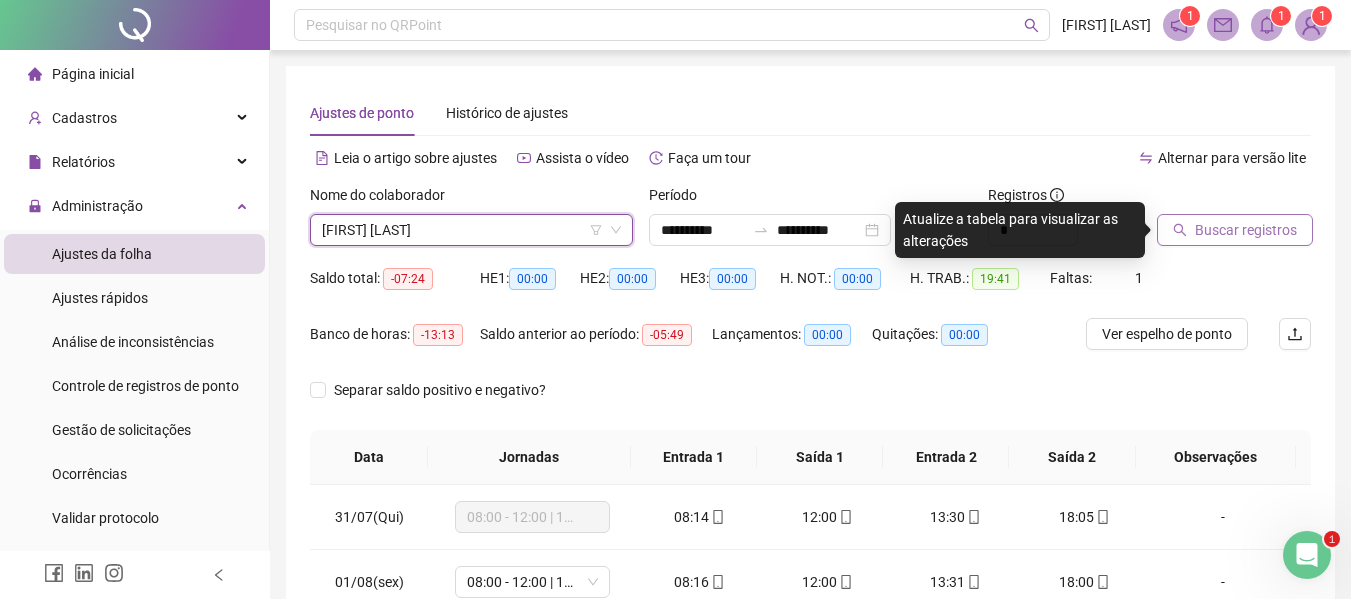 click on "Buscar registros" at bounding box center (1246, 230) 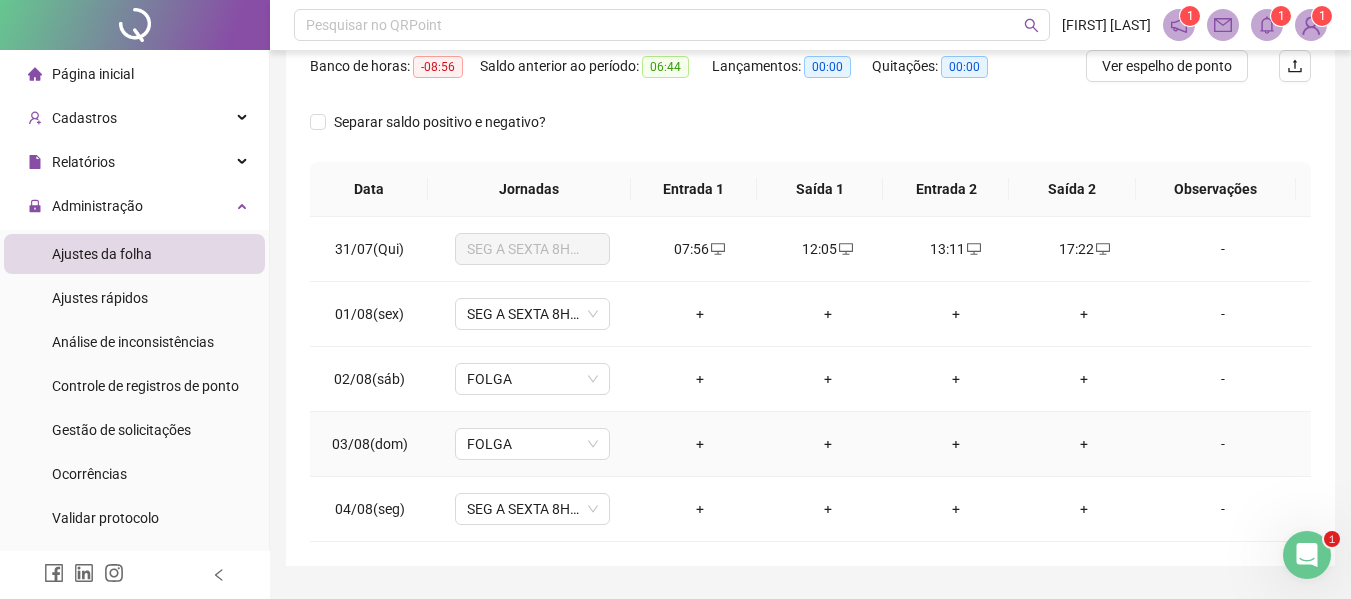 scroll, scrollTop: 300, scrollLeft: 0, axis: vertical 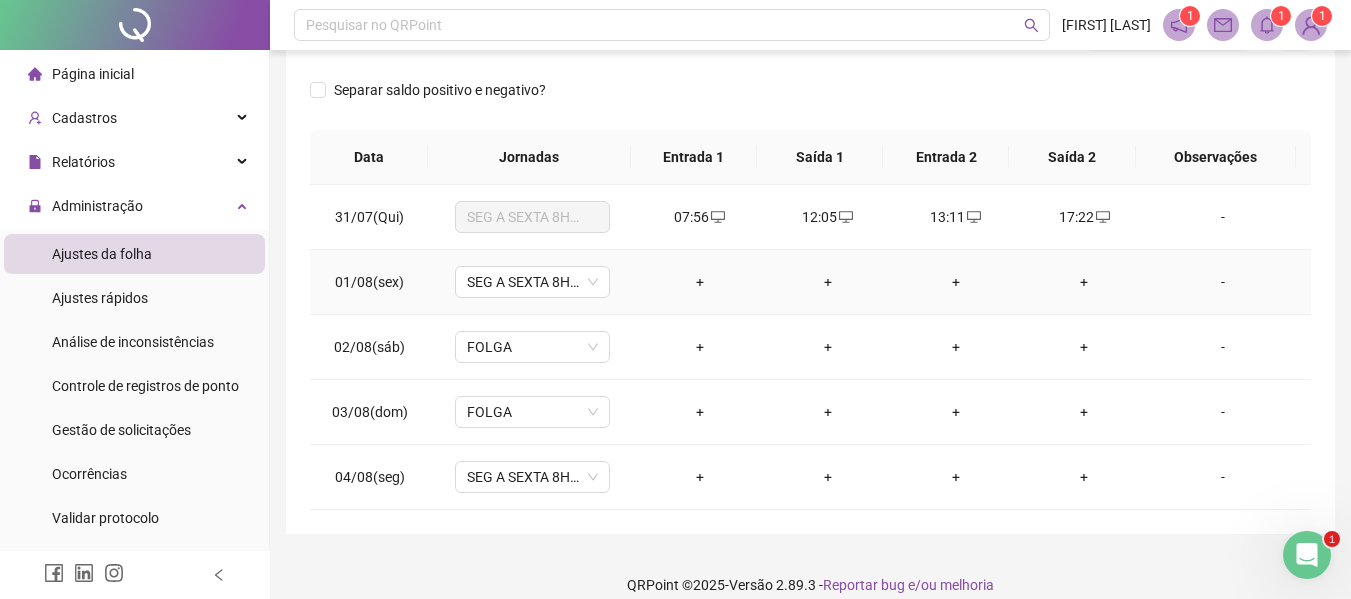 click on "+" at bounding box center (700, 282) 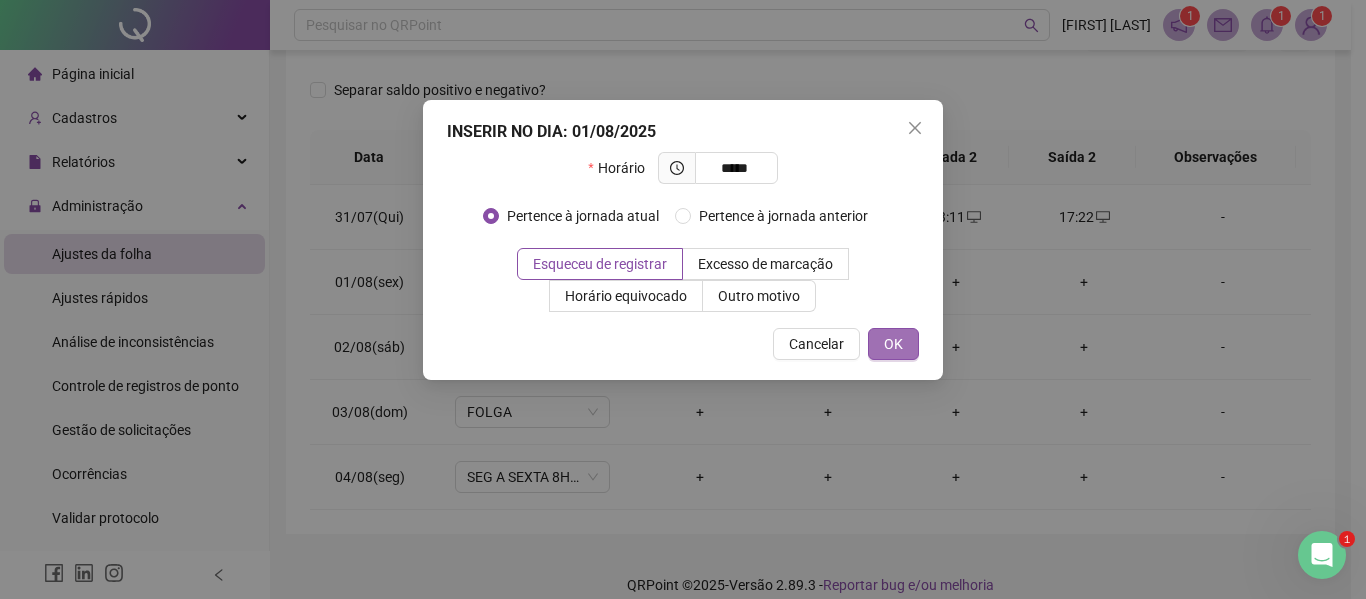 type on "*****" 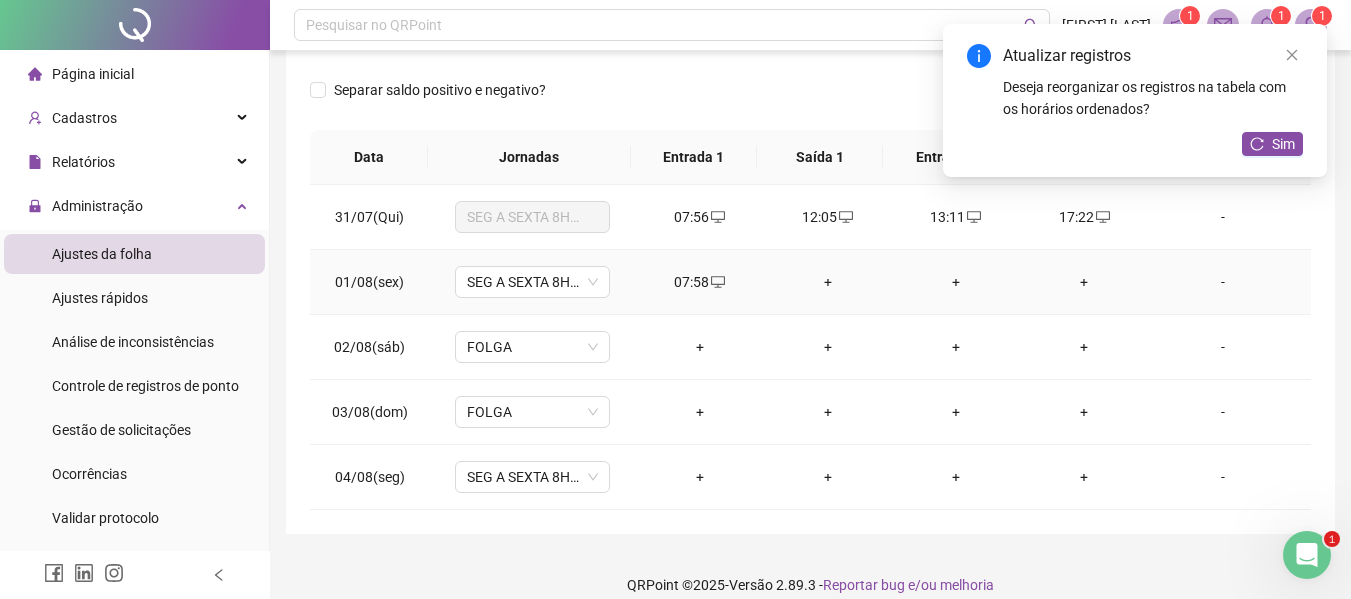 click on "+" at bounding box center (828, 282) 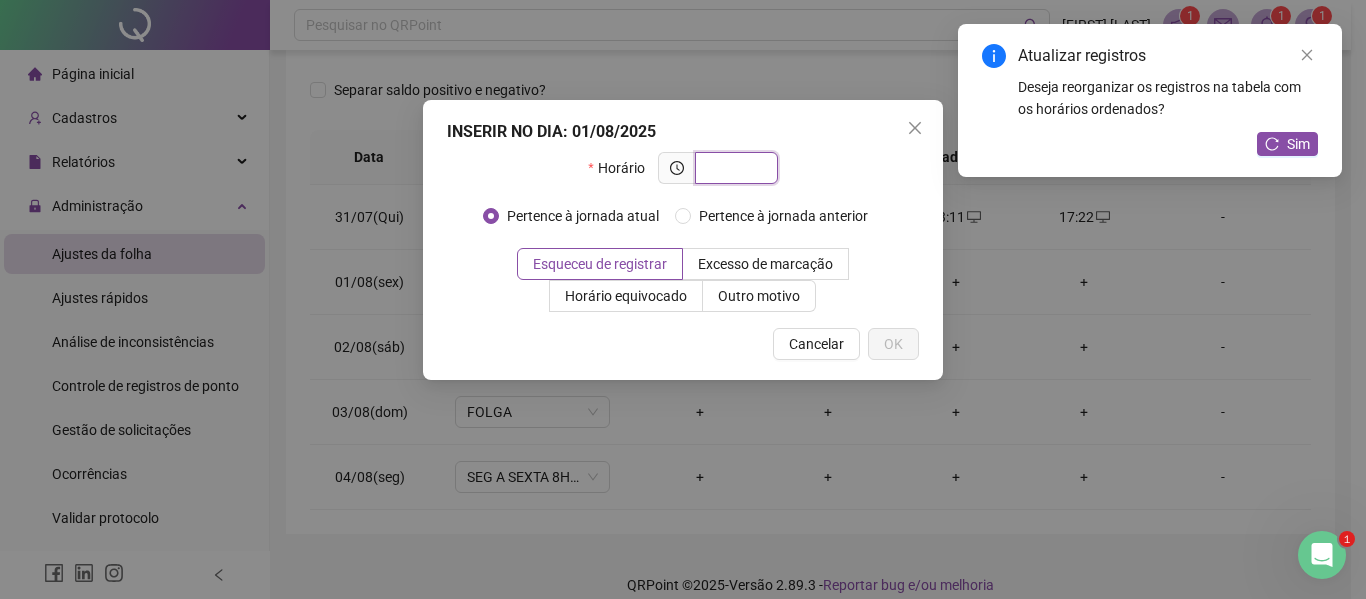 type on "*" 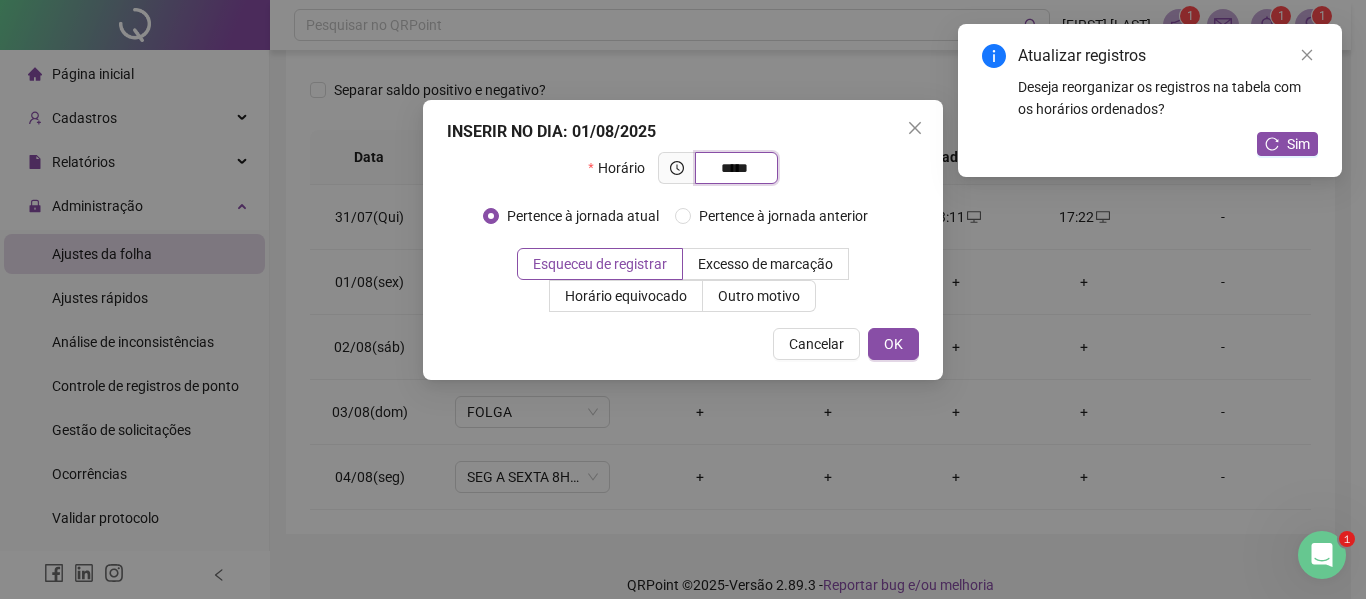 type on "*****" 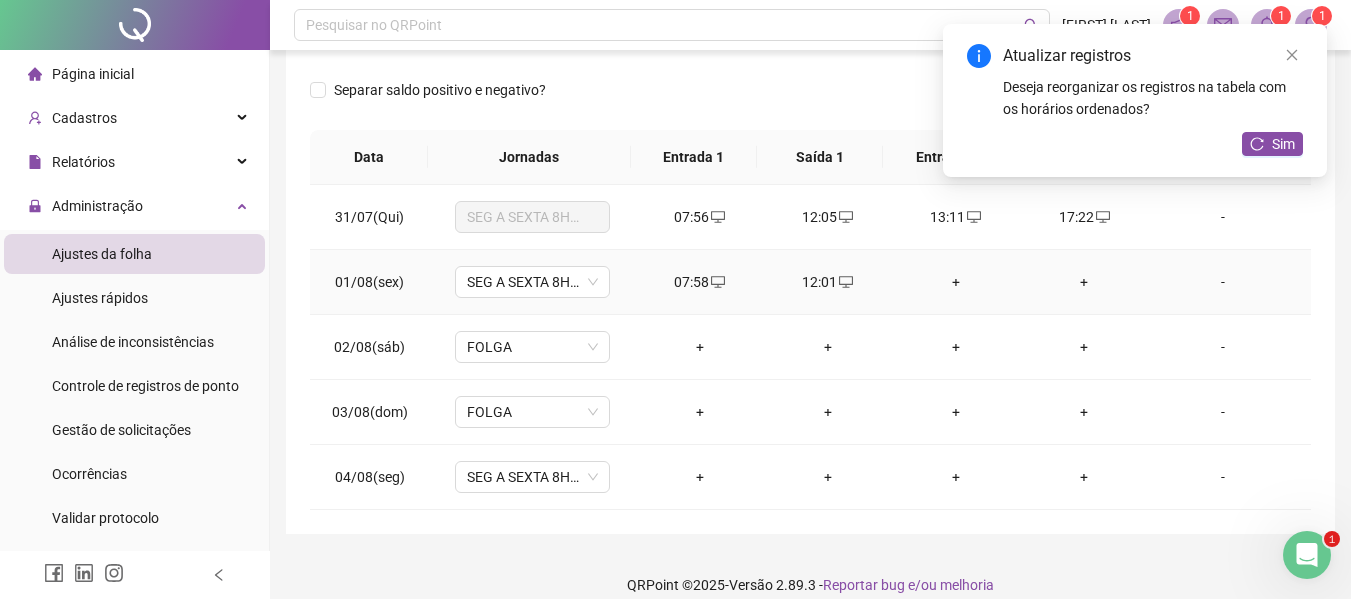 click on "+" at bounding box center (956, 282) 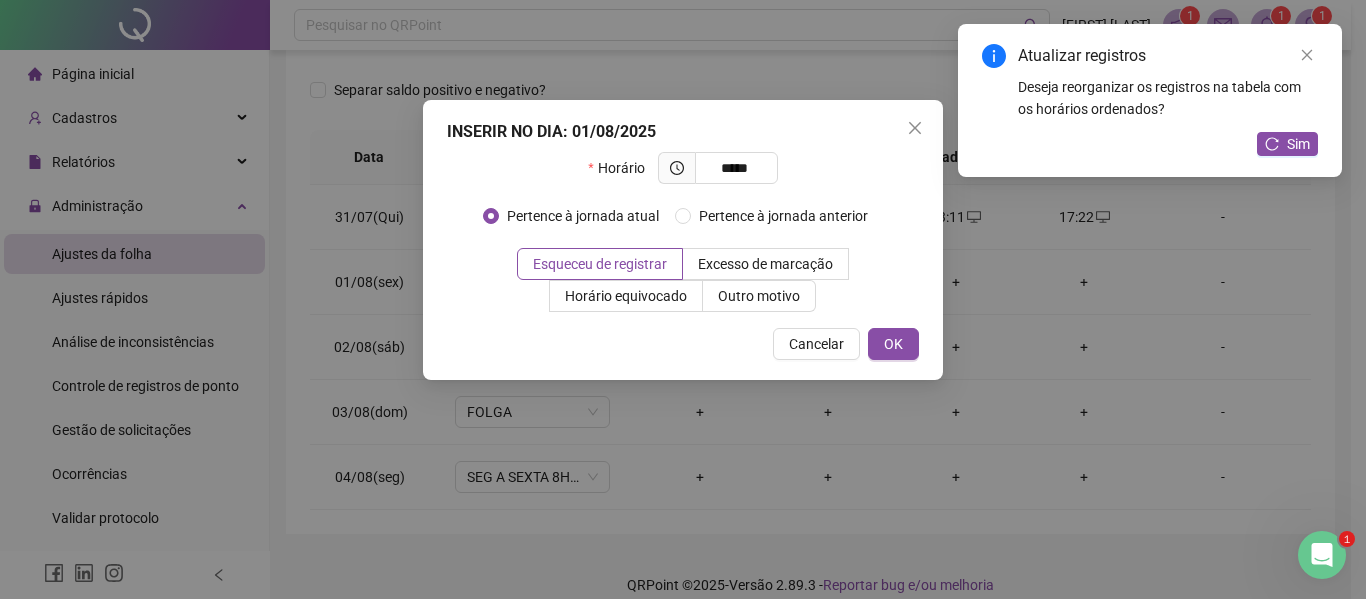 type on "*****" 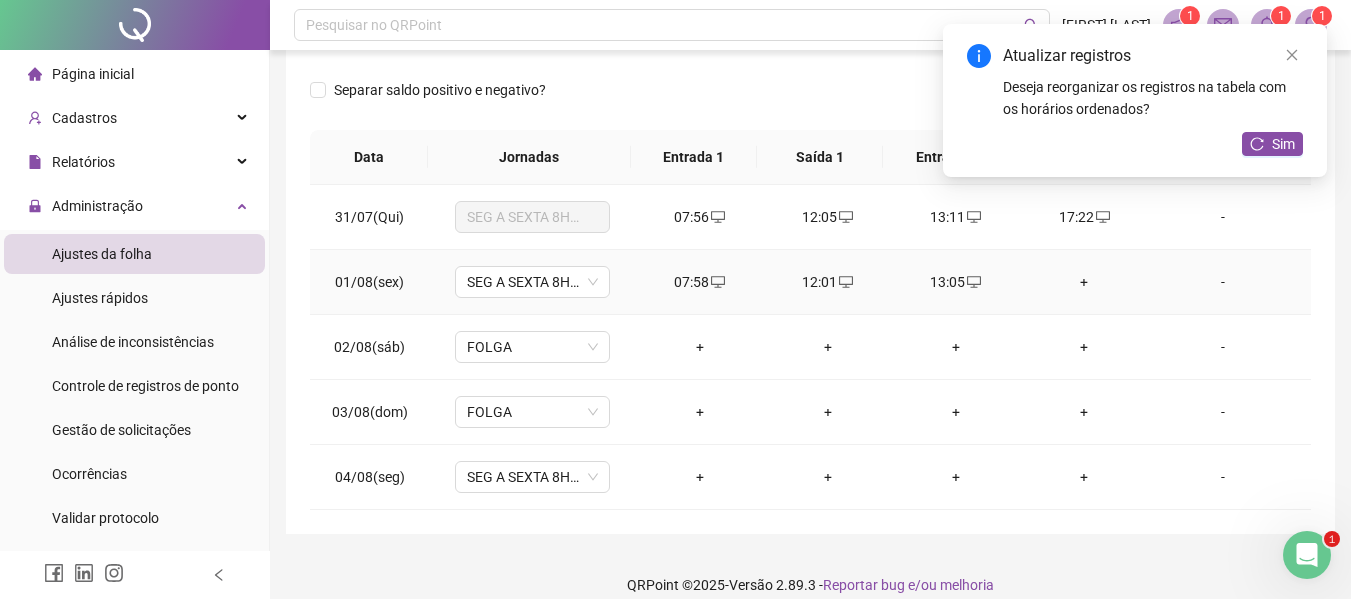 click on "+" at bounding box center [1084, 282] 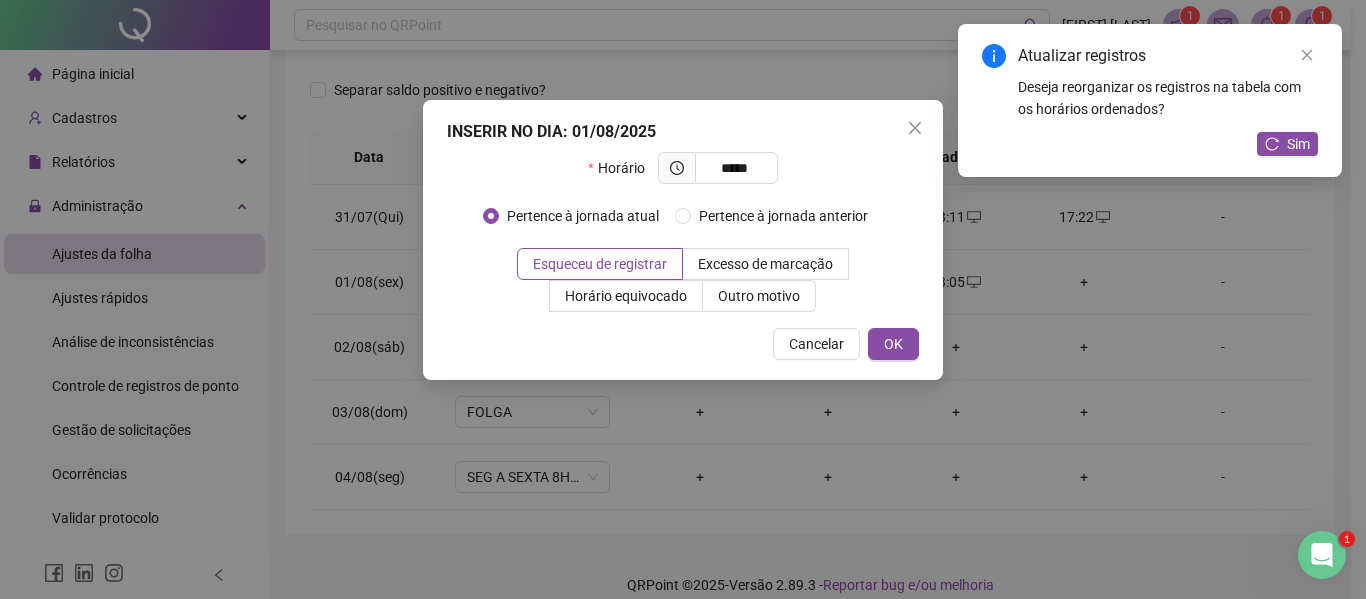 type on "*****" 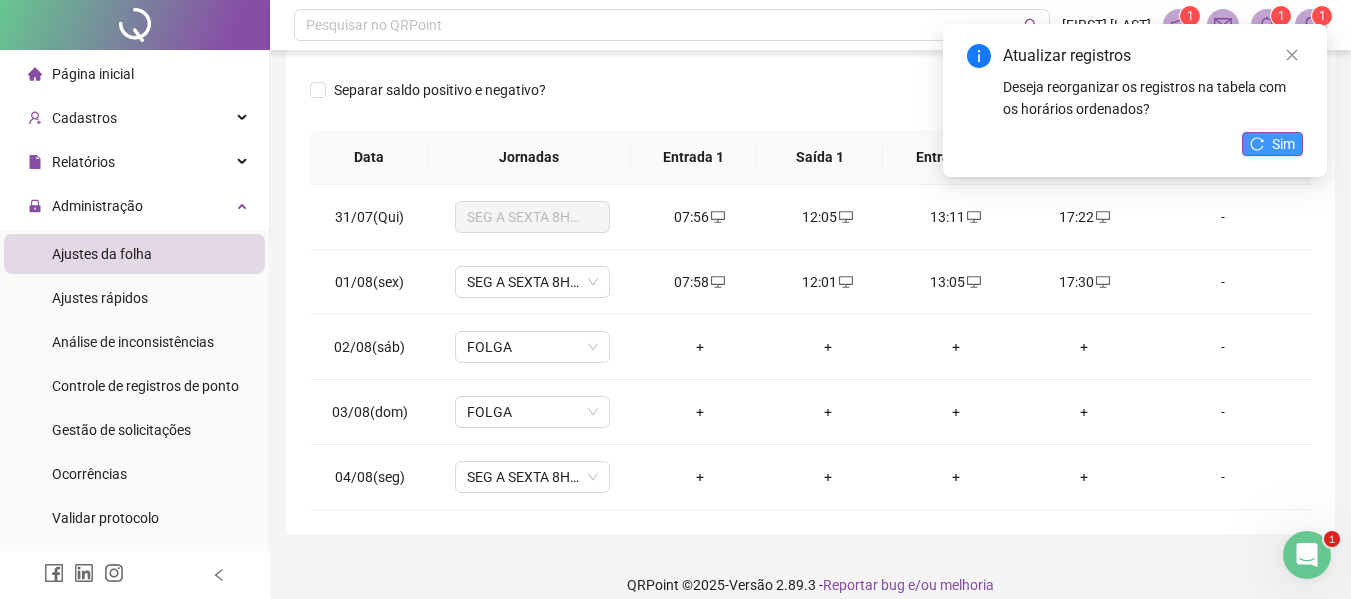 click on "Sim" at bounding box center [1283, 144] 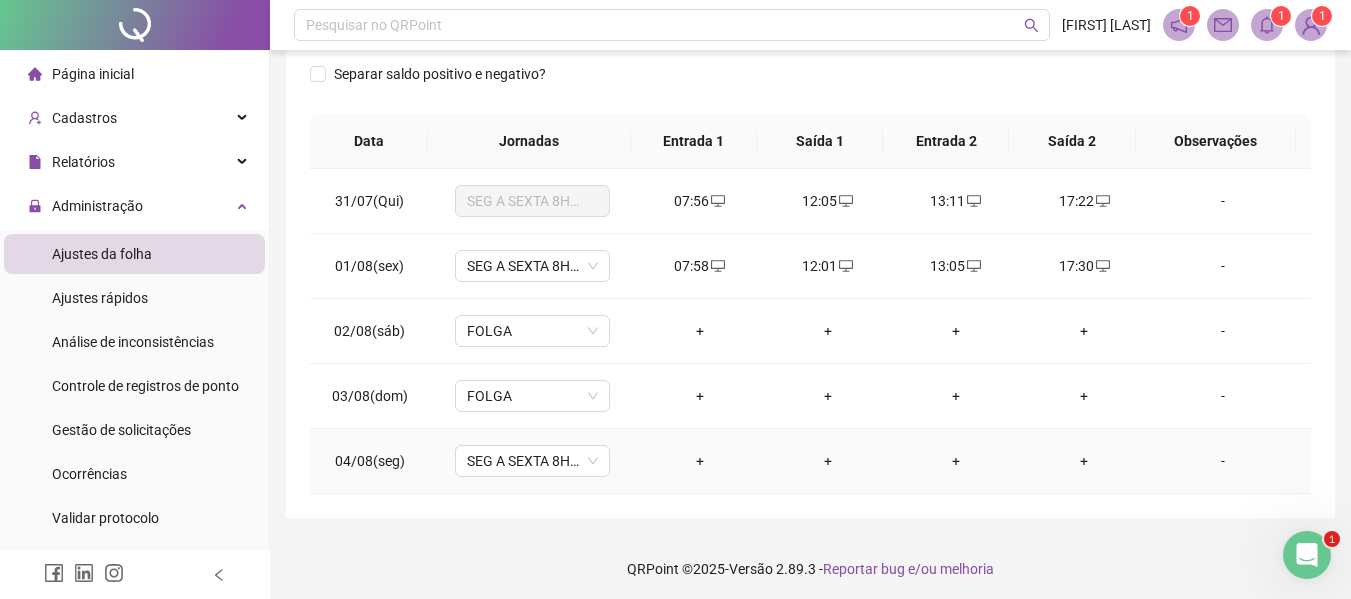 scroll, scrollTop: 321, scrollLeft: 0, axis: vertical 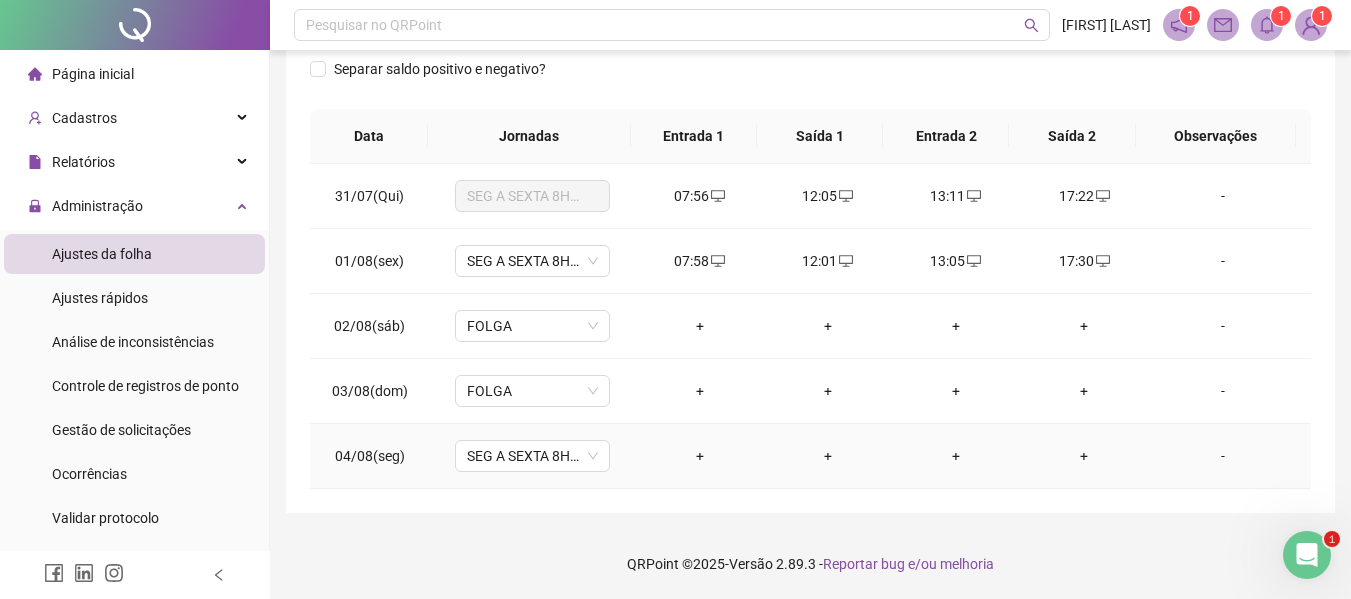click on "+" at bounding box center [700, 456] 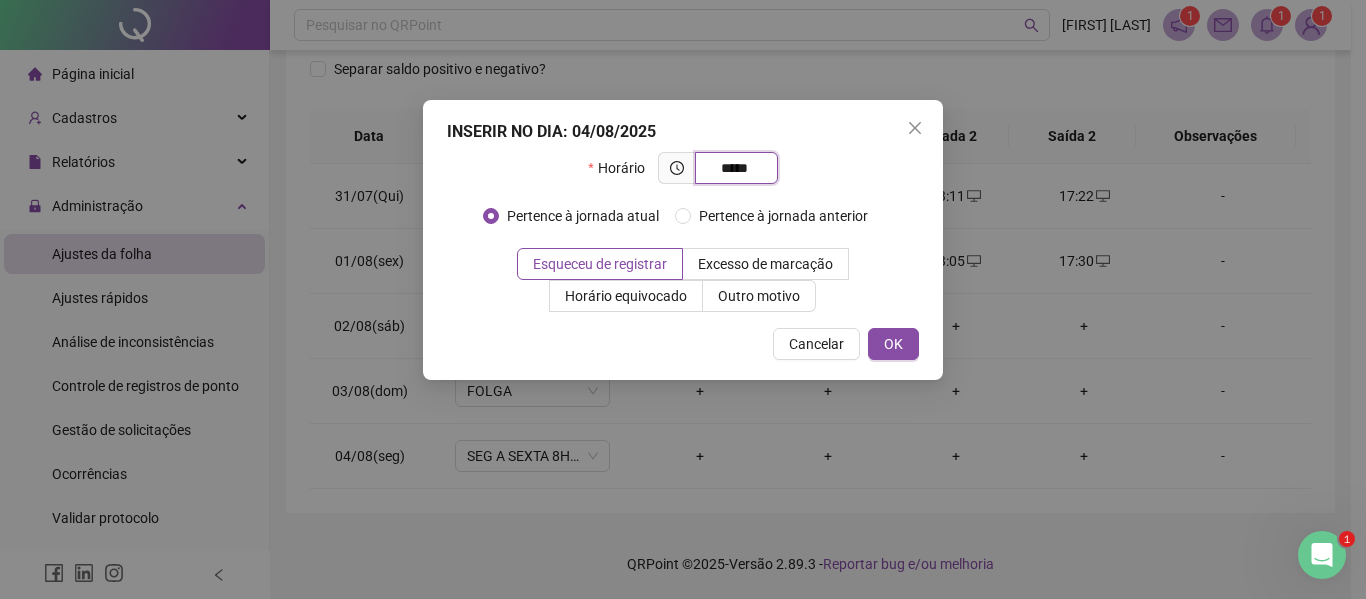 type on "*****" 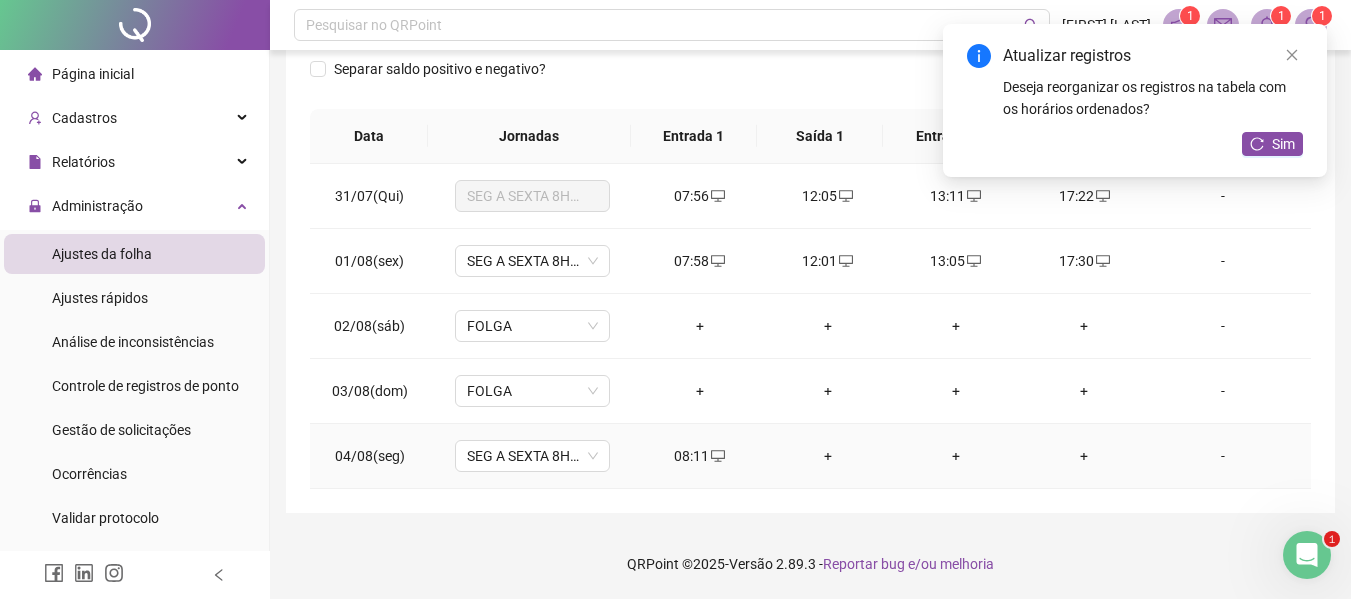 click on "+" at bounding box center (828, 456) 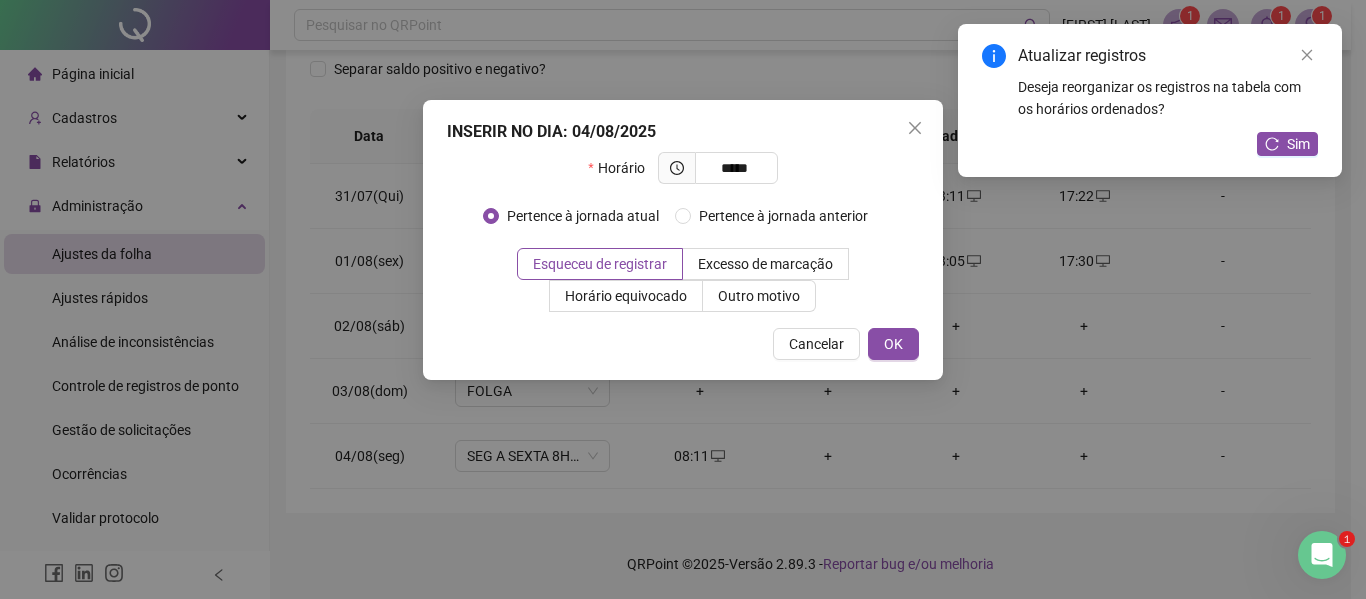 type on "*****" 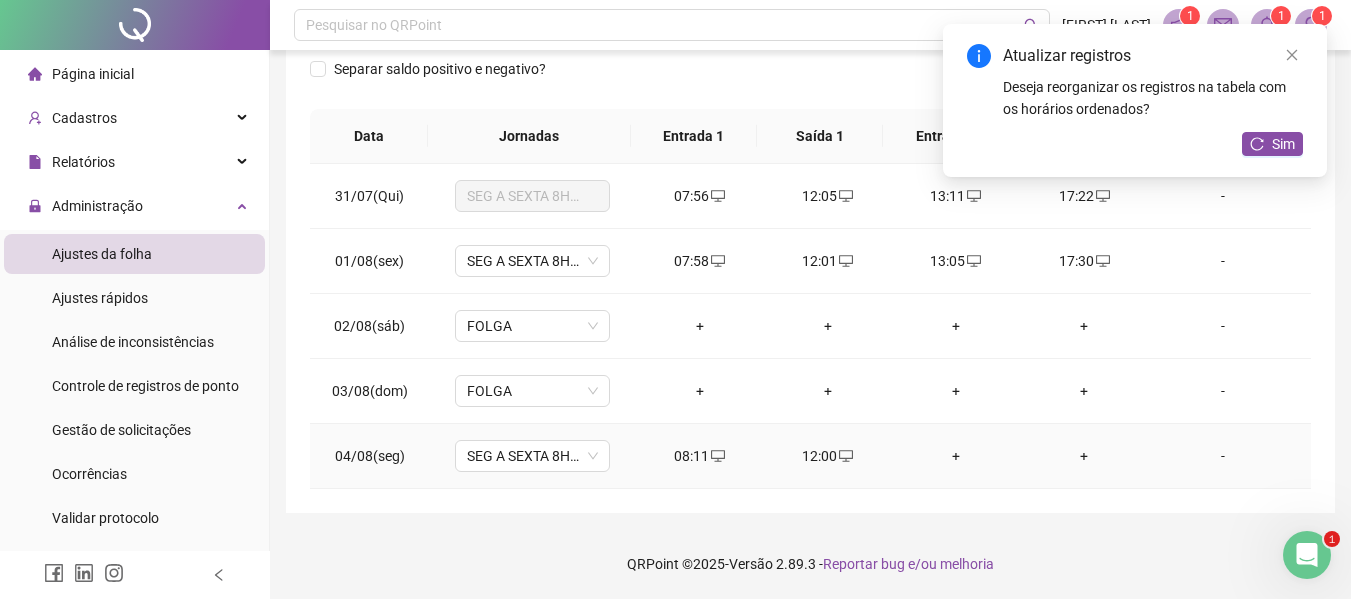 click on "+" at bounding box center (956, 456) 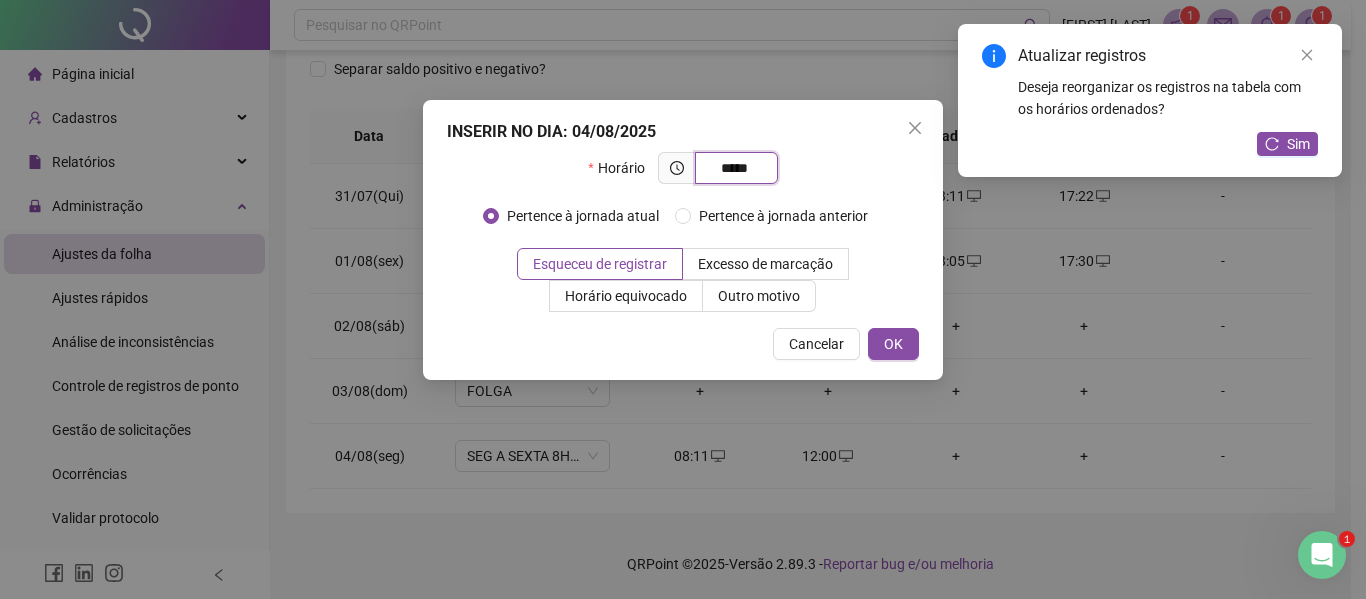 type on "*****" 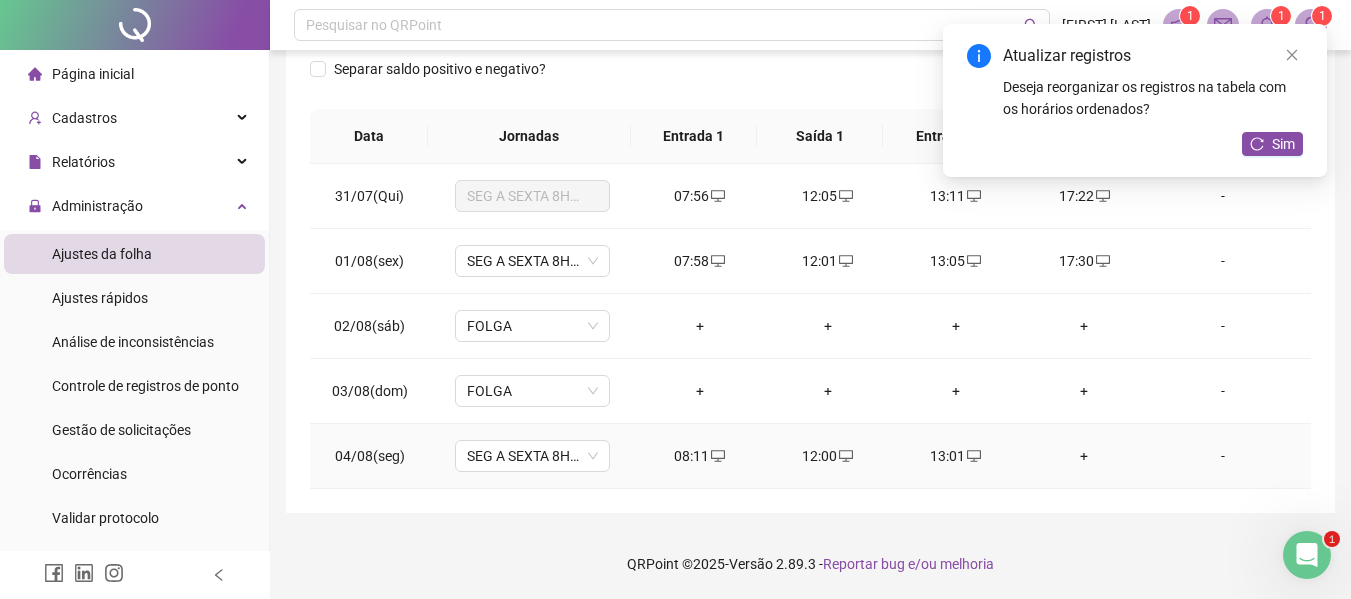 click on "+" at bounding box center [1084, 456] 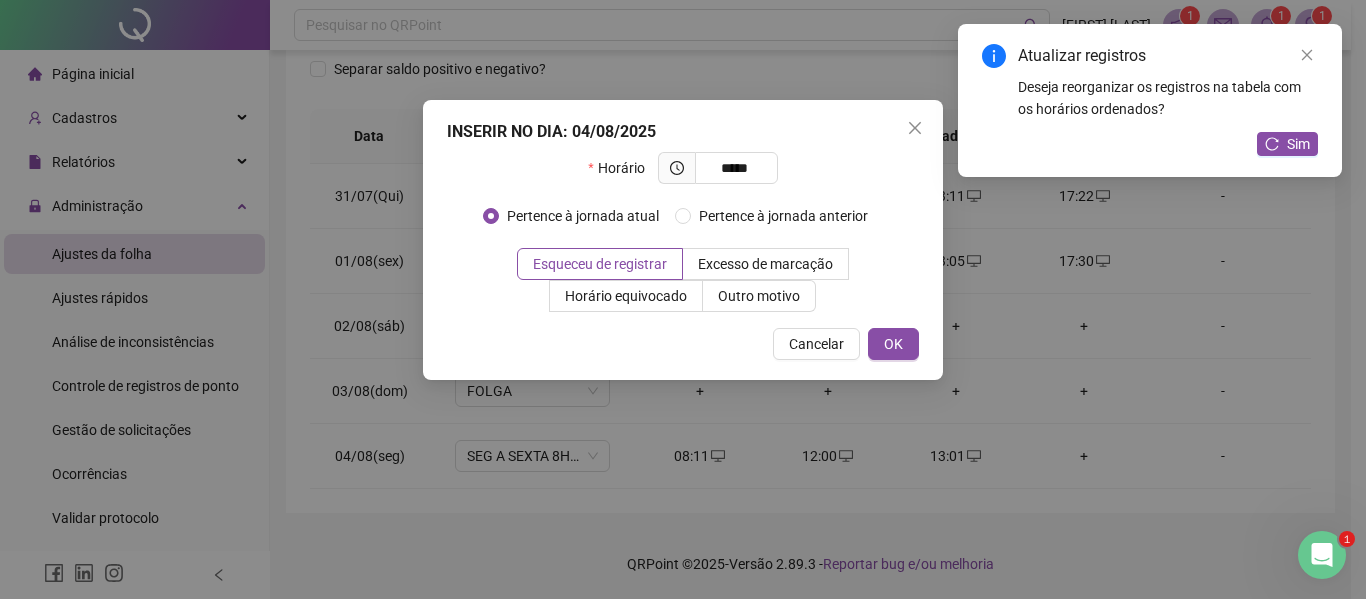 type on "*****" 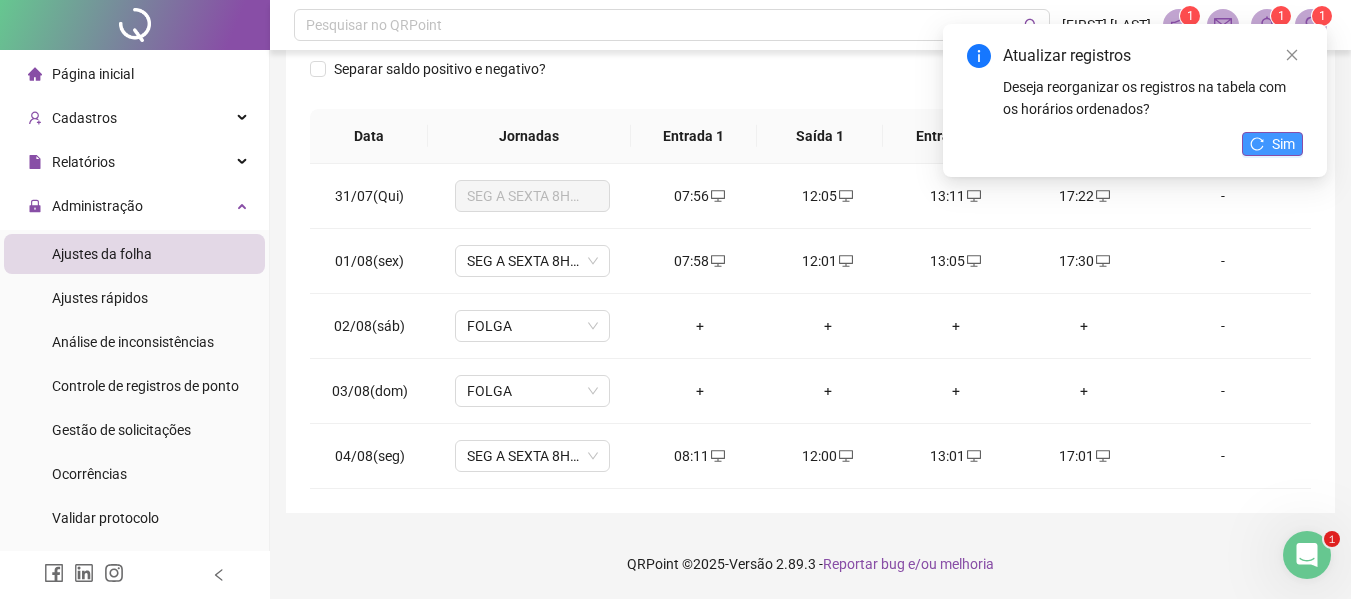 click on "Sim" at bounding box center (1283, 144) 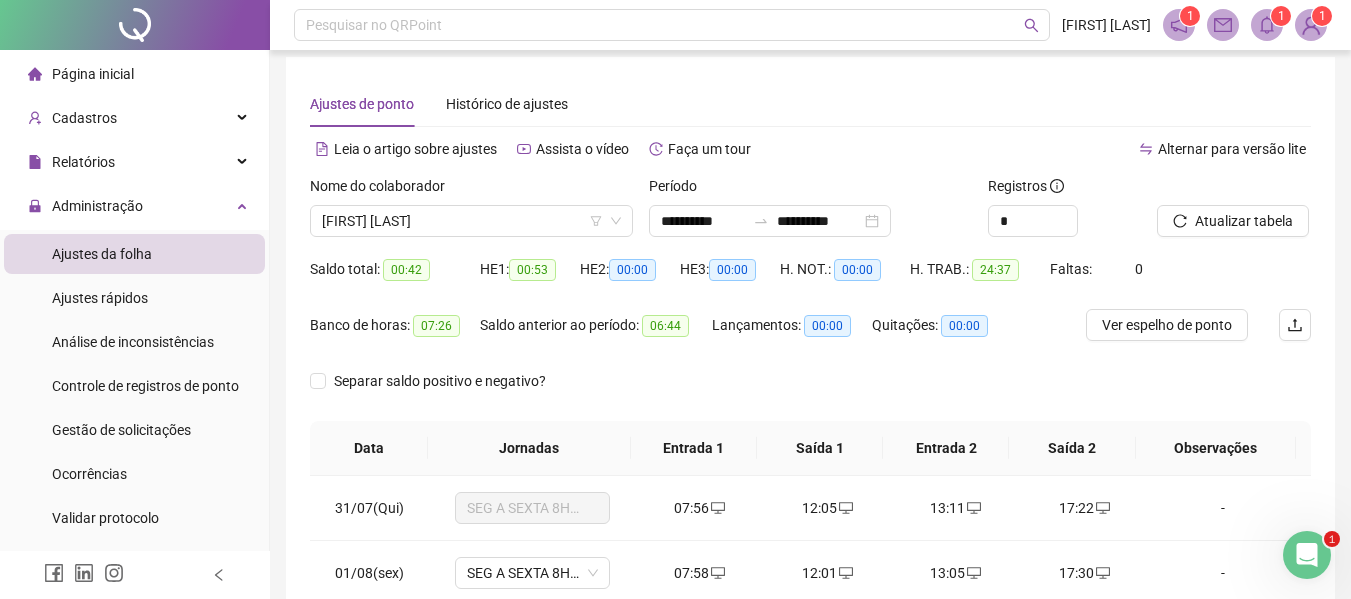 scroll, scrollTop: 0, scrollLeft: 0, axis: both 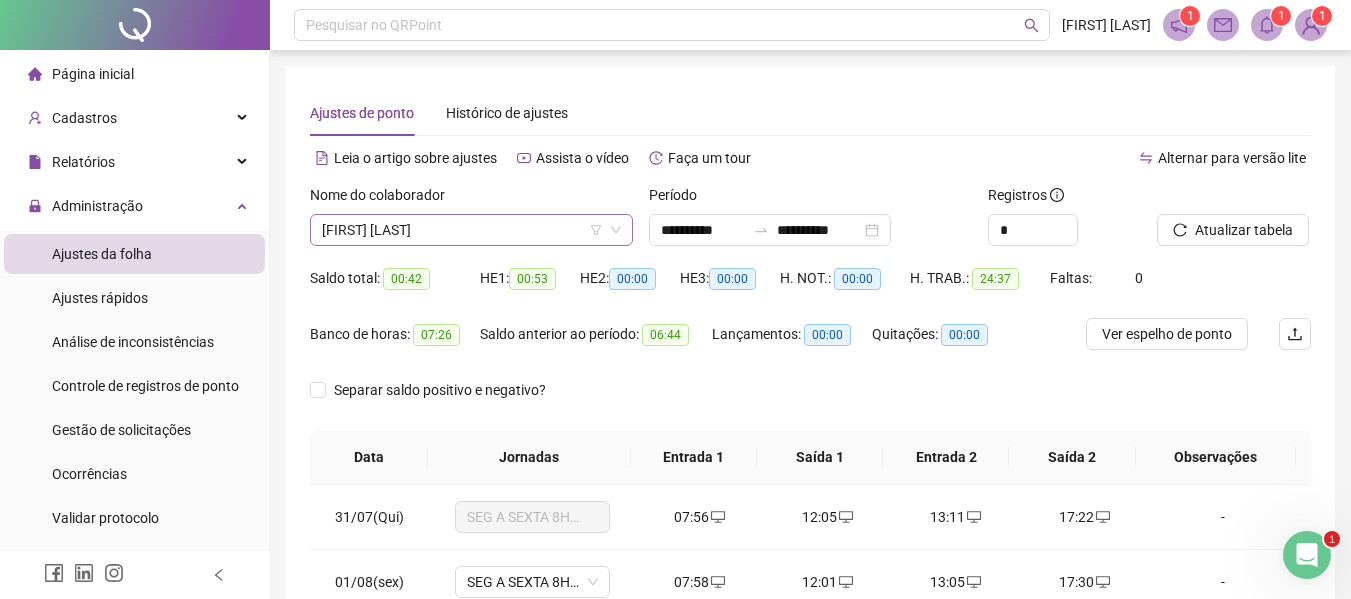 click on "[FIRST] [LAST]" at bounding box center (471, 230) 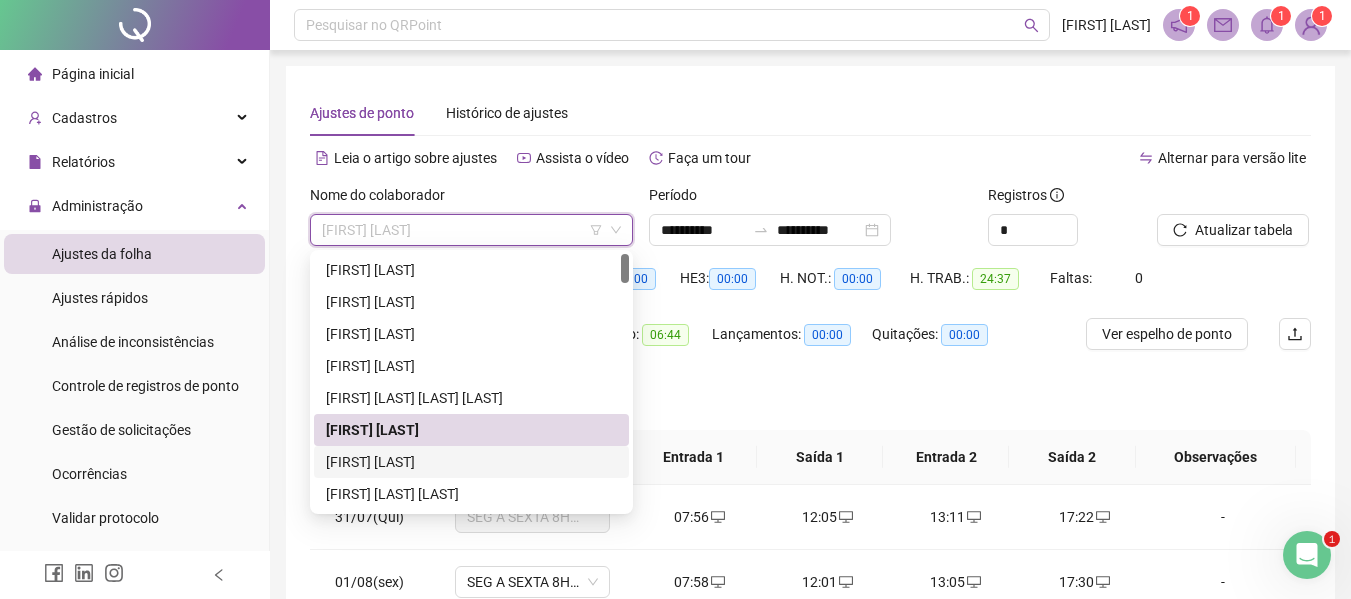 click on "[FIRST] [LAST]" at bounding box center [471, 462] 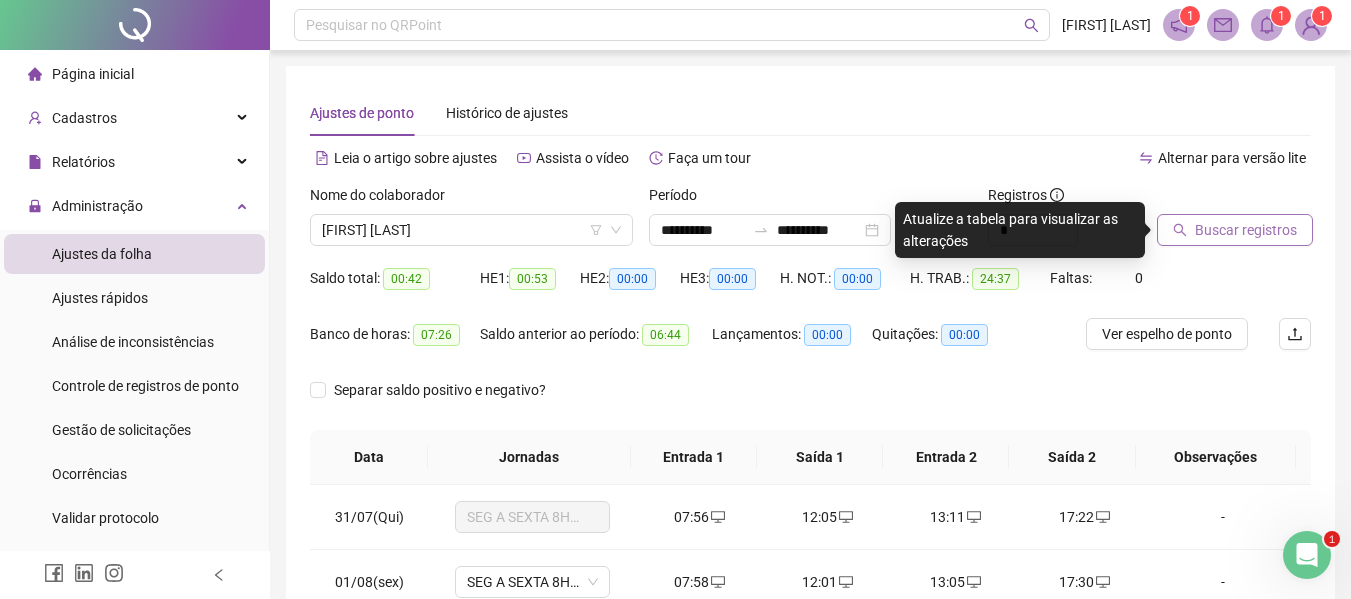 click on "Buscar registros" at bounding box center (1246, 230) 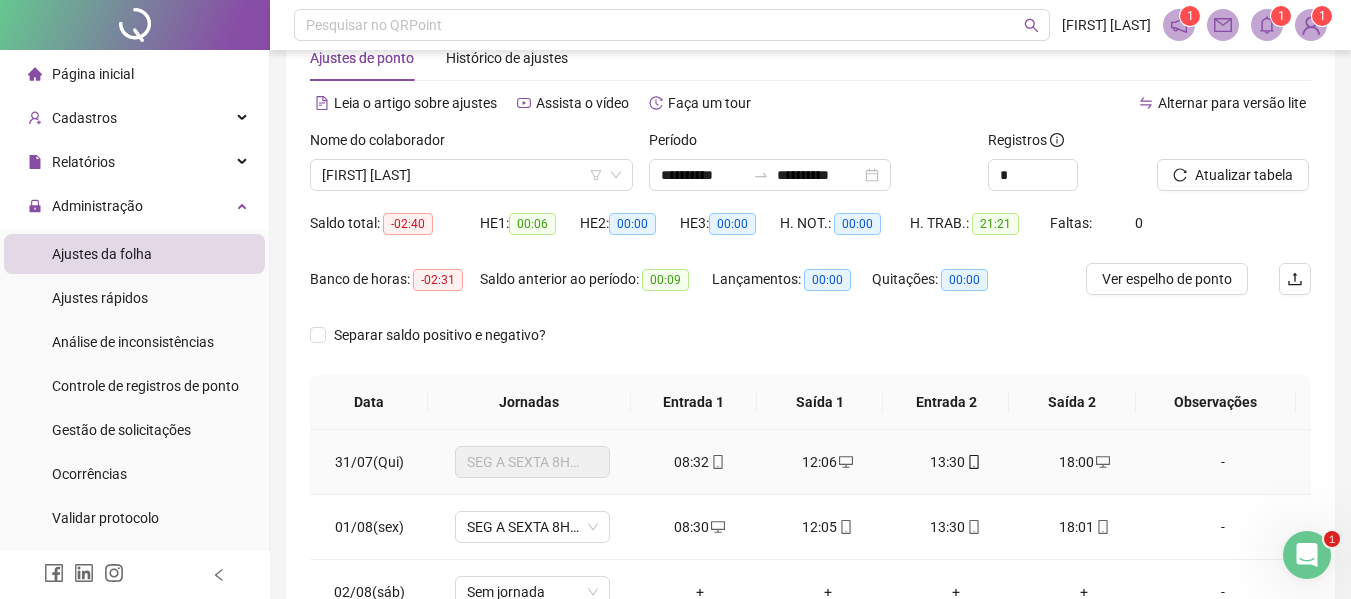 scroll, scrollTop: 21, scrollLeft: 0, axis: vertical 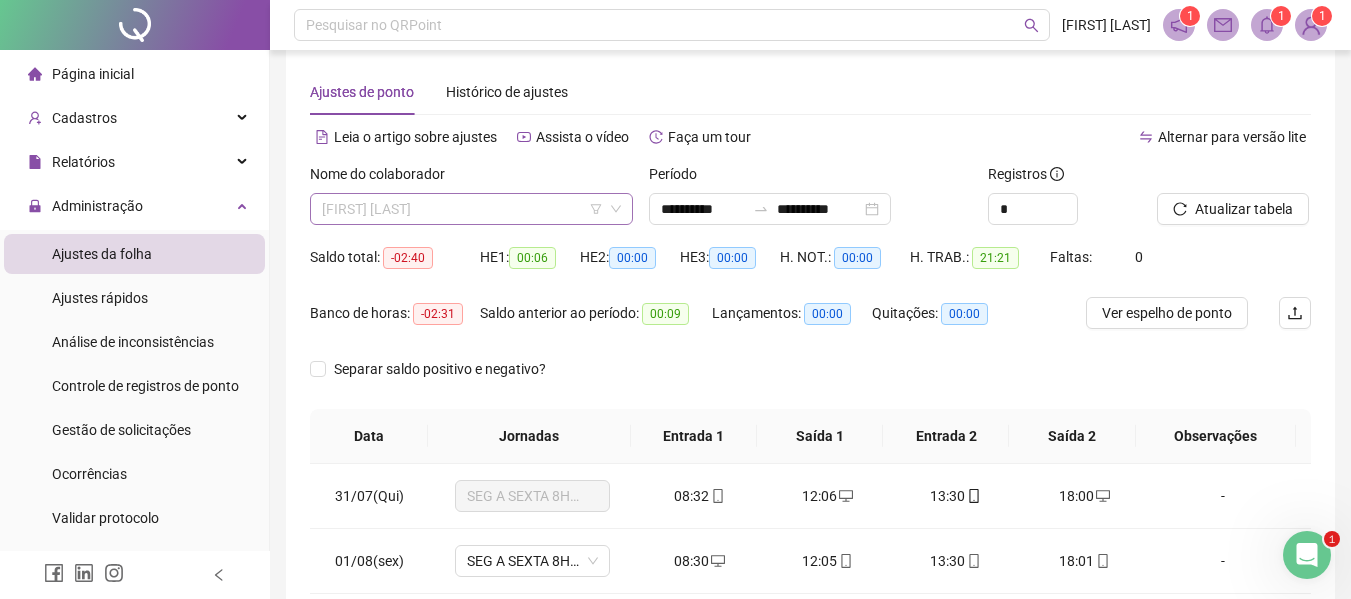 click on "[FIRST] [LAST]" at bounding box center [471, 209] 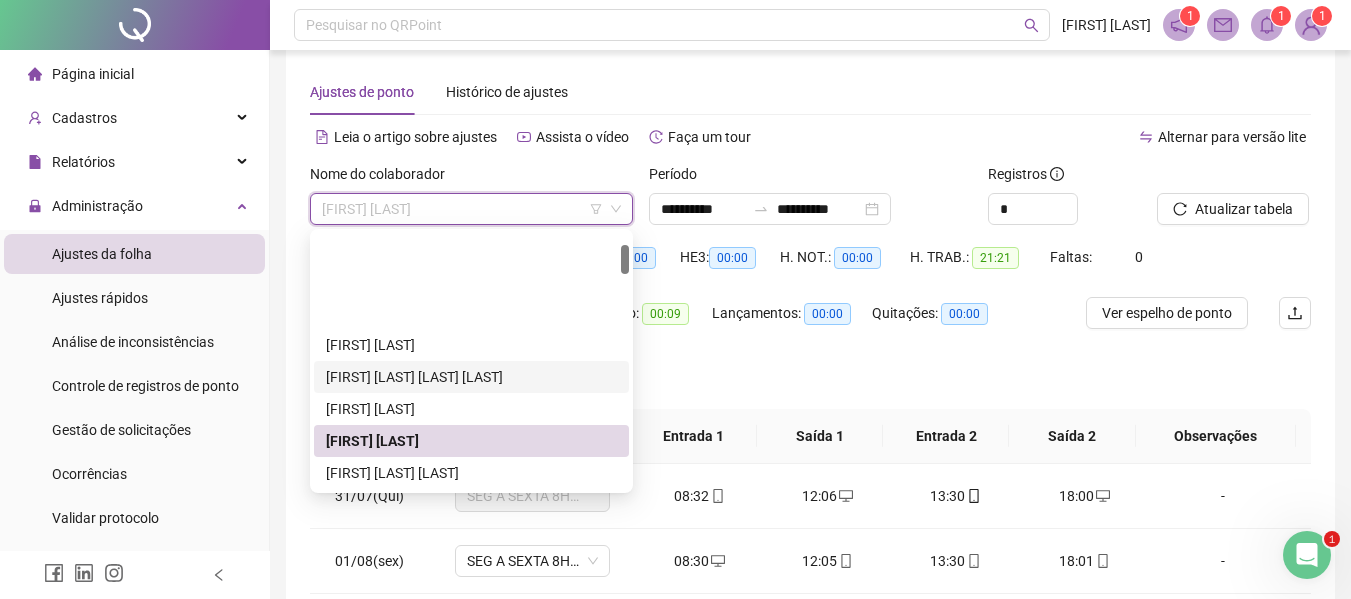 scroll, scrollTop: 100, scrollLeft: 0, axis: vertical 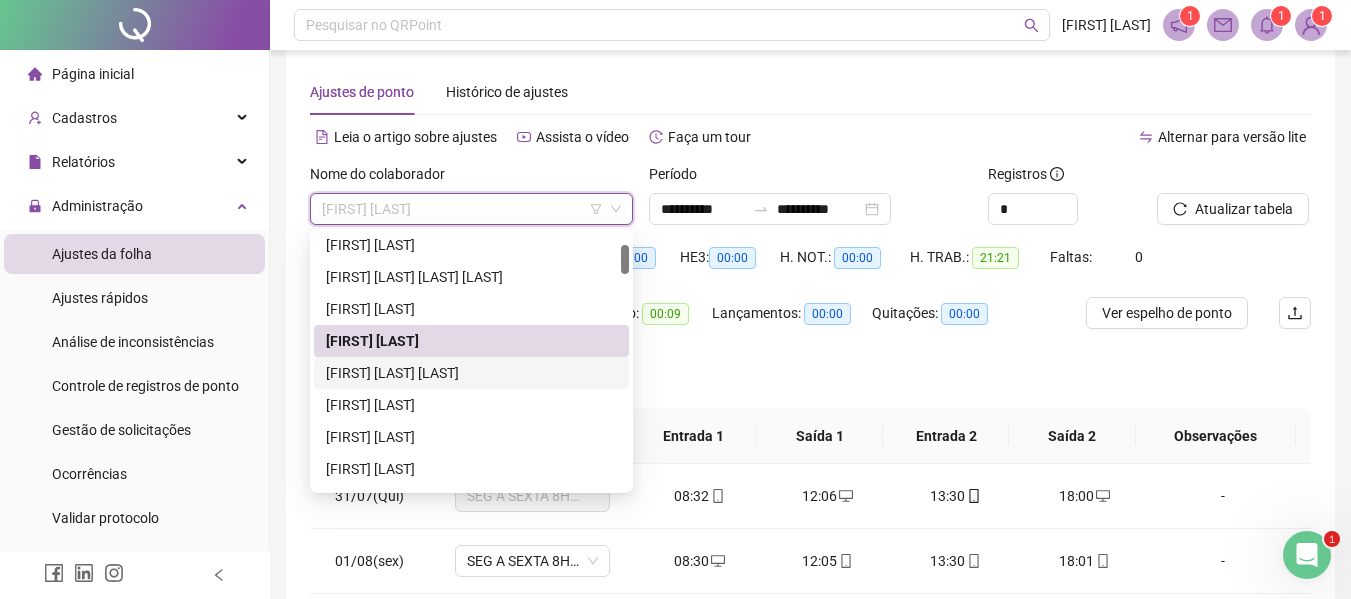 click on "[FIRST] [LAST] [LAST]" at bounding box center (471, 373) 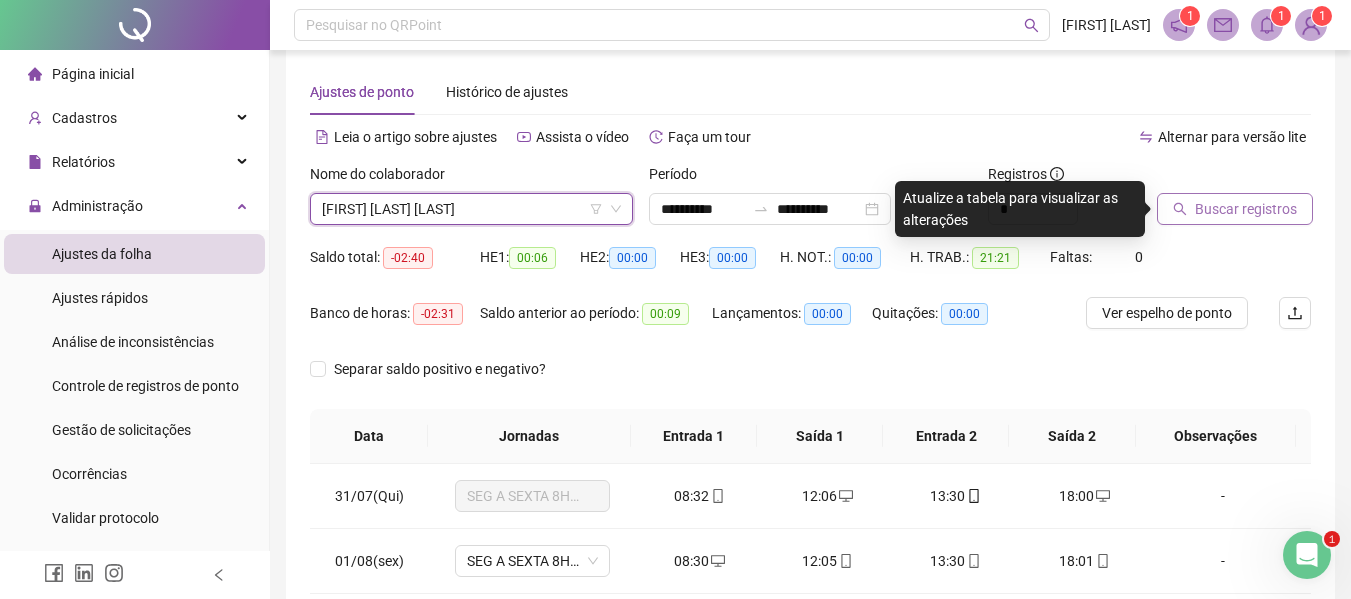 click on "Buscar registros" at bounding box center (1246, 209) 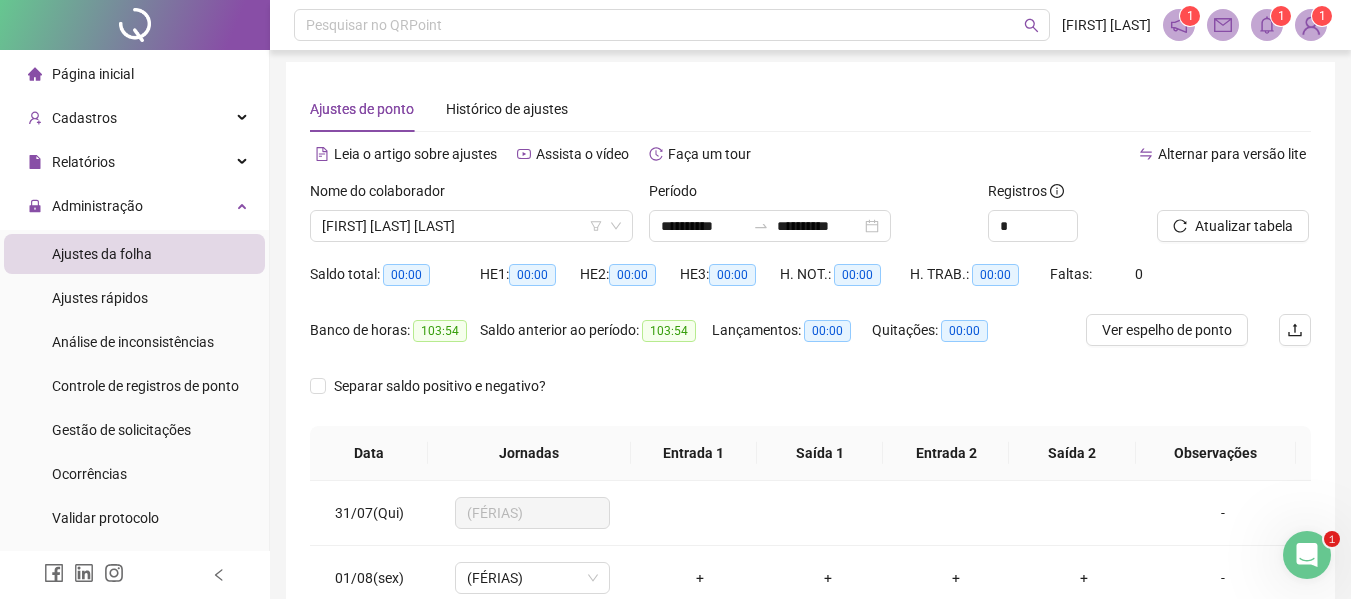 scroll, scrollTop: 0, scrollLeft: 0, axis: both 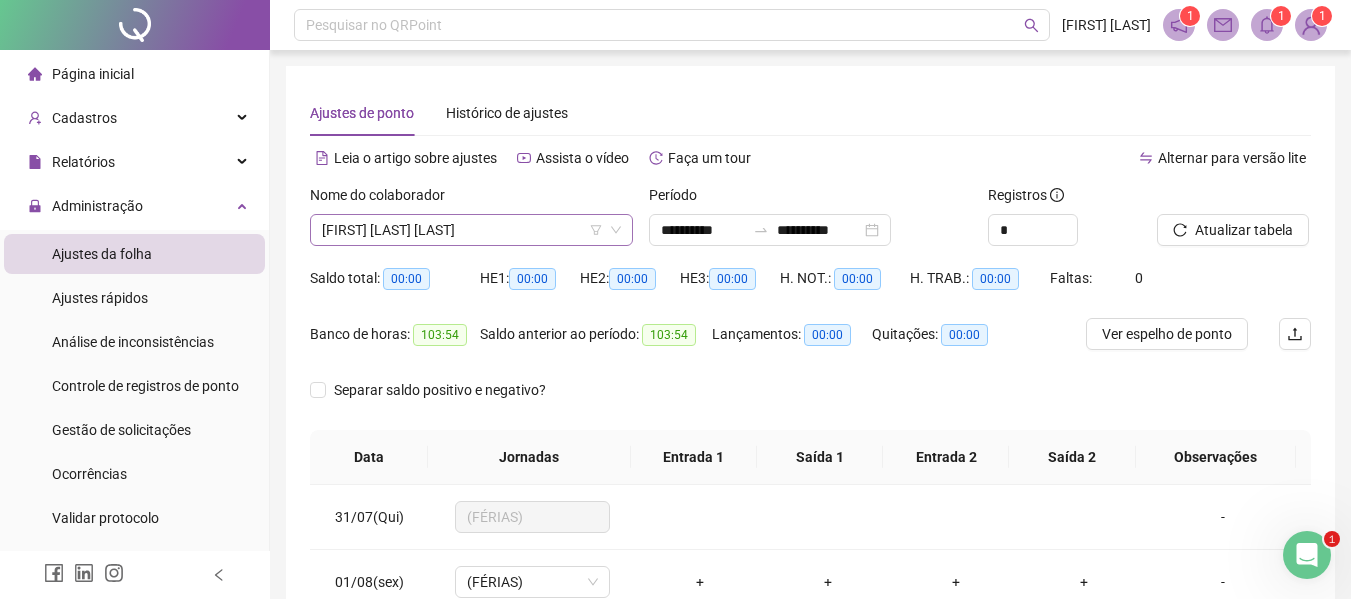 click on "[FIRST] [LAST] [LAST]" at bounding box center (471, 230) 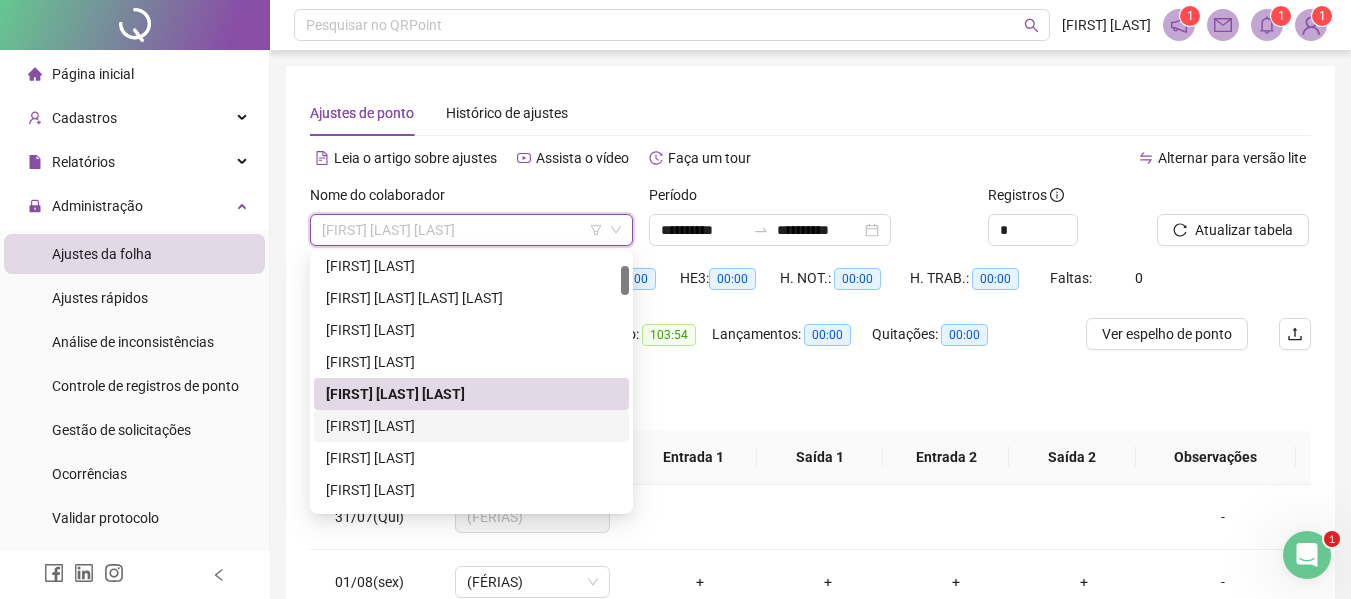 click on "[FIRST] [LAST]" at bounding box center (471, 426) 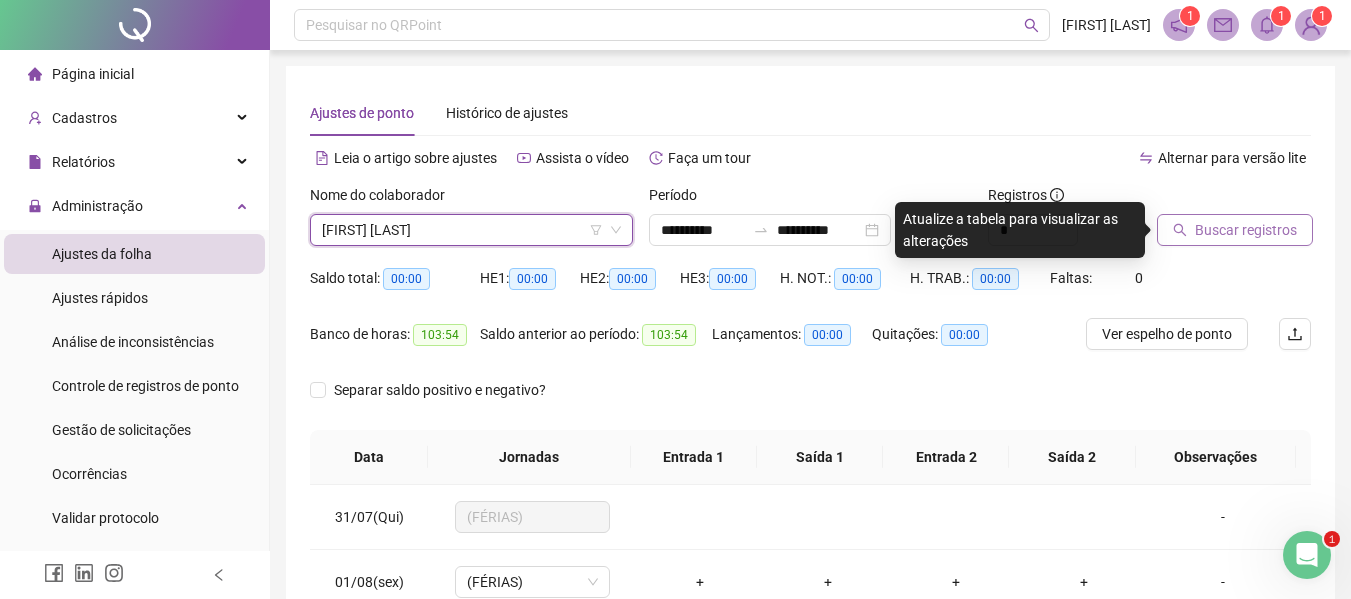click on "Buscar registros" at bounding box center [1246, 230] 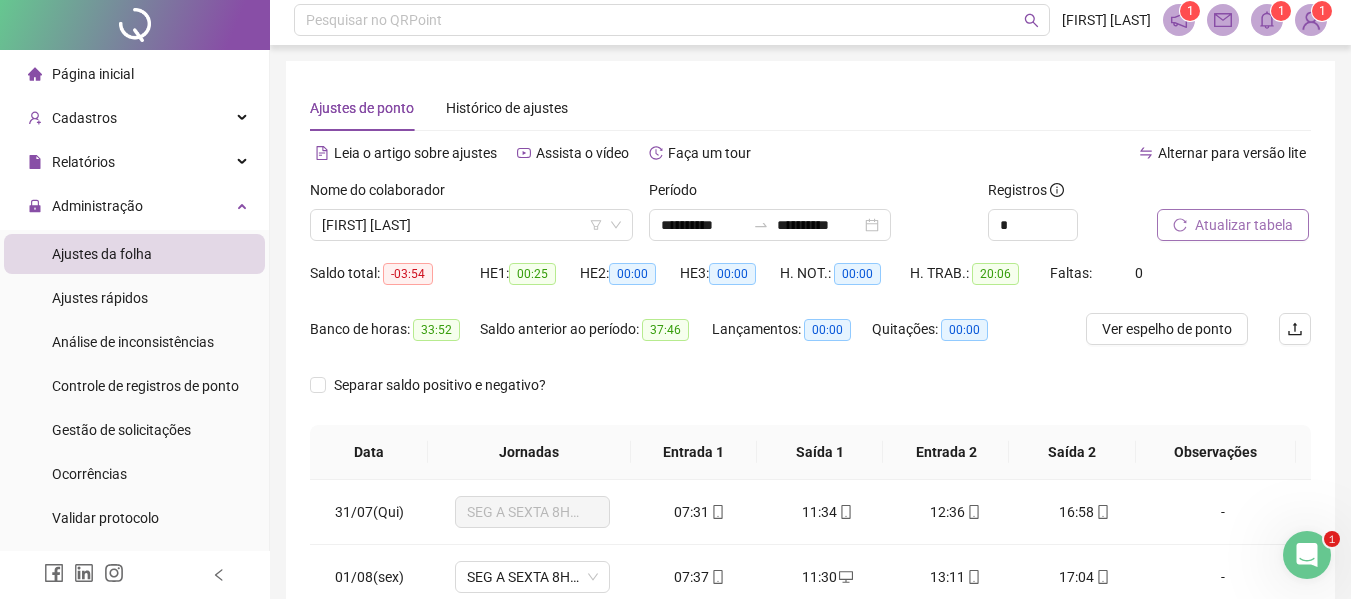 scroll, scrollTop: 0, scrollLeft: 0, axis: both 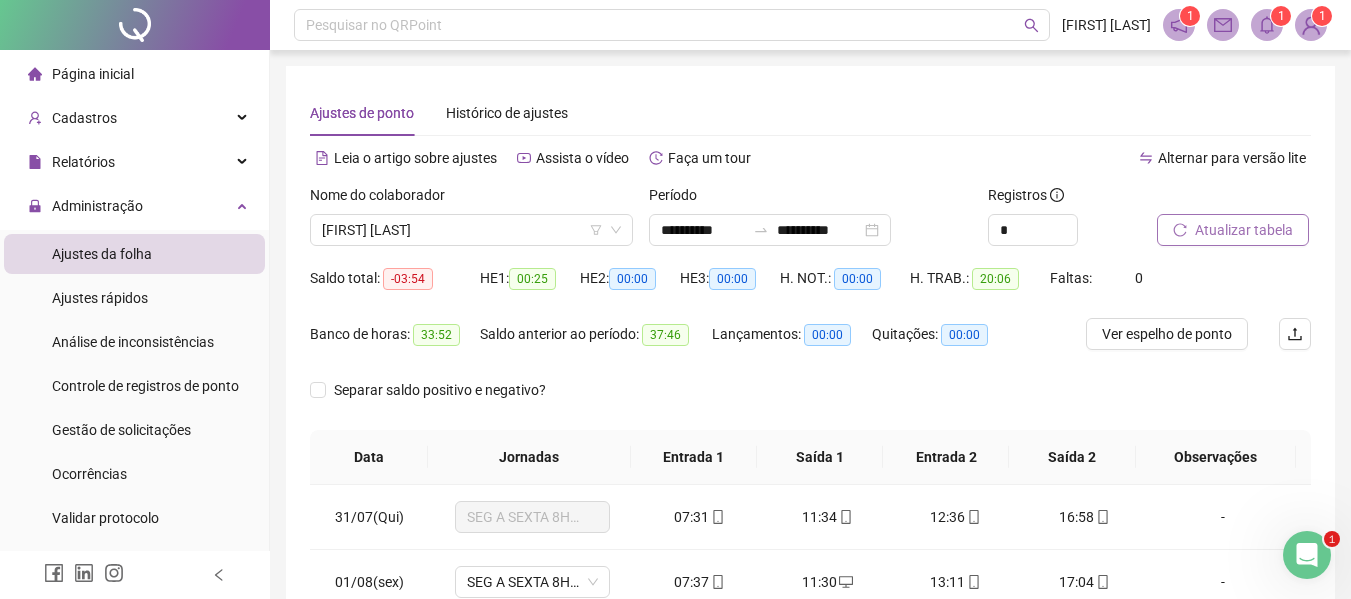 click on "Nome do colaborador [NAME]" at bounding box center [471, 223] 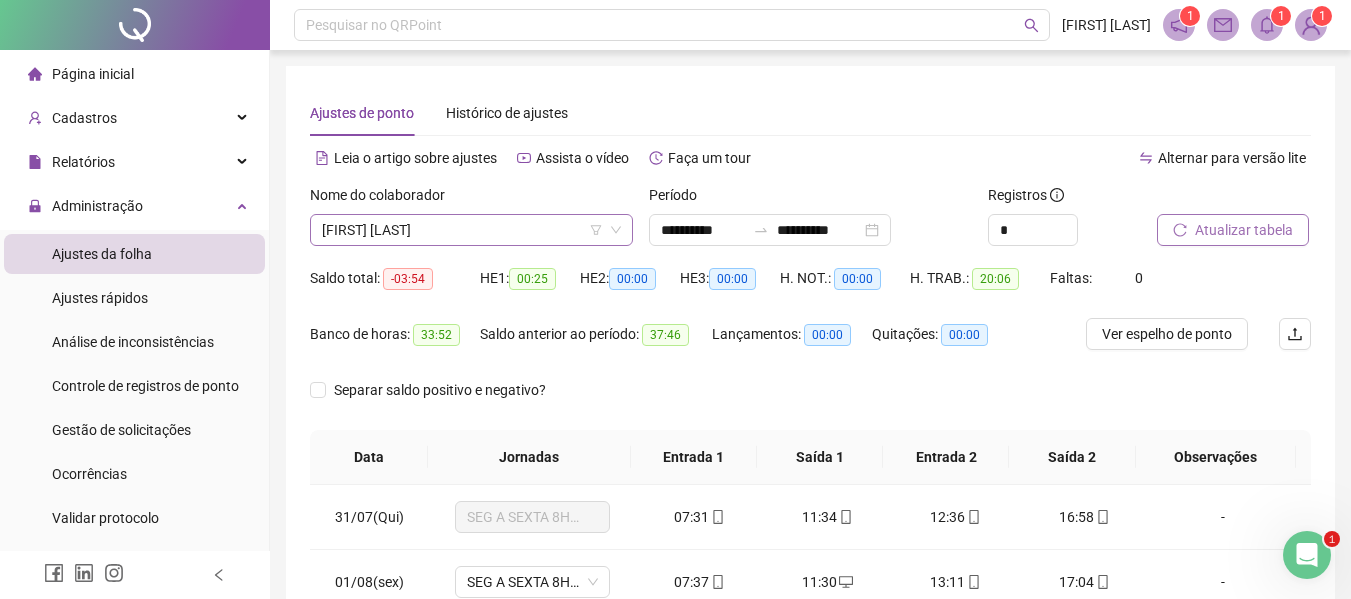 click on "[FIRST] [LAST]" at bounding box center [471, 230] 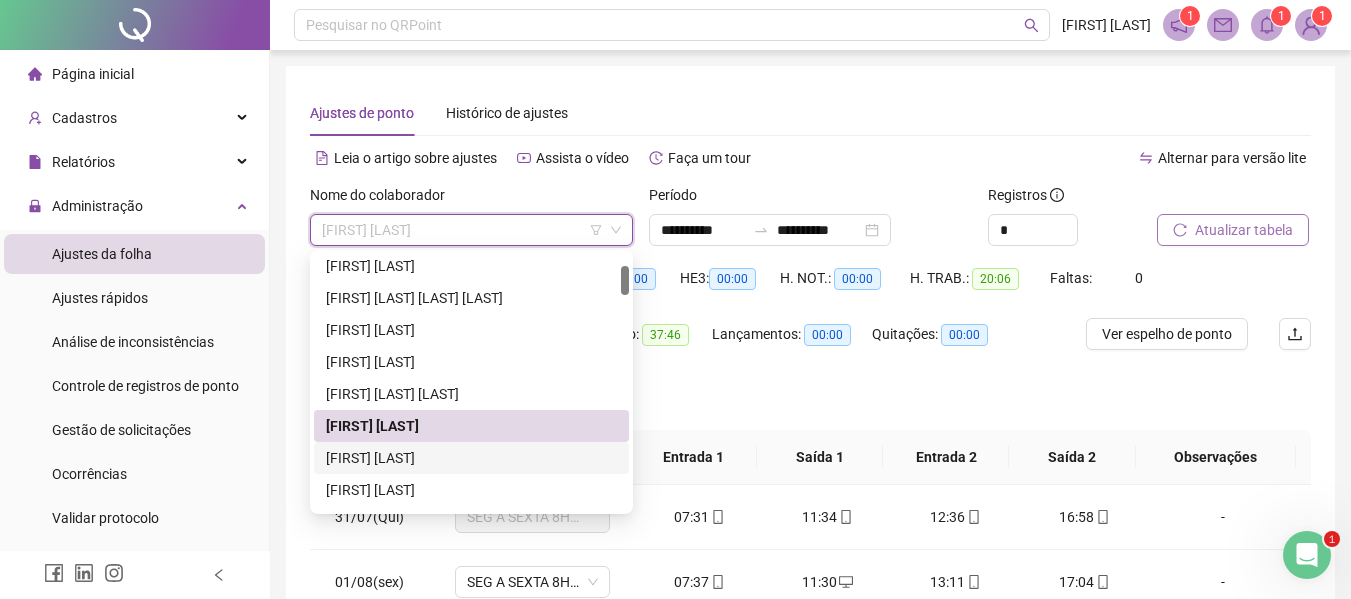 drag, startPoint x: 443, startPoint y: 456, endPoint x: 450, endPoint y: 446, distance: 12.206555 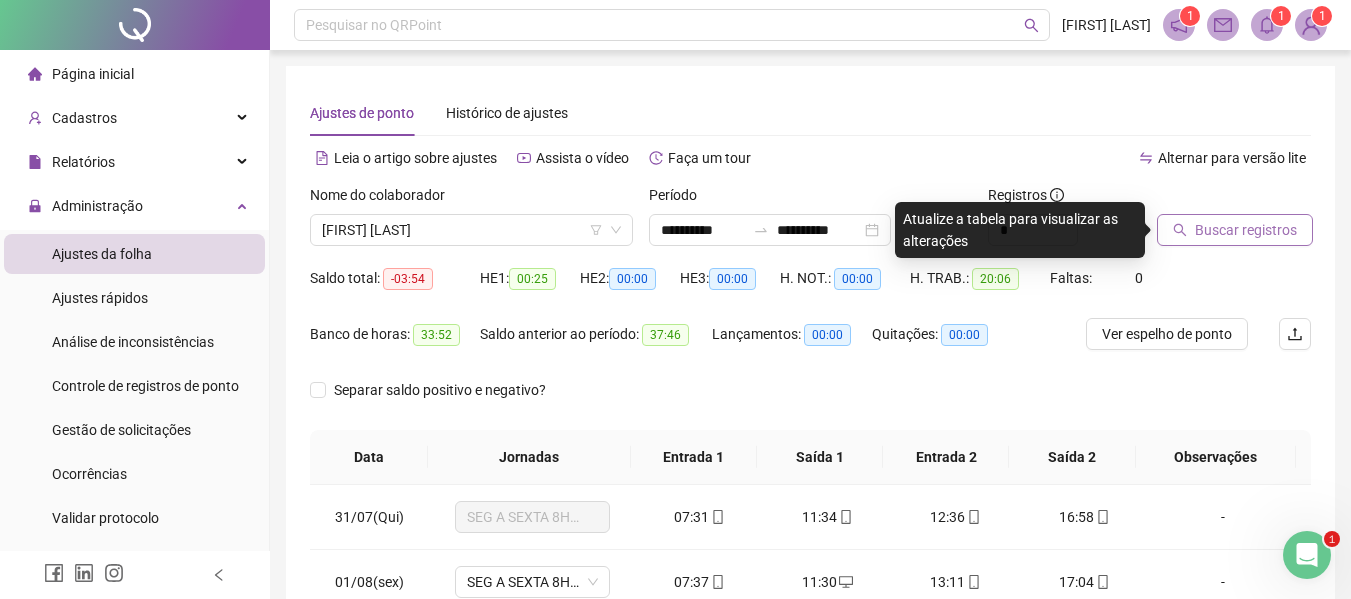 click on "Buscar registros" at bounding box center (1246, 230) 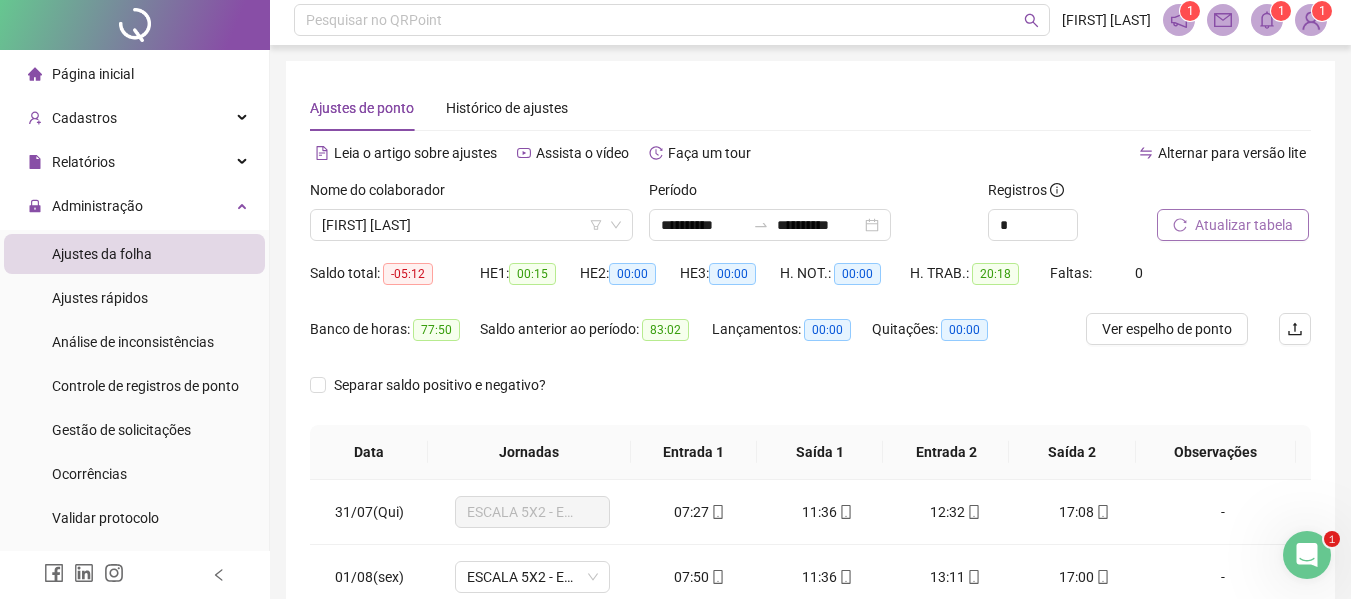 scroll, scrollTop: 0, scrollLeft: 0, axis: both 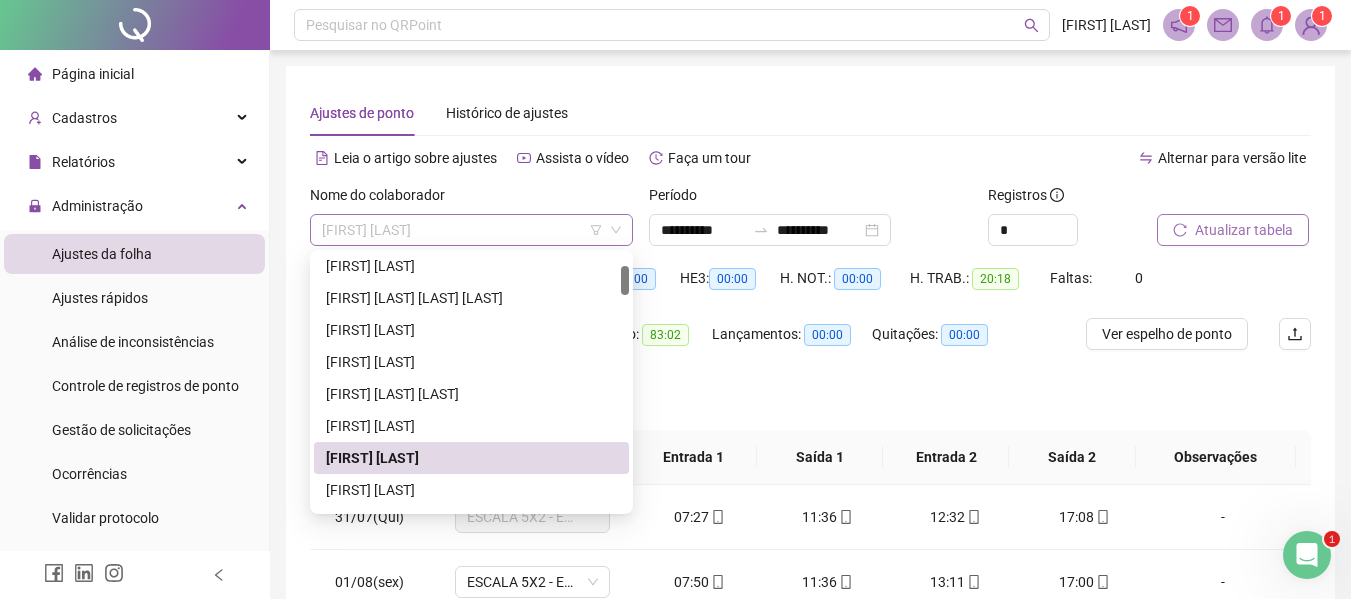click on "[FIRST] [LAST]" at bounding box center (471, 230) 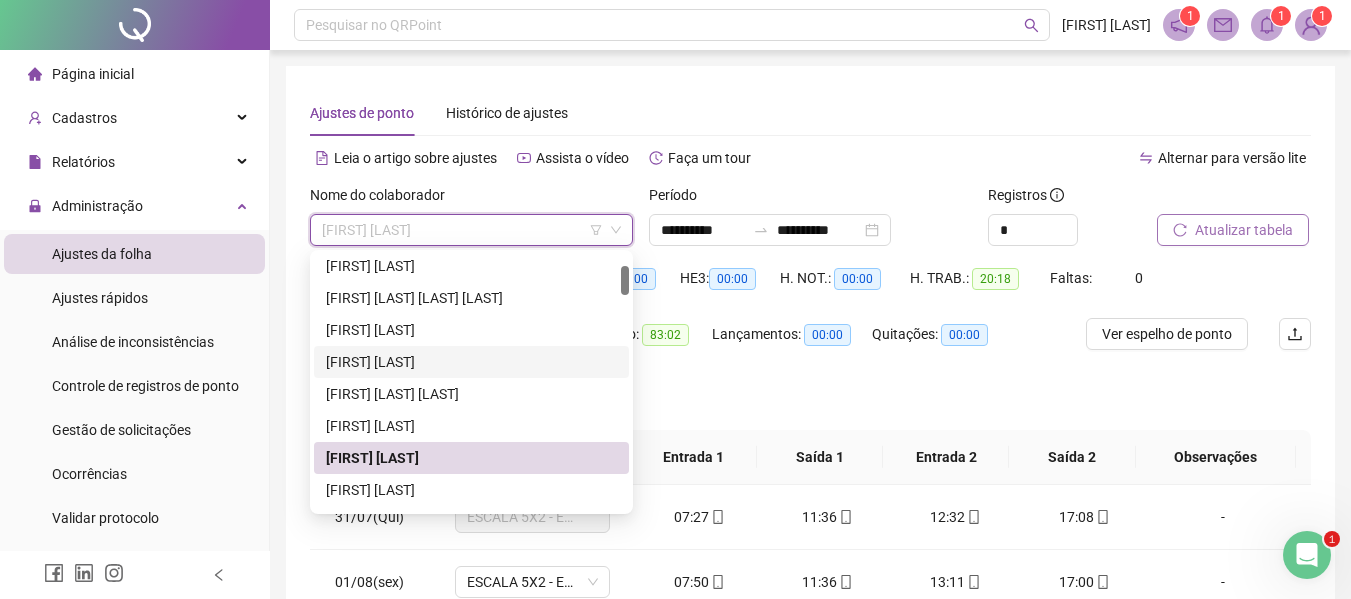 scroll, scrollTop: 200, scrollLeft: 0, axis: vertical 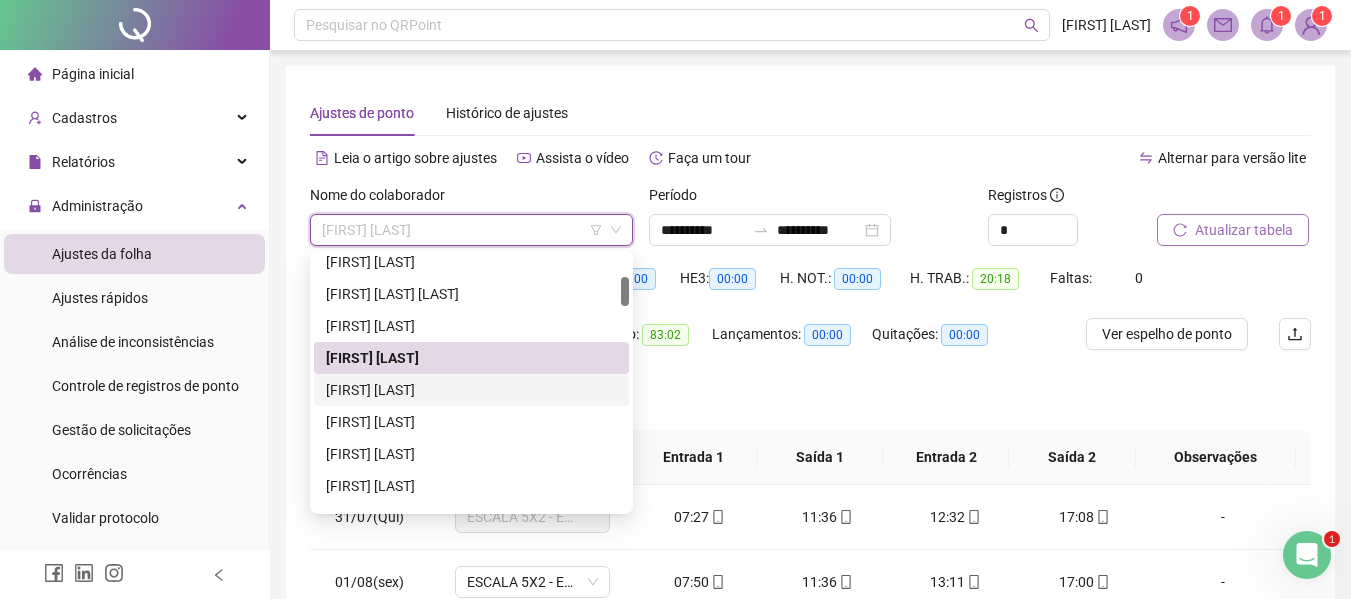 click on "[FIRST] [LAST]" at bounding box center [471, 390] 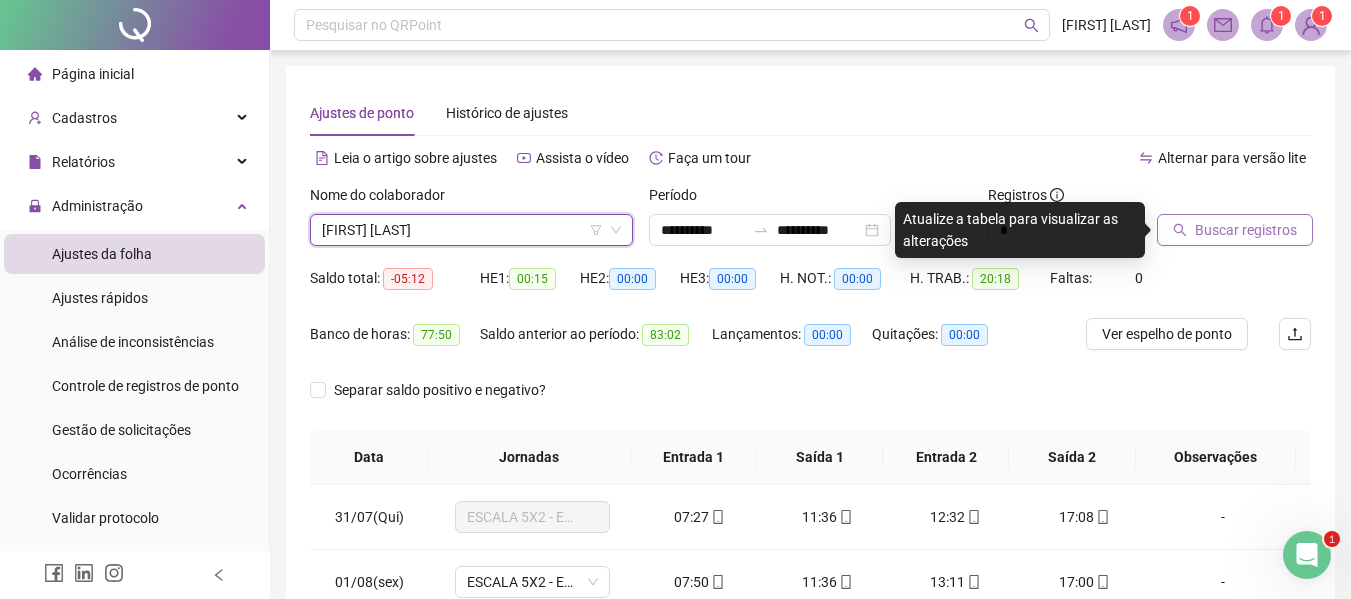 click on "Buscar registros" at bounding box center (1246, 230) 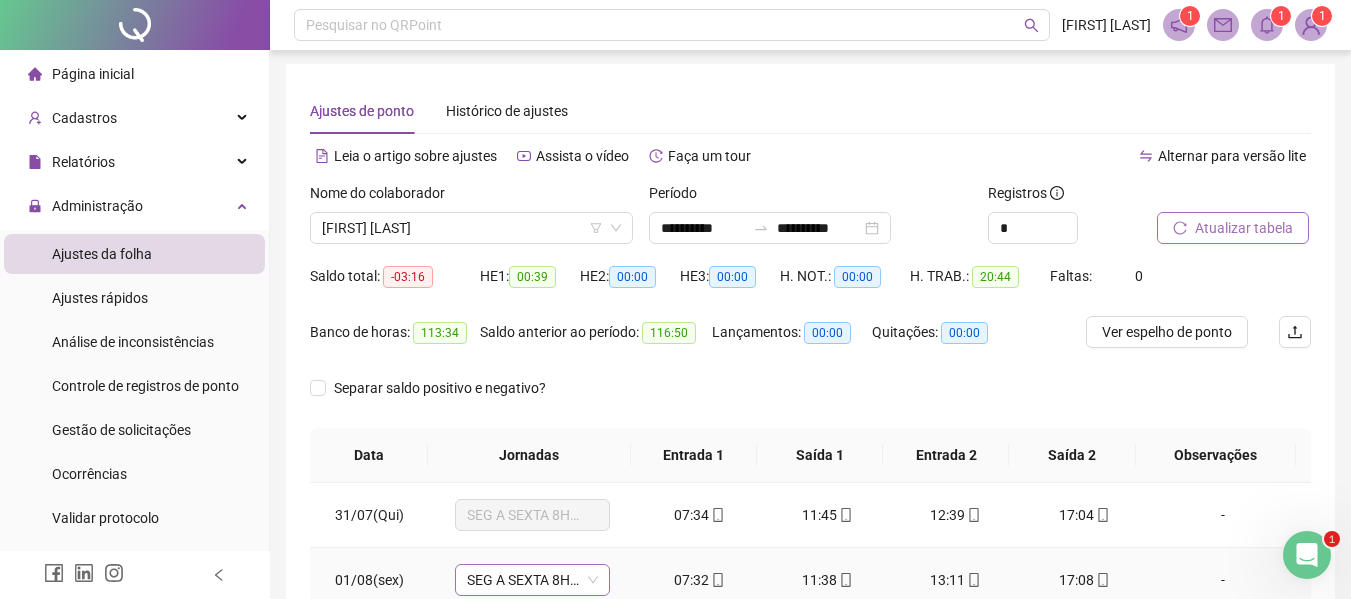 scroll, scrollTop: 0, scrollLeft: 0, axis: both 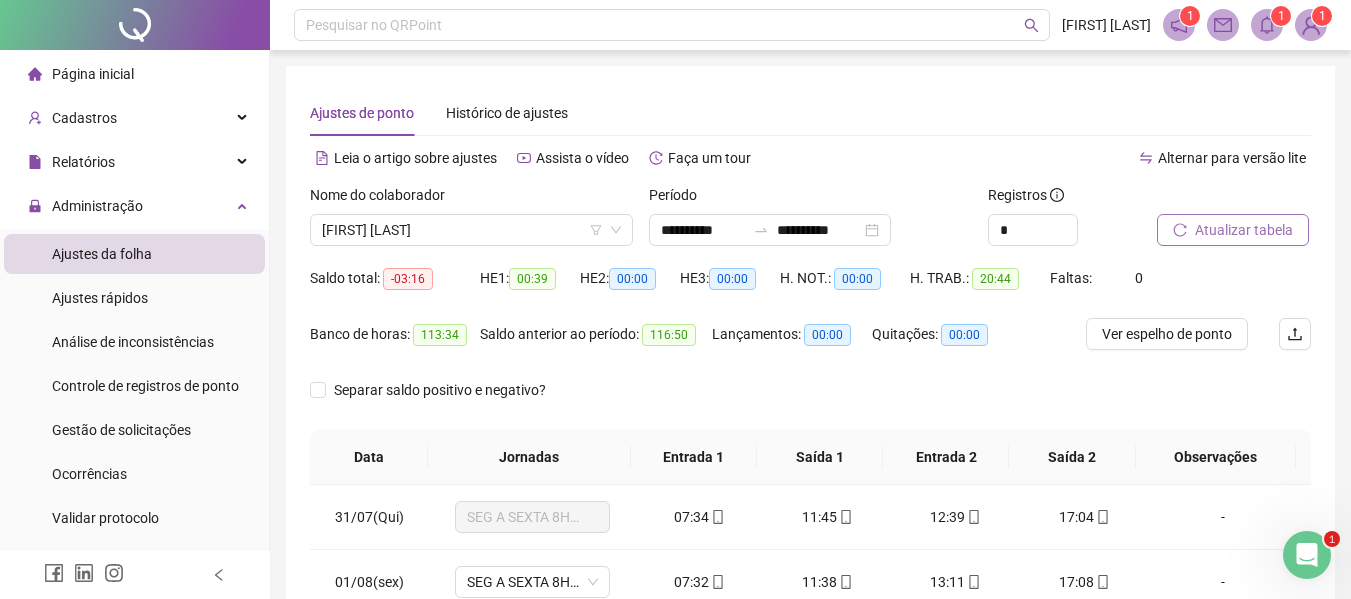 click on "Nome do colaborador" at bounding box center [471, 199] 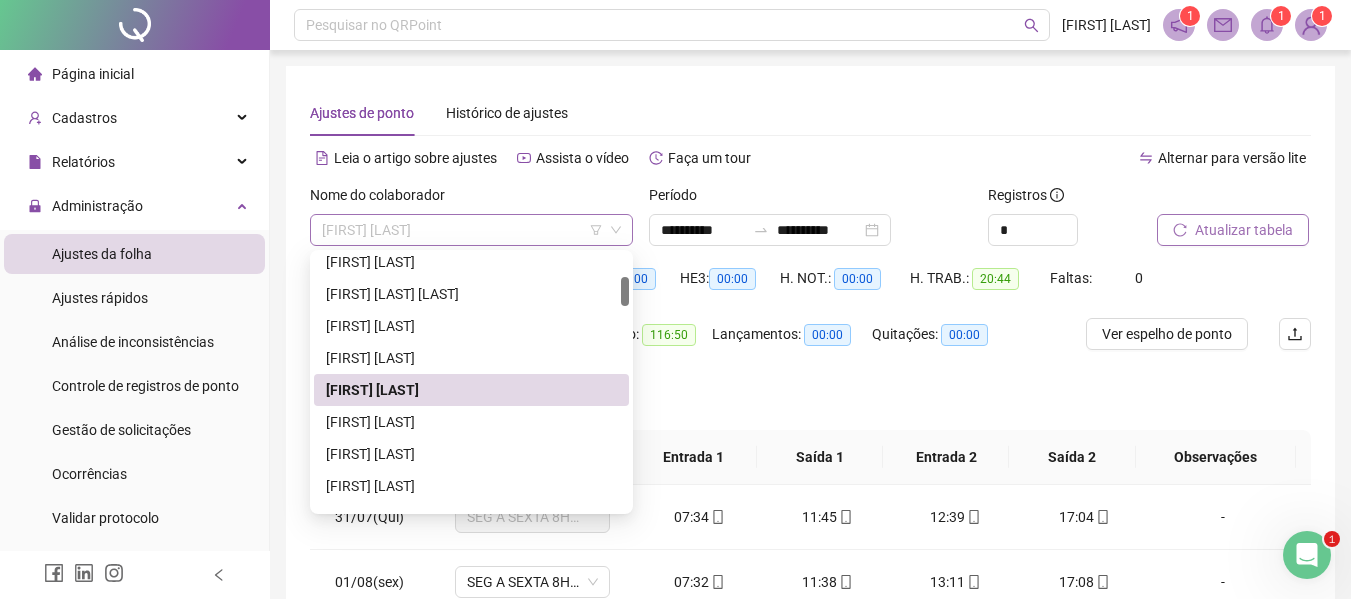 click on "[FIRST] [LAST]" at bounding box center (471, 230) 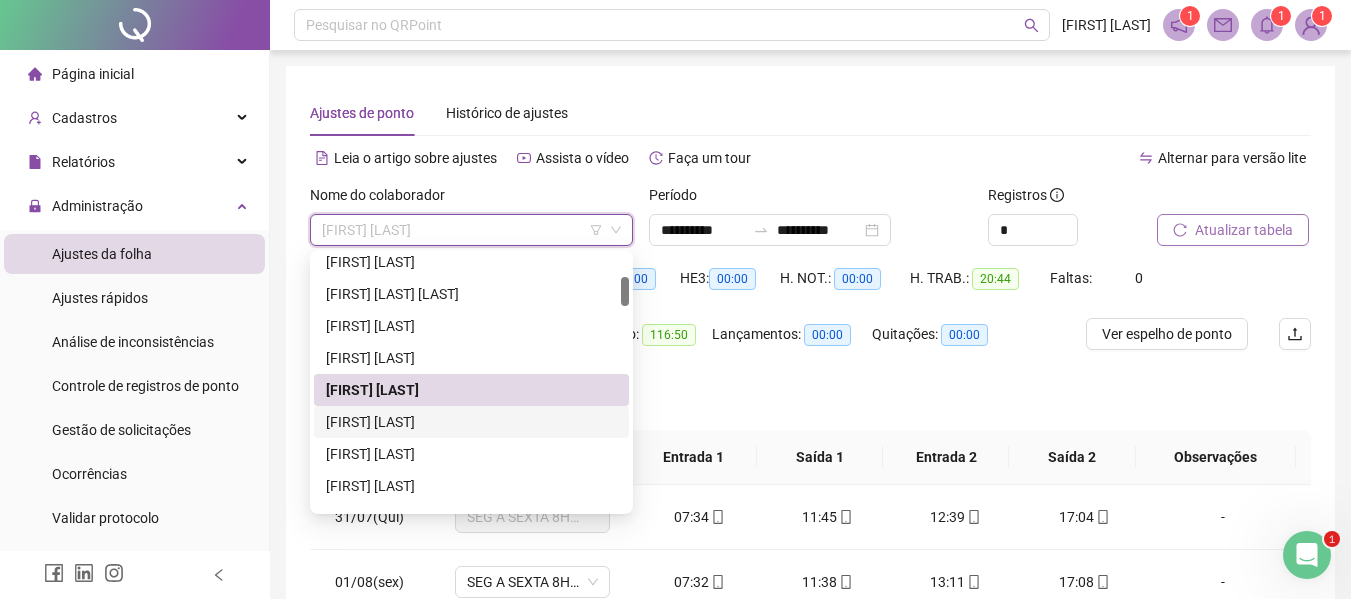 click on "[FIRST] [LAST]" at bounding box center [471, 422] 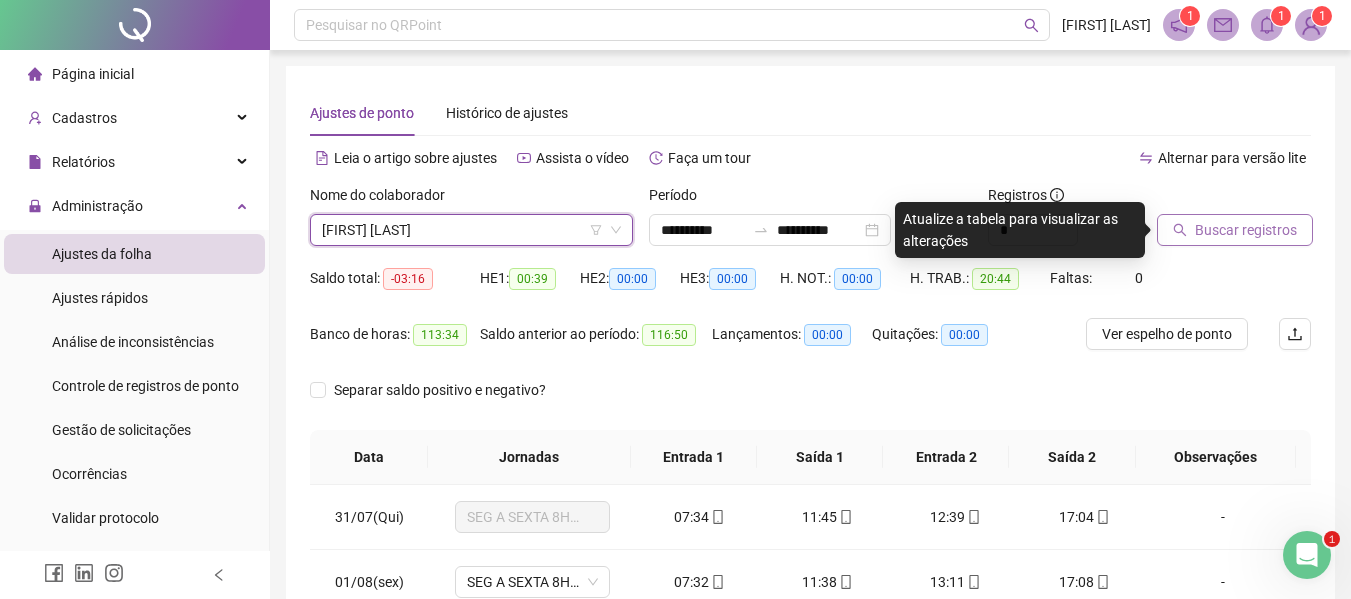 click on "Buscar registros" at bounding box center (1246, 230) 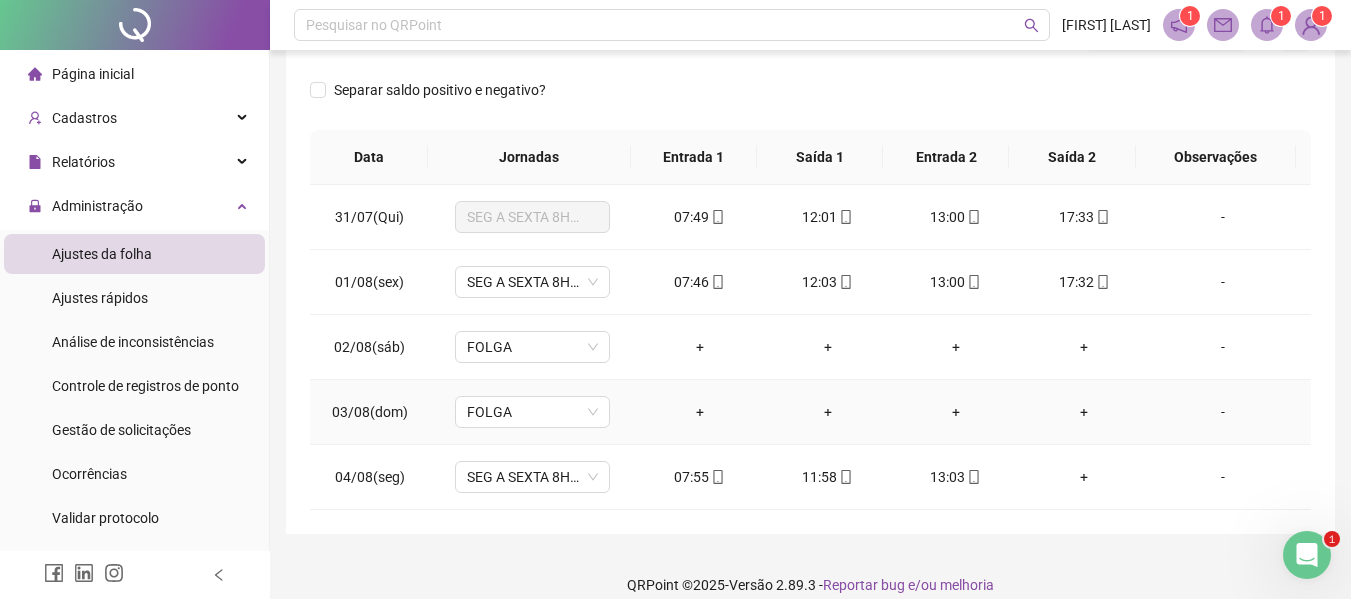 scroll, scrollTop: 321, scrollLeft: 0, axis: vertical 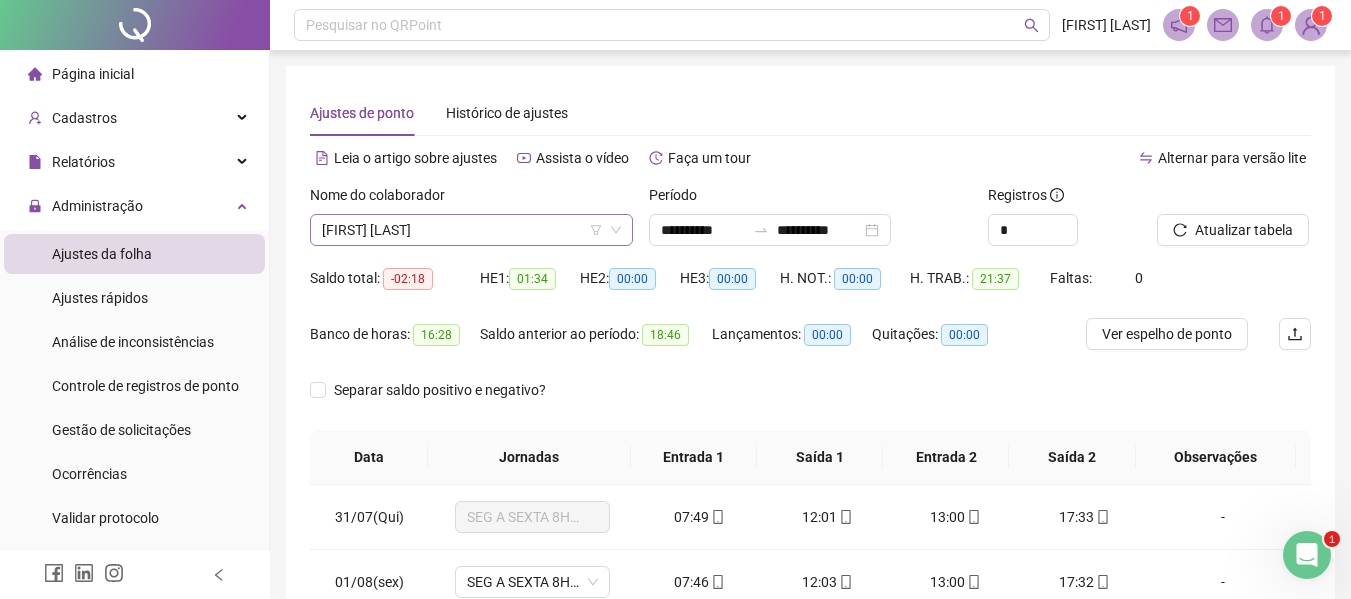 click on "[FIRST] [LAST]" at bounding box center [471, 230] 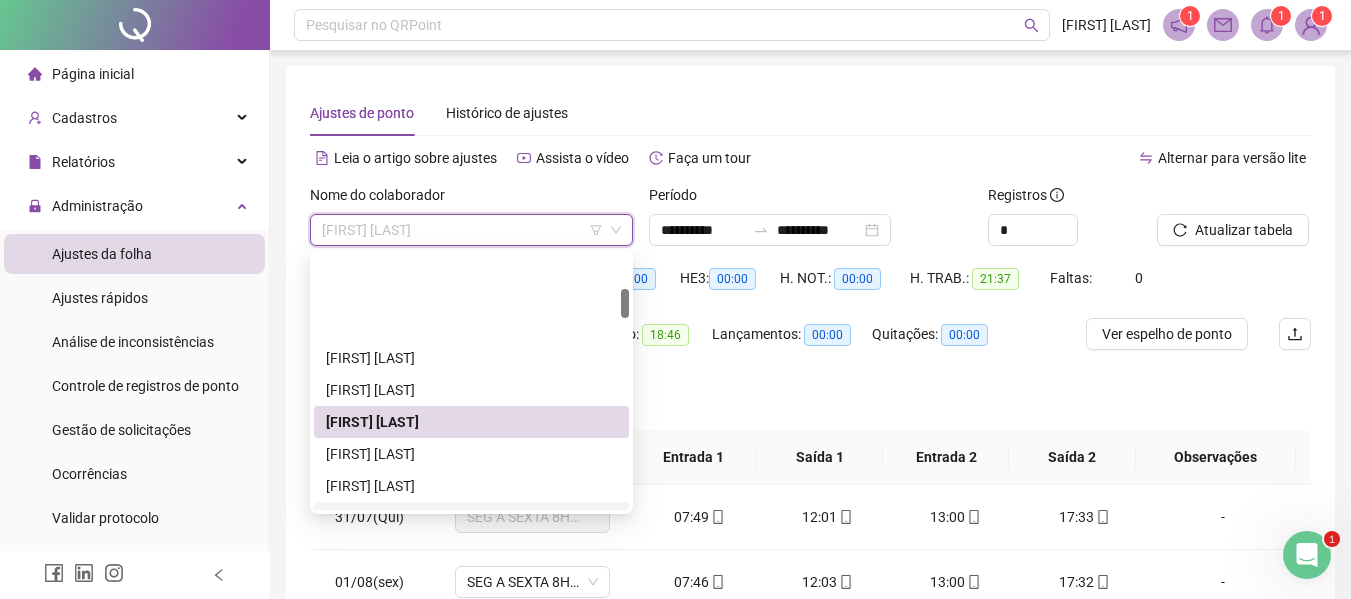 scroll, scrollTop: 300, scrollLeft: 0, axis: vertical 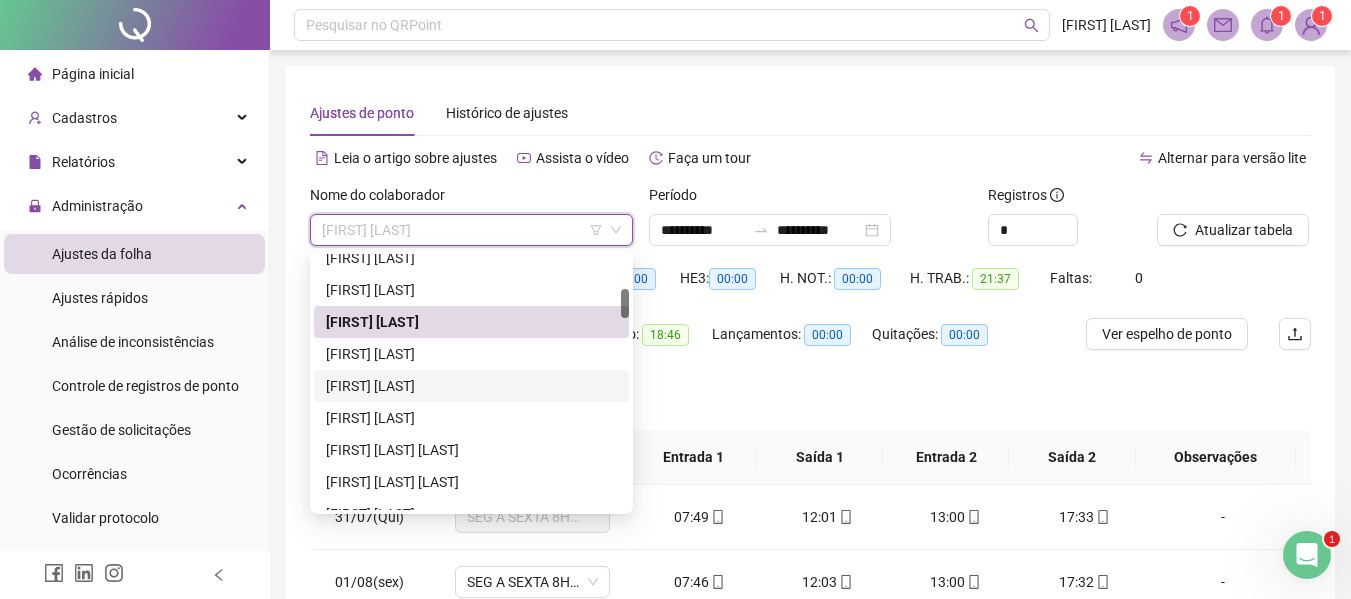 click on "[FIRST] [LAST]" at bounding box center [471, 386] 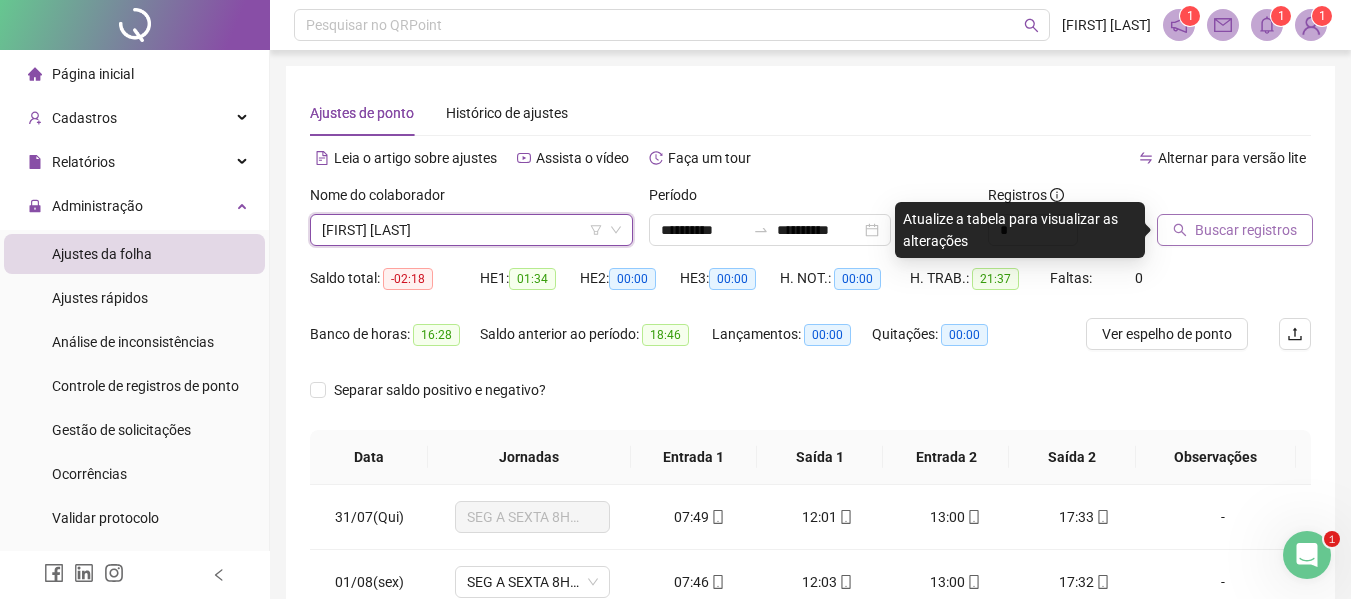 click on "Buscar registros" at bounding box center (1235, 230) 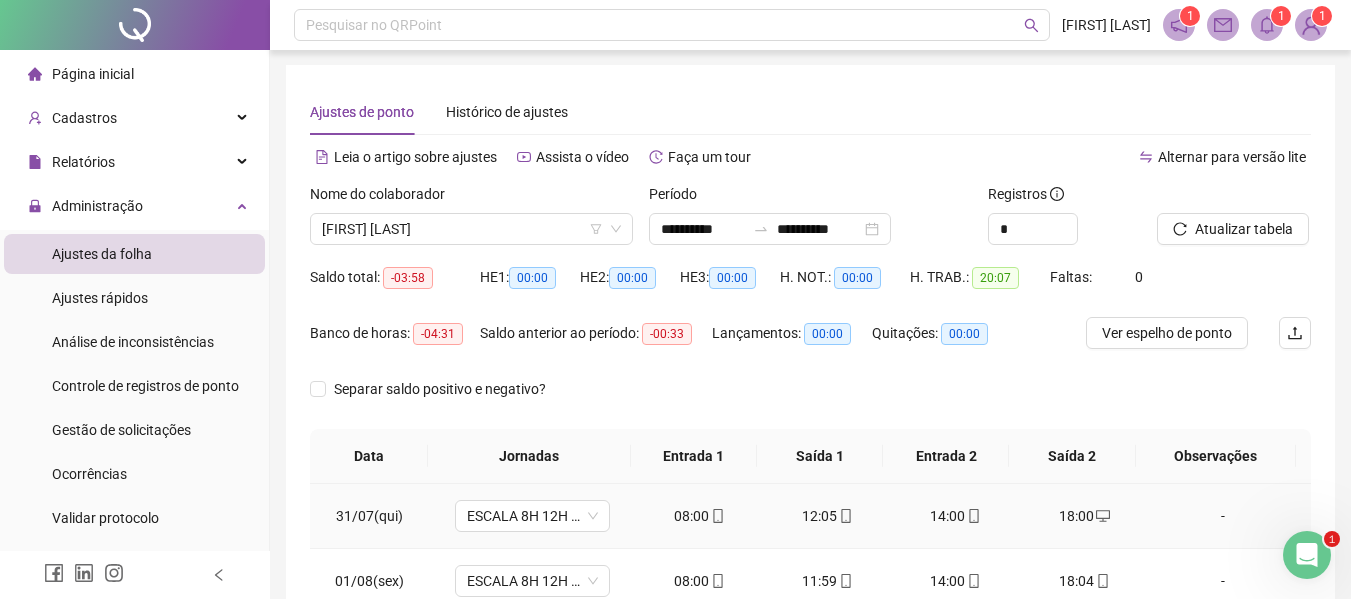 scroll, scrollTop: 0, scrollLeft: 0, axis: both 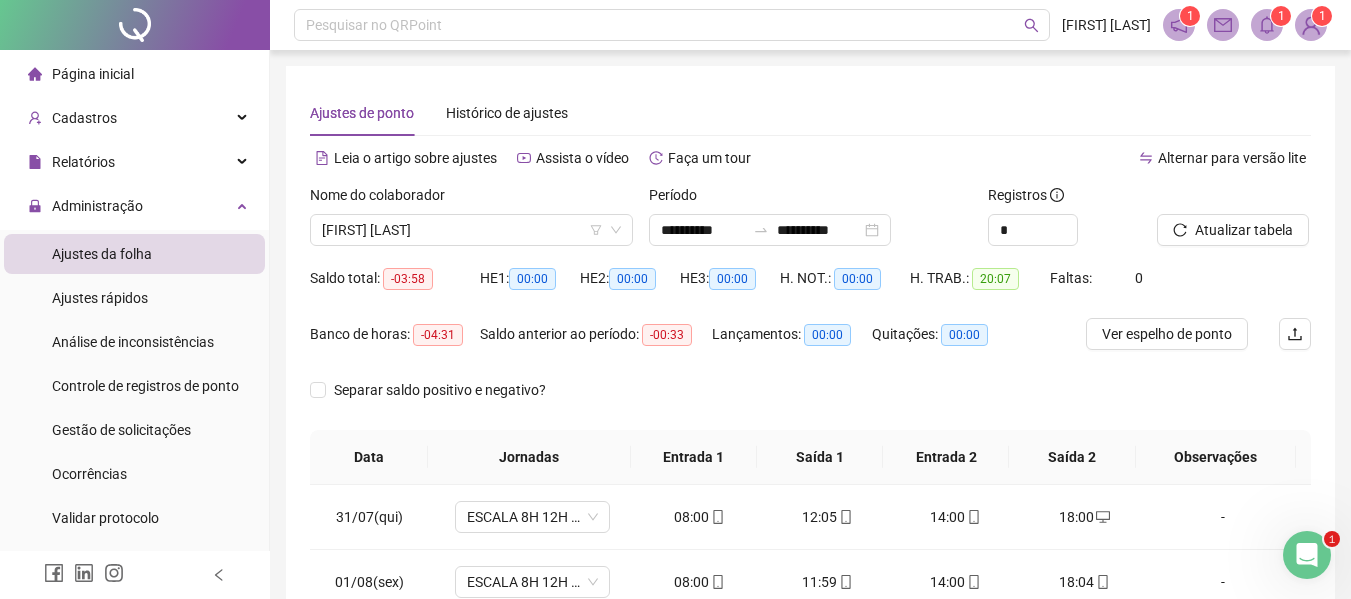 click on "Nome do colaborador" at bounding box center (471, 199) 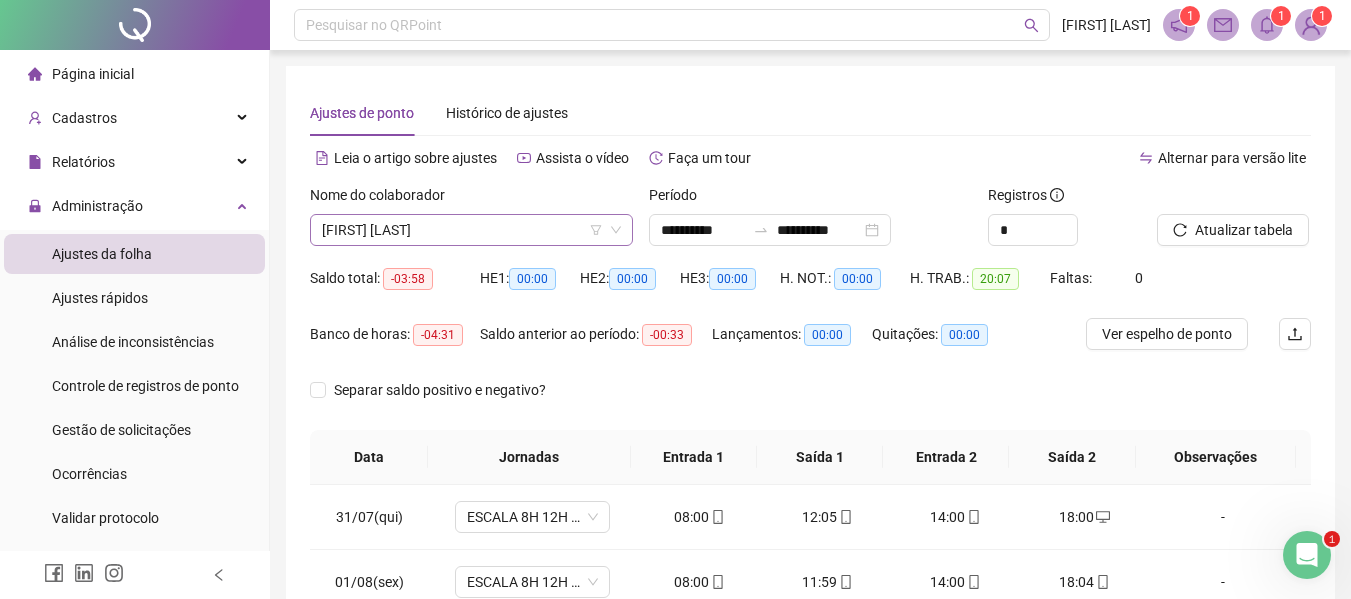 click on "[FIRST] [LAST]" at bounding box center (471, 230) 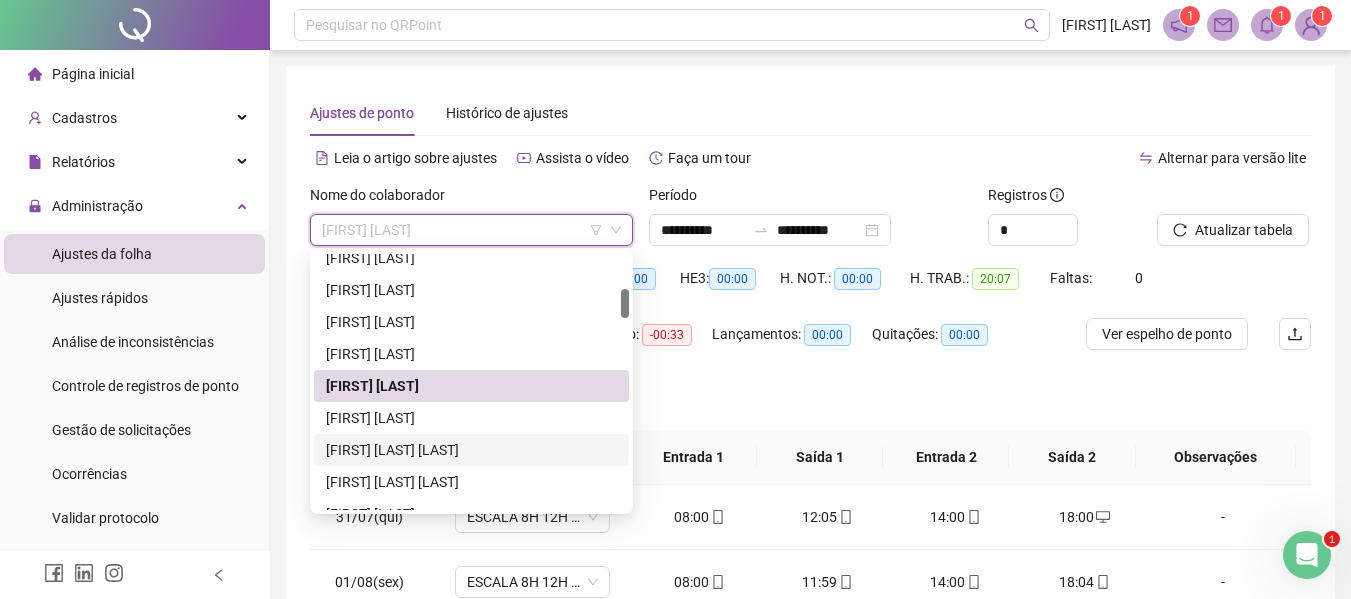 click on "[FIRST] [LAST] [LAST]" at bounding box center [471, 450] 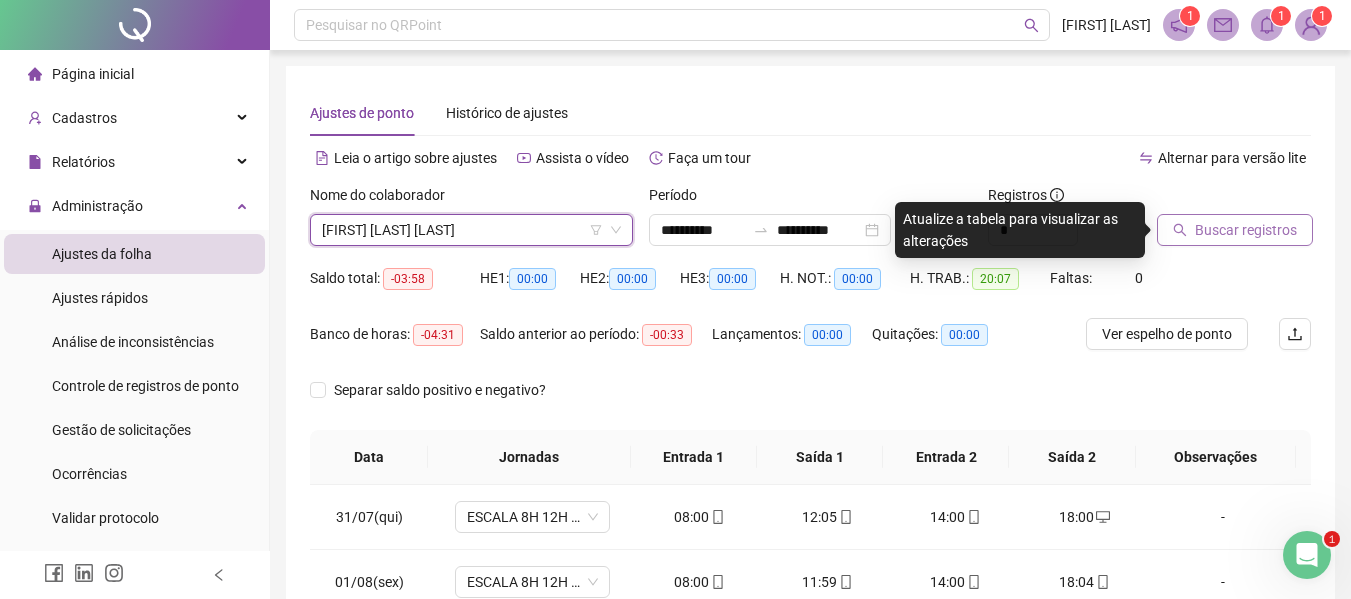 click on "Buscar registros" at bounding box center [1246, 230] 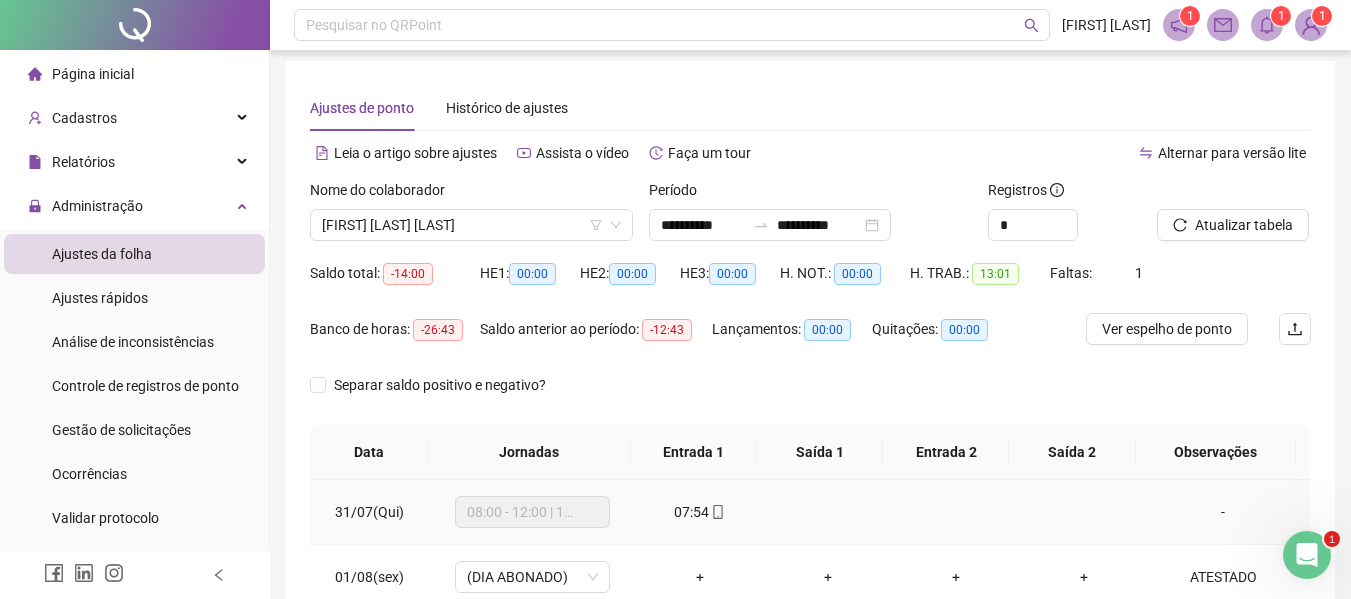 scroll, scrollTop: 0, scrollLeft: 0, axis: both 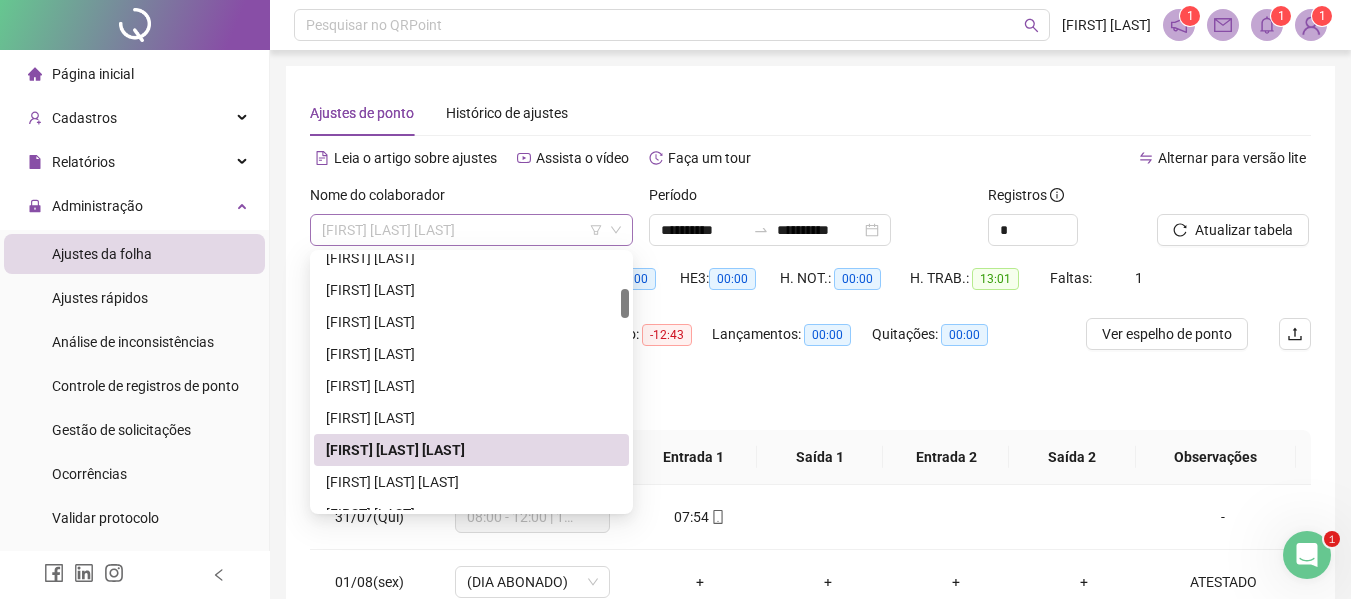 click on "[FIRST] [LAST] [LAST]" at bounding box center [471, 230] 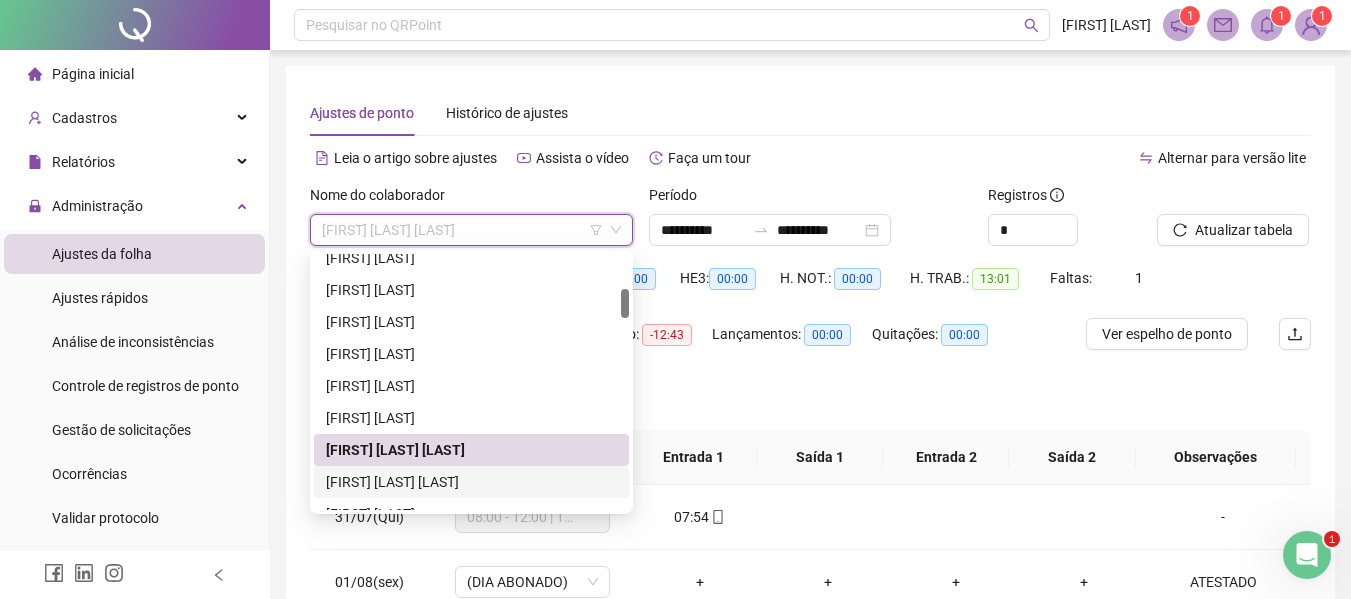 click on "[FIRST] [LAST] [LAST]" at bounding box center (471, 482) 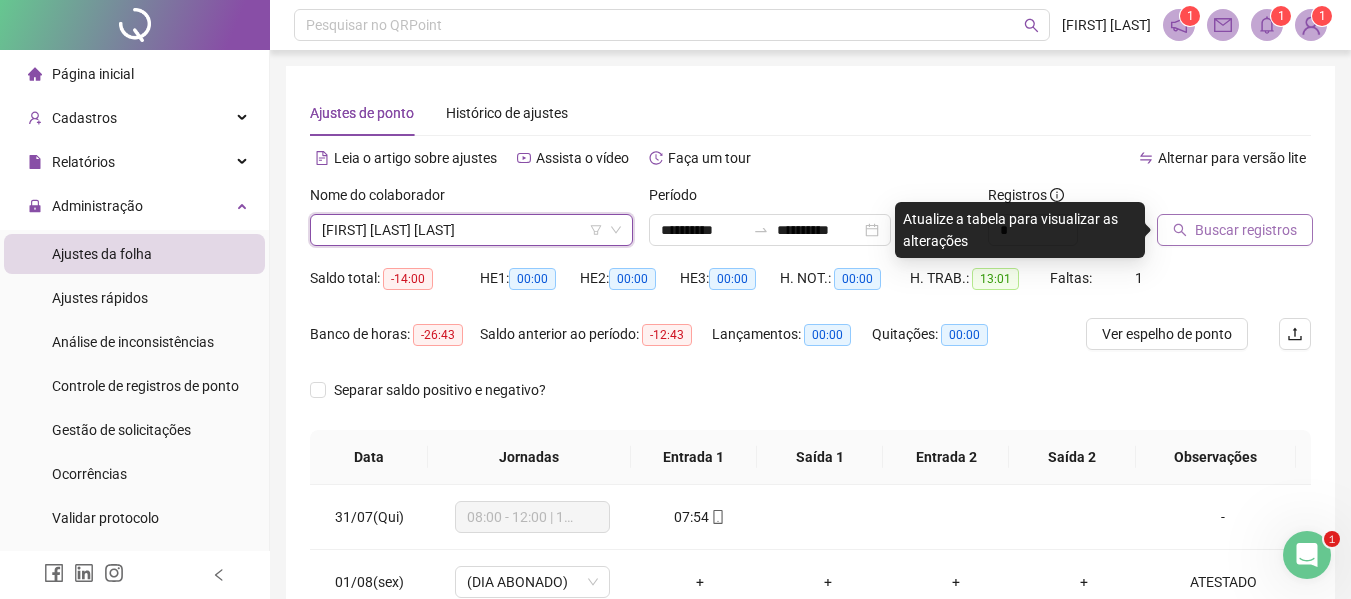 click on "Buscar registros" at bounding box center (1246, 230) 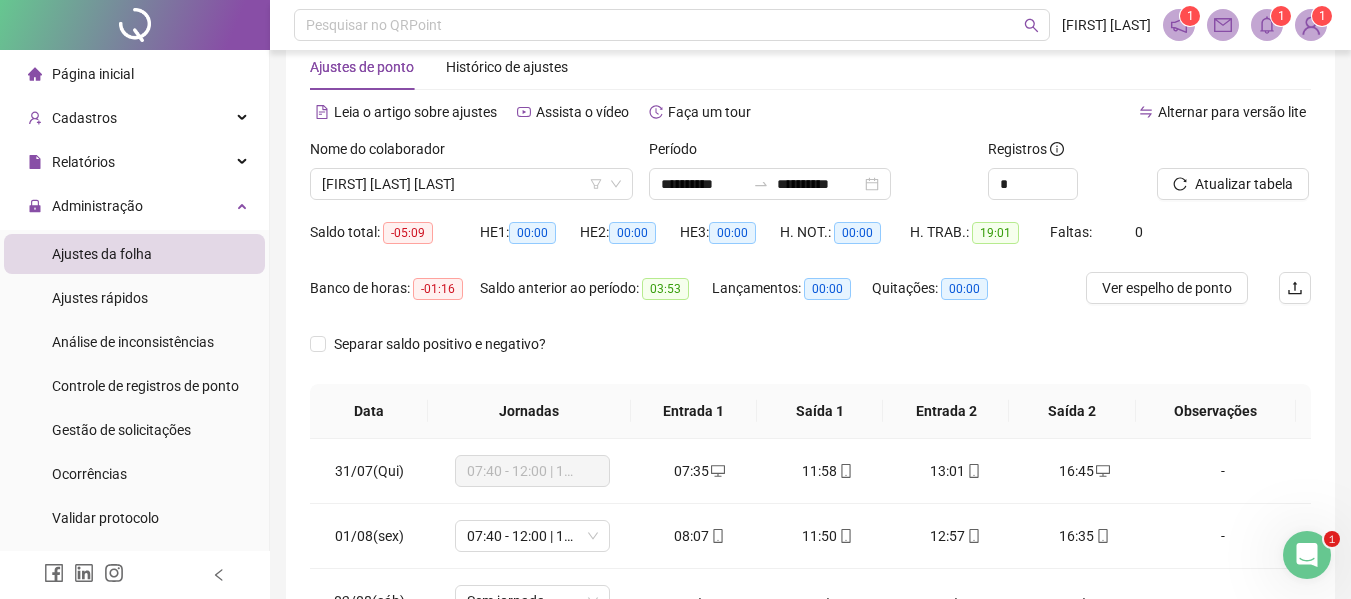 scroll, scrollTop: 21, scrollLeft: 0, axis: vertical 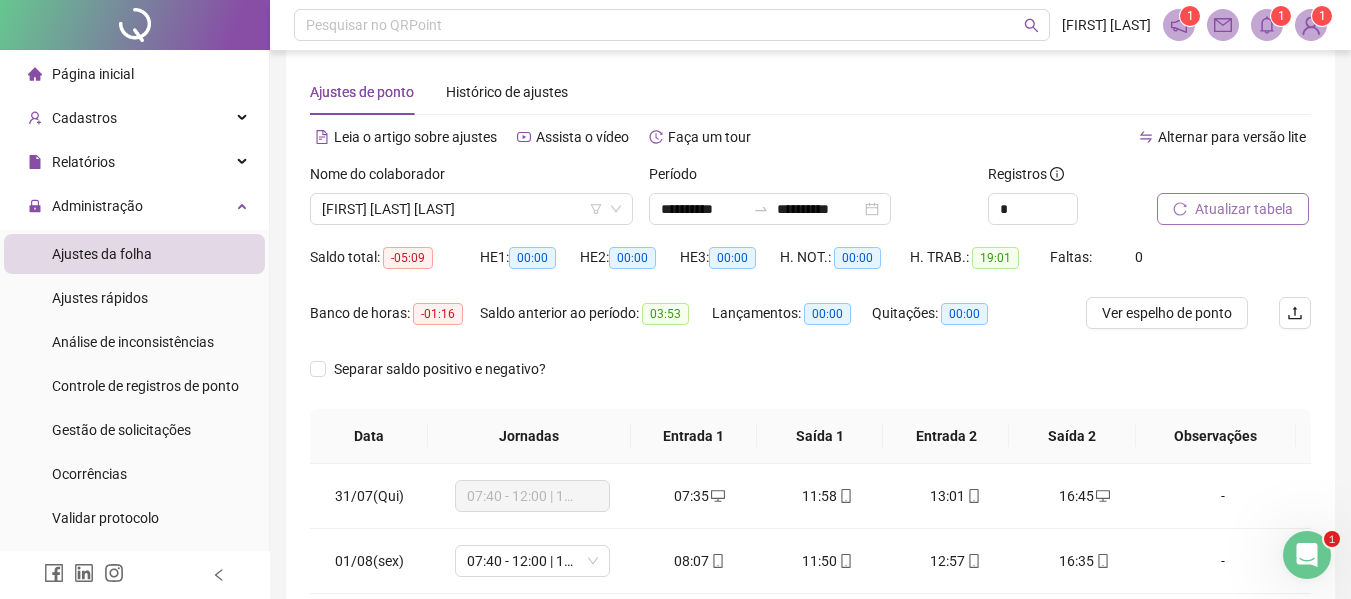 click on "Atualizar tabela" at bounding box center [1244, 209] 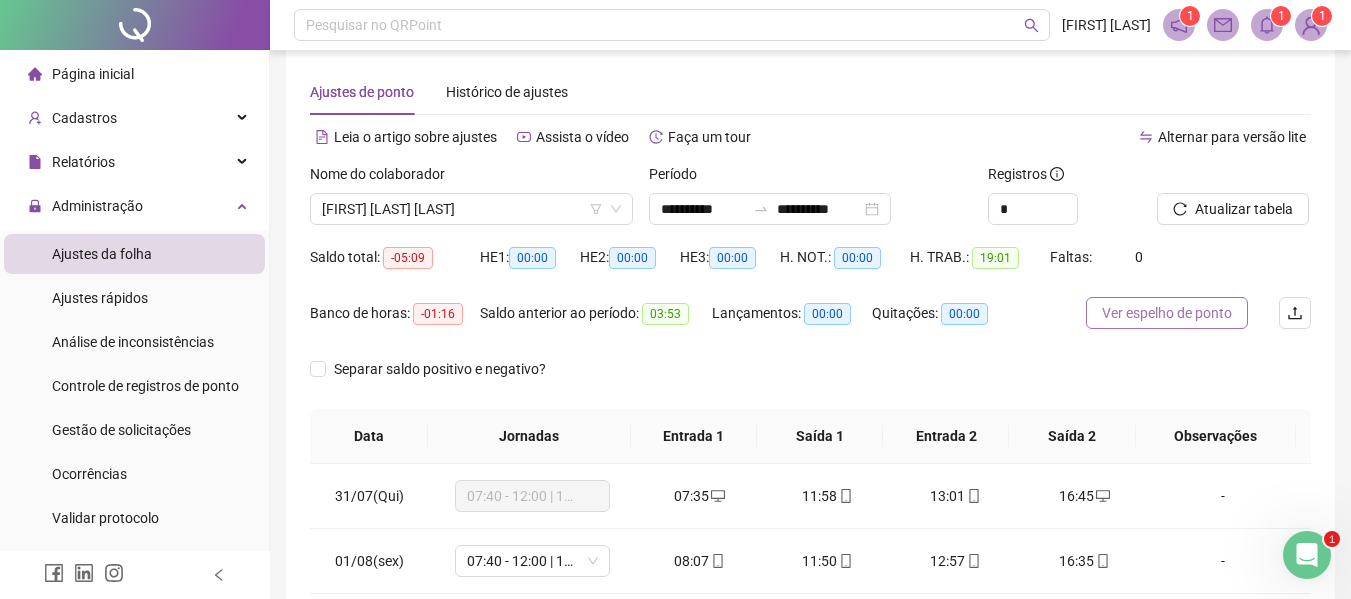 click on "Ver espelho de ponto" at bounding box center [1167, 313] 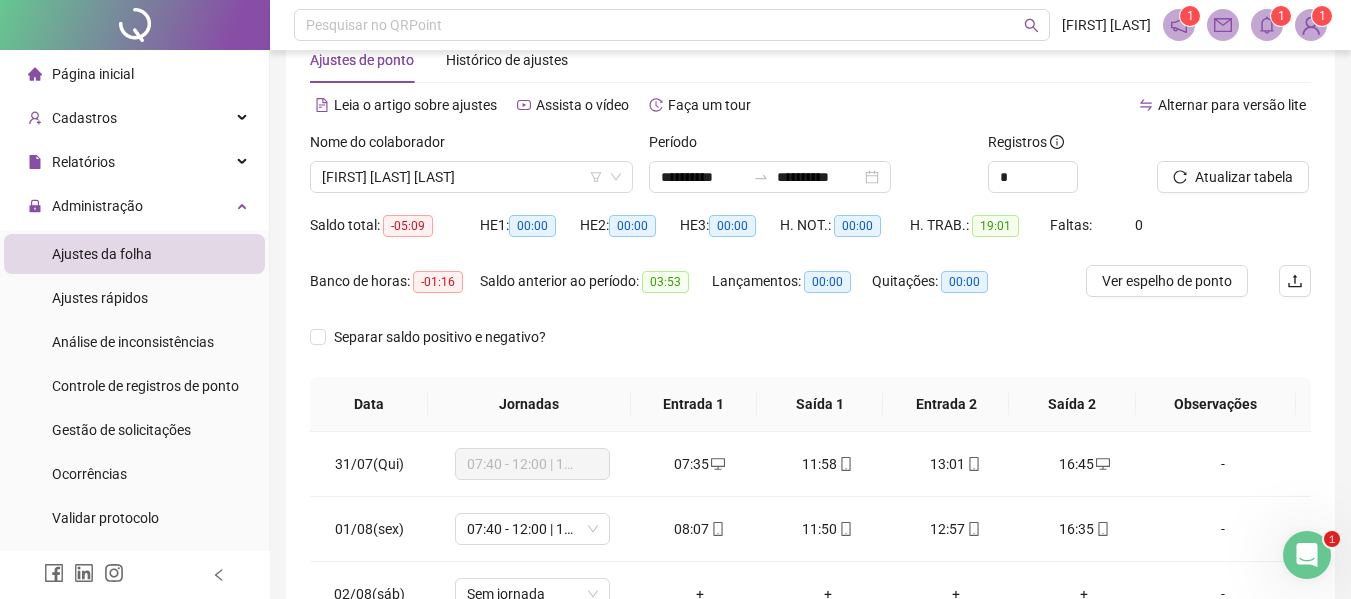 scroll, scrollTop: 21, scrollLeft: 0, axis: vertical 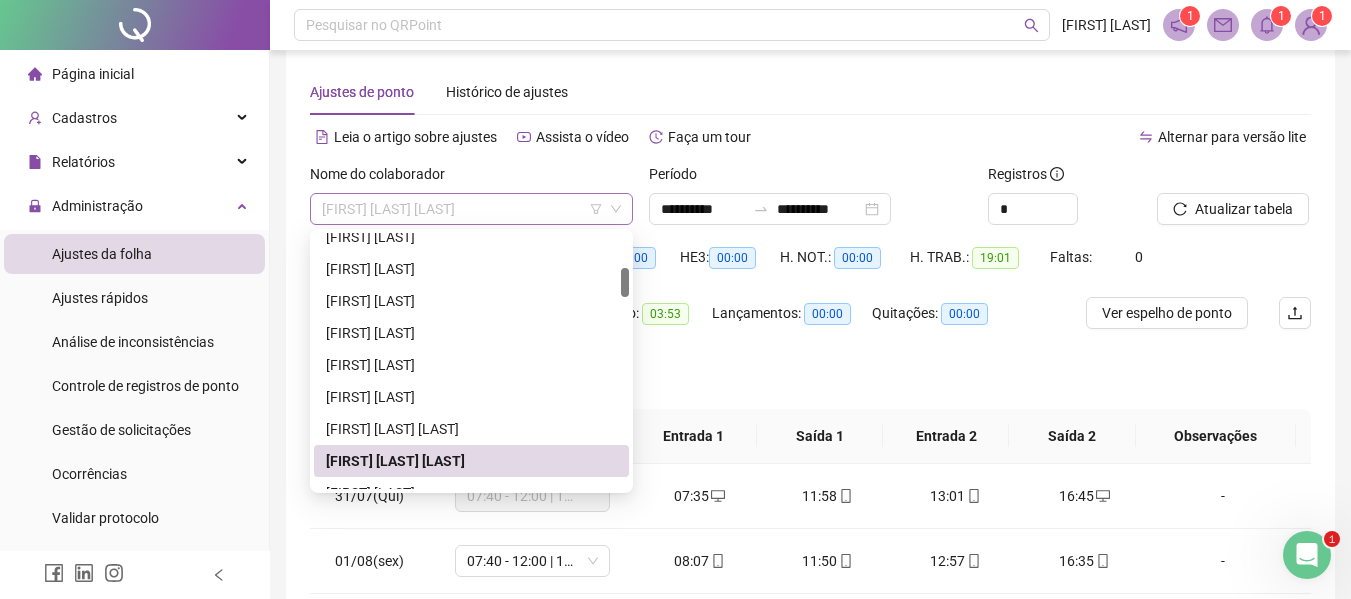 click on "[FIRST] [LAST] [LAST]" at bounding box center (471, 209) 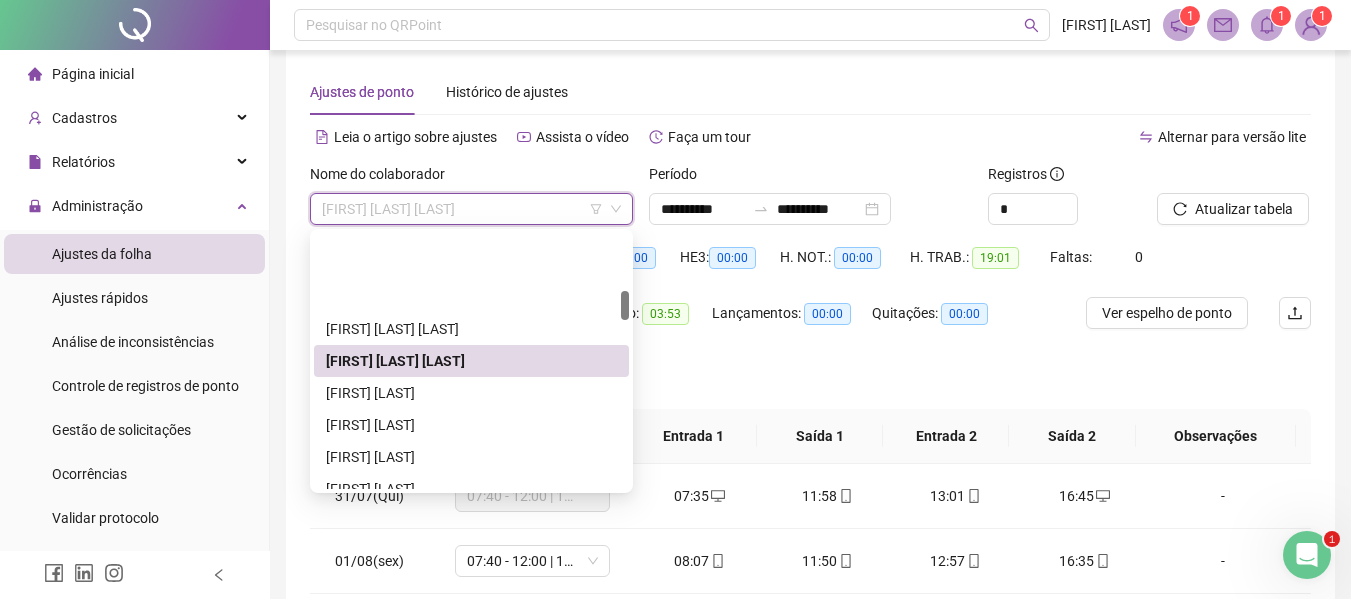 scroll, scrollTop: 500, scrollLeft: 0, axis: vertical 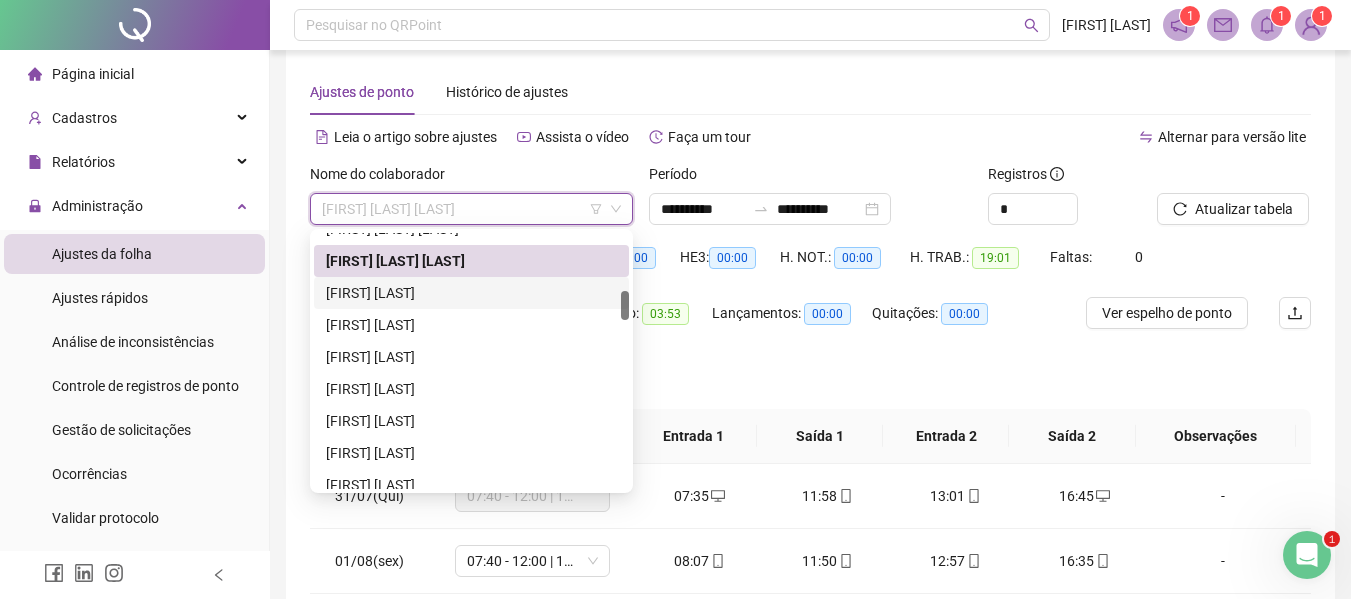 click on "[FIRST] [LAST]" at bounding box center [471, 293] 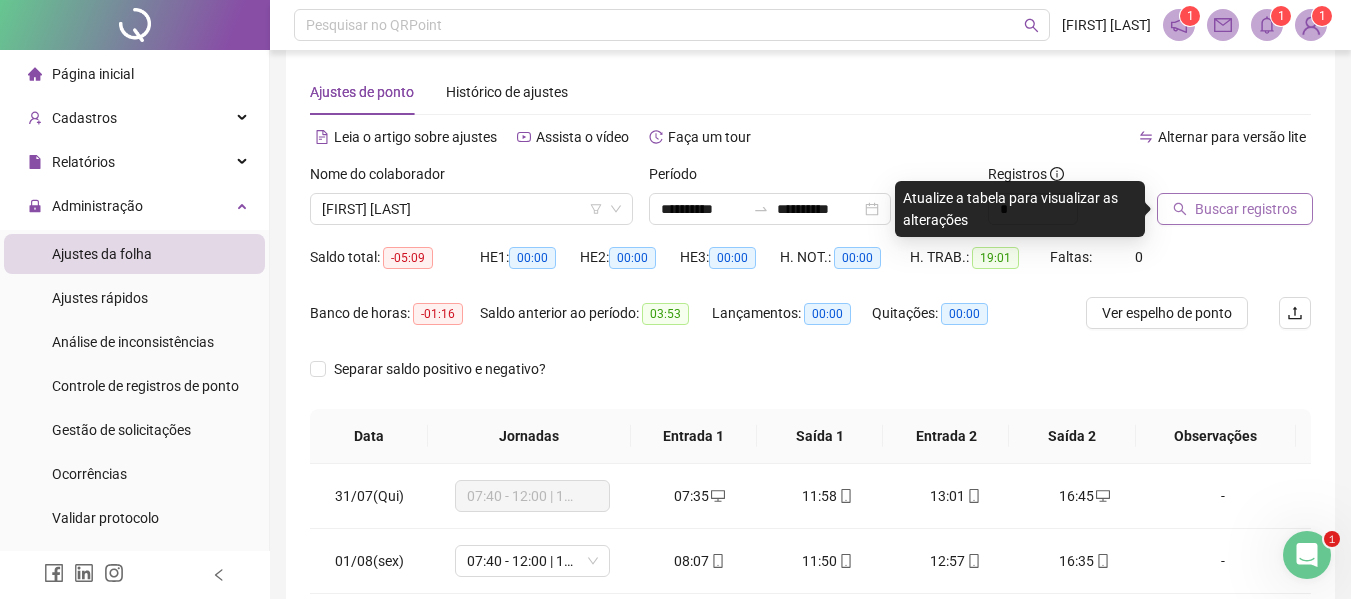 click on "Buscar registros" at bounding box center (1246, 209) 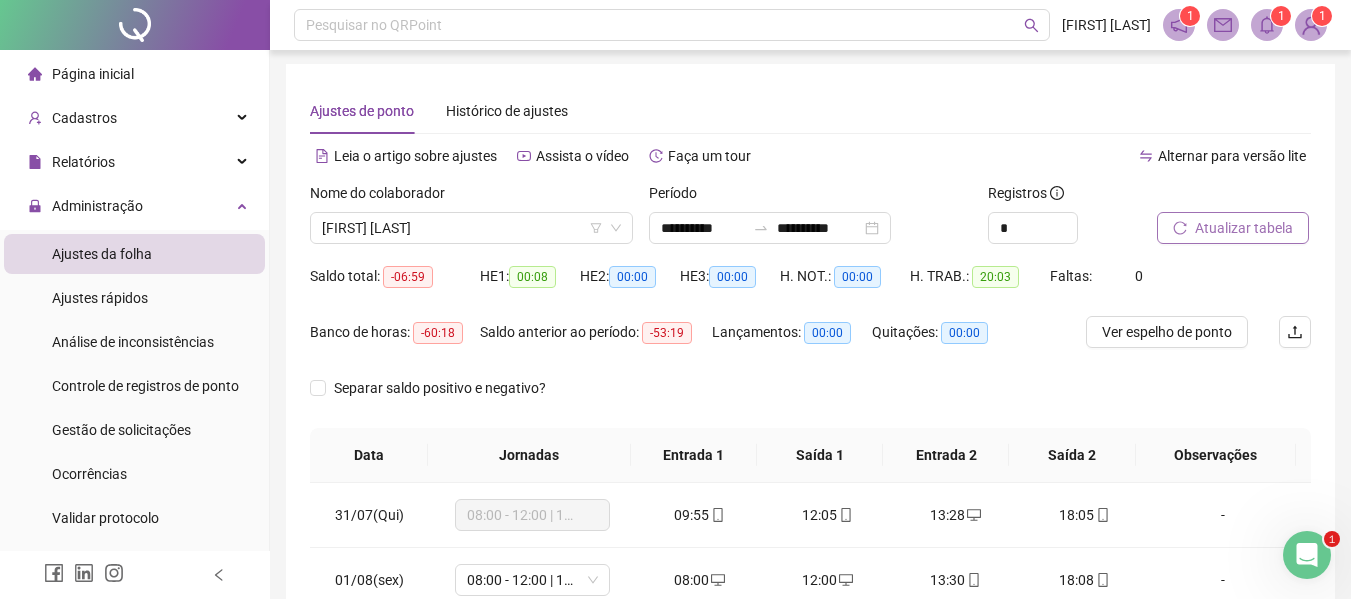 scroll, scrollTop: 0, scrollLeft: 0, axis: both 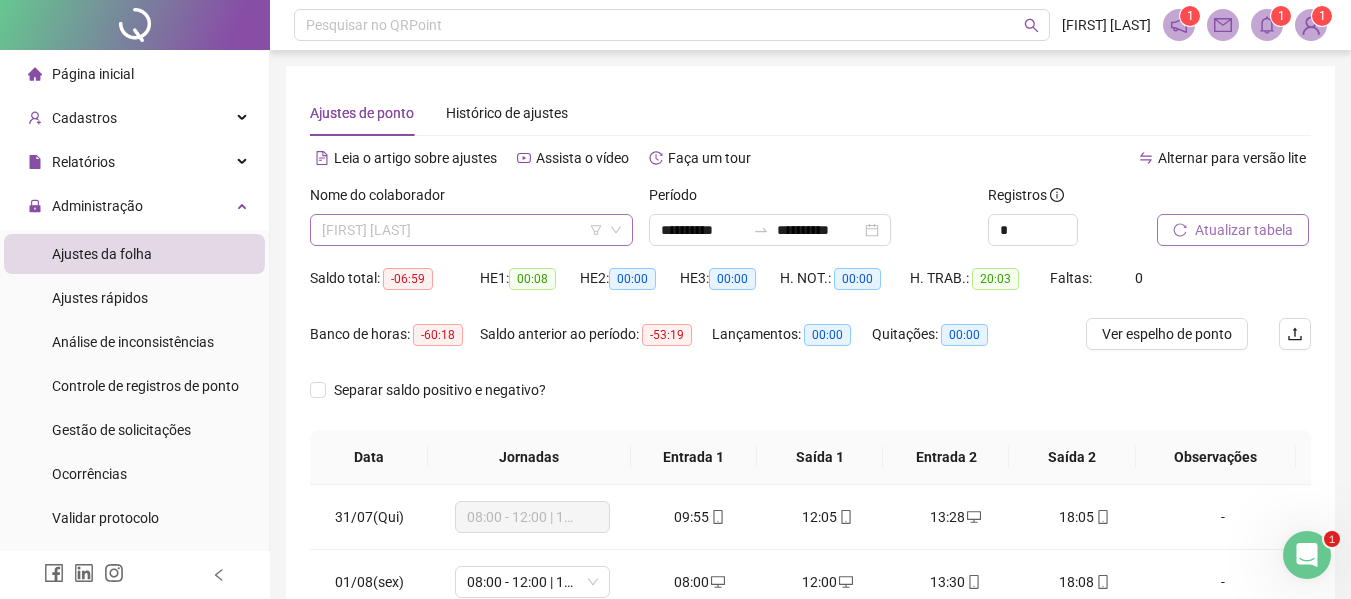 click on "[FIRST] [LAST]" at bounding box center [471, 230] 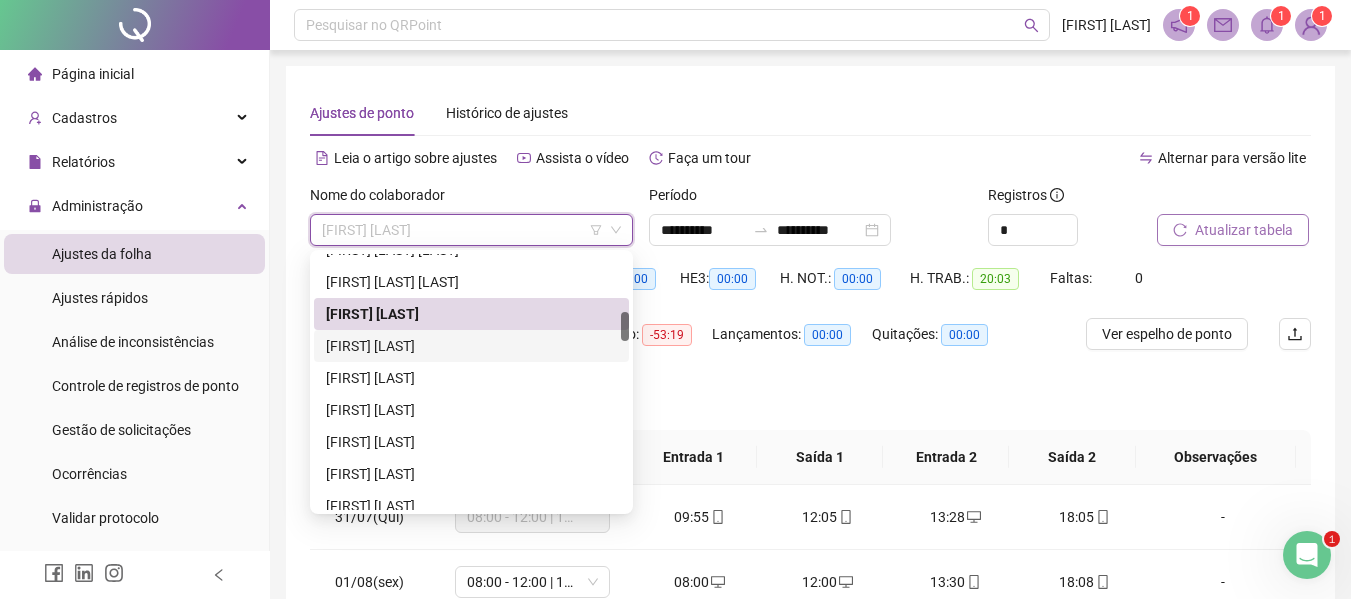 click on "[FIRST] [LAST]" at bounding box center [471, 346] 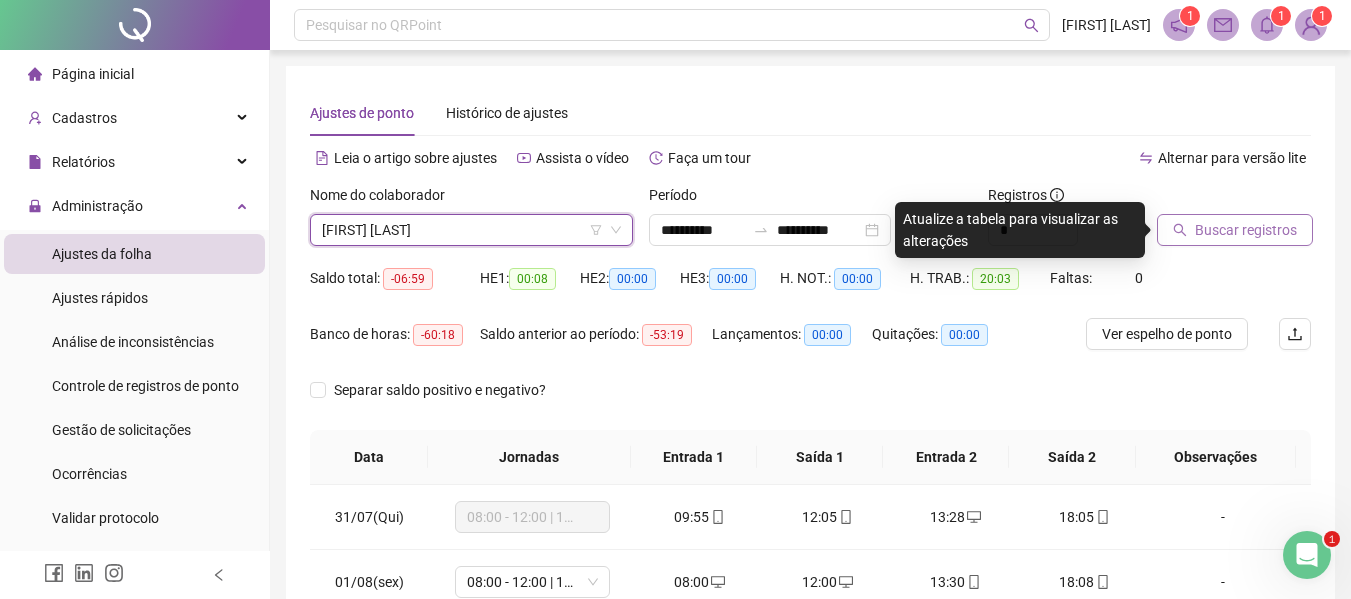 click on "Buscar registros" at bounding box center (1246, 230) 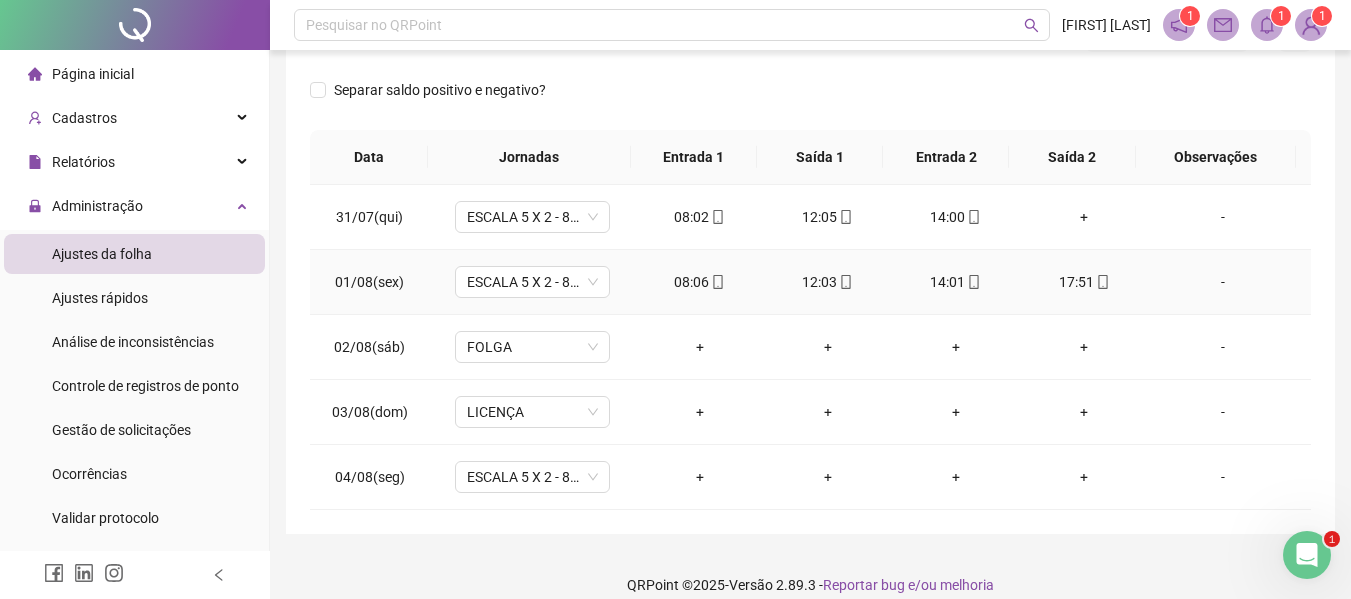 scroll, scrollTop: 321, scrollLeft: 0, axis: vertical 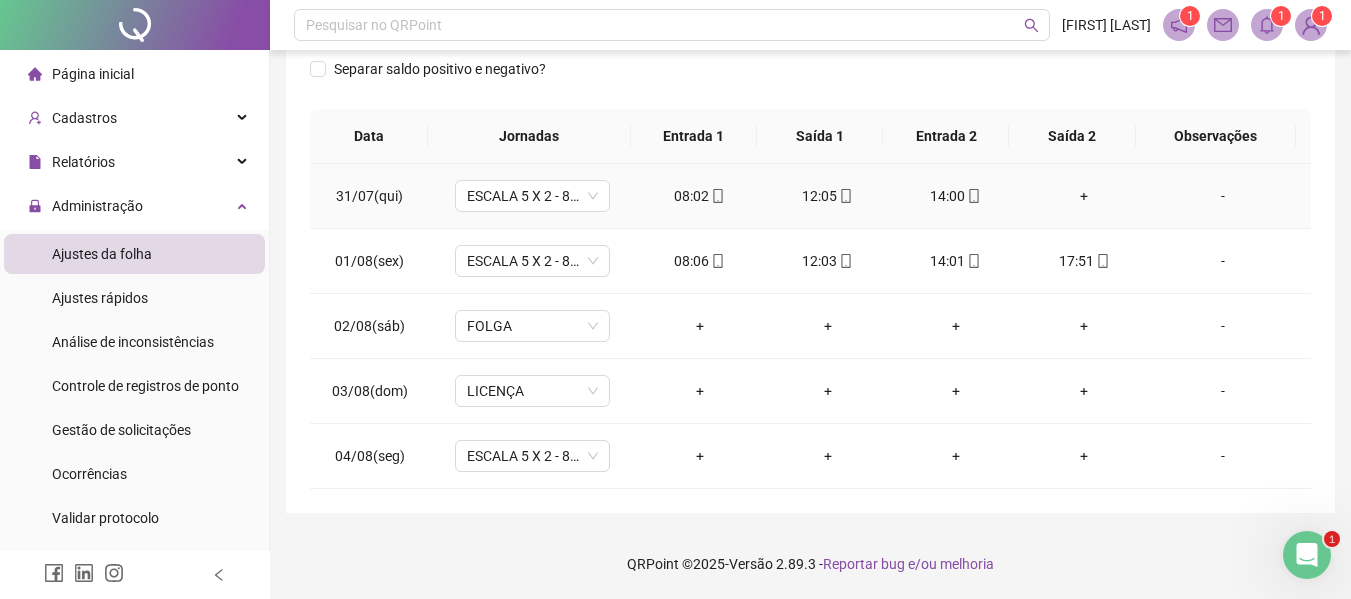 click on "+" at bounding box center (1084, 196) 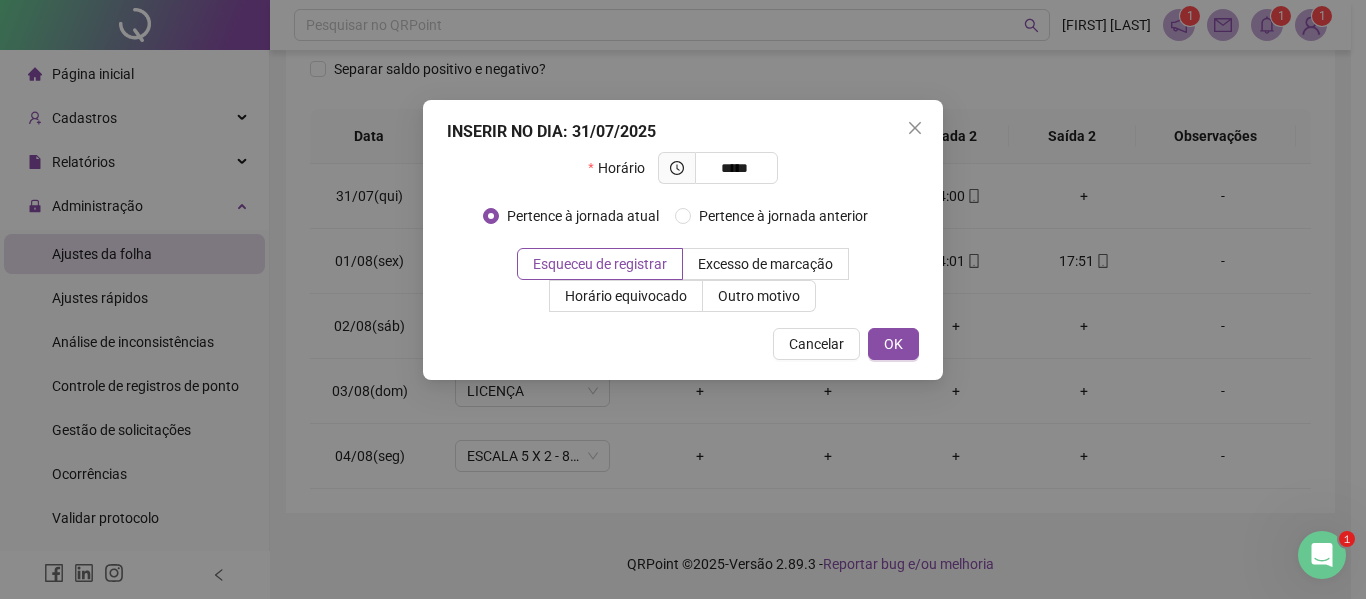 type on "*****" 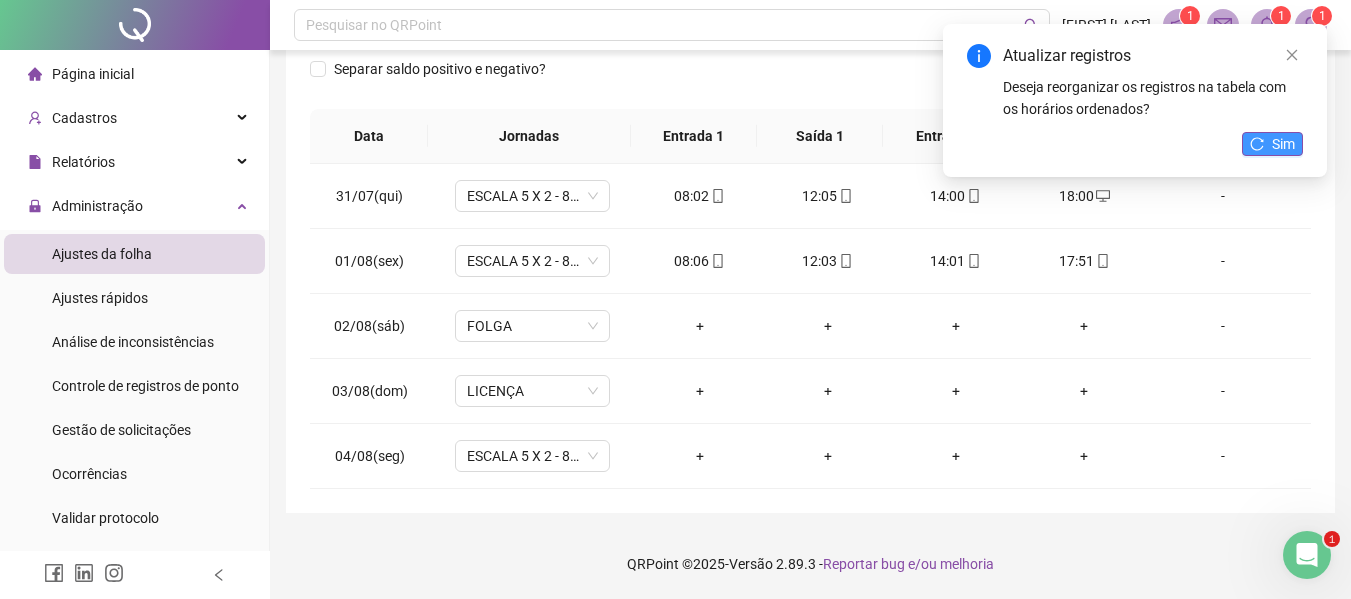 click on "Sim" at bounding box center [1283, 144] 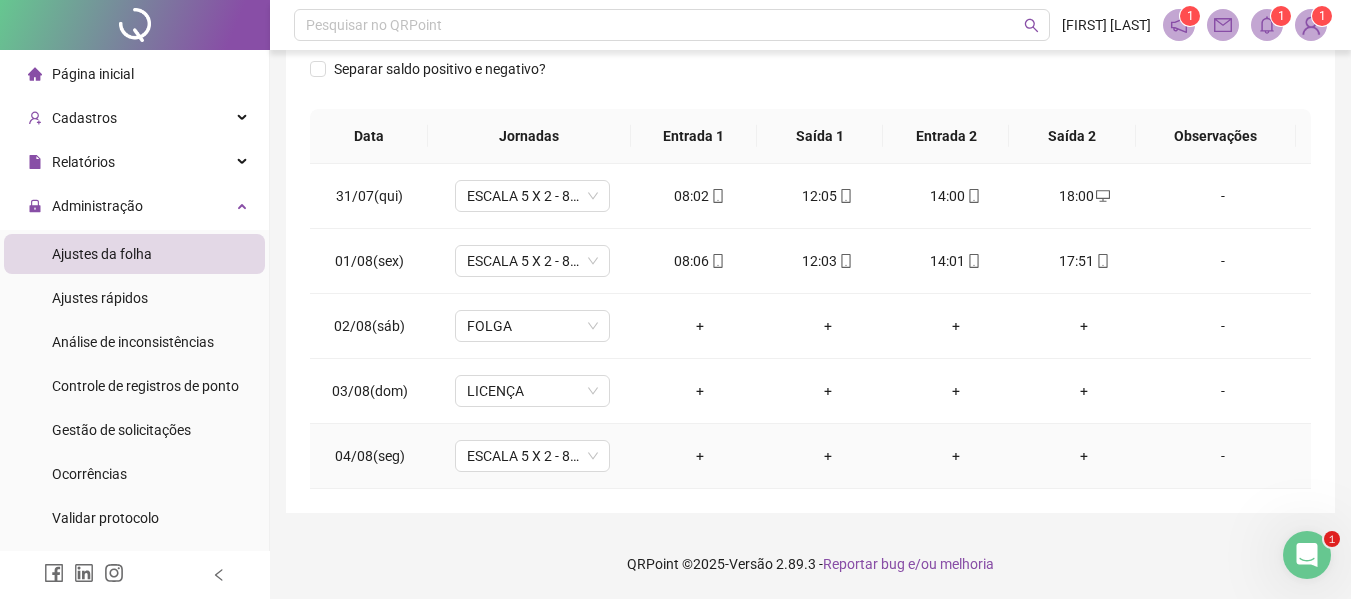 click on "-" at bounding box center (1223, 456) 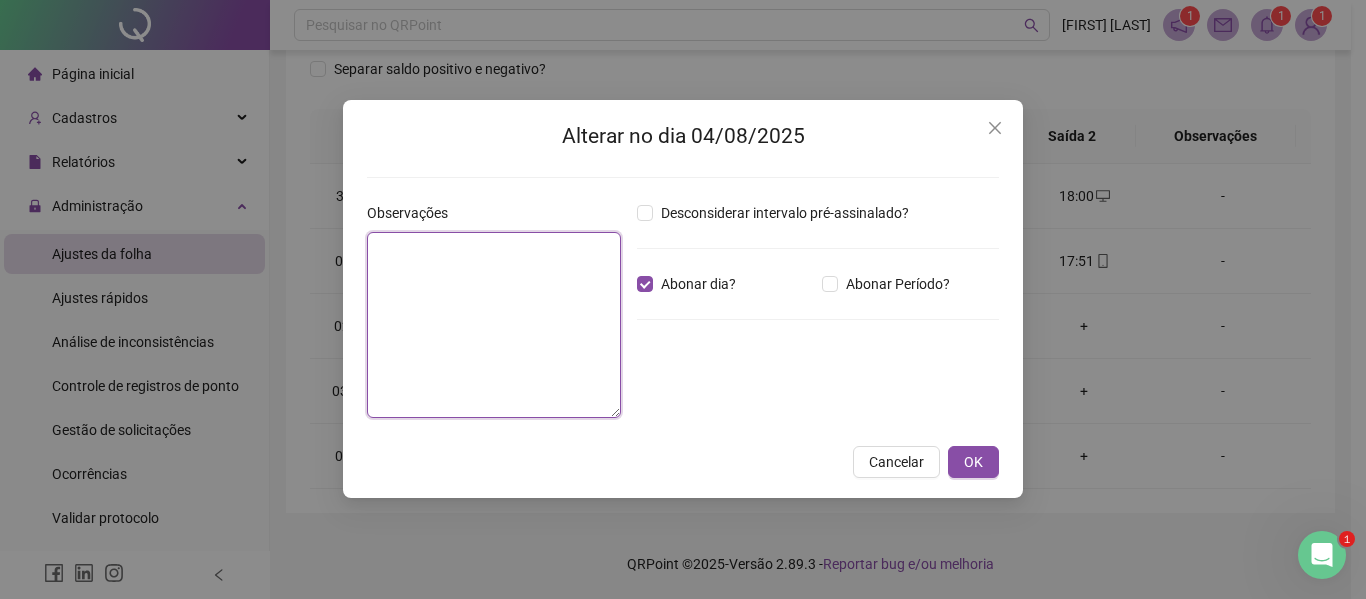 drag, startPoint x: 552, startPoint y: 299, endPoint x: 541, endPoint y: 298, distance: 11.045361 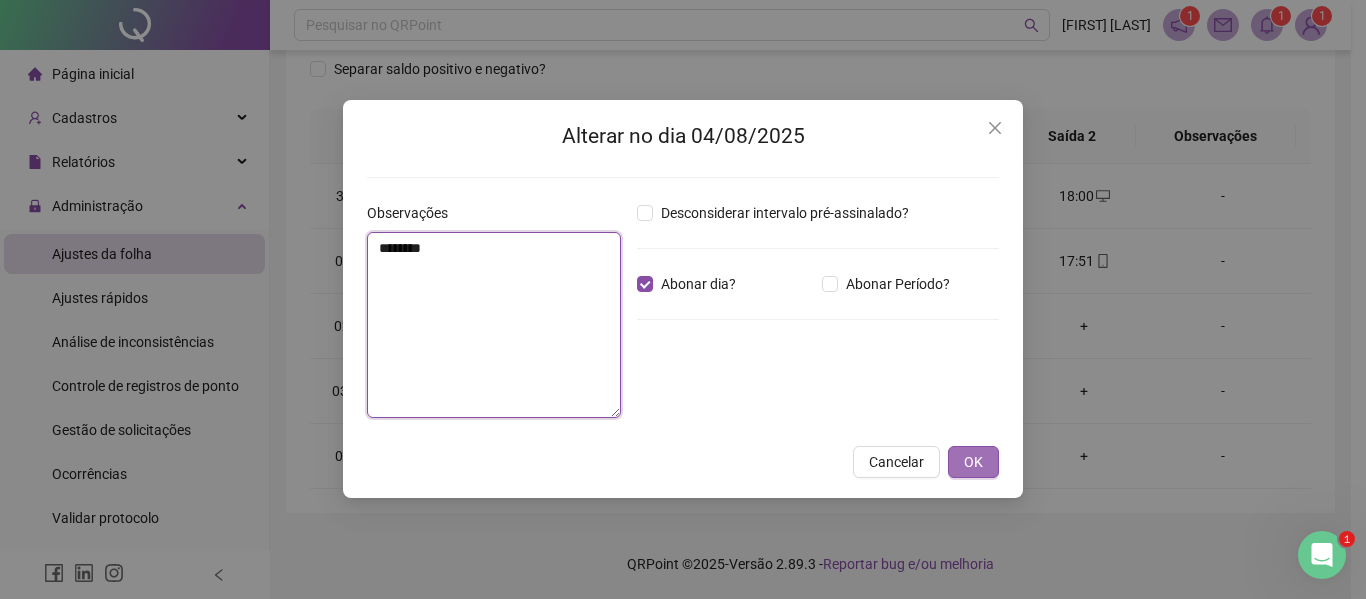type on "********" 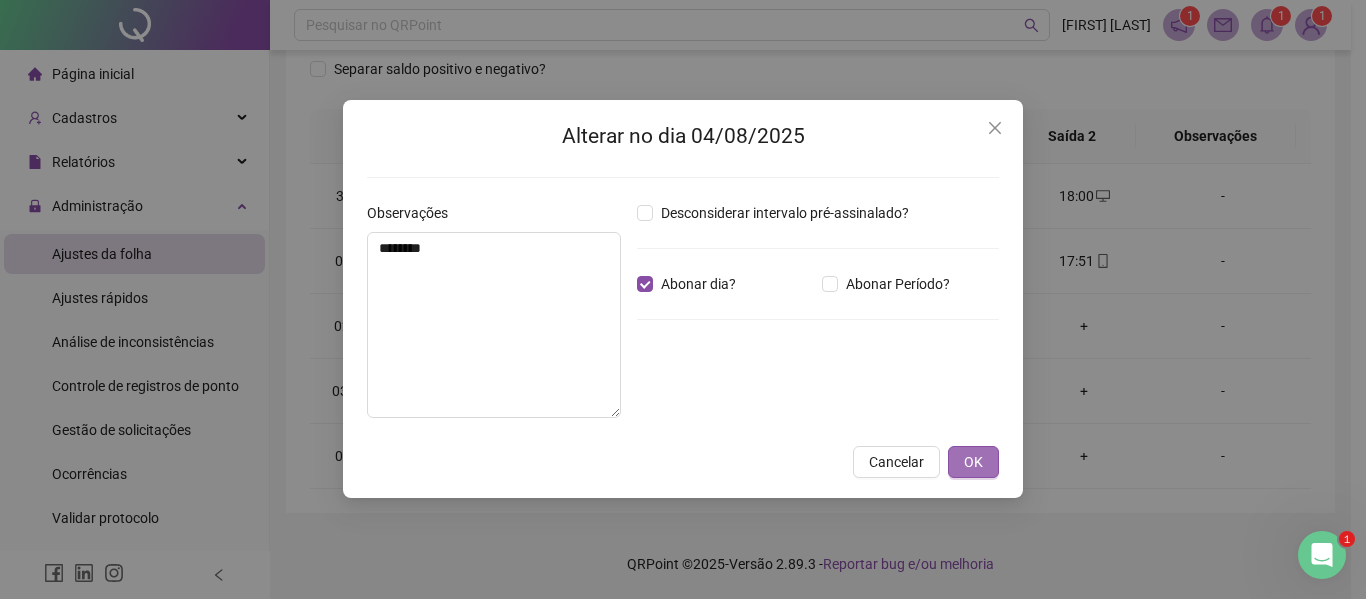 click on "OK" at bounding box center (973, 462) 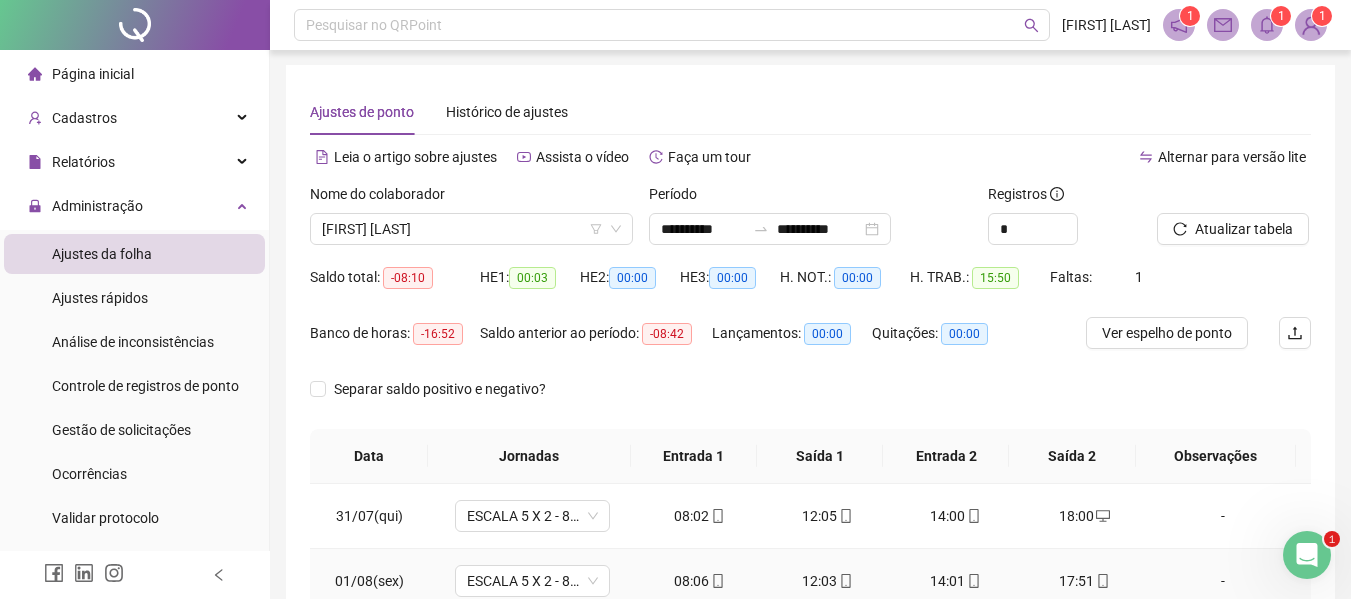scroll, scrollTop: 0, scrollLeft: 0, axis: both 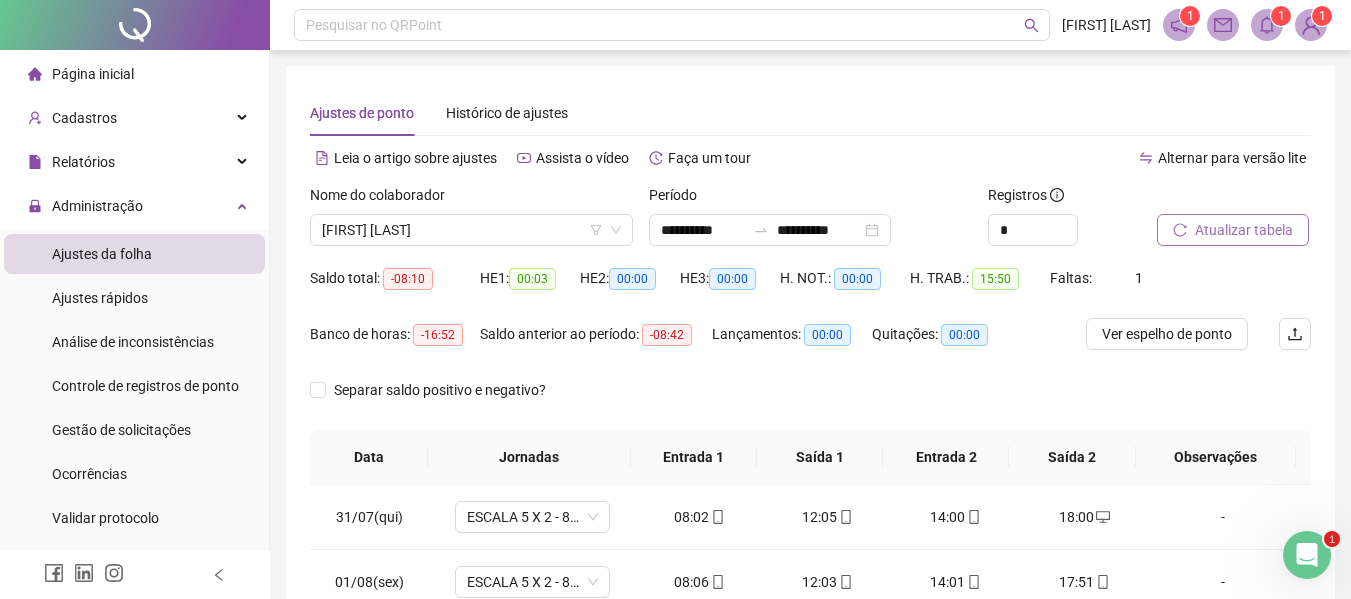 click on "Atualizar tabela" at bounding box center (1244, 230) 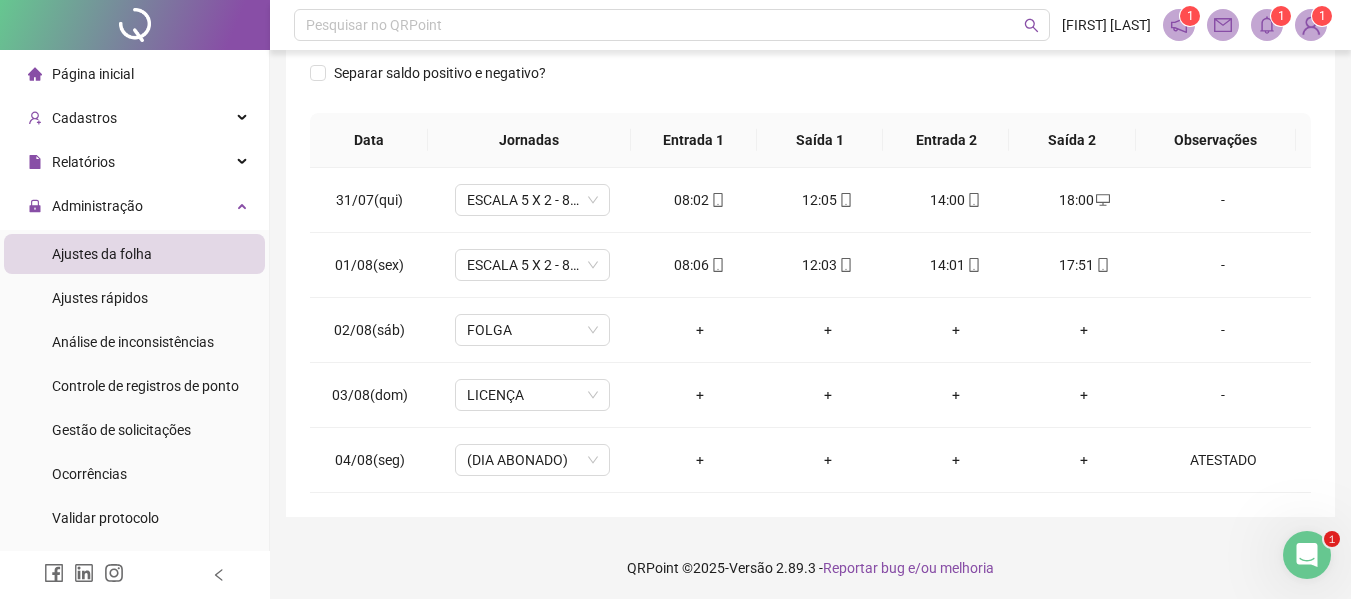 scroll, scrollTop: 321, scrollLeft: 0, axis: vertical 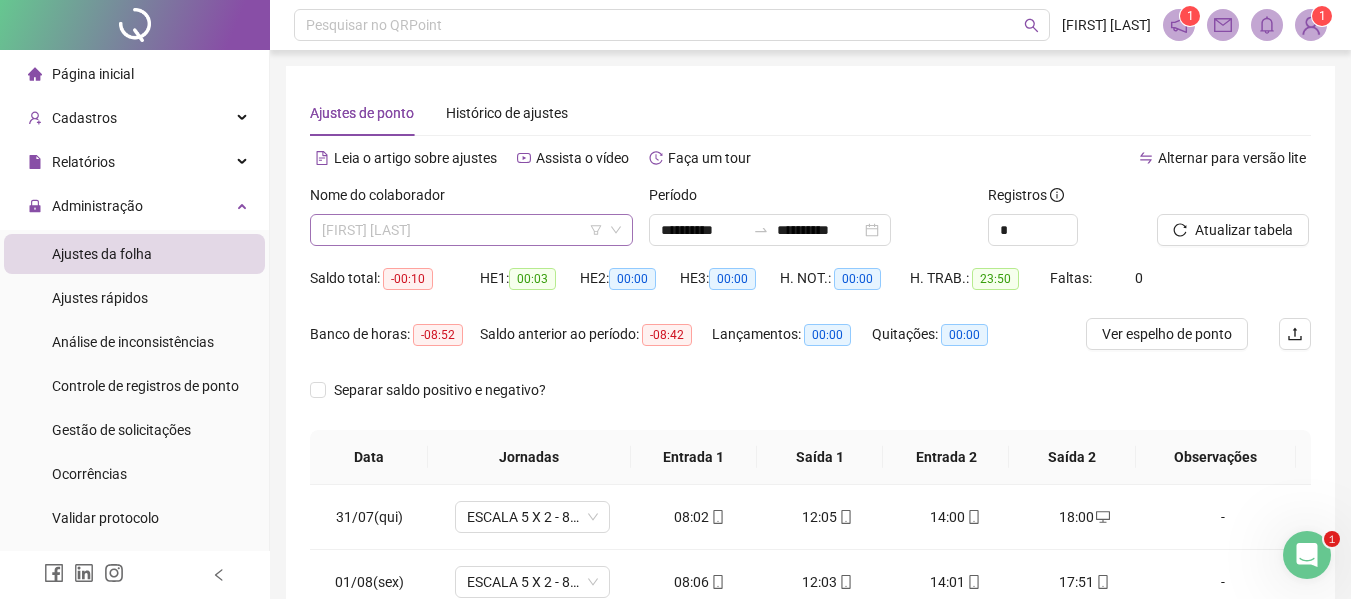 click on "[FIRST] [LAST]" at bounding box center [471, 230] 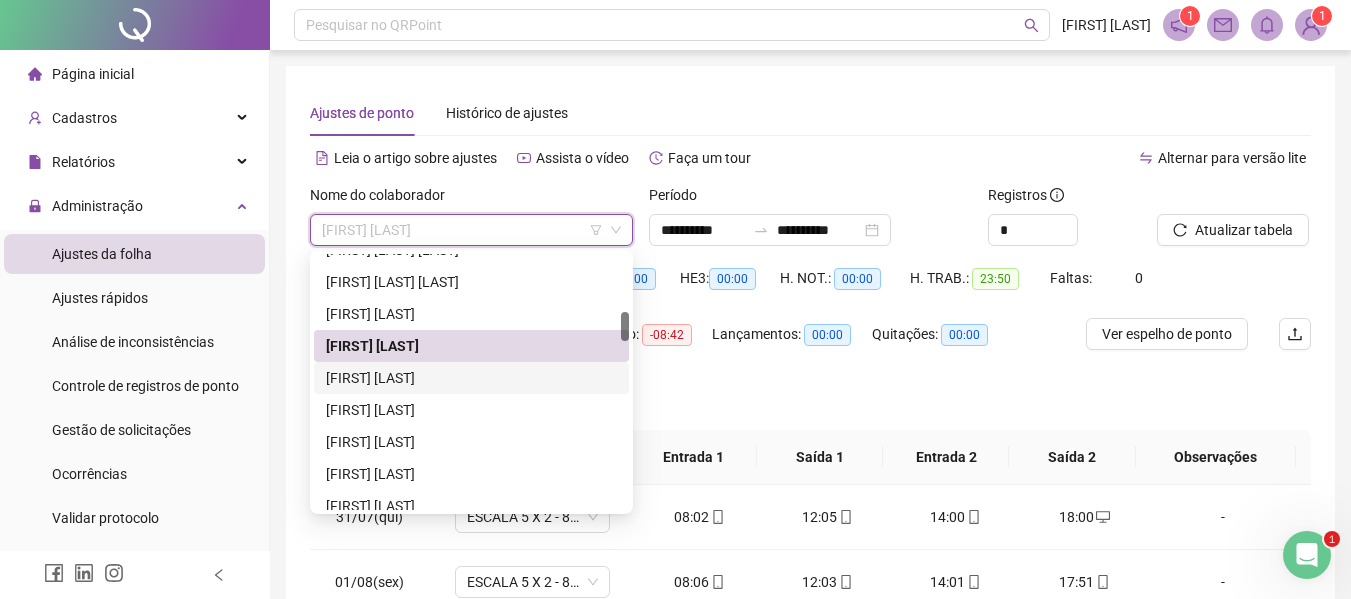 click on "[FIRST] [LAST]" at bounding box center (471, 378) 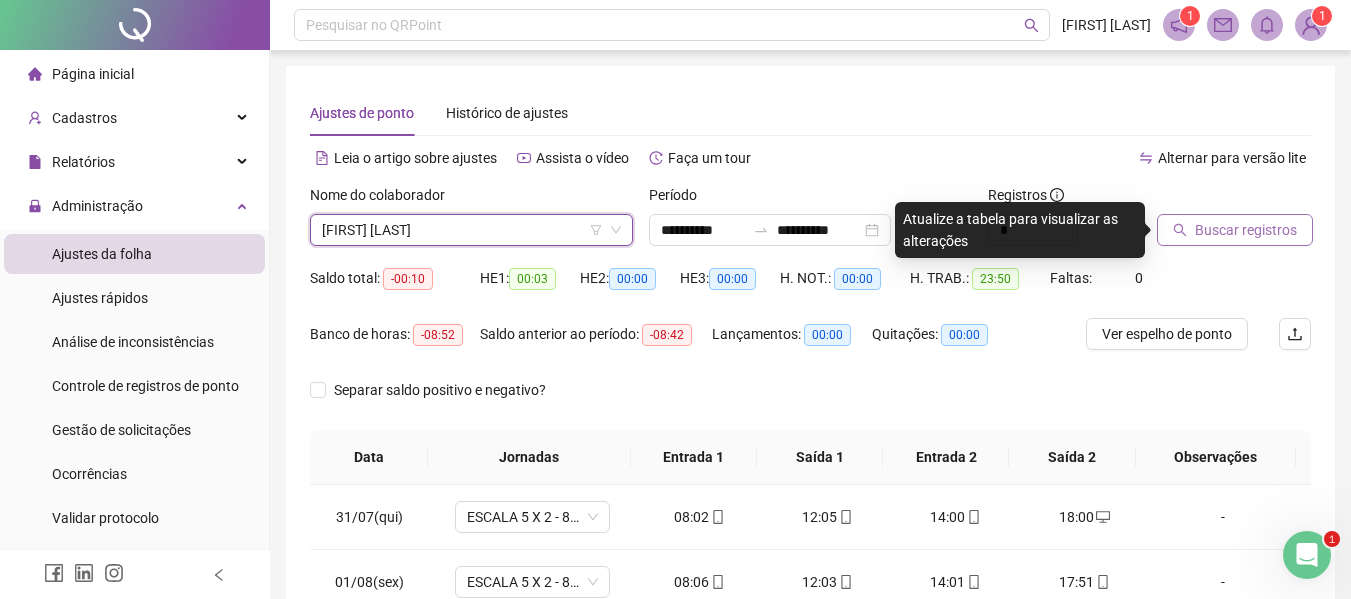 click on "Buscar registros" at bounding box center (1246, 230) 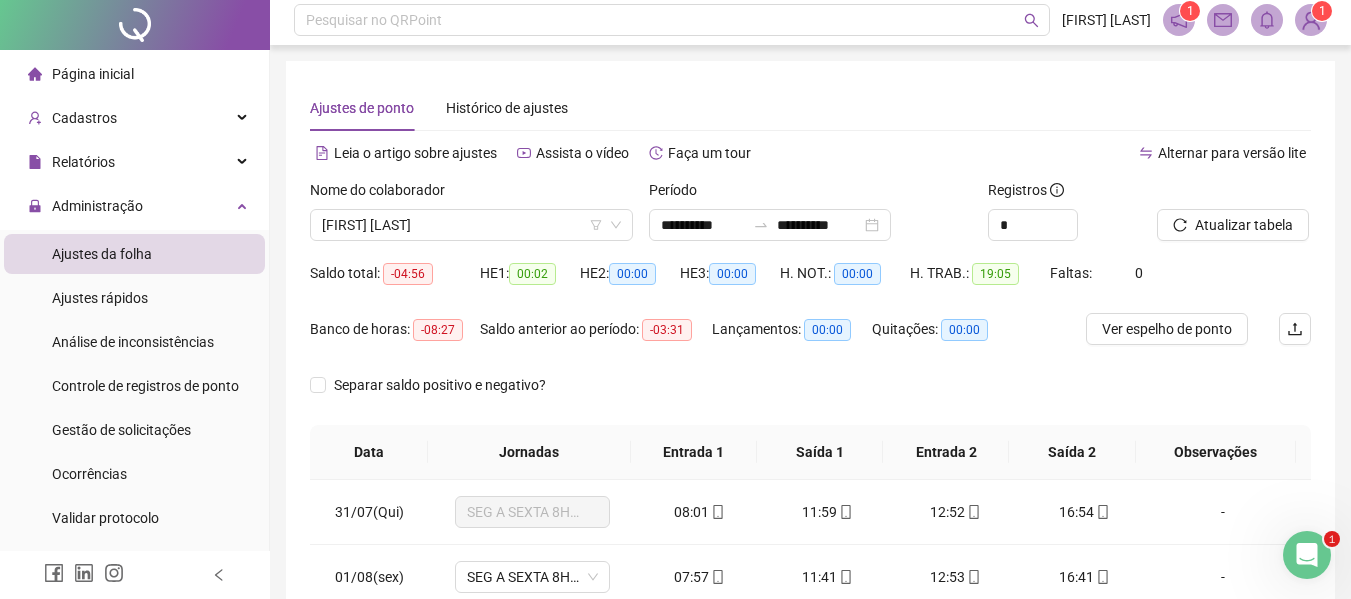 scroll, scrollTop: 0, scrollLeft: 0, axis: both 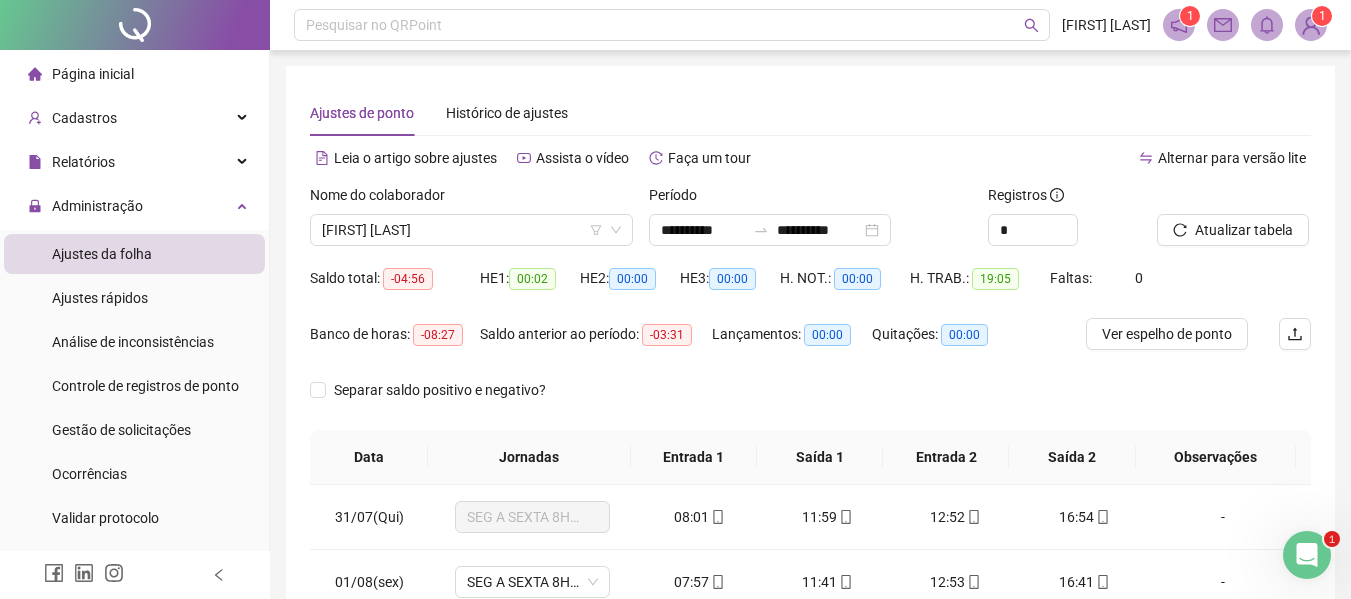 click on "Nome do colaborador [FIRST] [LAST]" at bounding box center (471, 223) 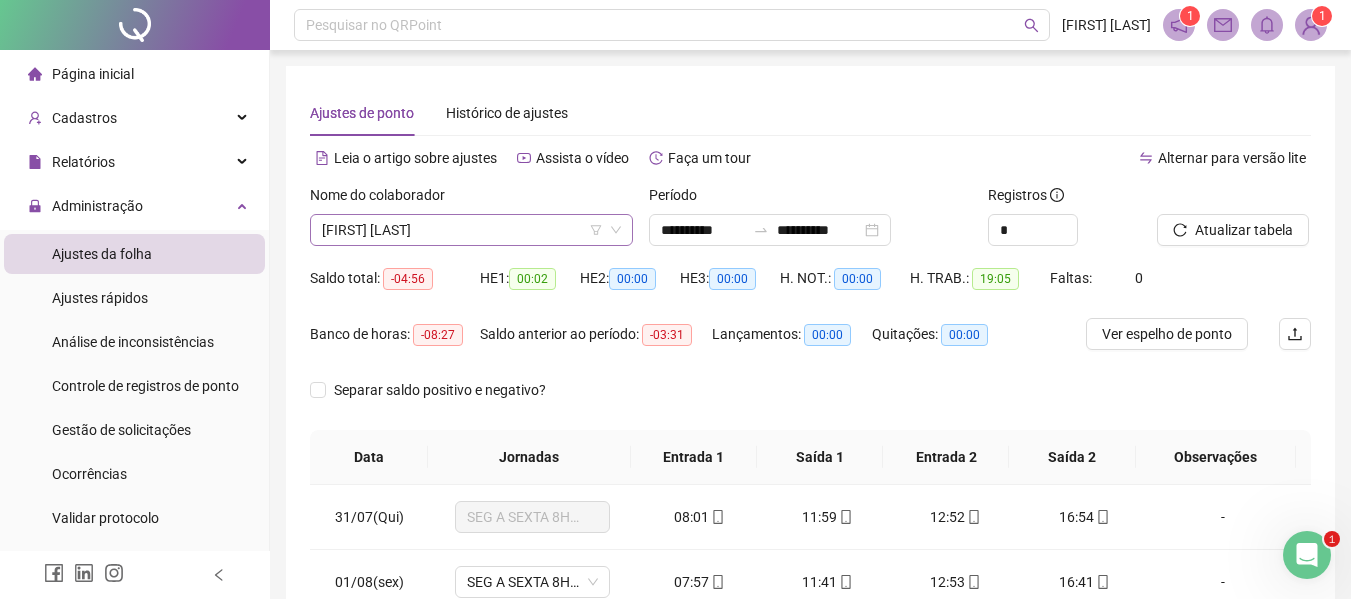 click on "[FIRST] [LAST]" at bounding box center [471, 230] 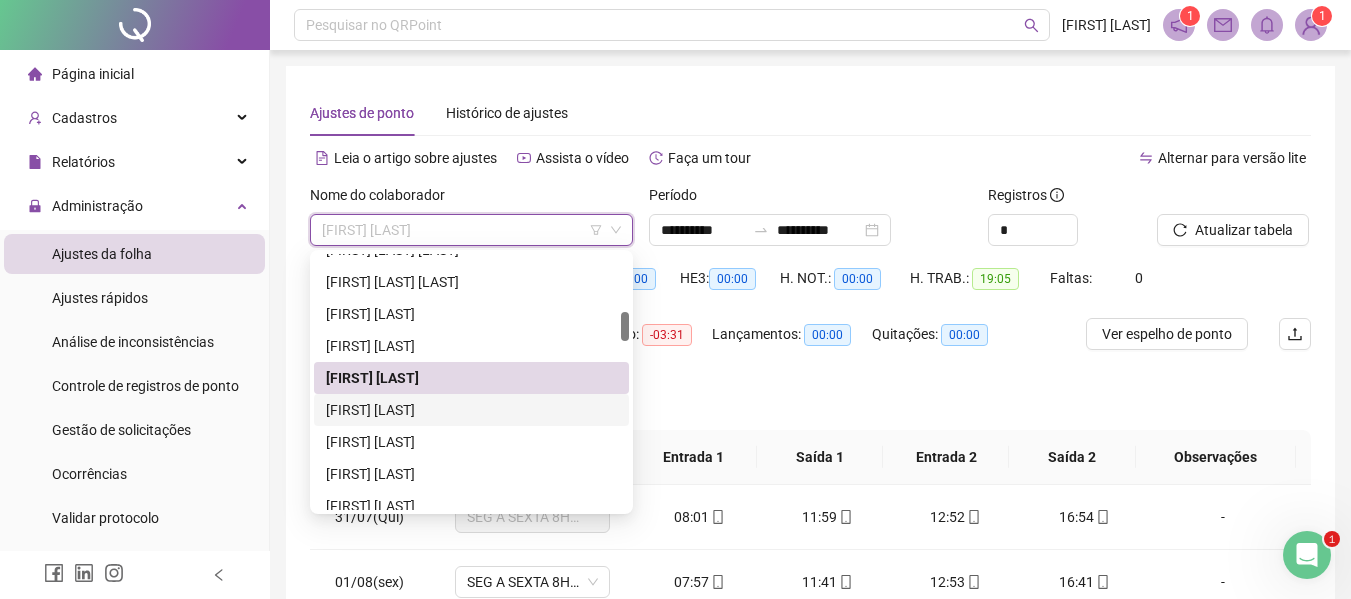 click on "[FIRST] [LAST]" at bounding box center [471, 410] 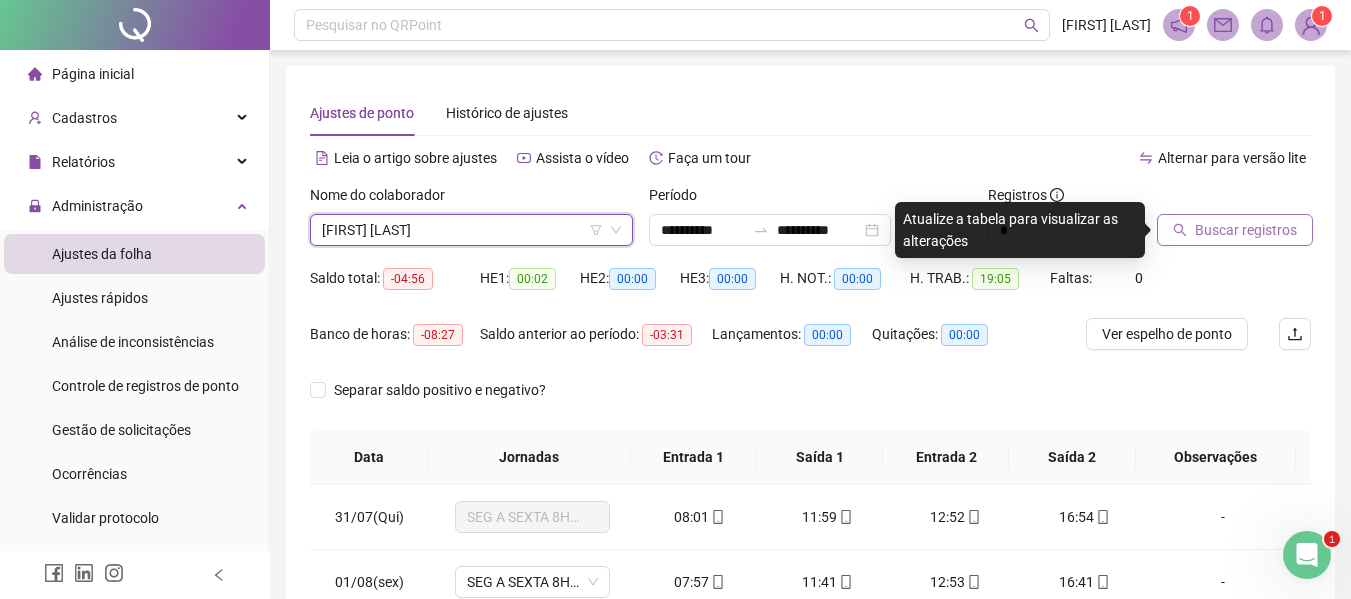 click on "Buscar registros" at bounding box center (1246, 230) 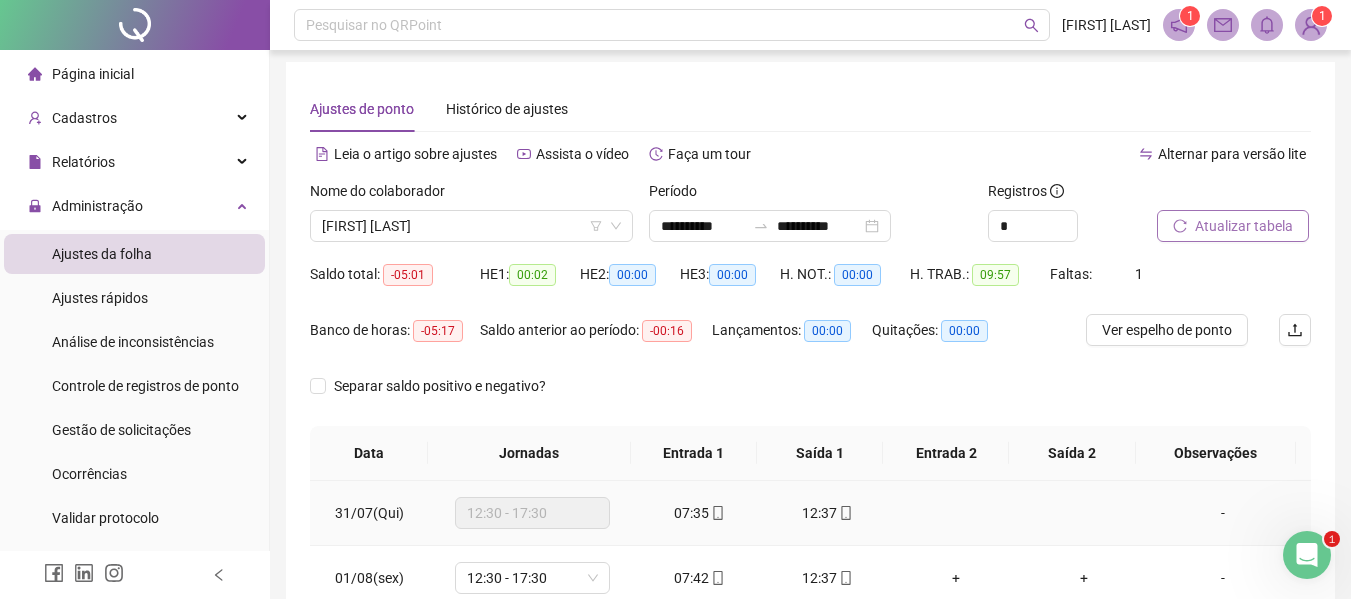 scroll, scrollTop: 0, scrollLeft: 0, axis: both 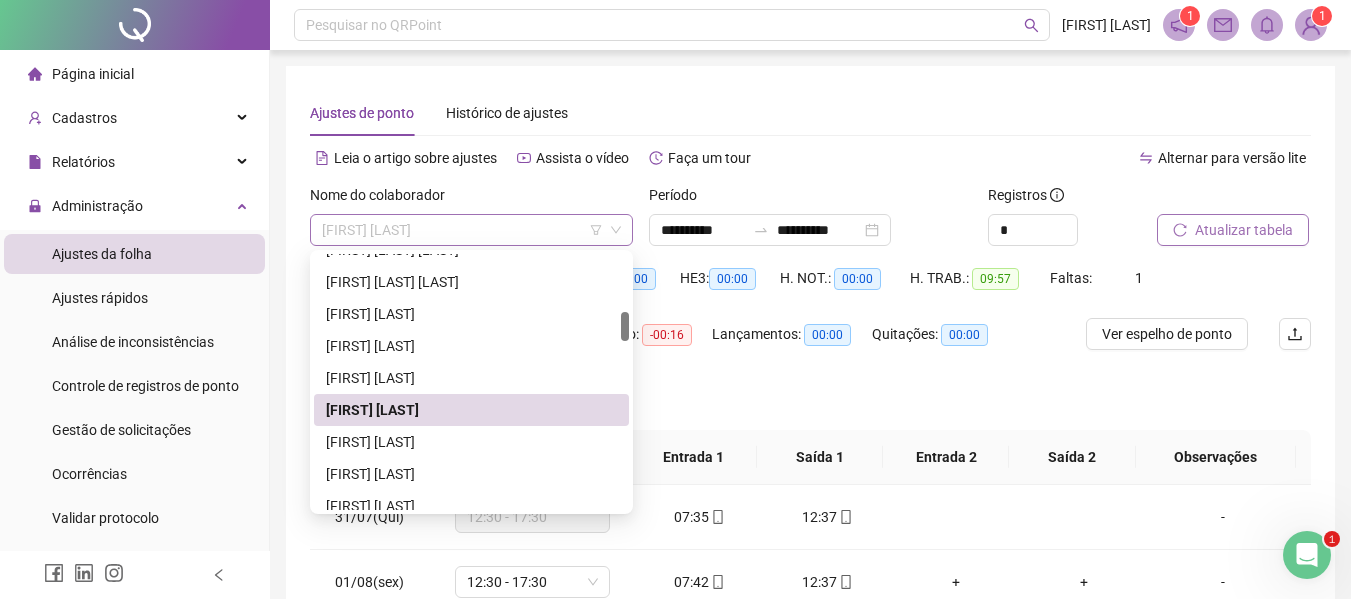 click on "[FIRST] [LAST]" at bounding box center [471, 230] 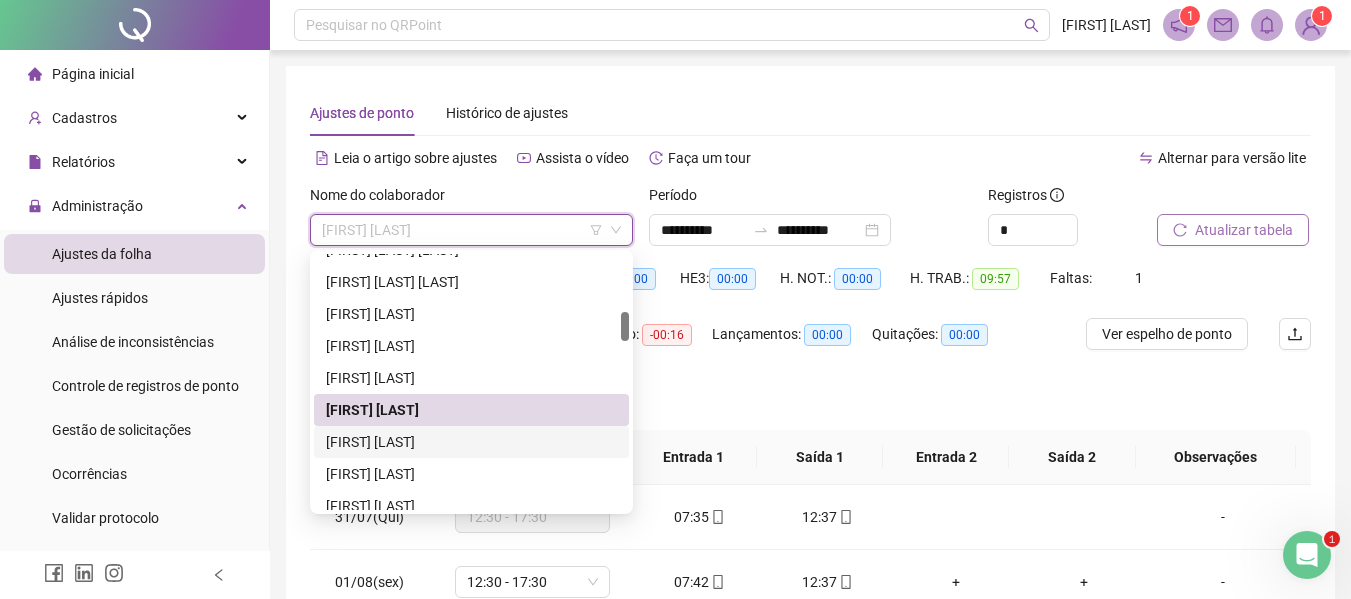 click on "[FIRST] [LAST]" at bounding box center [471, 442] 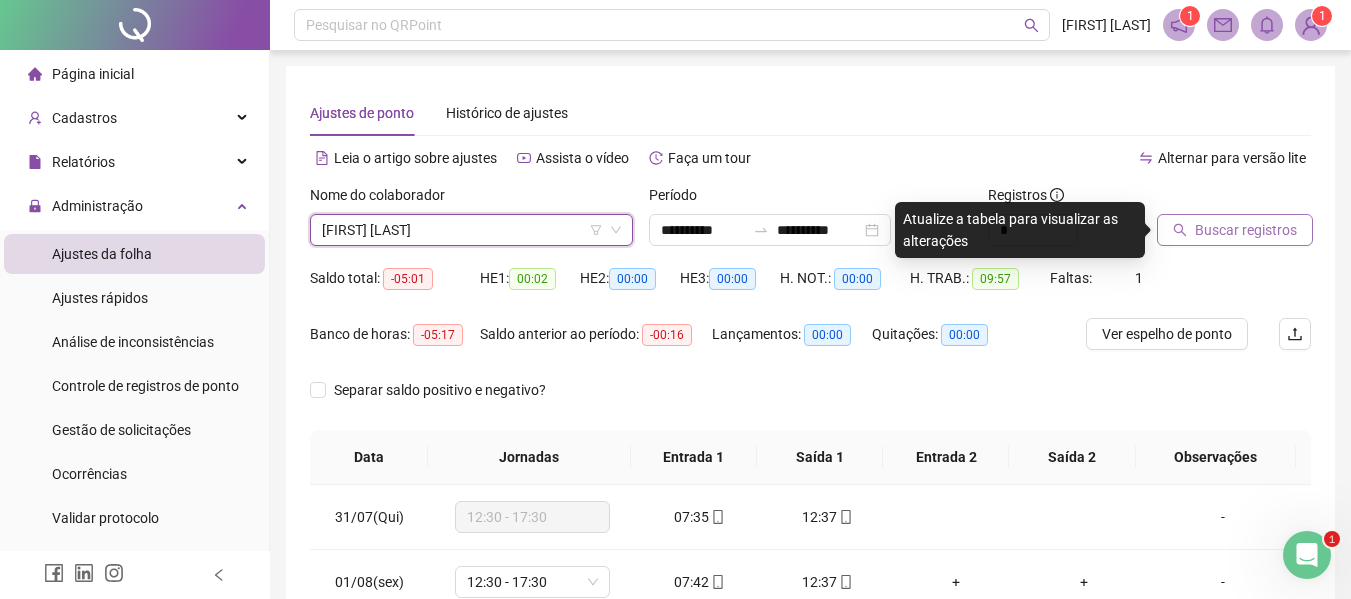 click on "Buscar registros" at bounding box center (1246, 230) 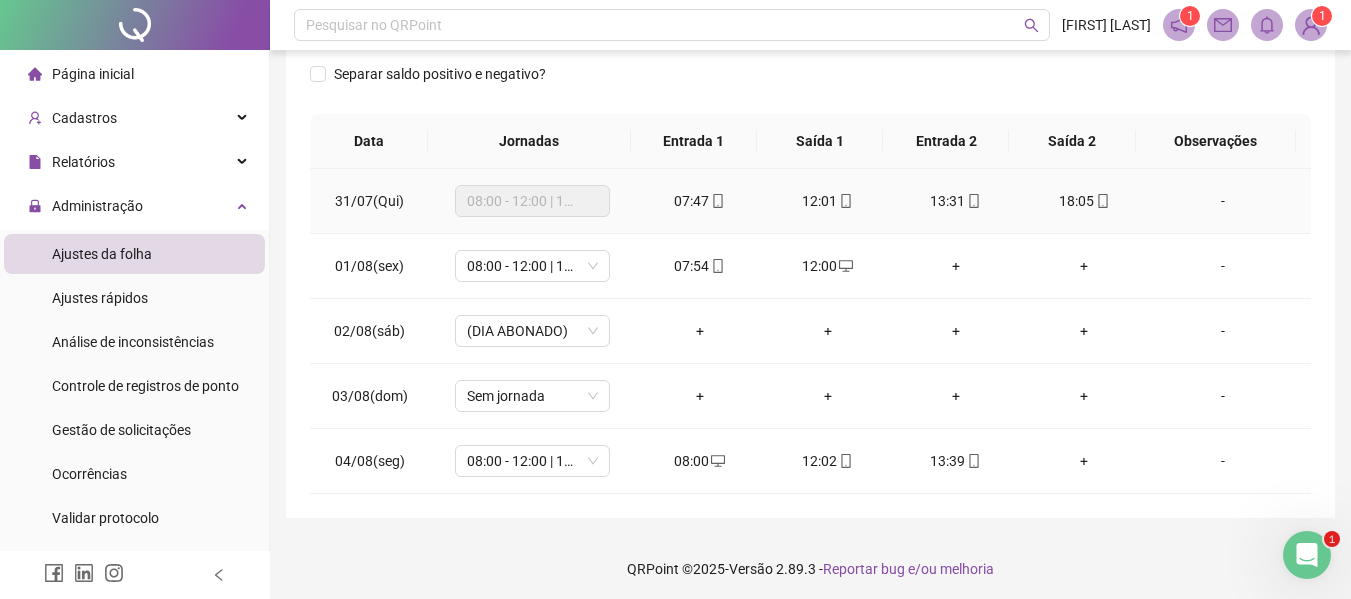 scroll, scrollTop: 321, scrollLeft: 0, axis: vertical 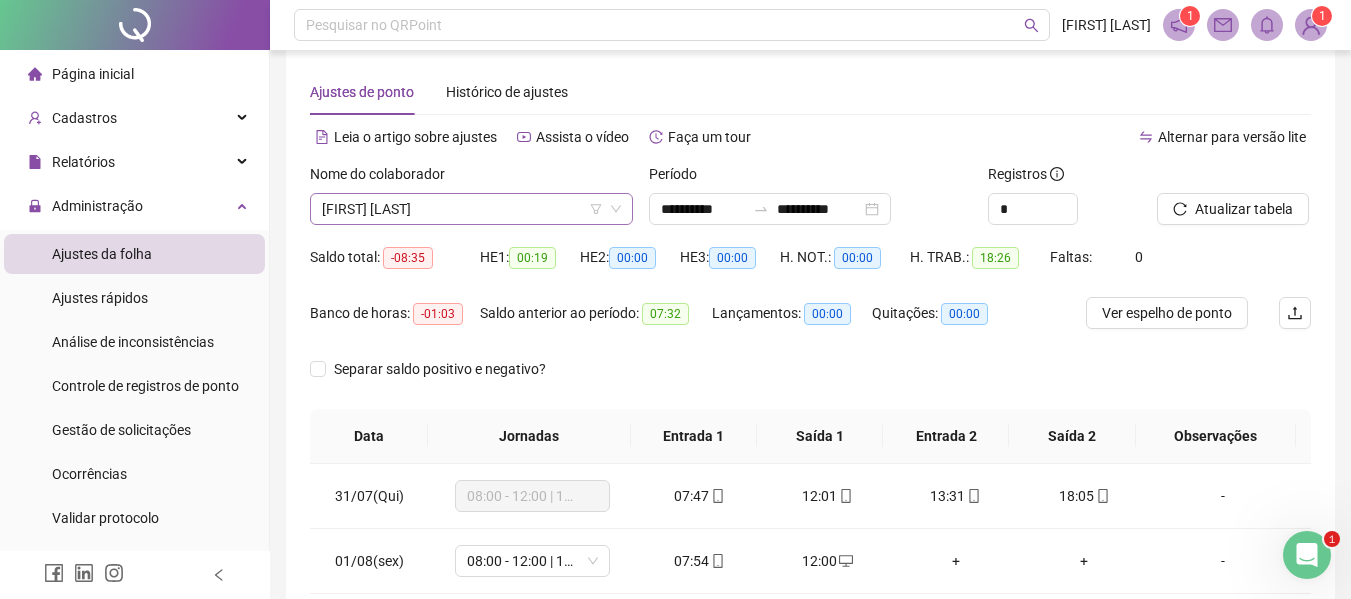 click on "[FIRST] [LAST]" at bounding box center (471, 209) 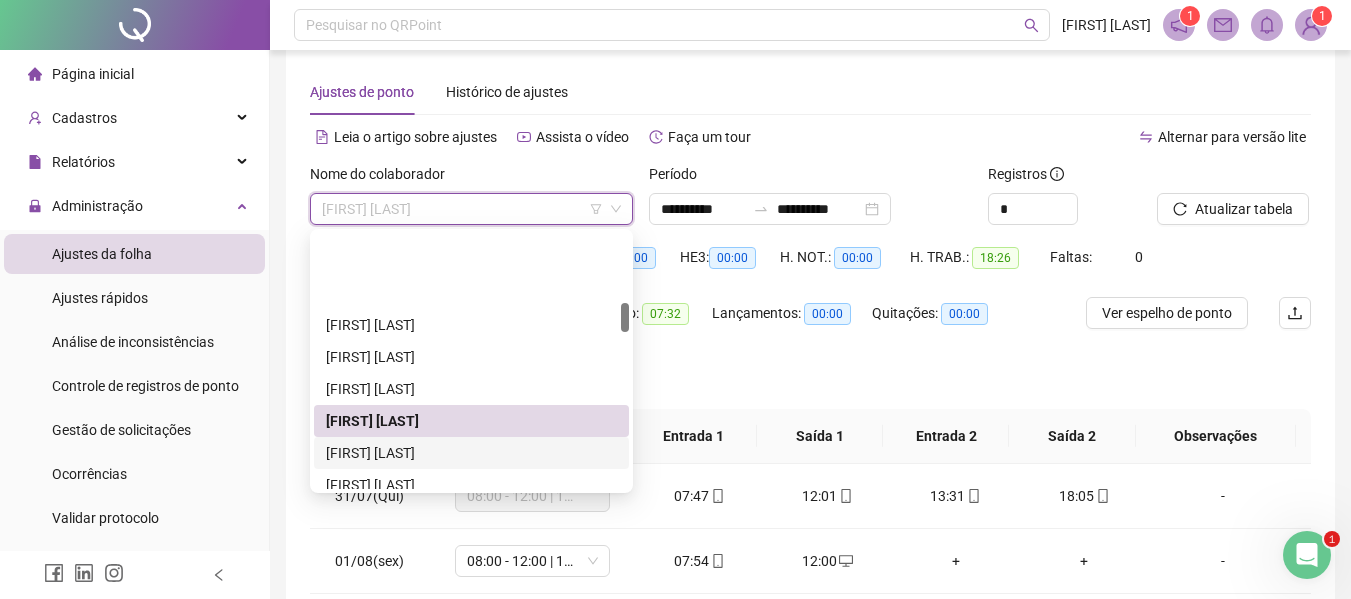 scroll, scrollTop: 600, scrollLeft: 0, axis: vertical 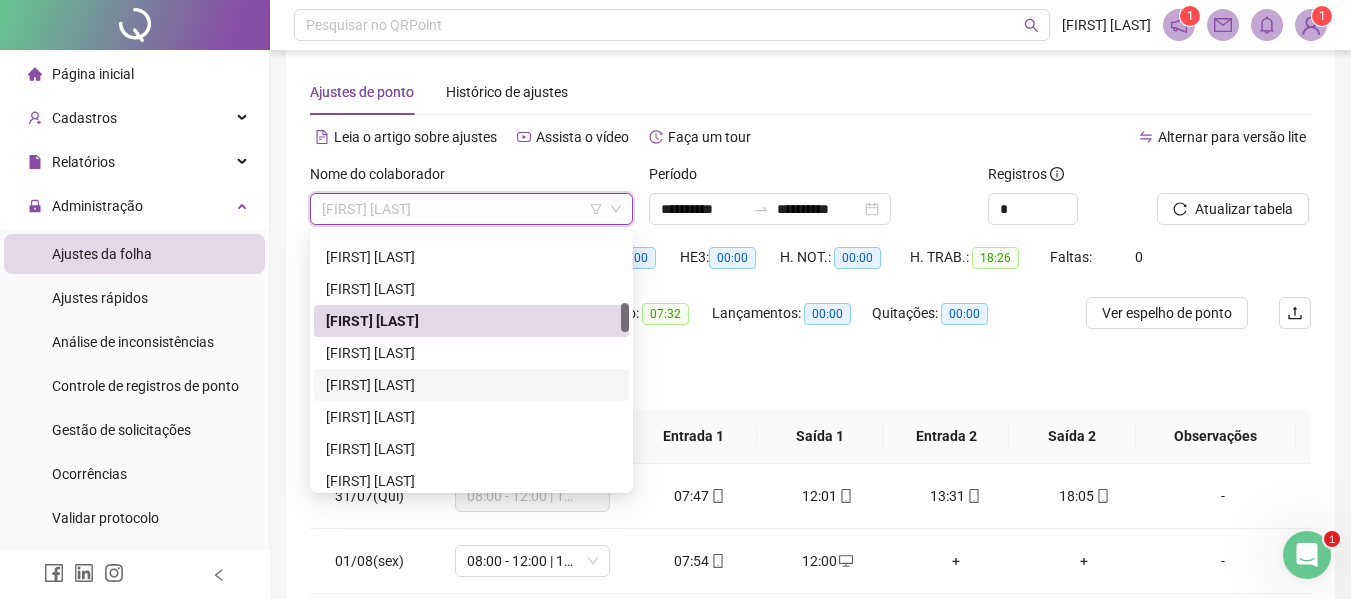 click on "[FIRST] [LAST]" at bounding box center (471, 385) 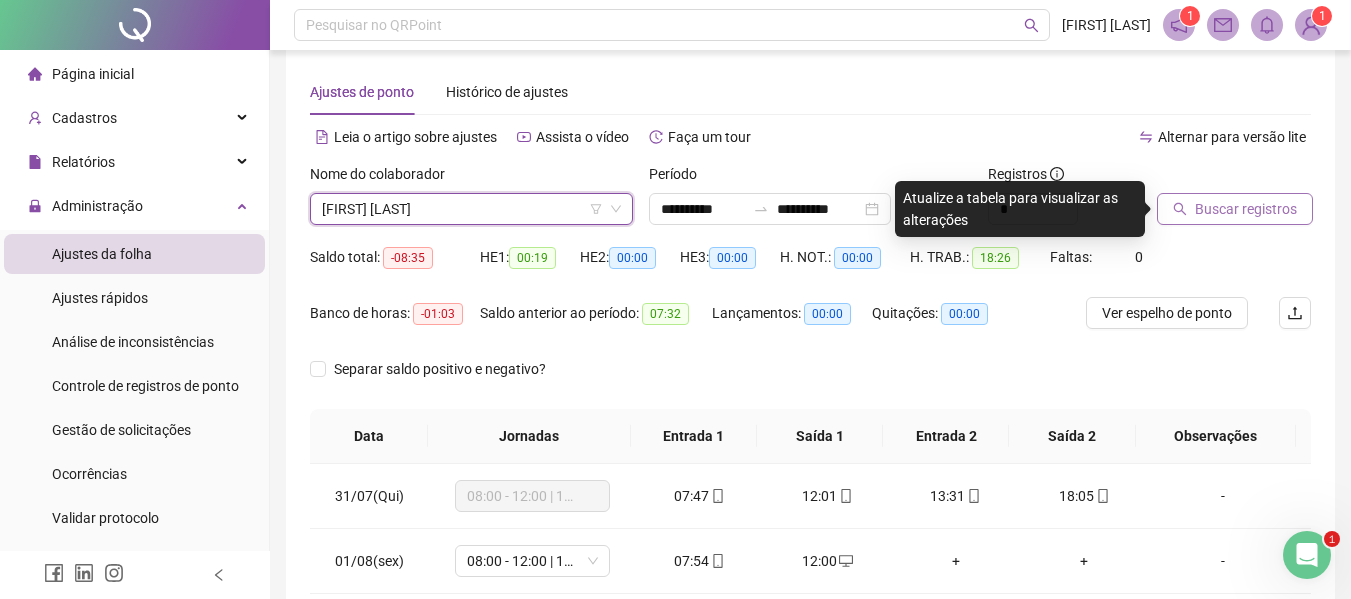 click on "Buscar registros" at bounding box center [1246, 209] 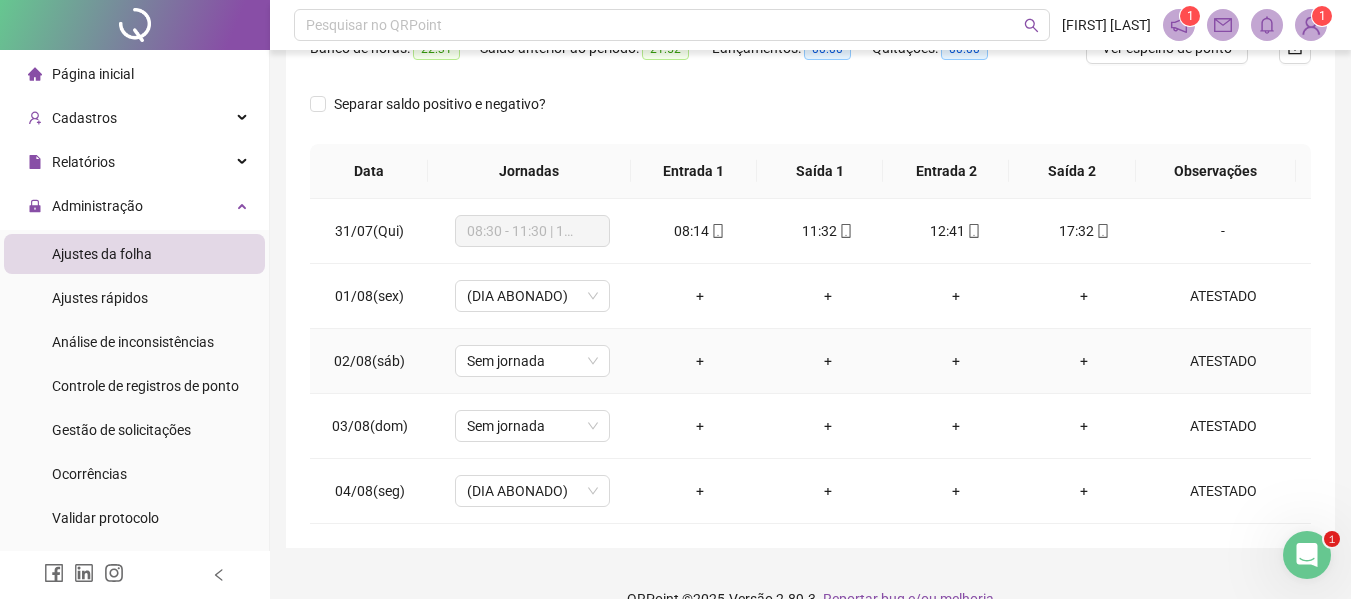 scroll, scrollTop: 321, scrollLeft: 0, axis: vertical 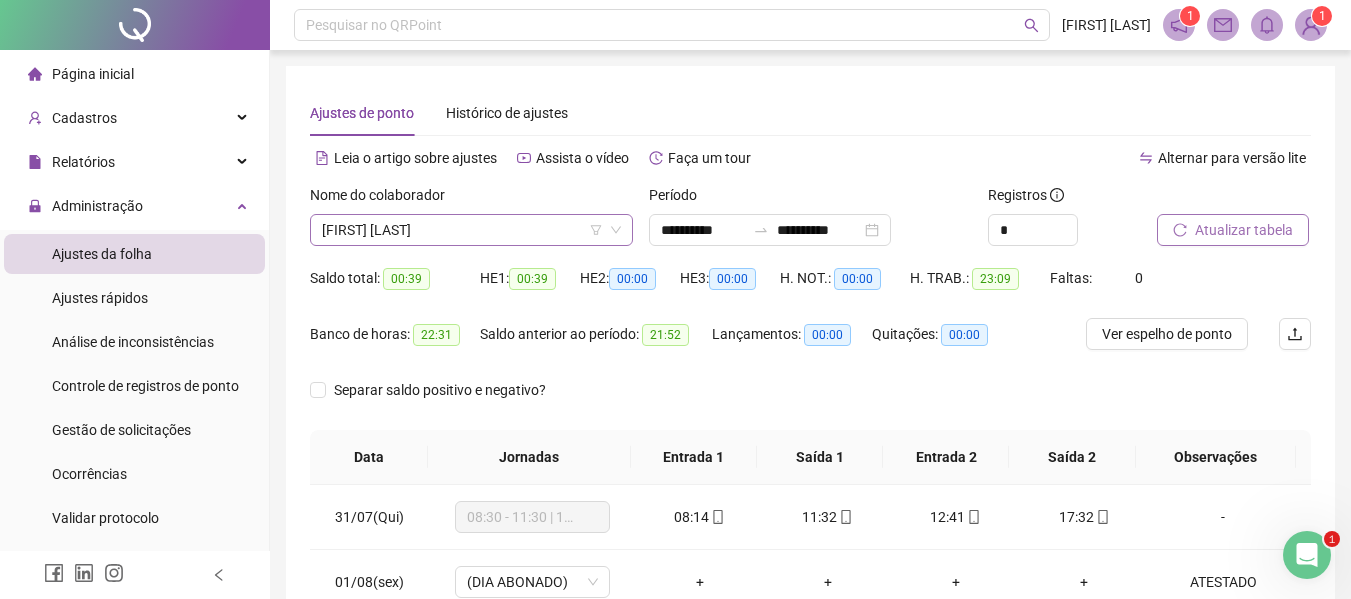 click on "[FIRST] [LAST]" at bounding box center [471, 230] 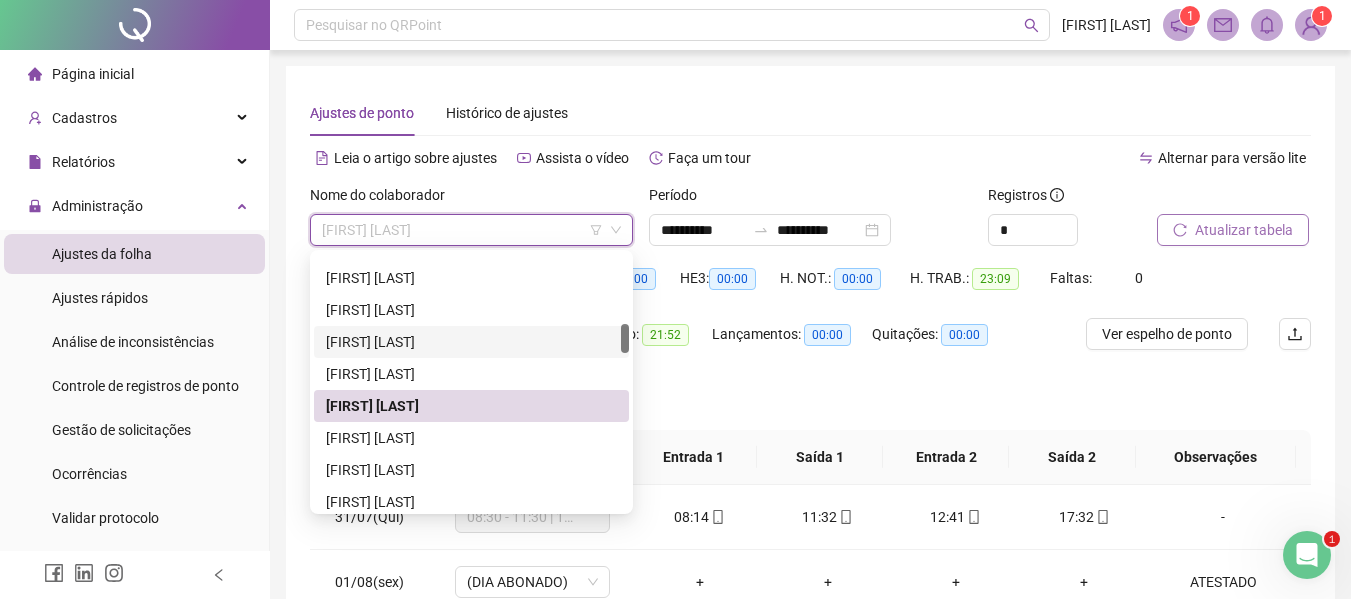 click on "[FIRST] [LAST]" at bounding box center (471, 342) 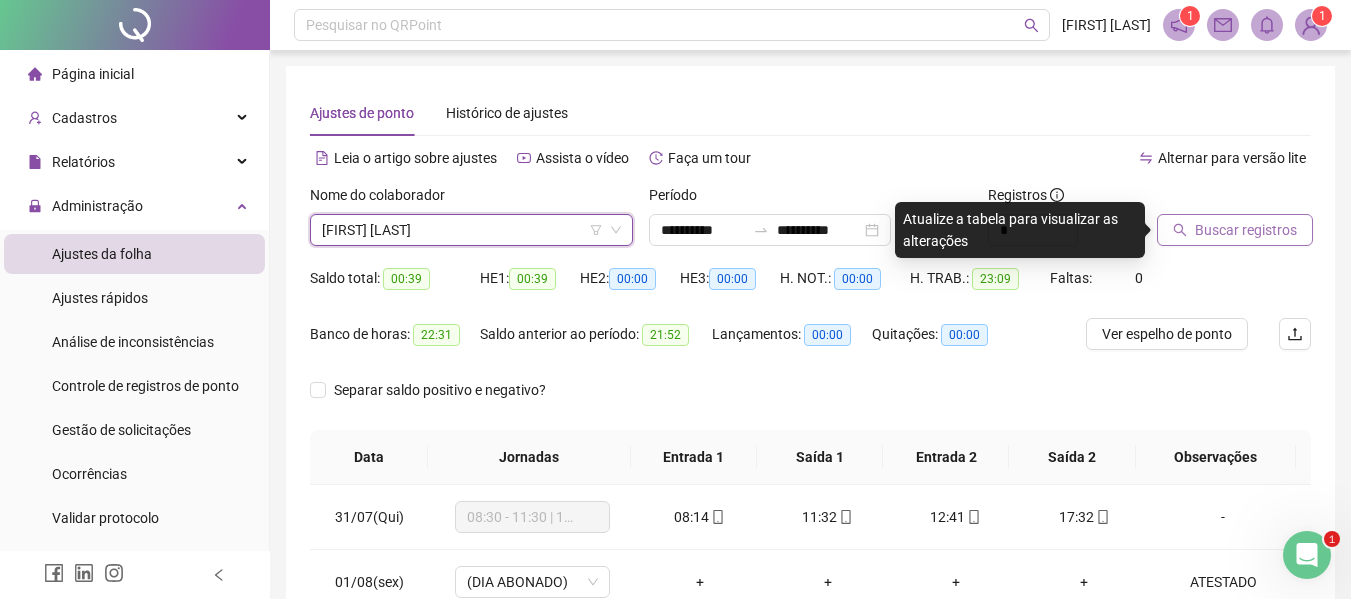 click on "Buscar registros" at bounding box center [1246, 230] 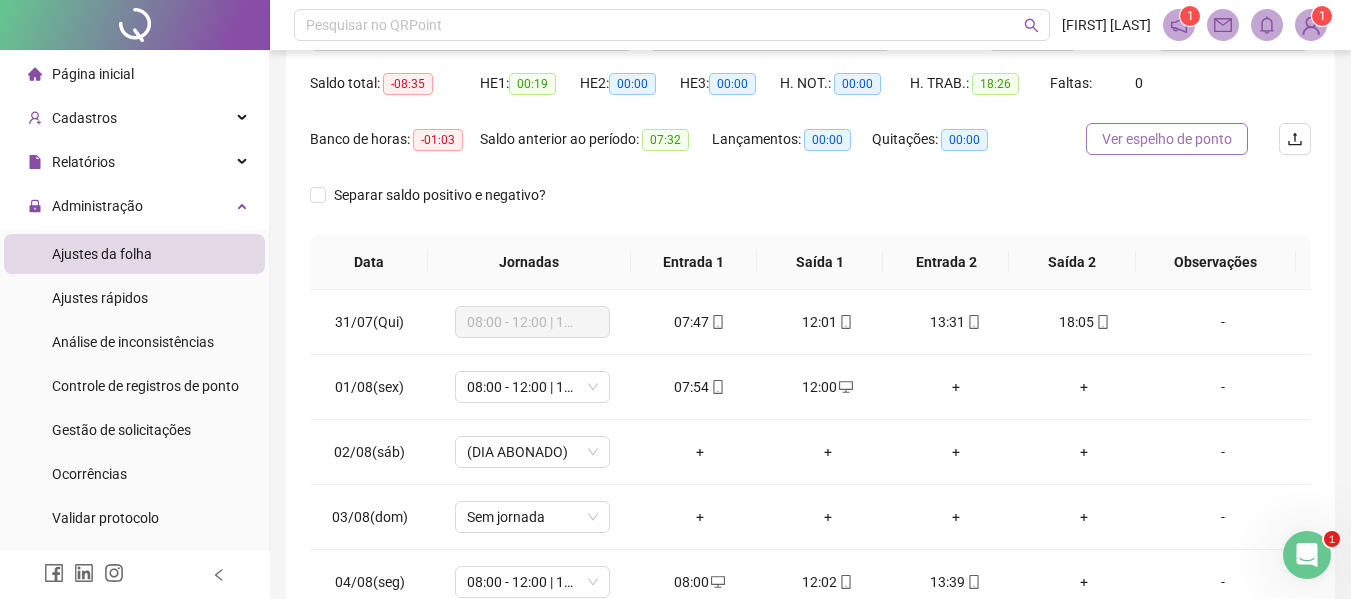 scroll, scrollTop: 200, scrollLeft: 0, axis: vertical 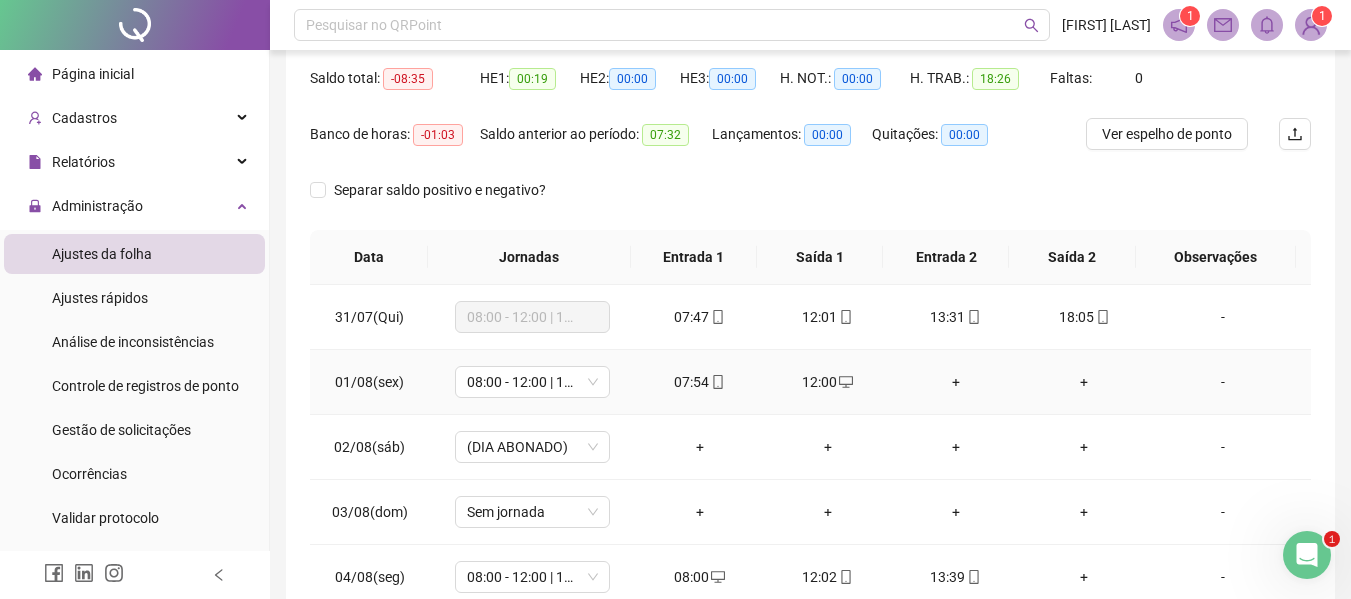 click on "-" at bounding box center (1223, 382) 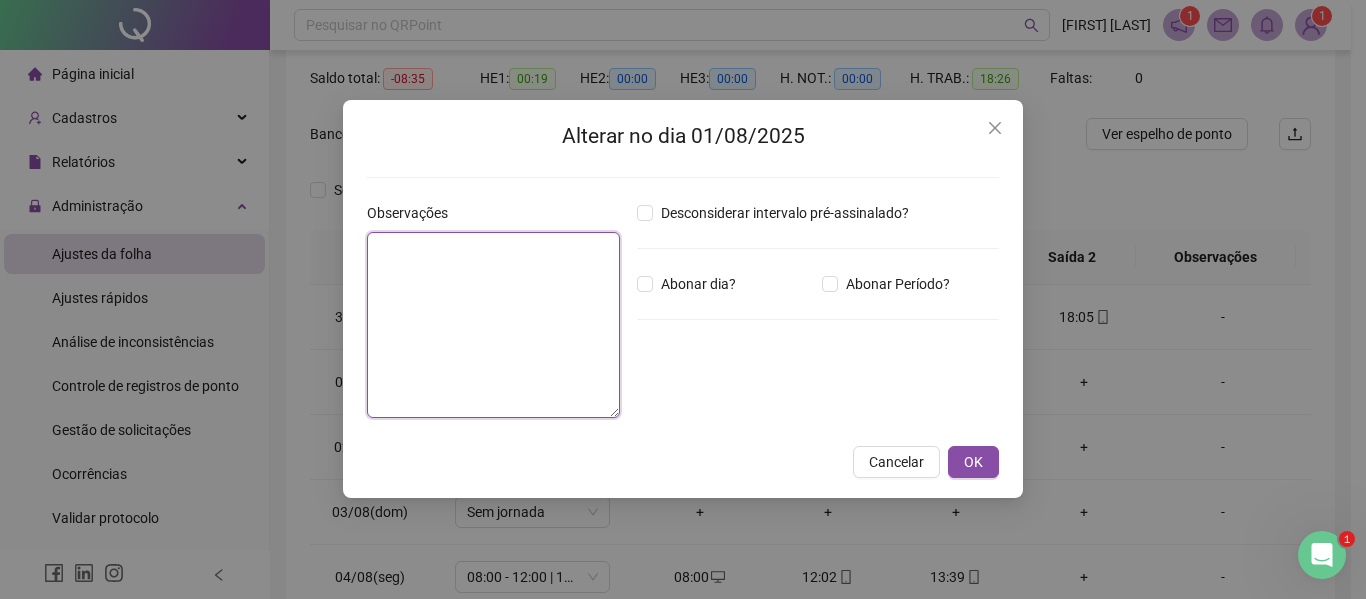 click at bounding box center (493, 325) 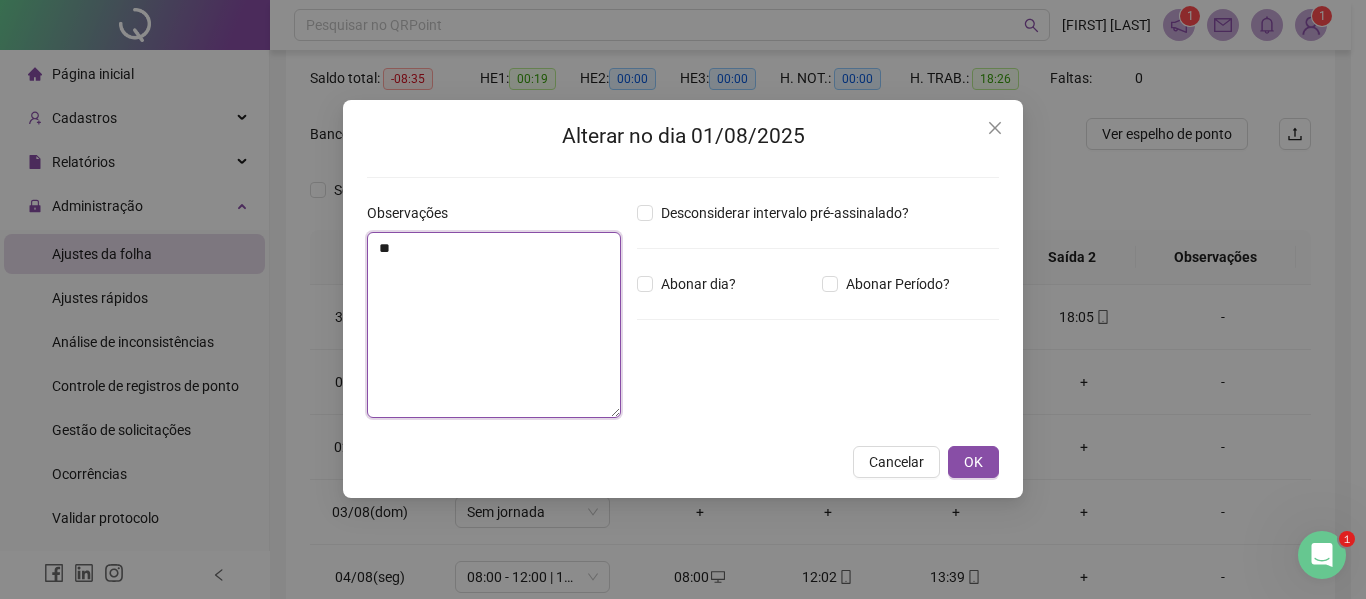 type on "*" 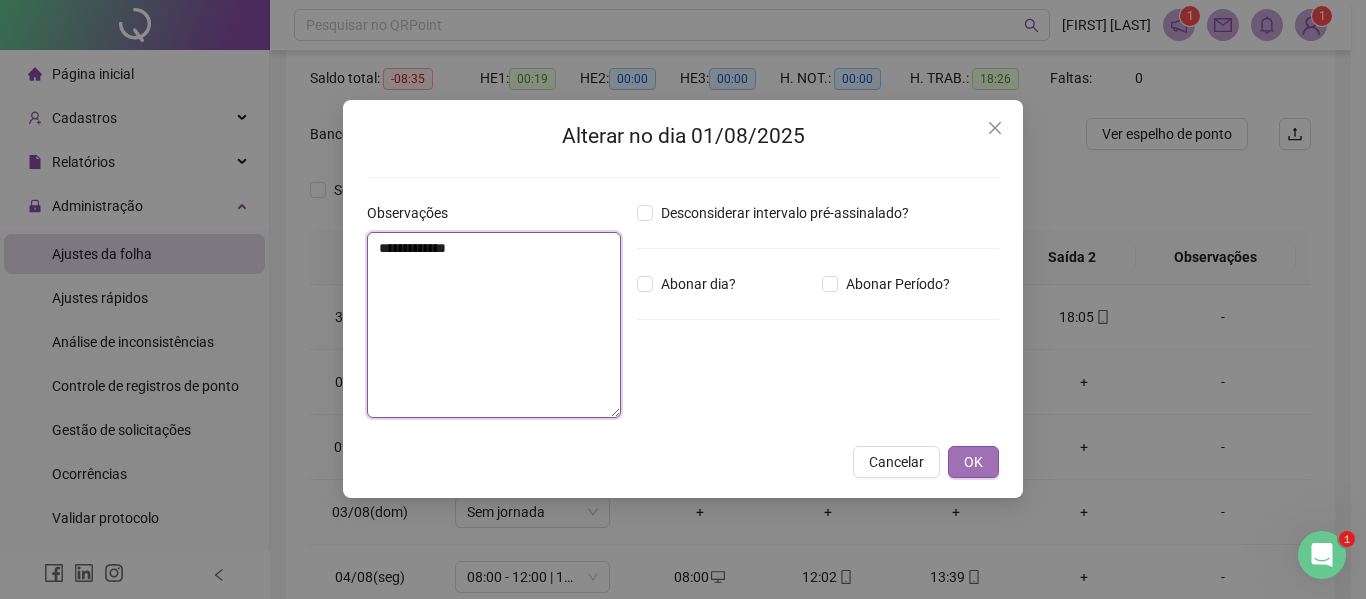type on "**********" 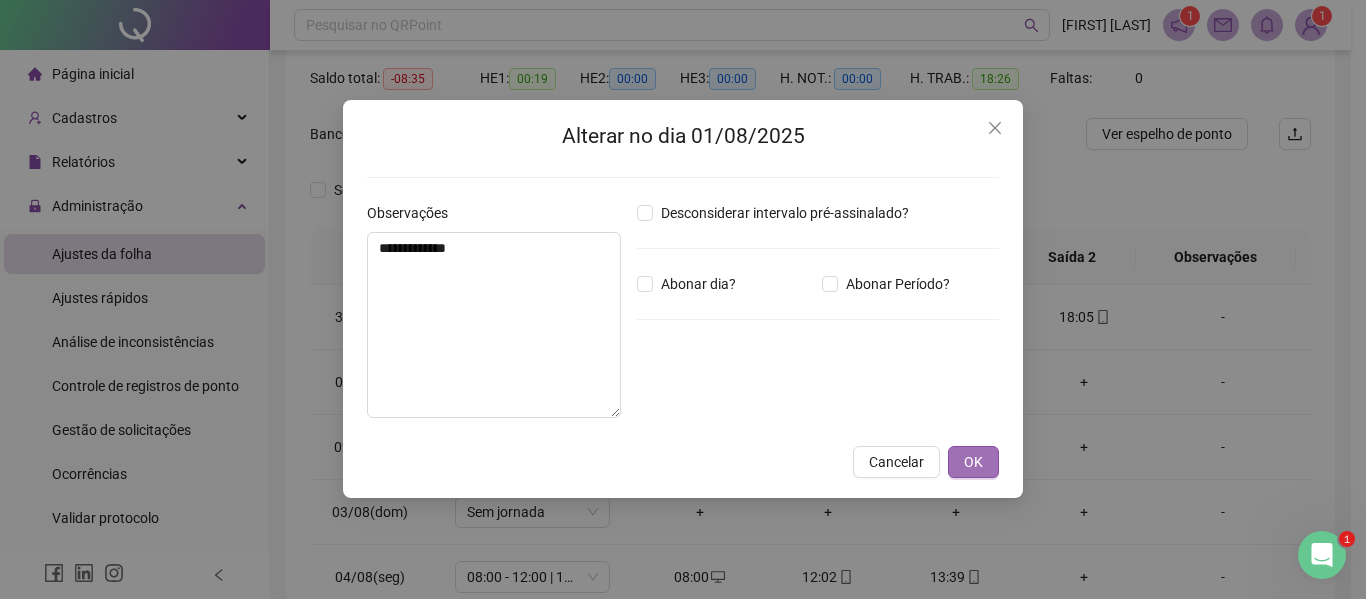 drag, startPoint x: 986, startPoint y: 451, endPoint x: 958, endPoint y: 463, distance: 30.463093 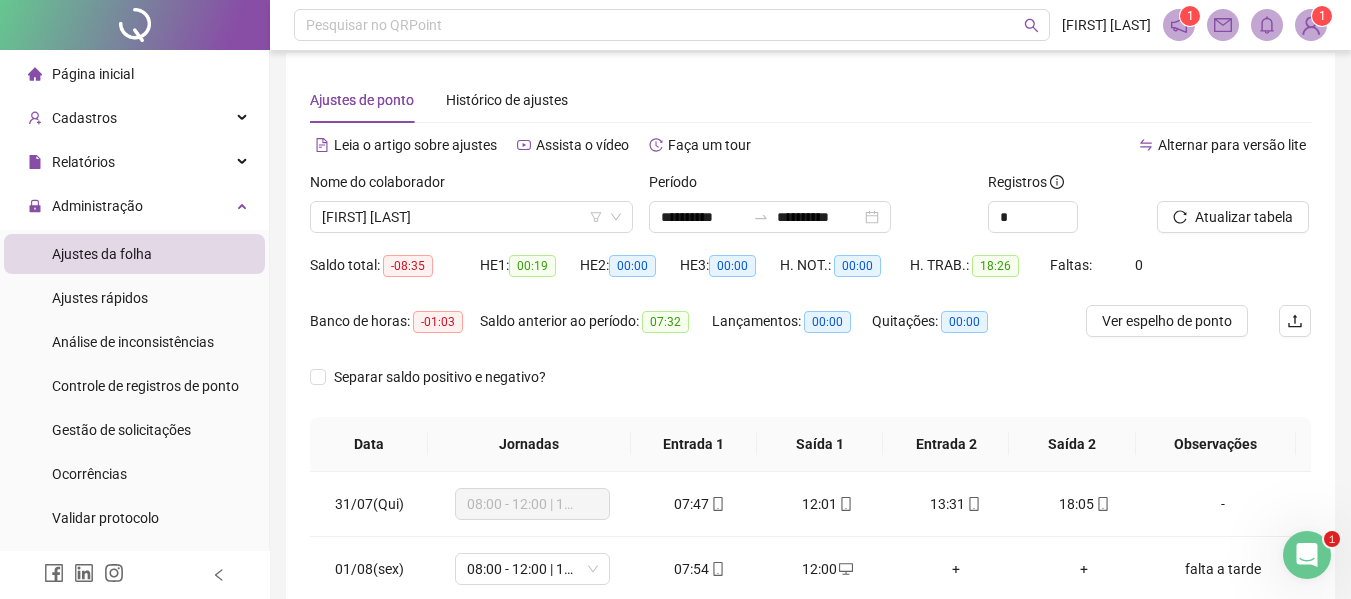 scroll, scrollTop: 0, scrollLeft: 0, axis: both 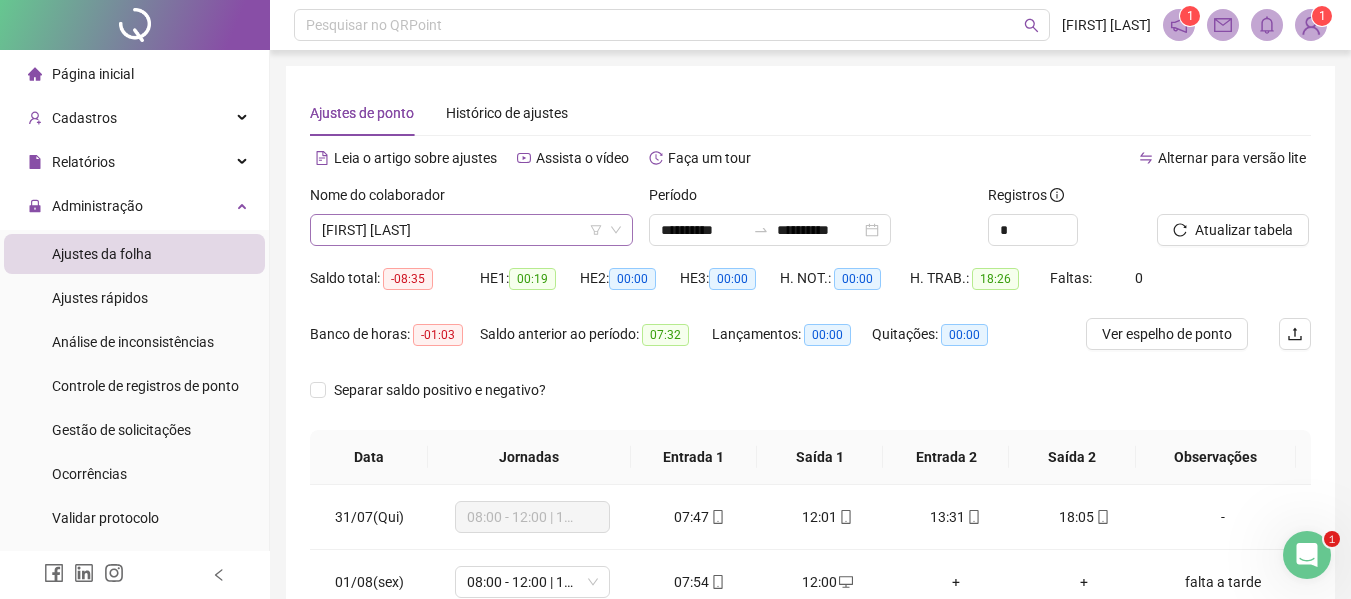 click on "[FIRST] [LAST]" at bounding box center (471, 230) 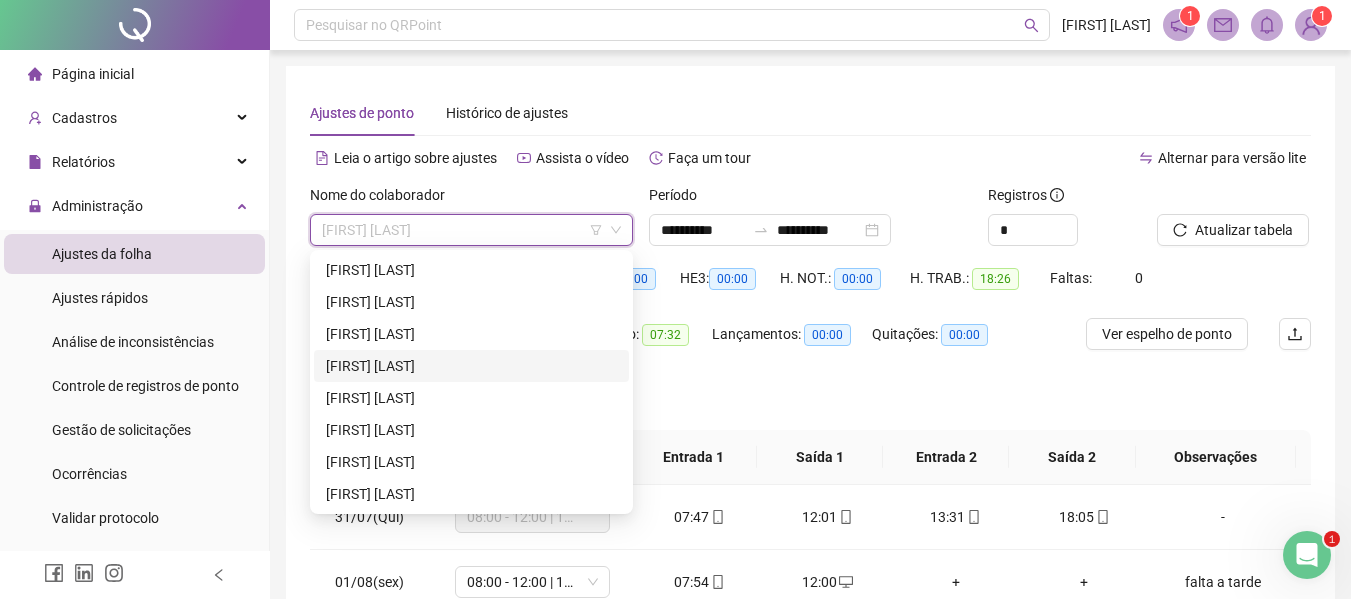 scroll, scrollTop: 700, scrollLeft: 0, axis: vertical 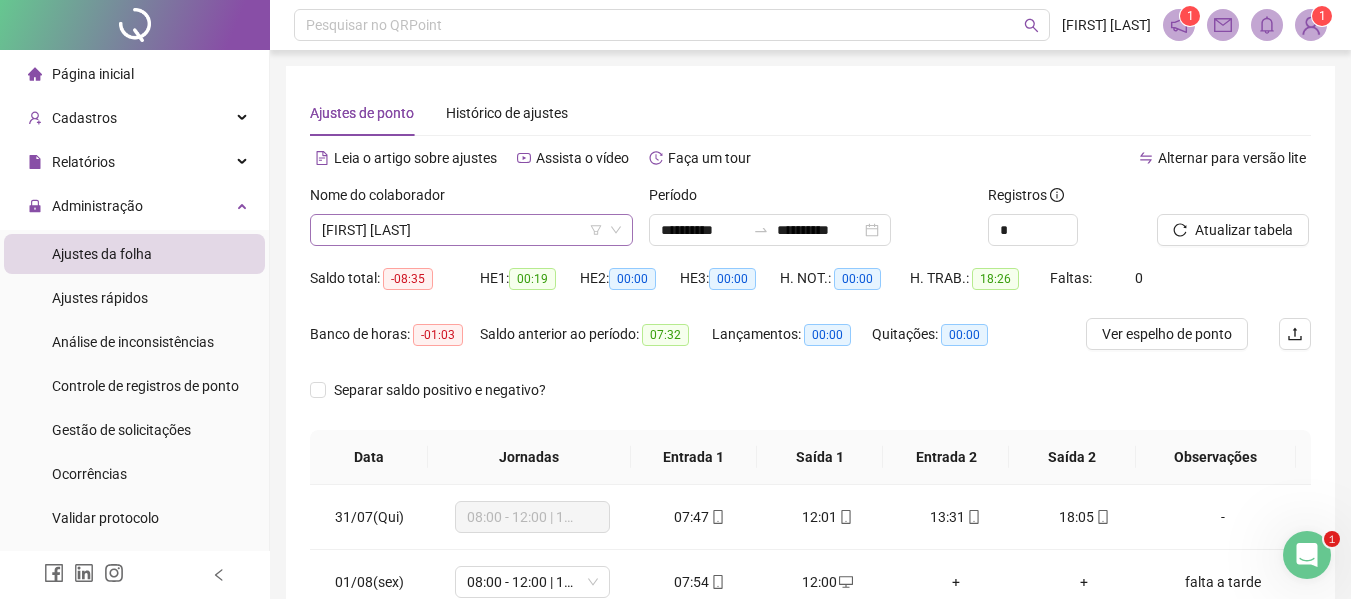 click on "[FIRST] [LAST]" at bounding box center [471, 230] 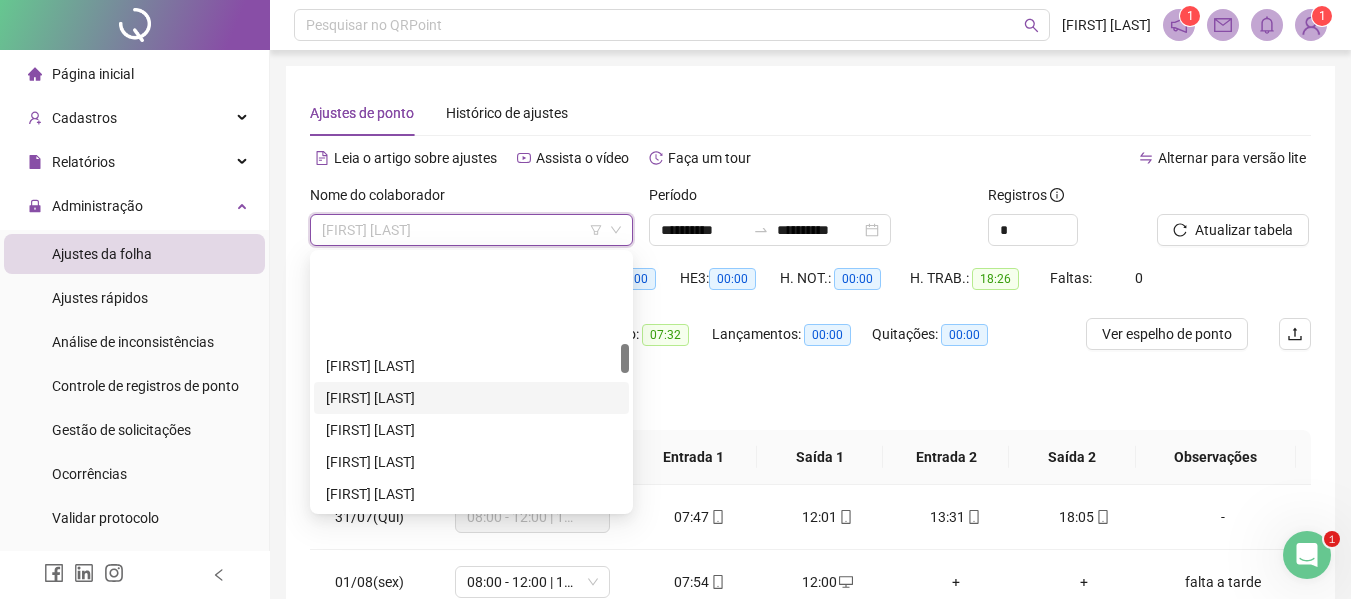 scroll, scrollTop: 772, scrollLeft: 0, axis: vertical 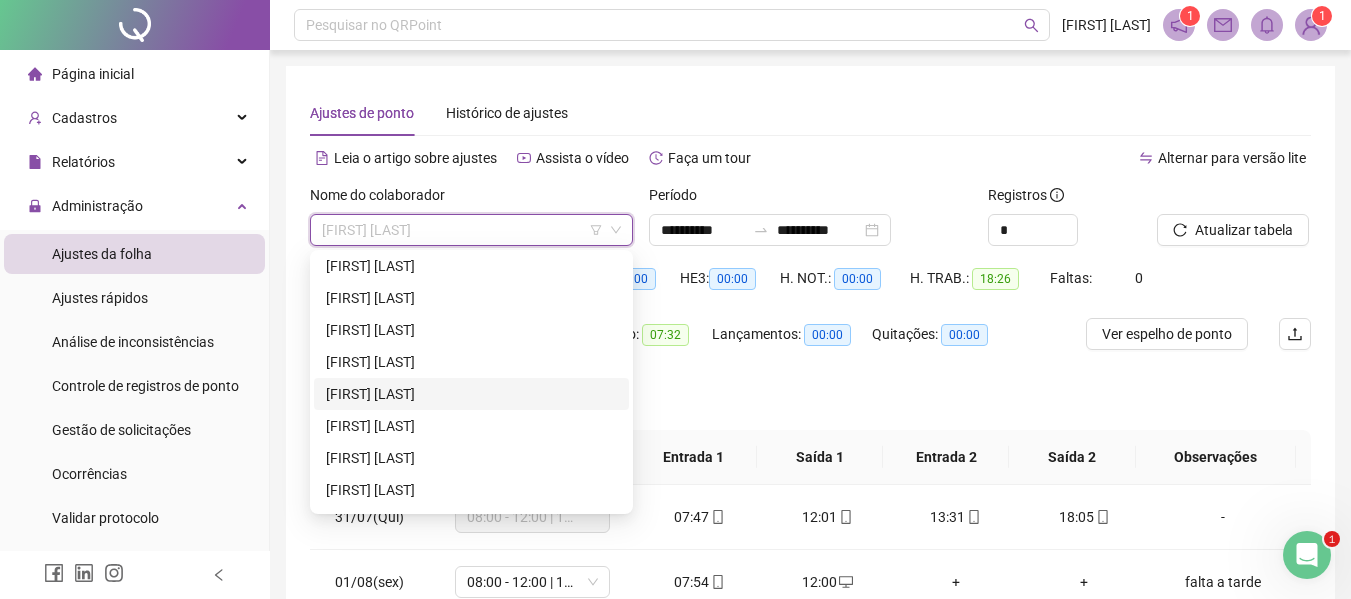 click on "[FIRST] [LAST]" at bounding box center [471, 394] 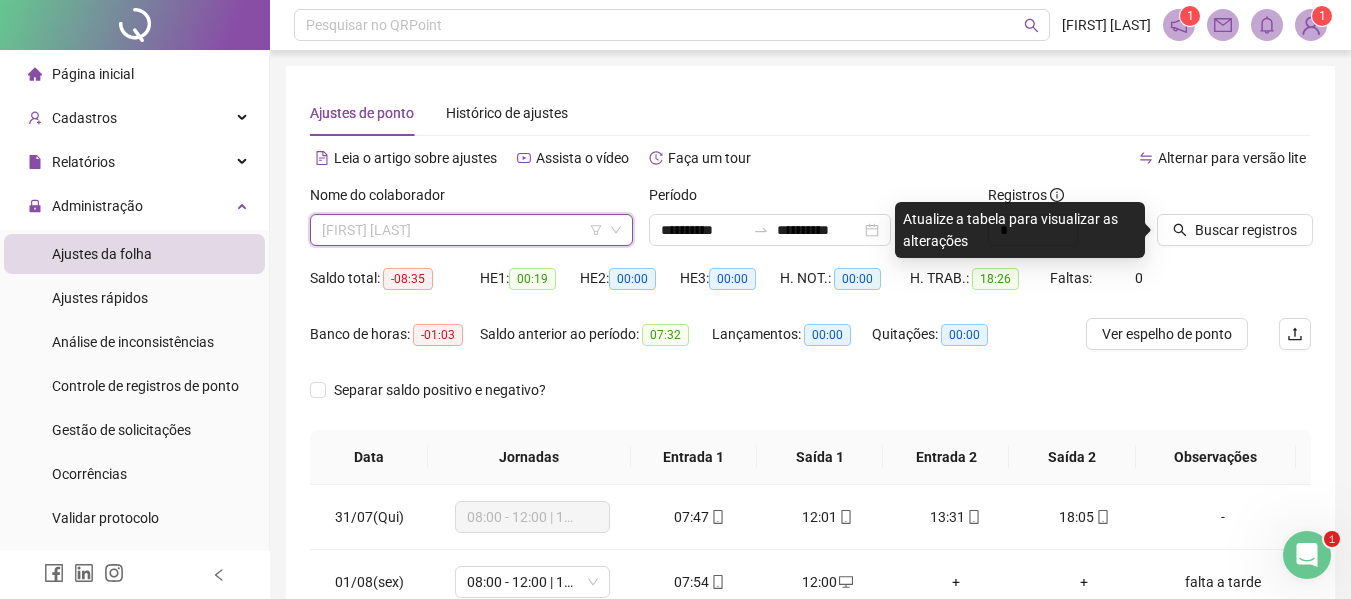 click on "[FIRST] [LAST]" at bounding box center (471, 230) 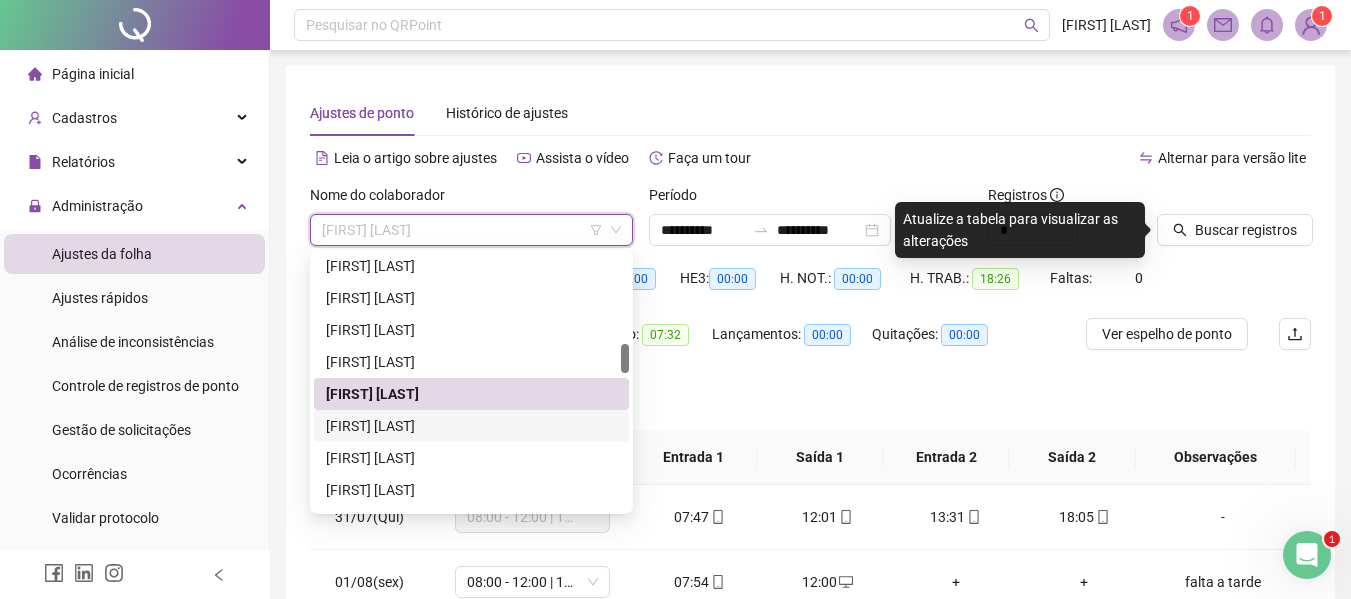 drag, startPoint x: 444, startPoint y: 426, endPoint x: 453, endPoint y: 413, distance: 15.811388 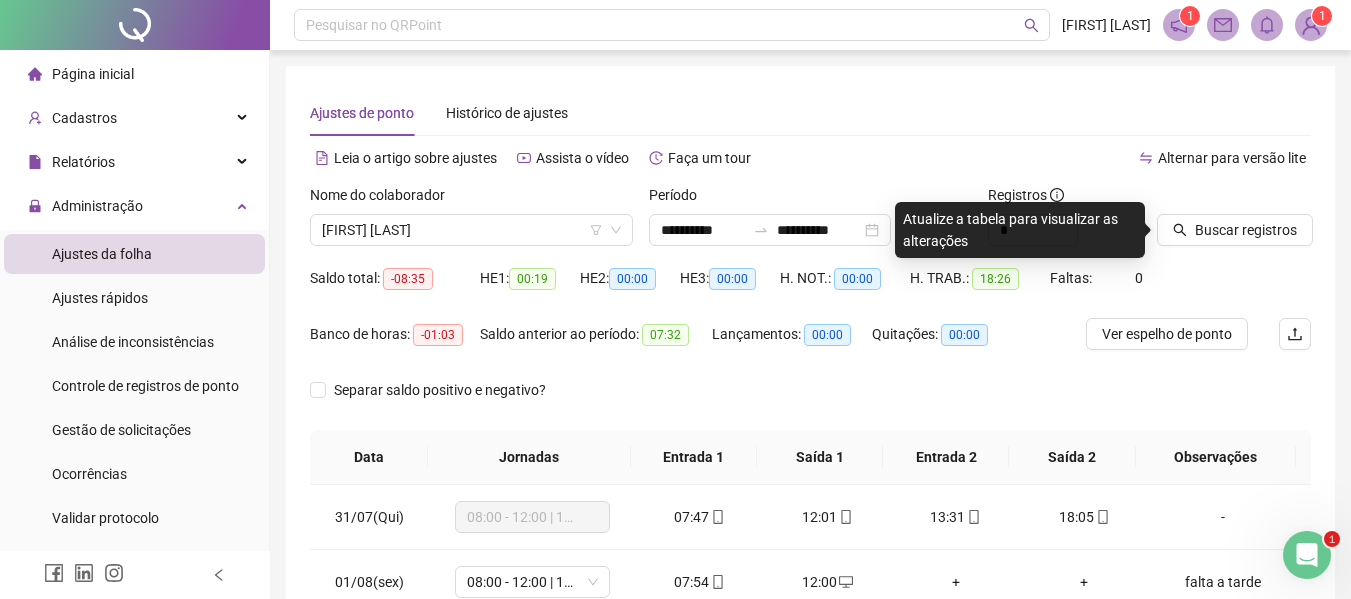 click on "Buscar registros" at bounding box center (1234, 223) 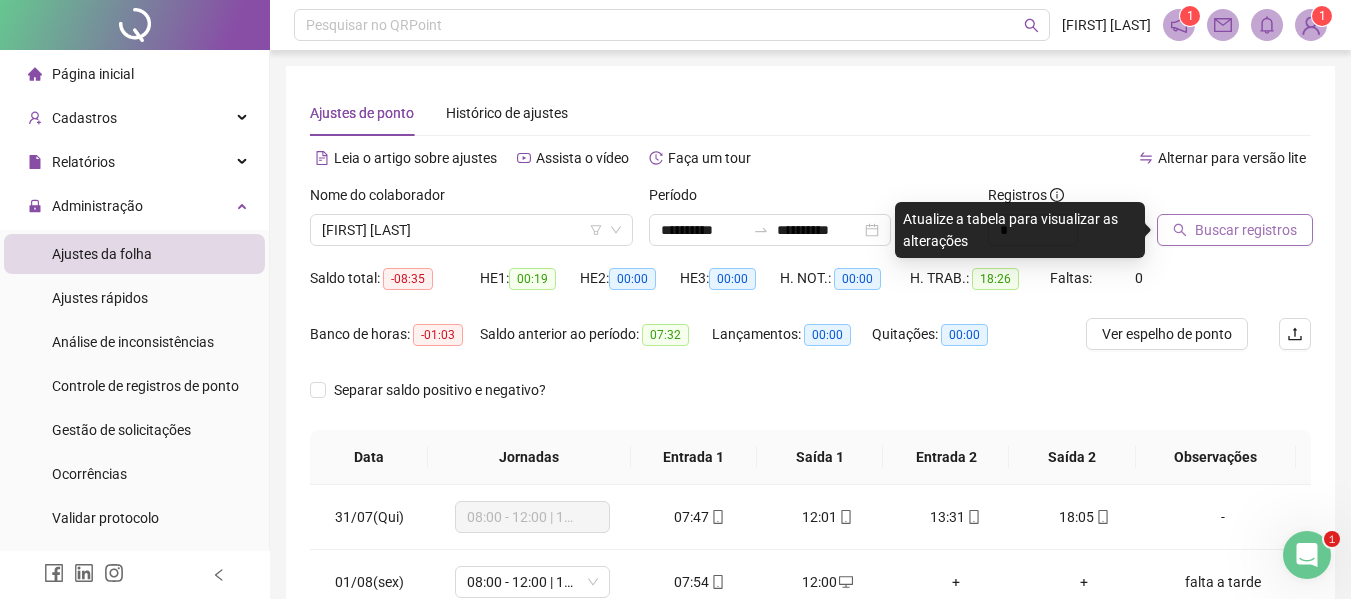 click on "Buscar registros" at bounding box center [1246, 230] 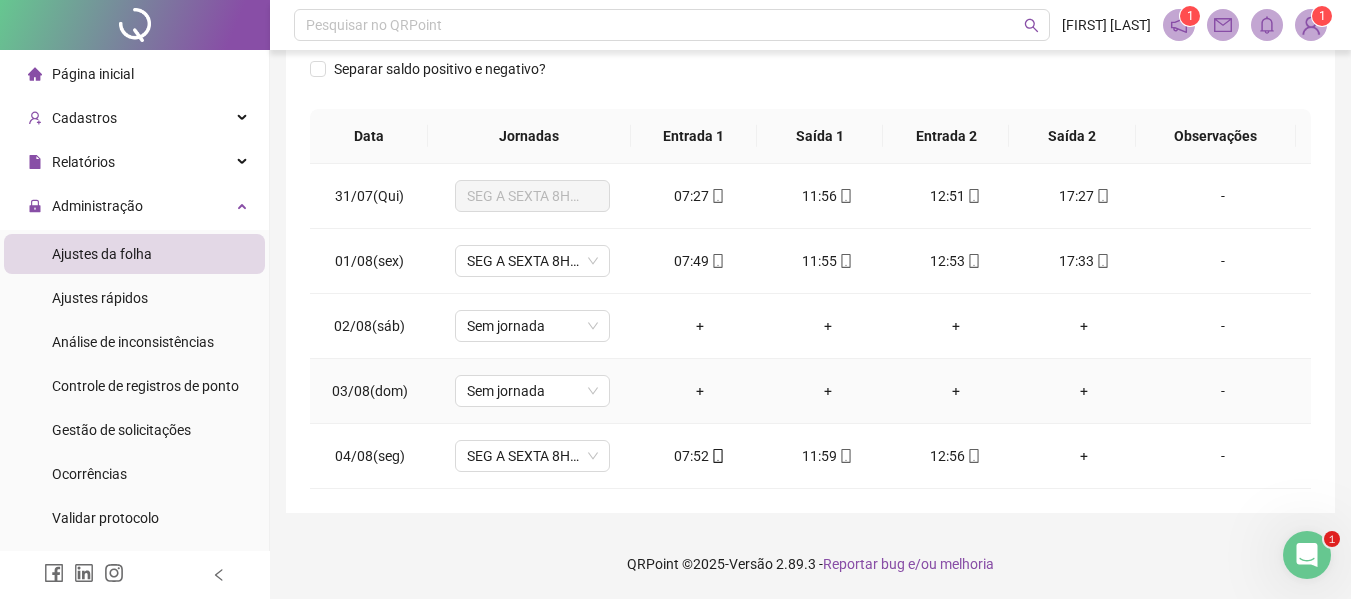 scroll, scrollTop: 121, scrollLeft: 0, axis: vertical 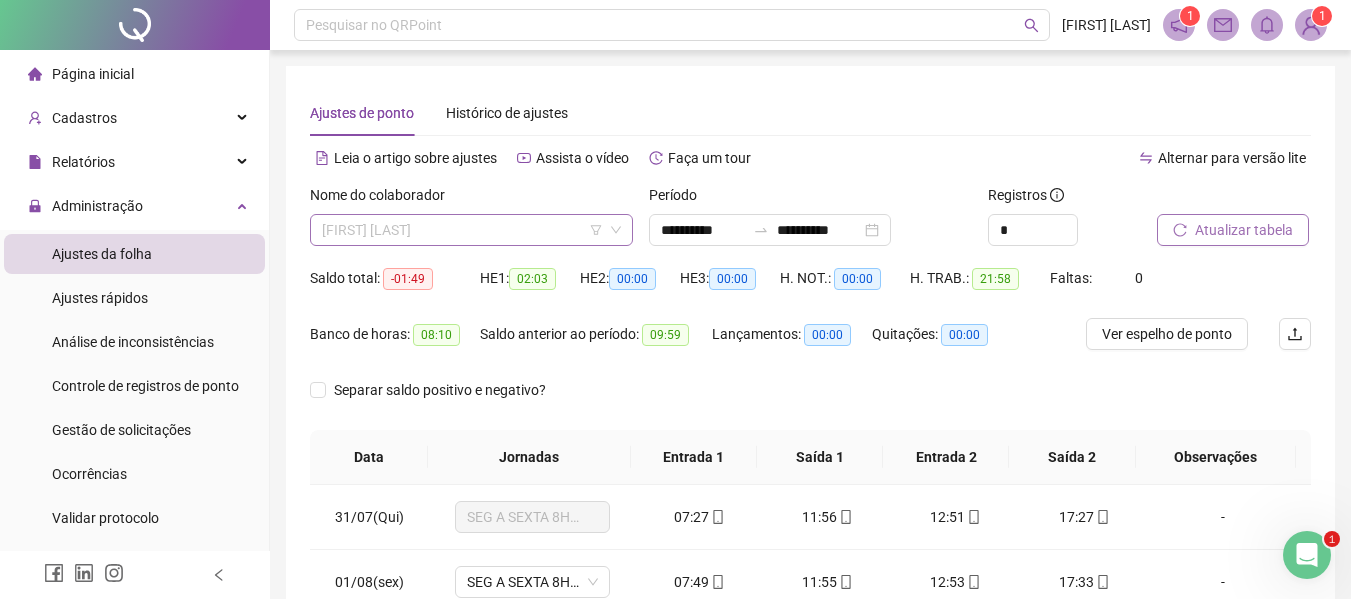 click on "[FIRST] [LAST]" at bounding box center (471, 230) 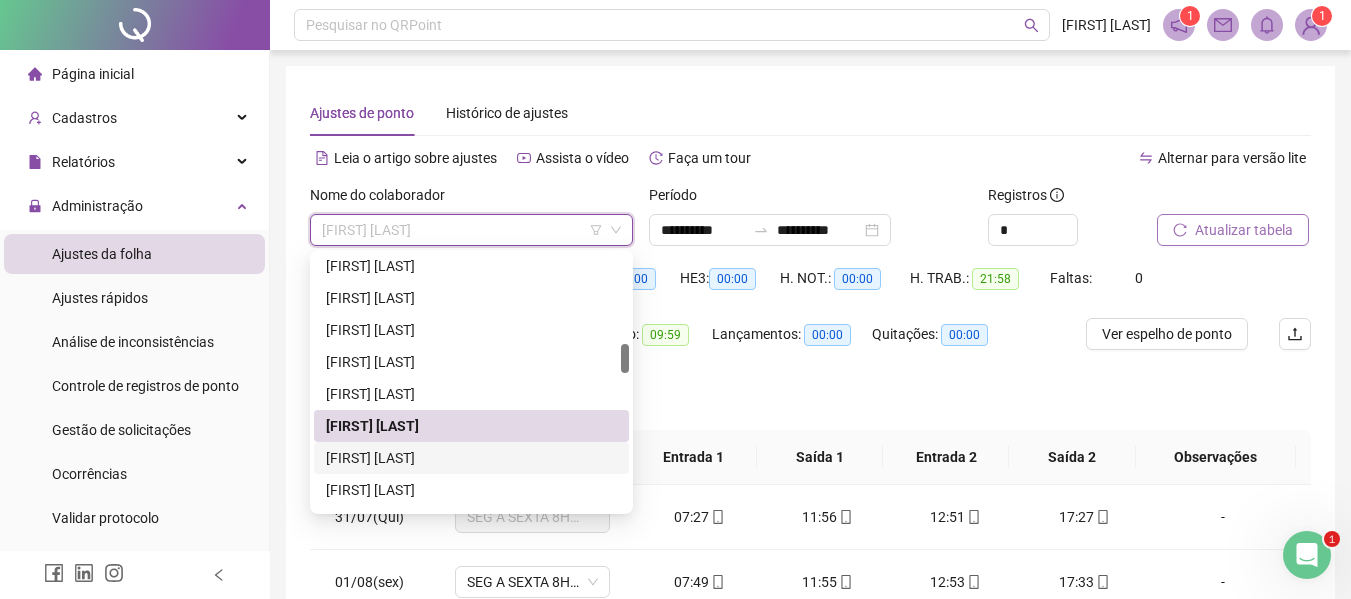 click on "[FIRST] [LAST]" at bounding box center [471, 458] 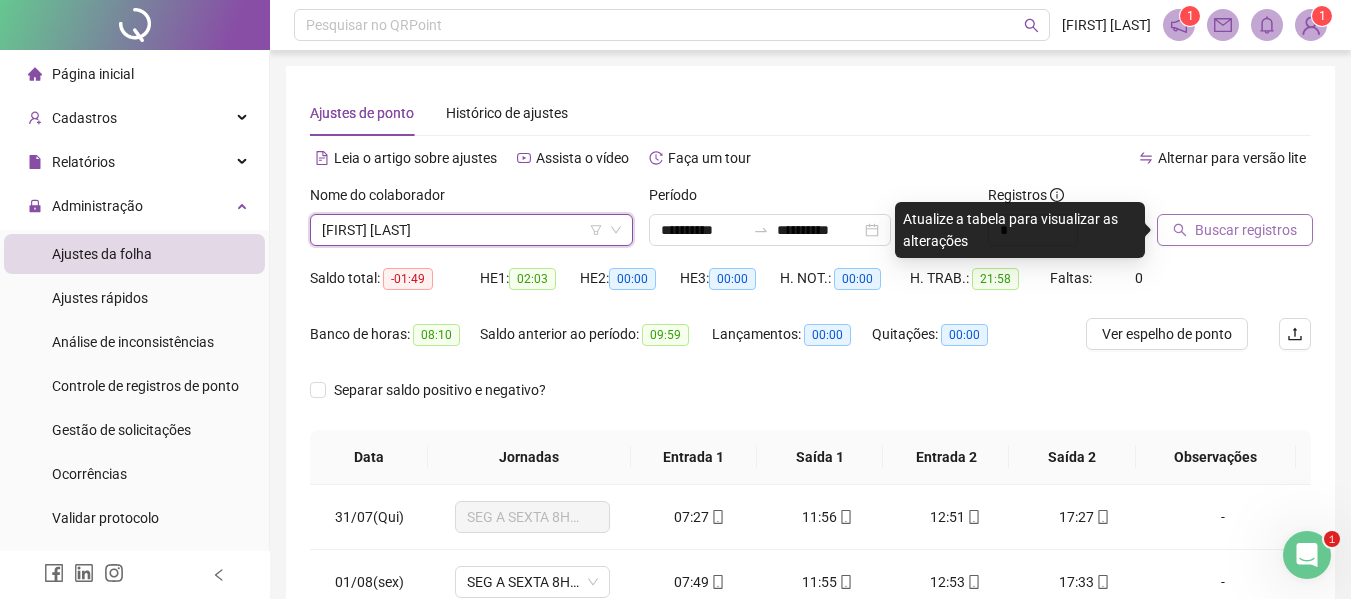 click on "Buscar registros" at bounding box center [1246, 230] 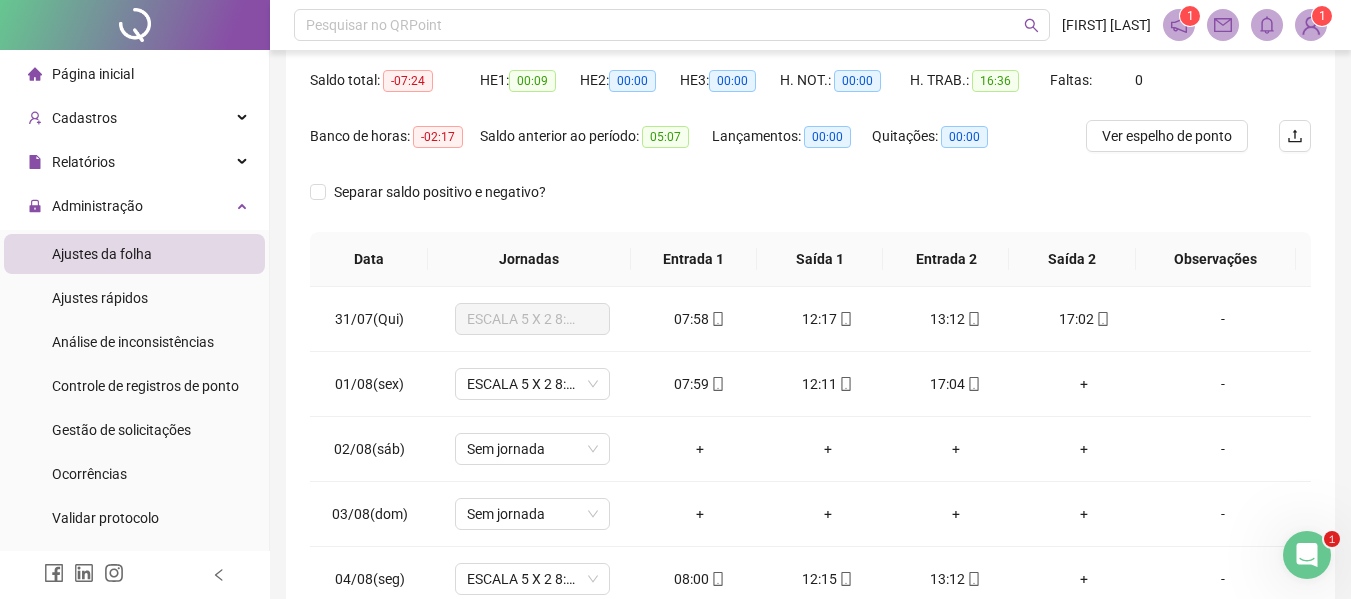 scroll, scrollTop: 200, scrollLeft: 0, axis: vertical 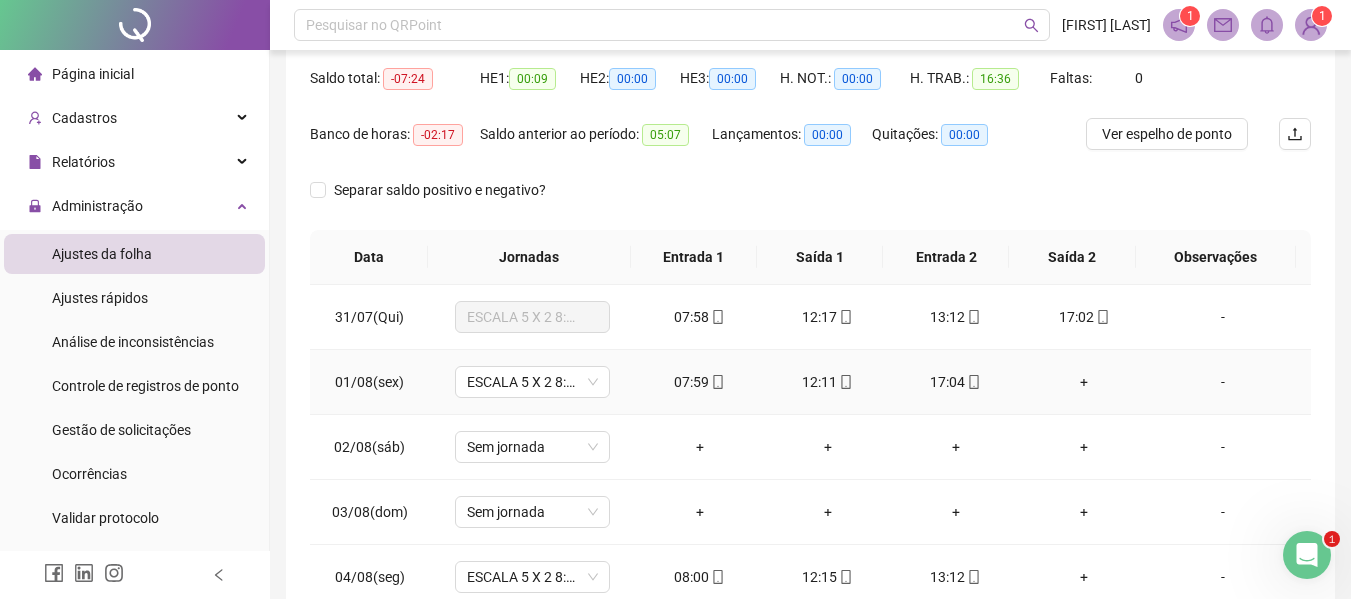 click on "+" at bounding box center (1084, 382) 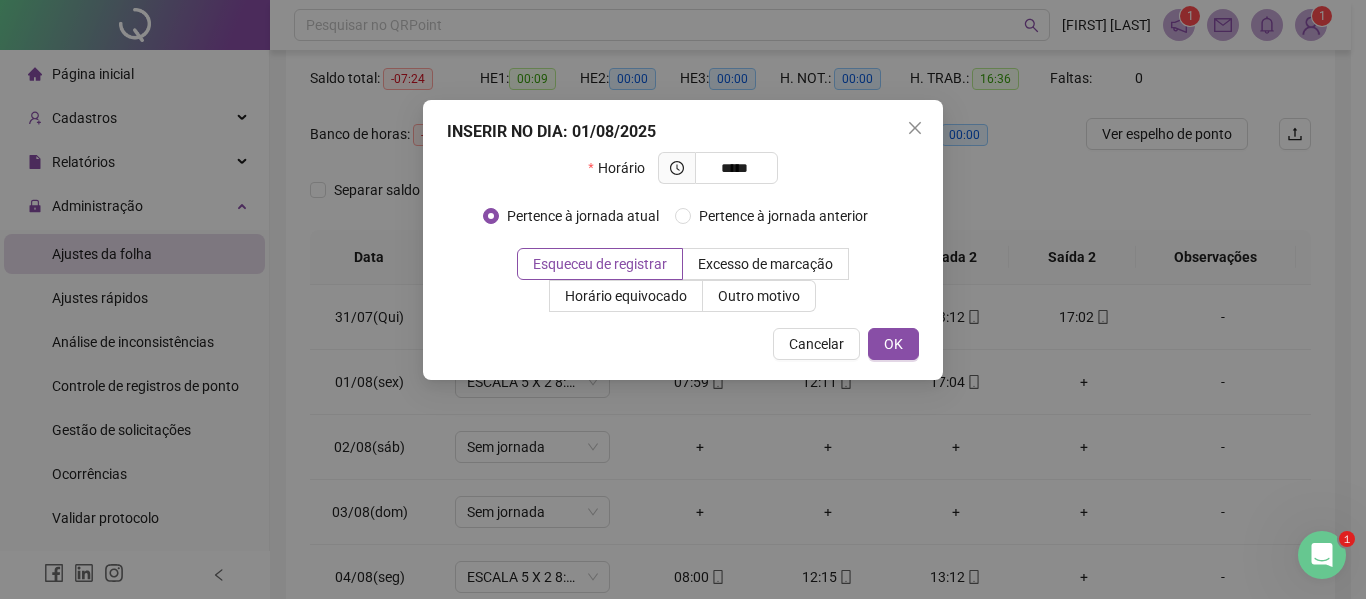 type on "*****" 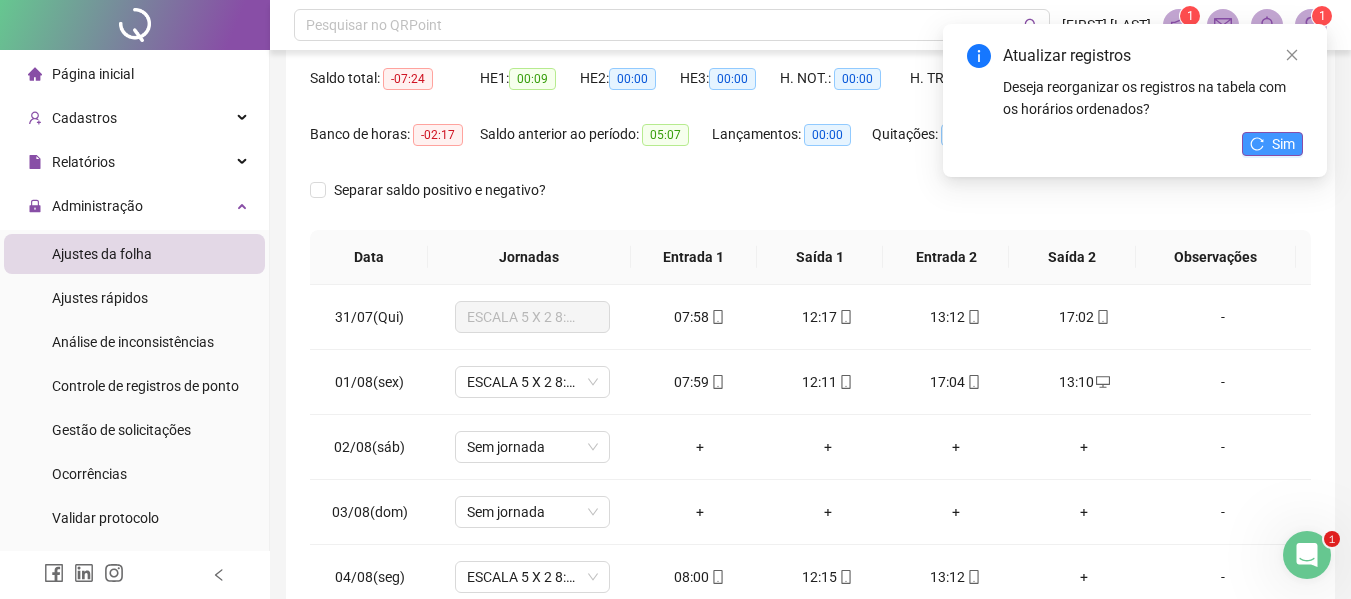 click on "Sim" at bounding box center (1272, 144) 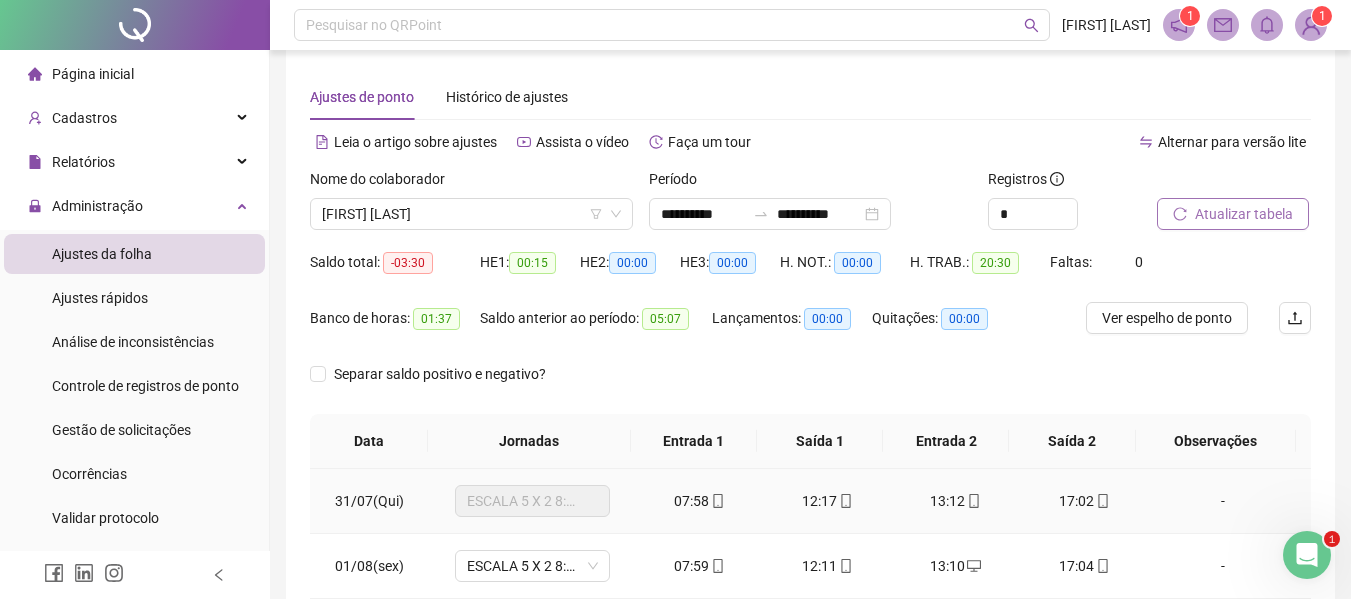 scroll, scrollTop: 0, scrollLeft: 0, axis: both 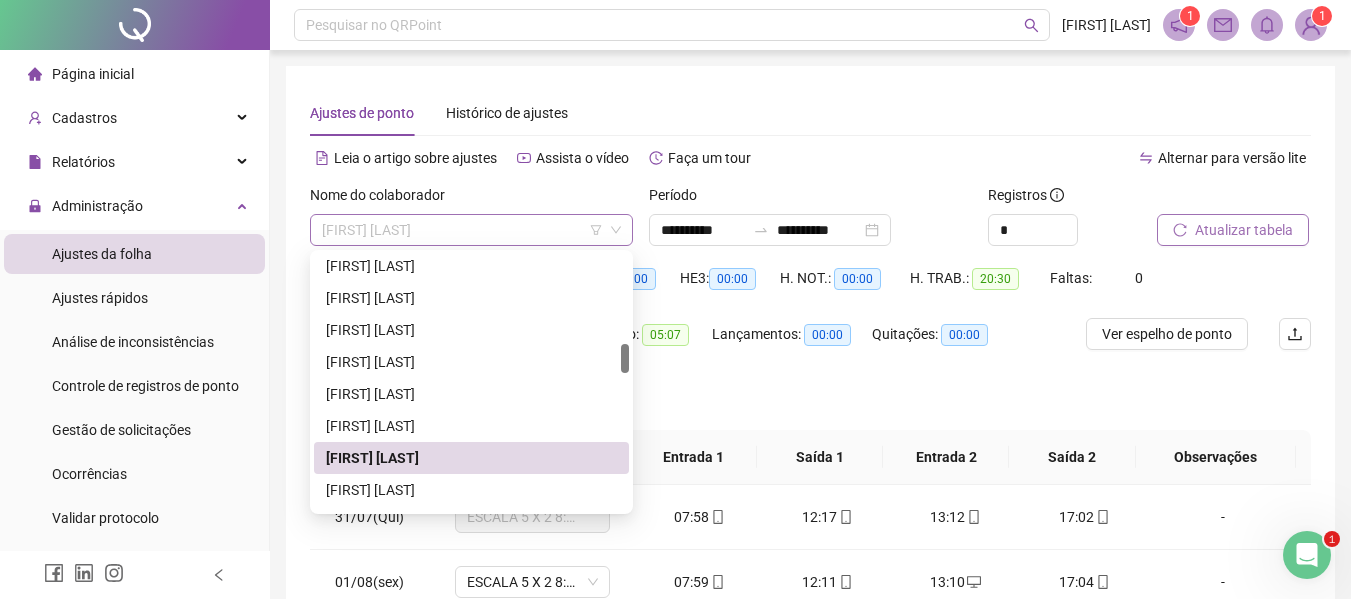 click on "[FIRST] [LAST]" at bounding box center [471, 230] 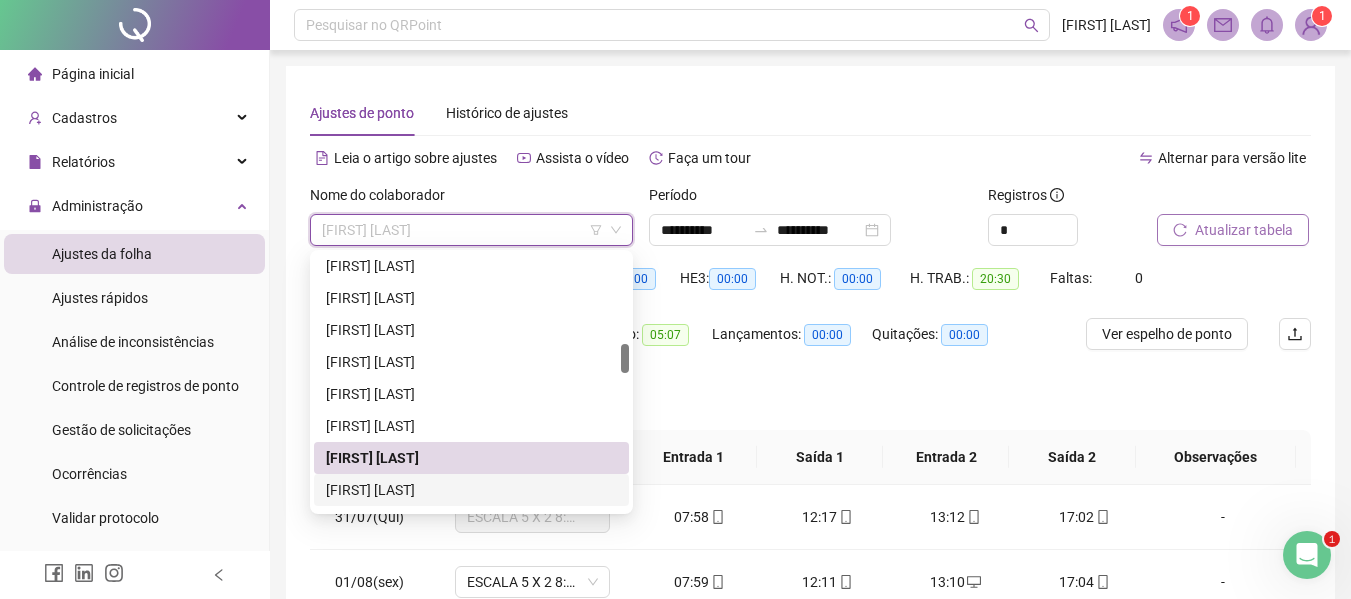 click on "[FIRST] [LAST]" at bounding box center [471, 490] 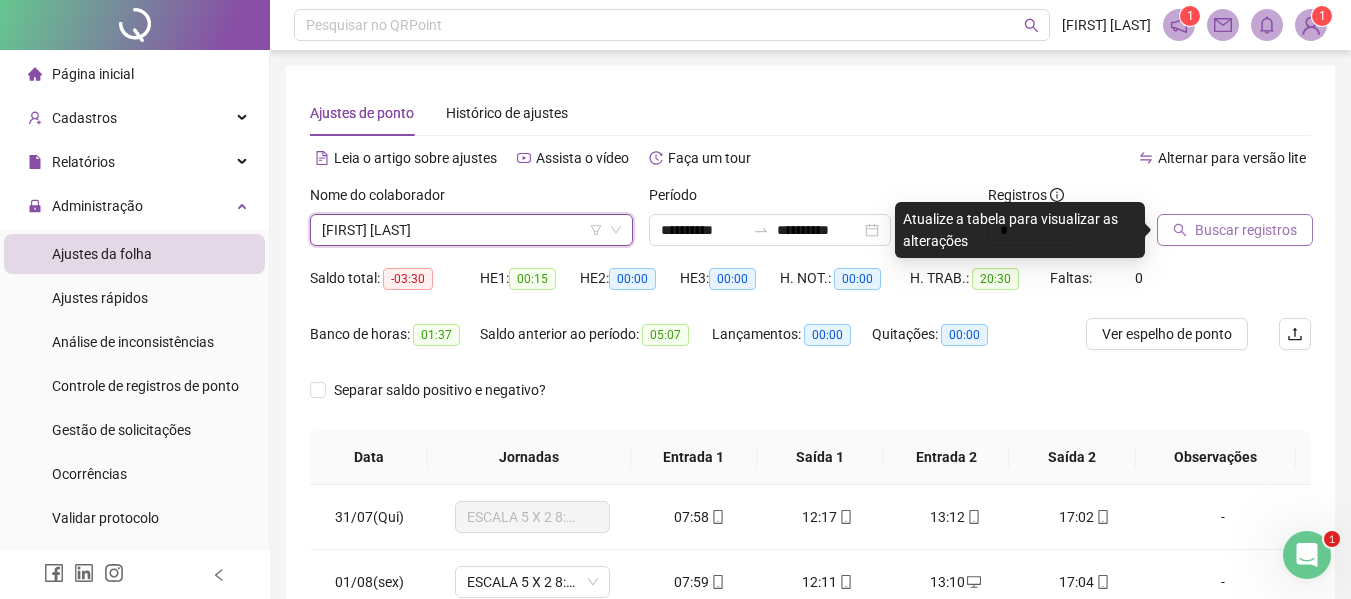 click on "Buscar registros" at bounding box center [1246, 230] 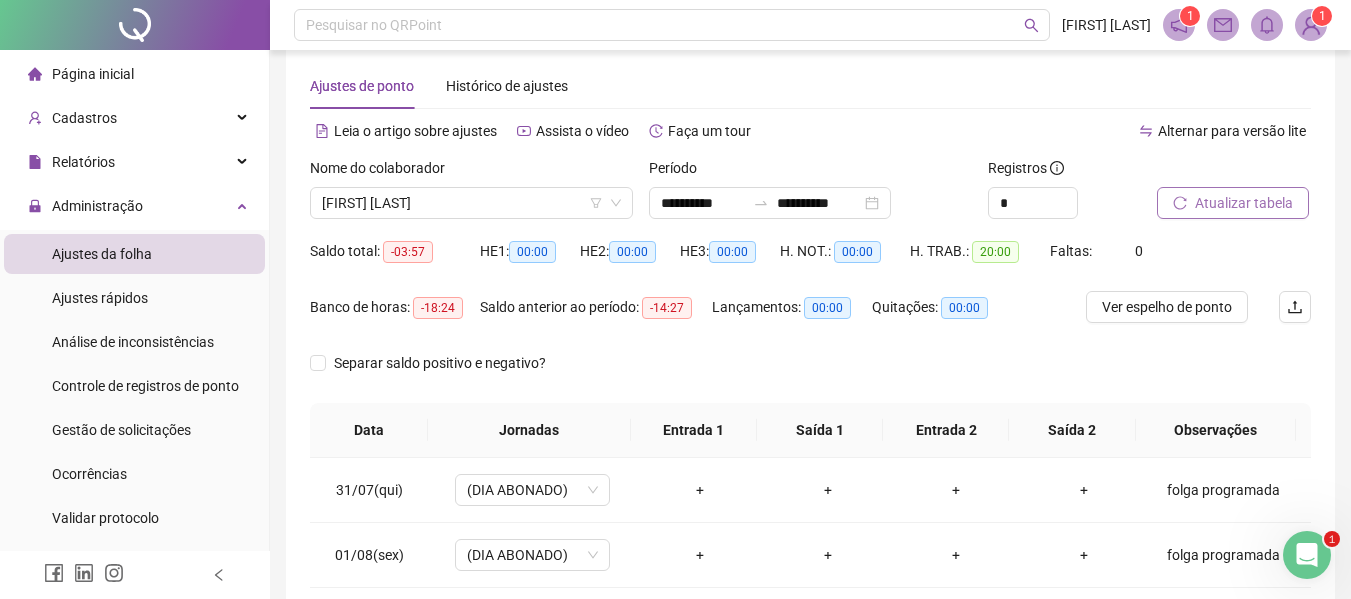 scroll, scrollTop: 21, scrollLeft: 0, axis: vertical 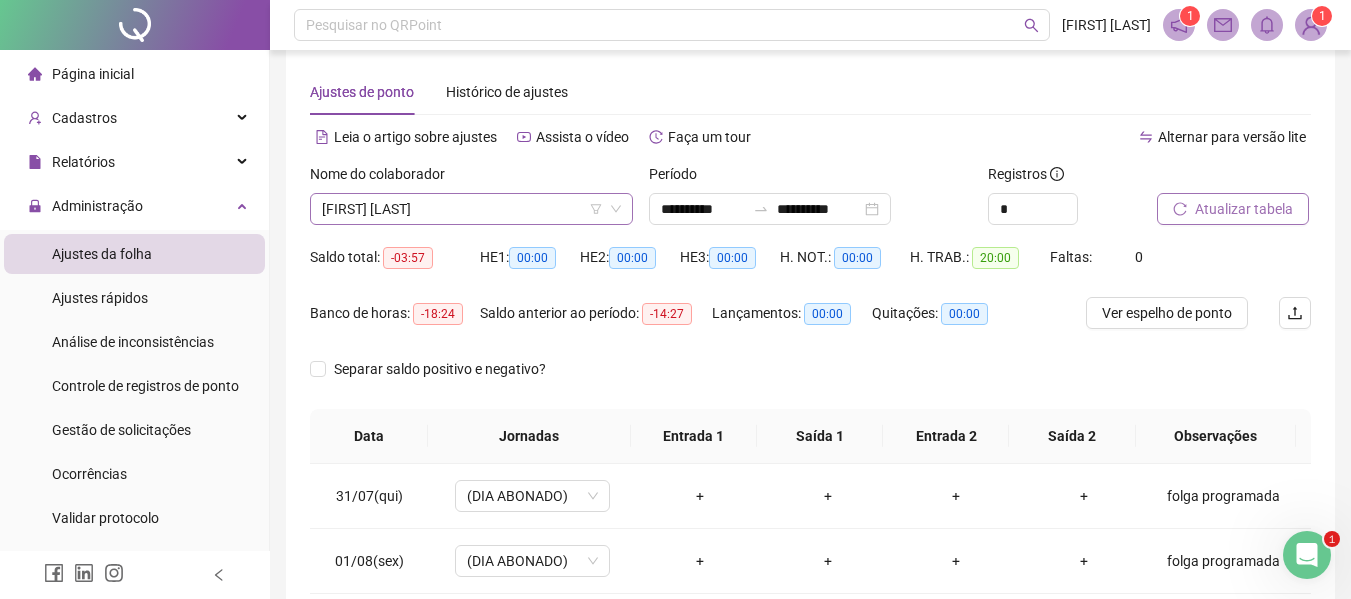 click on "[FIRST] [LAST]" at bounding box center (471, 209) 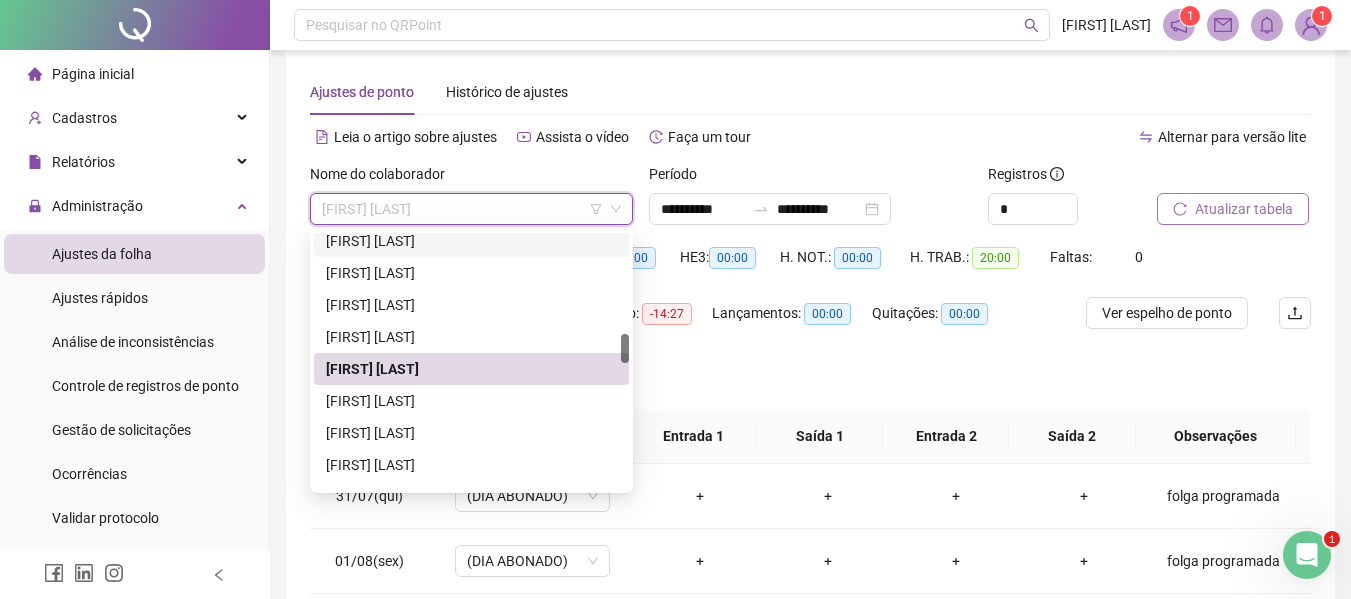 scroll, scrollTop: 972, scrollLeft: 0, axis: vertical 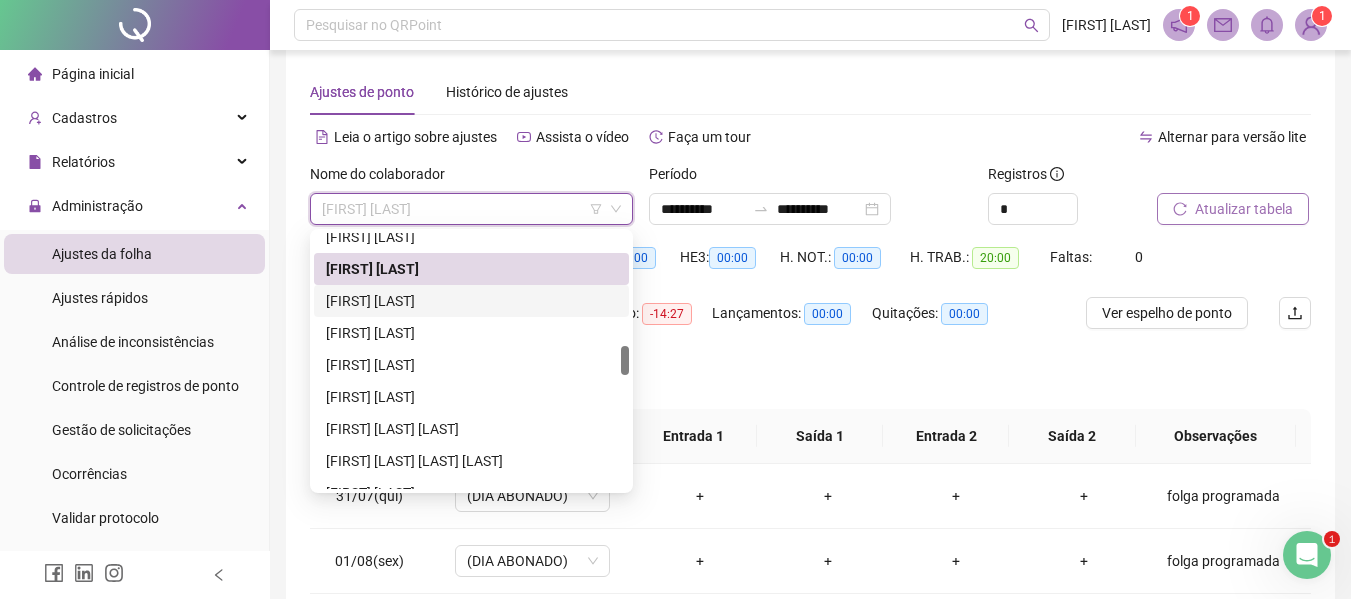 click on "[FIRST] [LAST]" at bounding box center (471, 301) 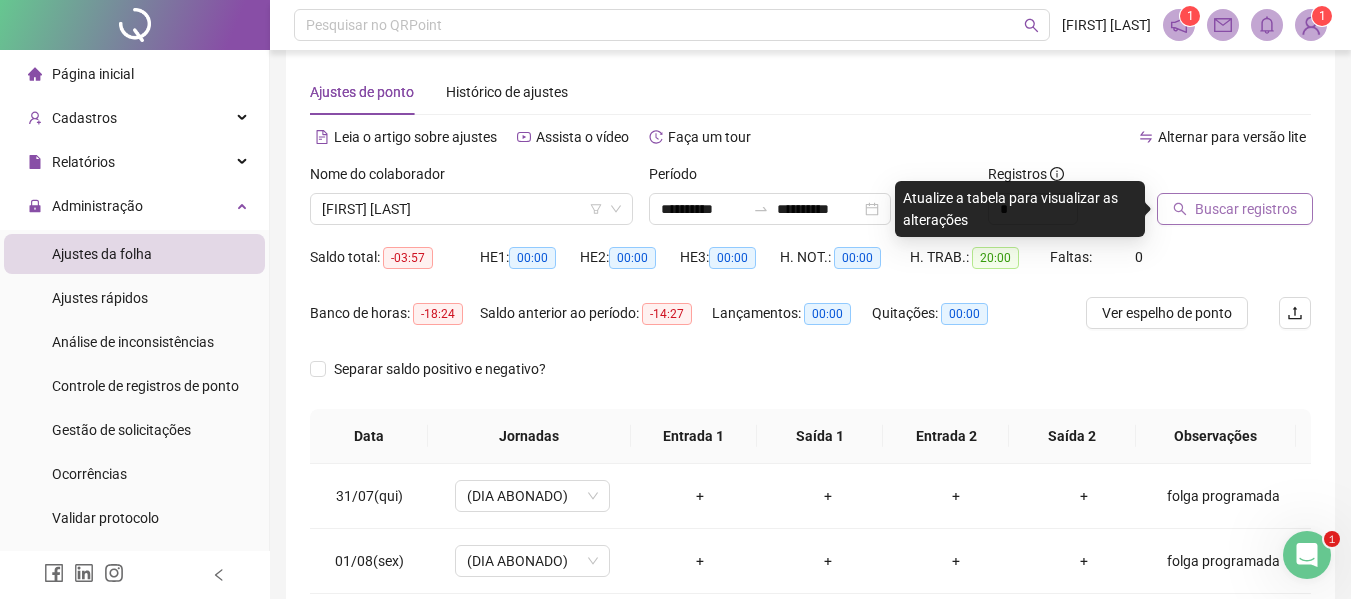 click on "Buscar registros" at bounding box center (1246, 209) 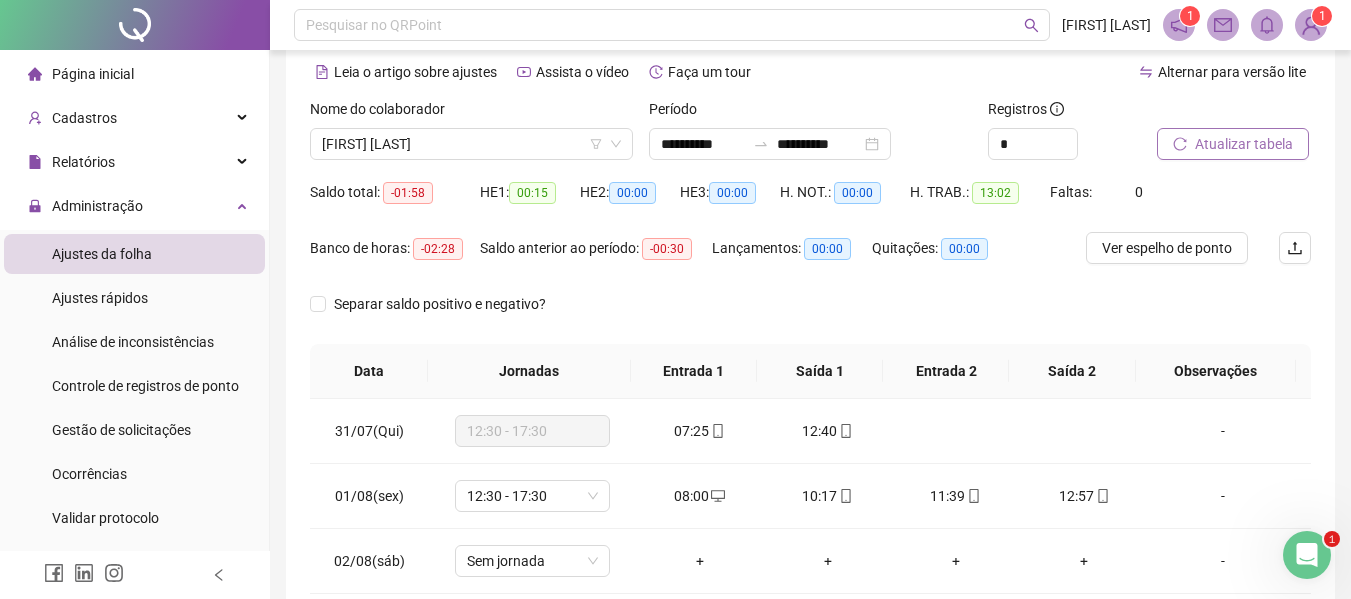 scroll, scrollTop: 121, scrollLeft: 0, axis: vertical 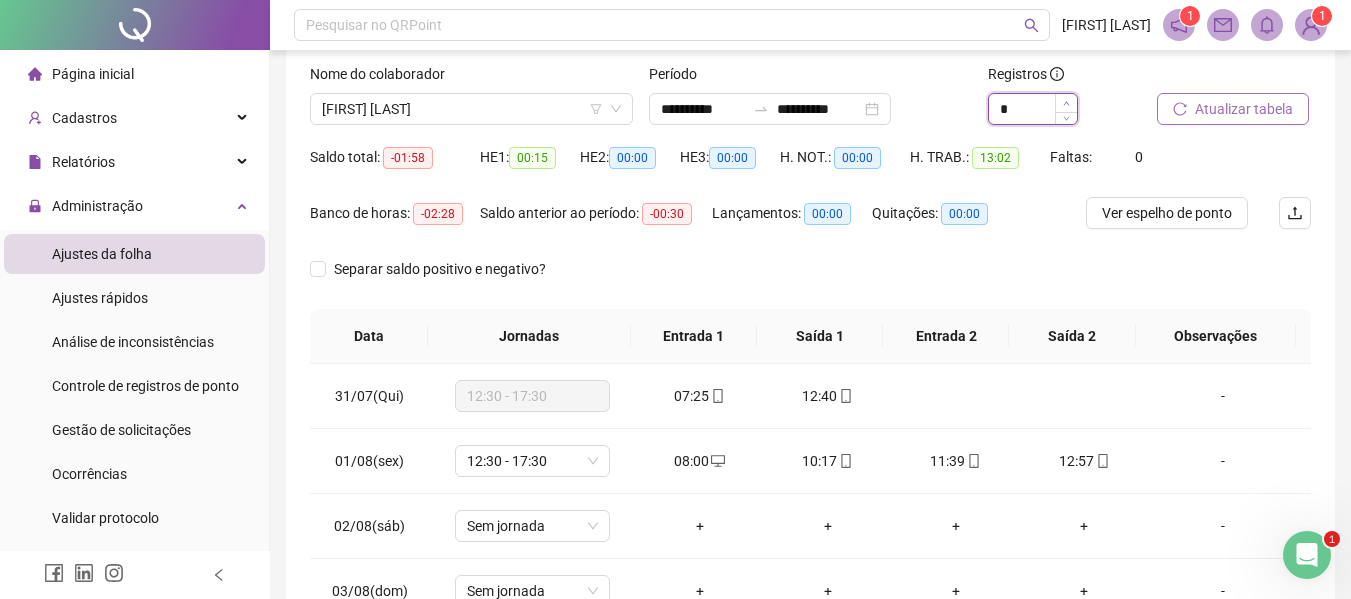 type on "*" 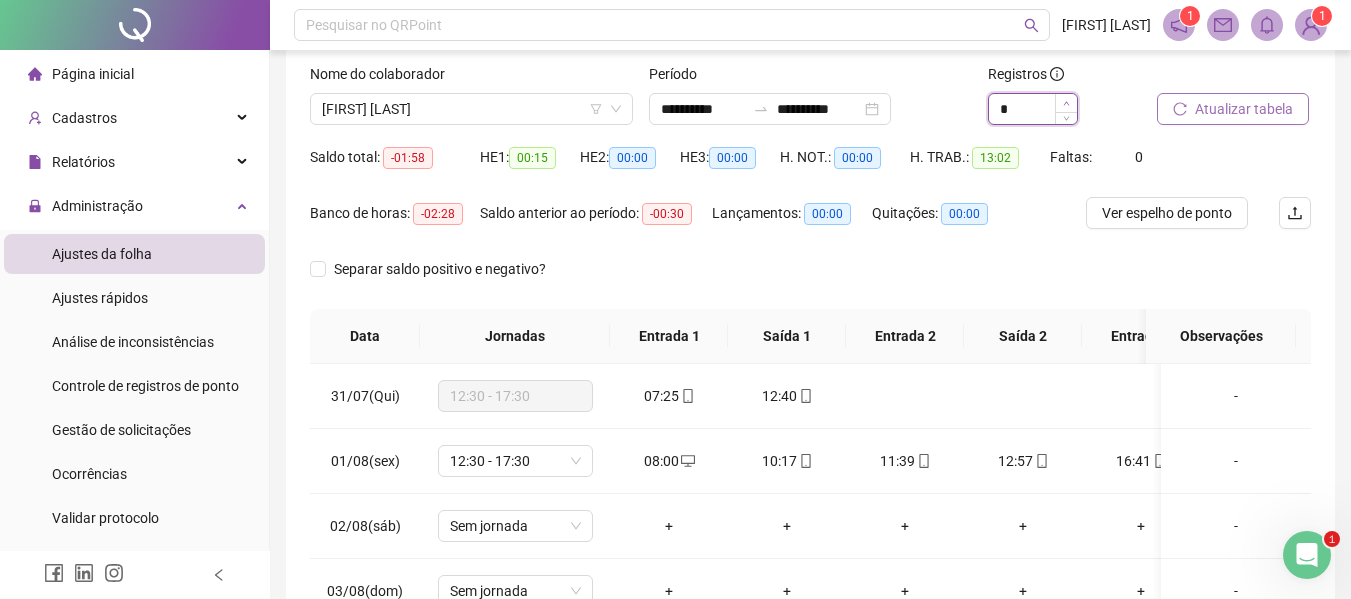 click at bounding box center (1066, 103) 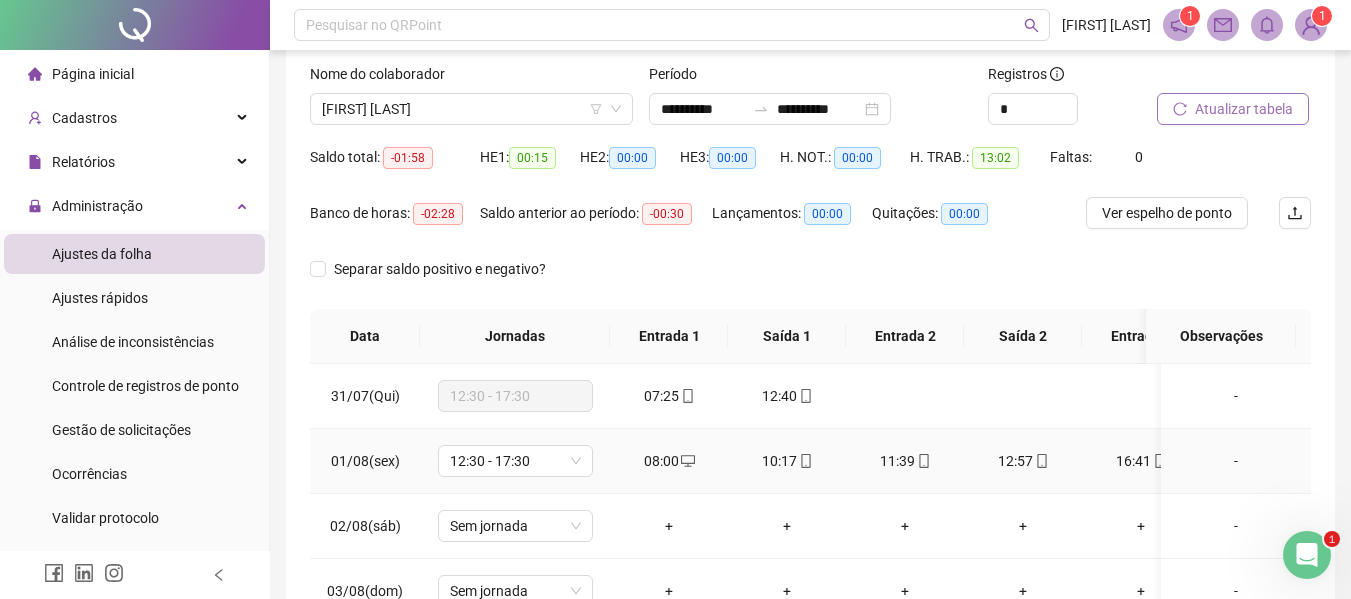 click on "10:17" at bounding box center [787, 461] 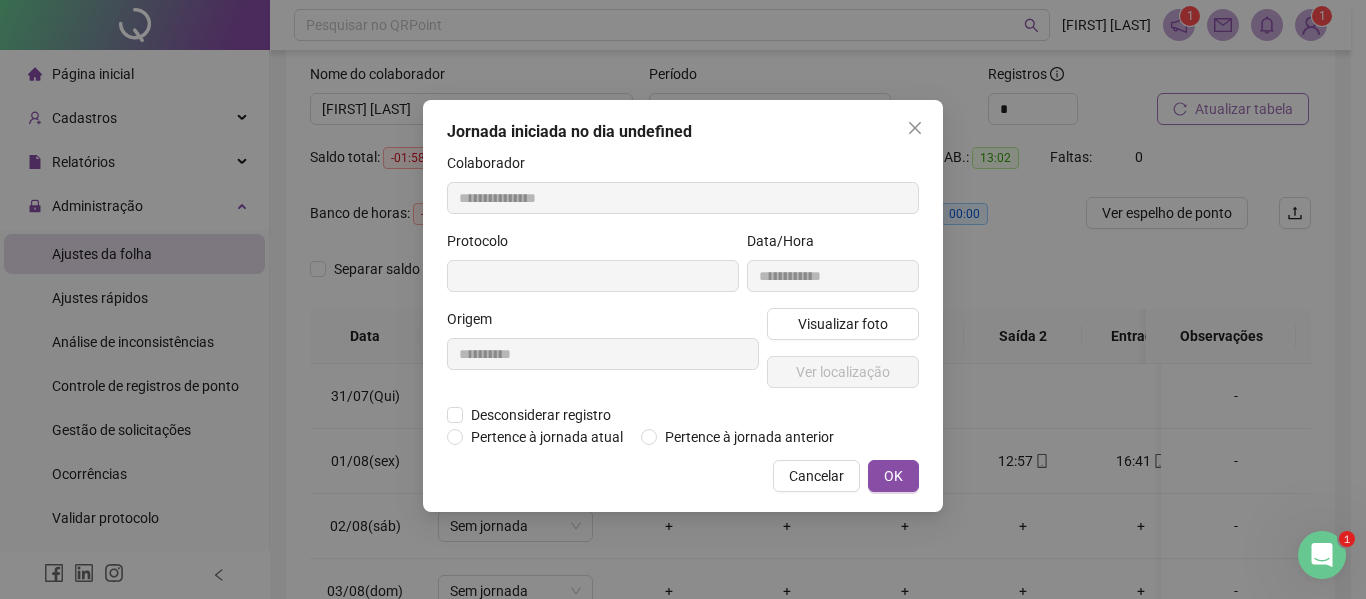 type on "**********" 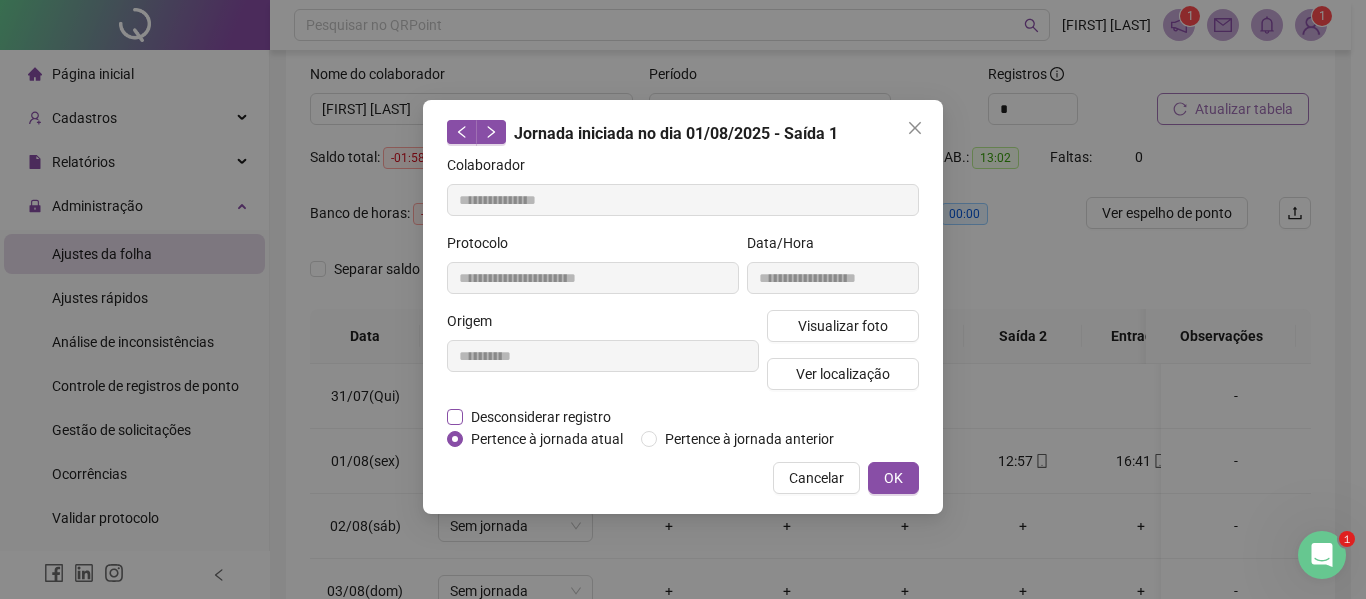 click on "Desconsiderar registro" at bounding box center (541, 417) 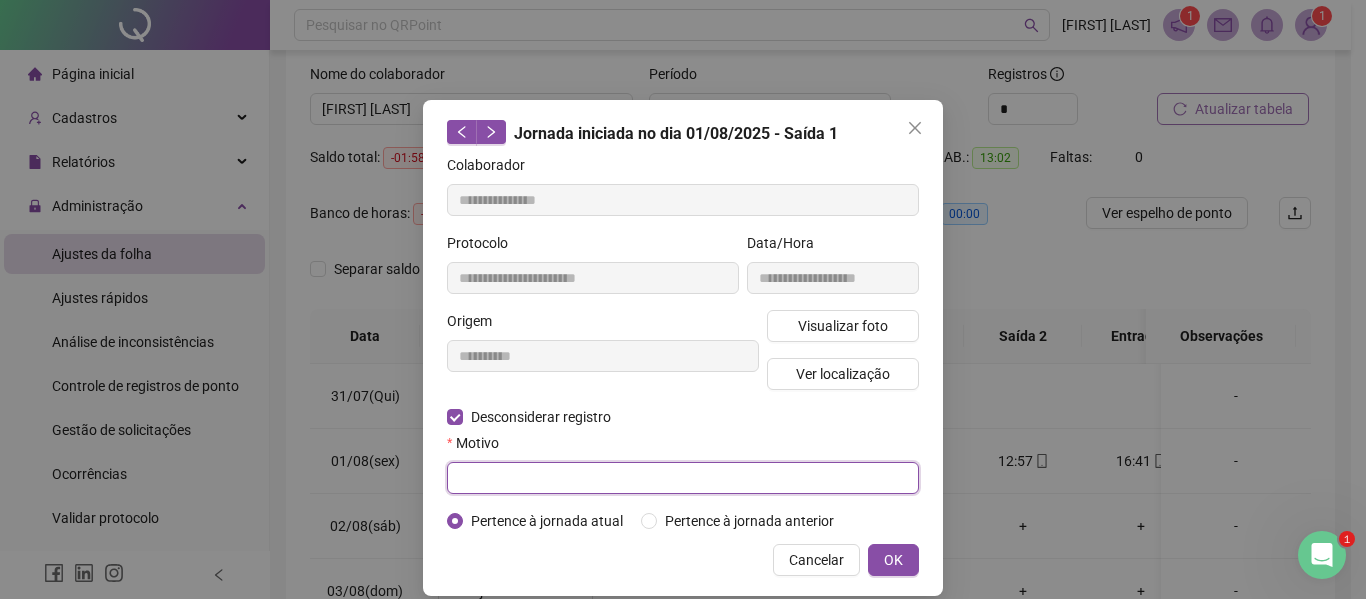 drag, startPoint x: 526, startPoint y: 483, endPoint x: 525, endPoint y: 473, distance: 10.049875 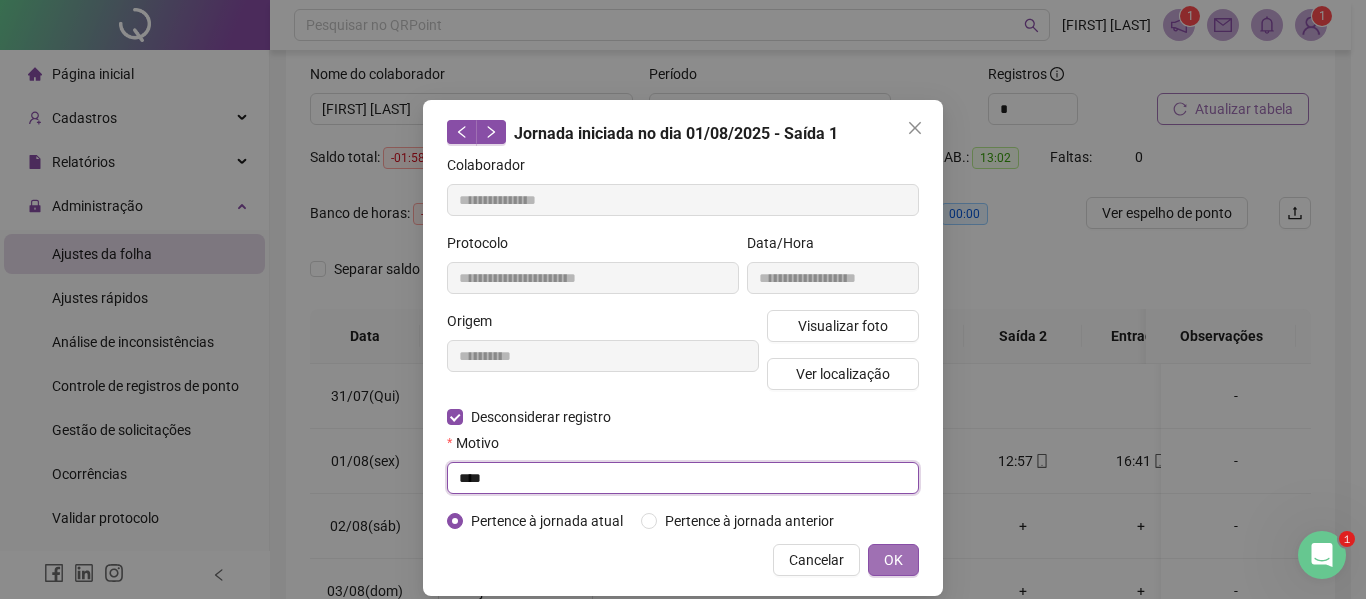 type on "****" 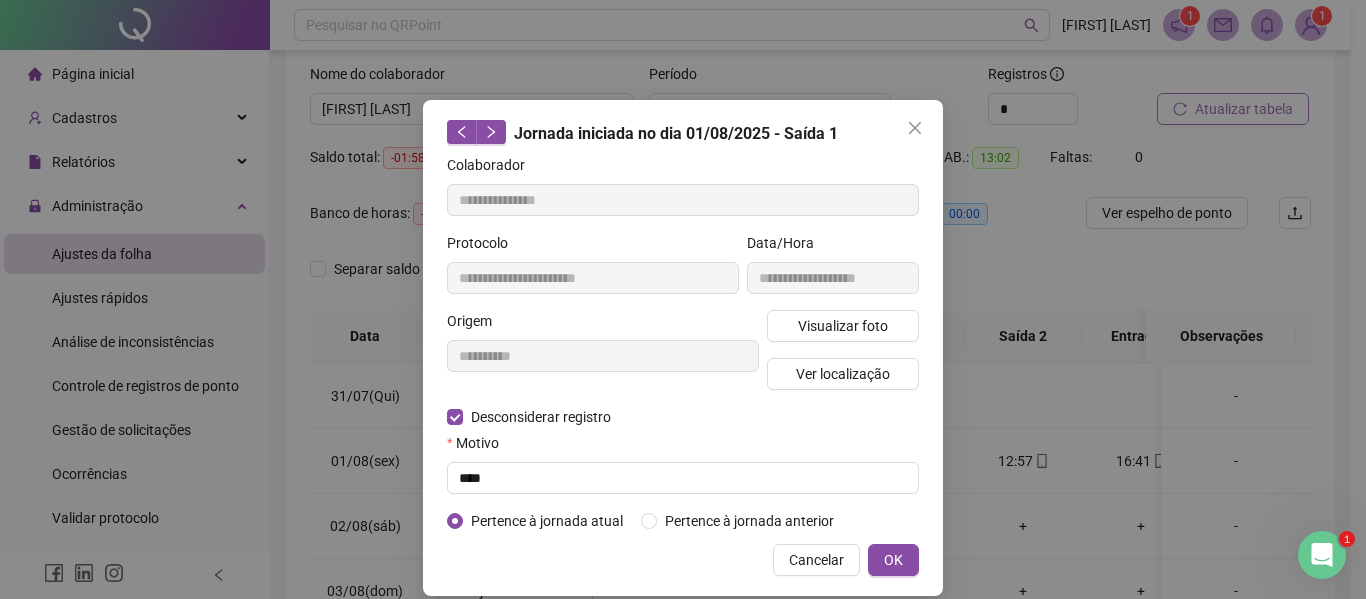 click on "**********" at bounding box center (683, 348) 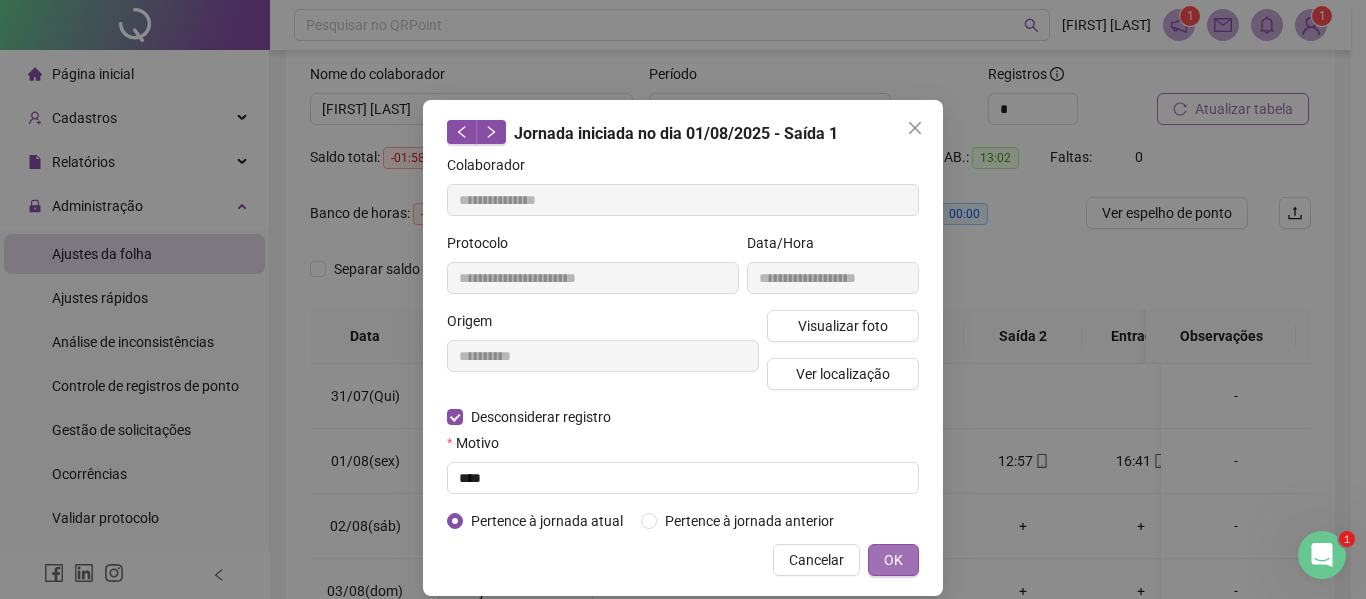 click on "OK" at bounding box center [893, 560] 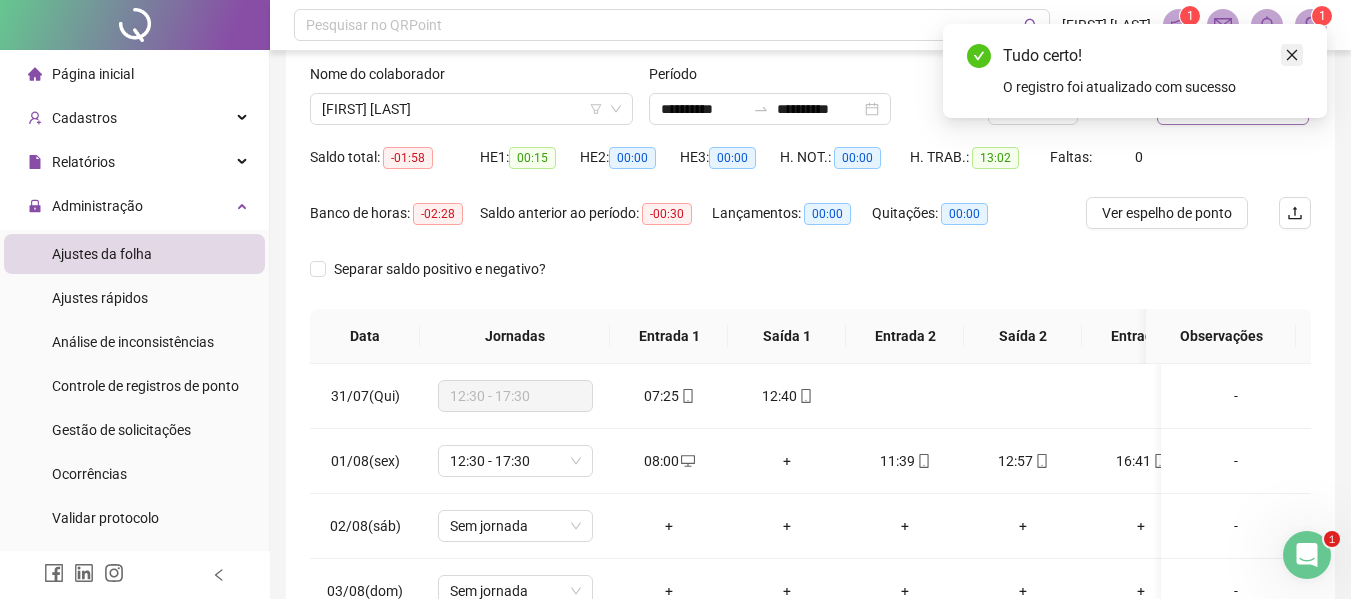 click at bounding box center [1292, 55] 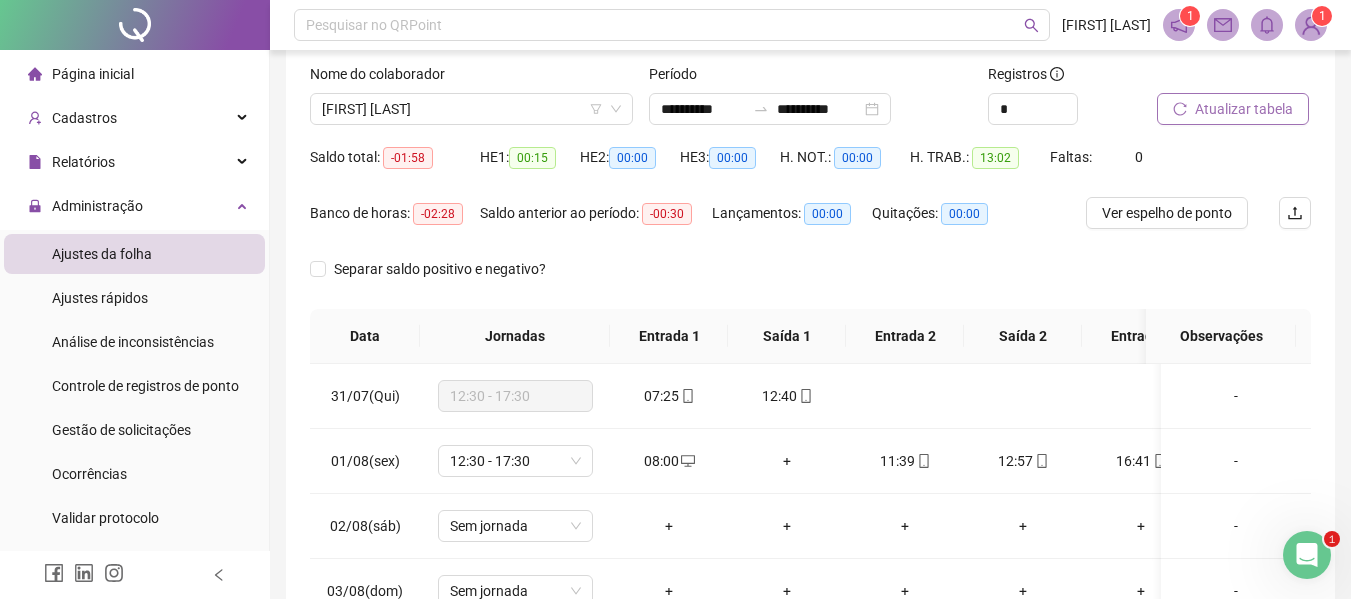 click on "Atualizar tabela" at bounding box center [1244, 109] 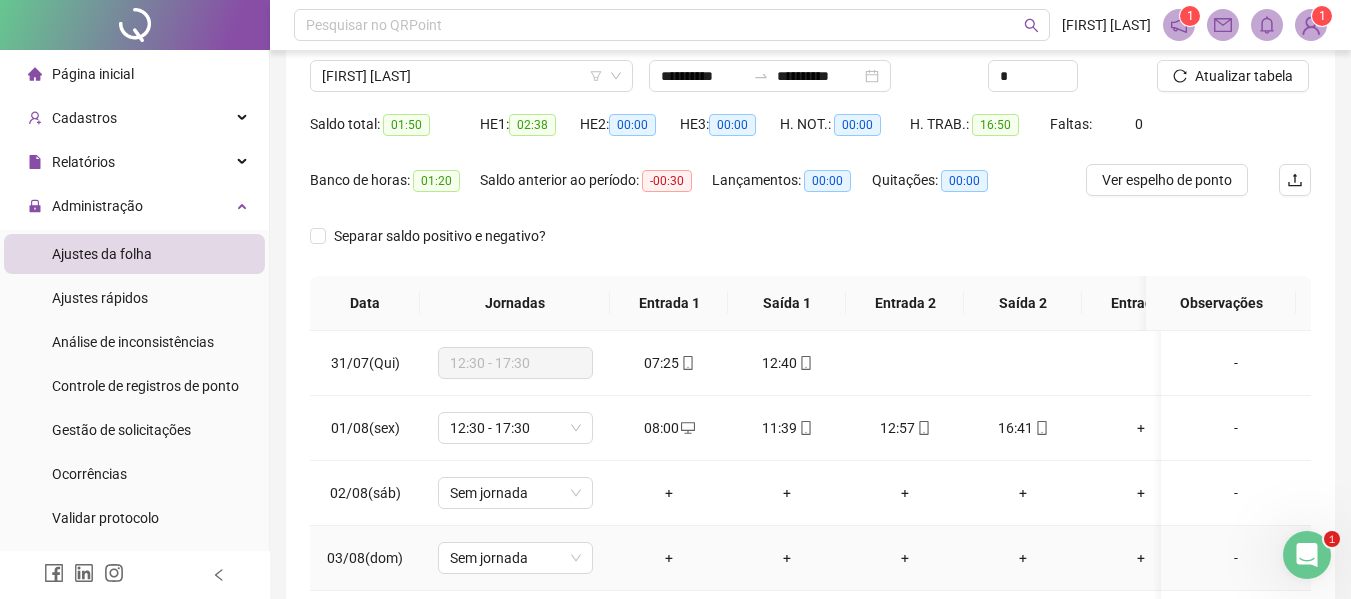scroll, scrollTop: 121, scrollLeft: 0, axis: vertical 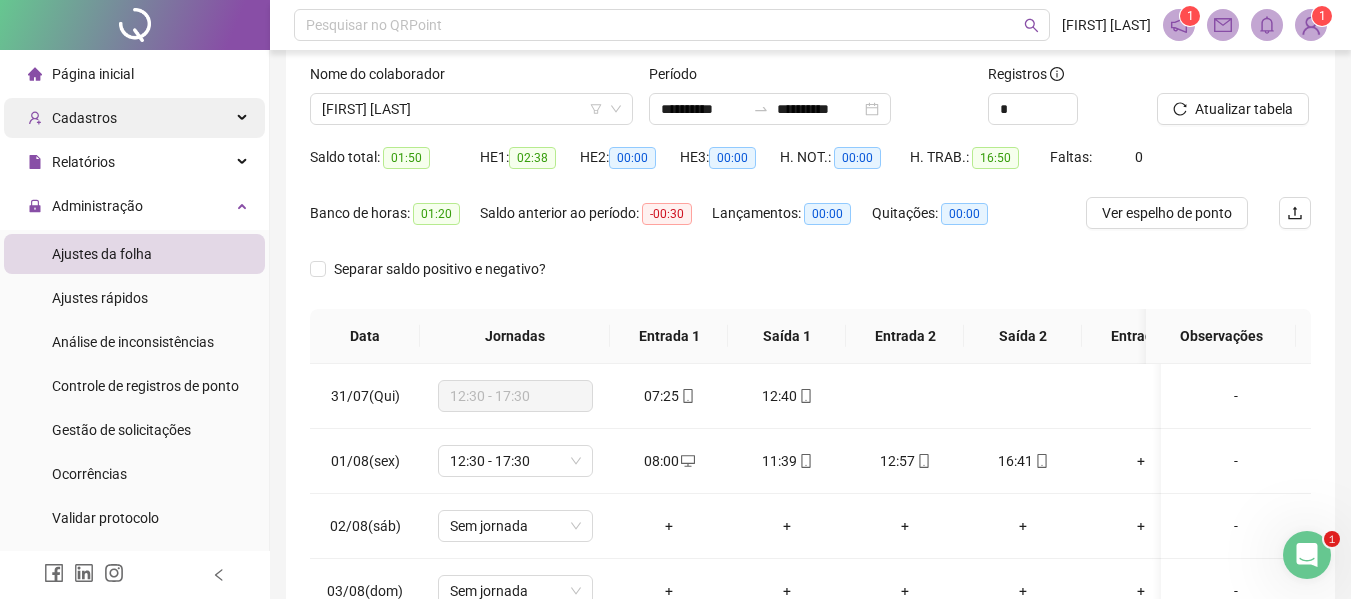 click on "Cadastros" at bounding box center [134, 118] 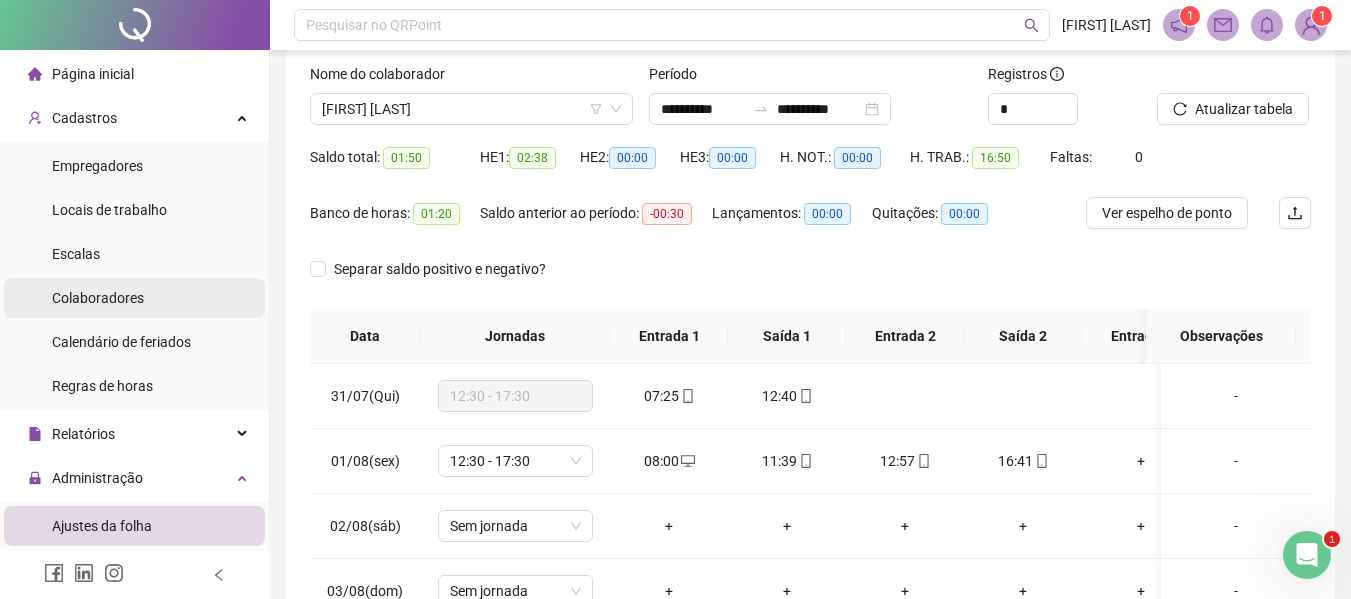 click on "Colaboradores" at bounding box center (134, 298) 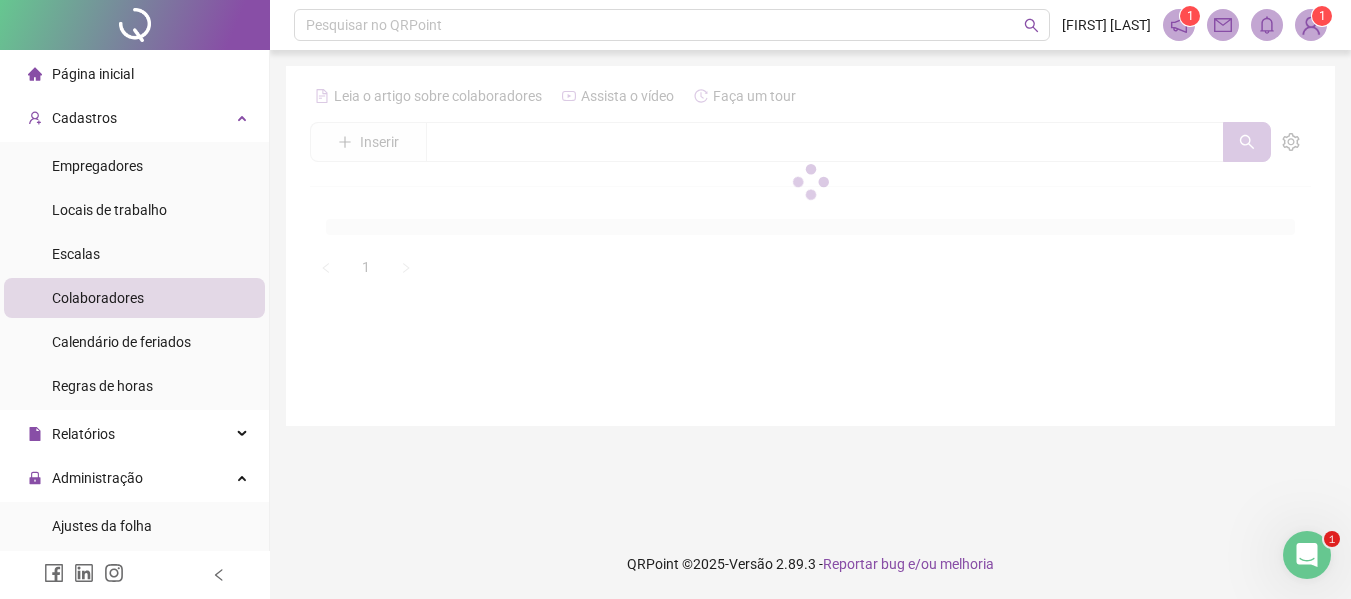 scroll, scrollTop: 0, scrollLeft: 0, axis: both 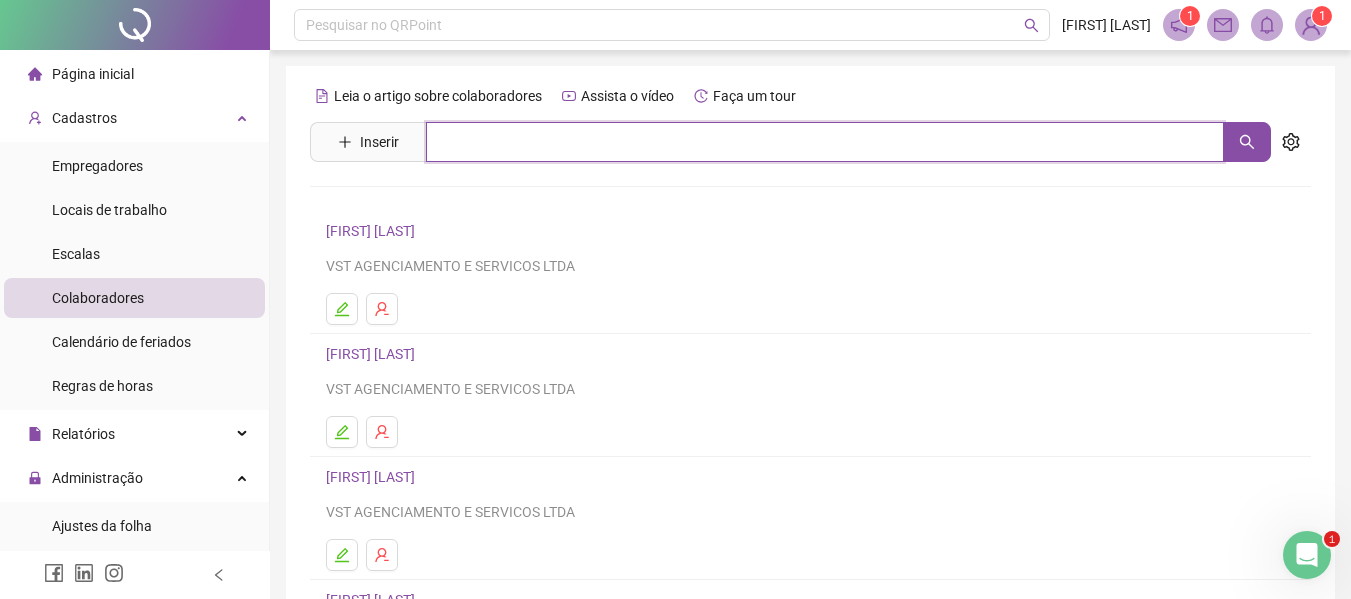 click at bounding box center [825, 142] 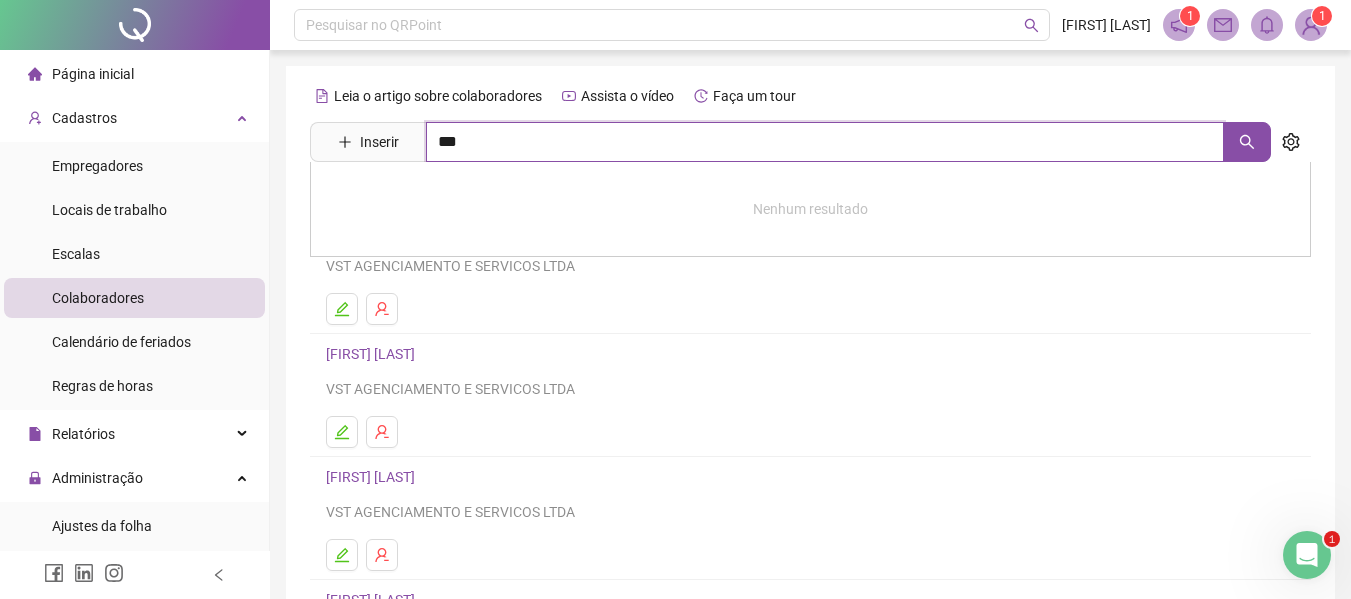 type on "***" 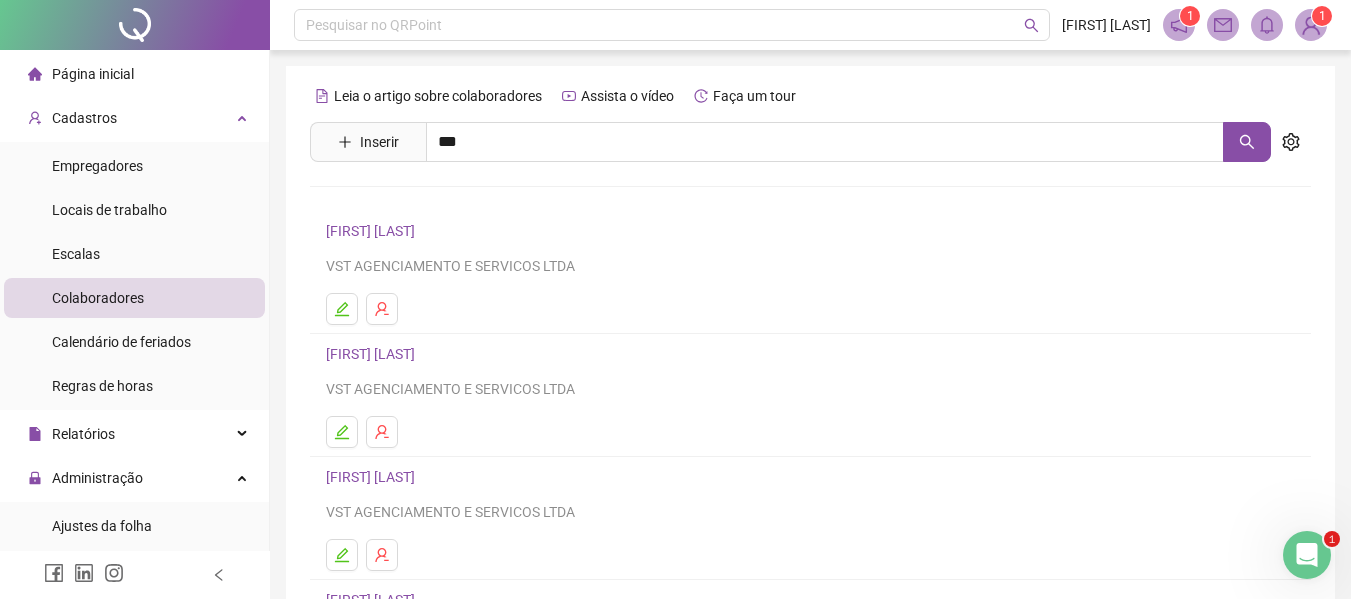 click on "[FIRST] [LAST]" at bounding box center [810, 203] 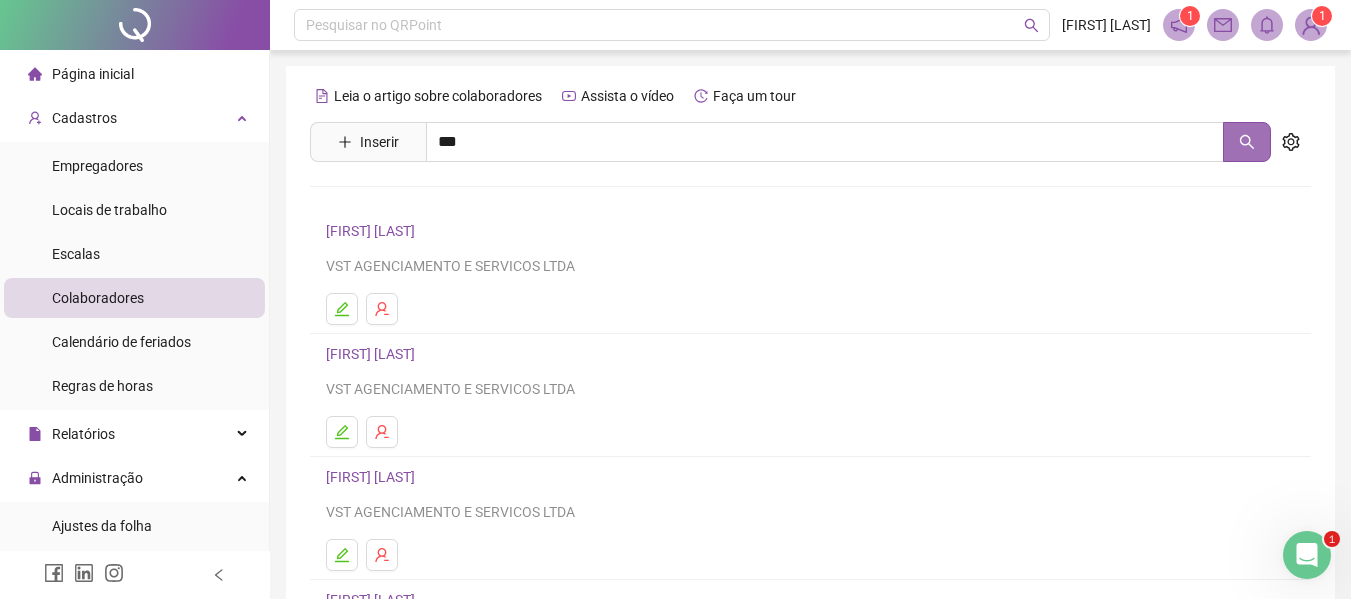 click at bounding box center (1247, 142) 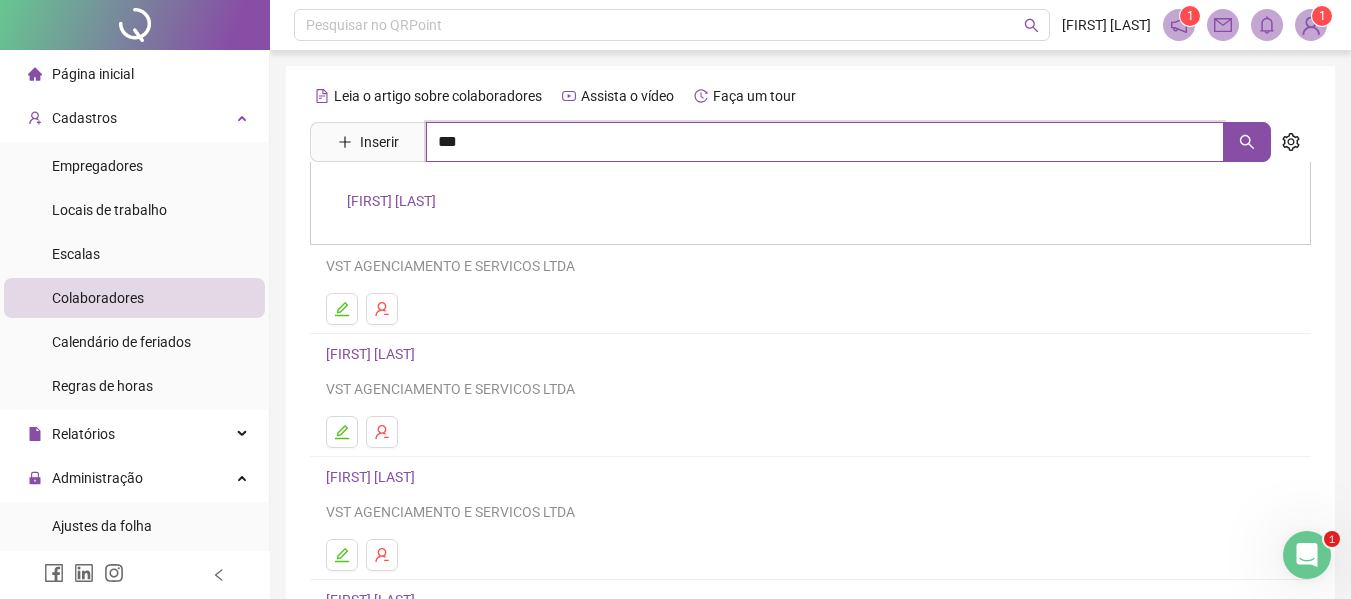 click on "***" at bounding box center [825, 142] 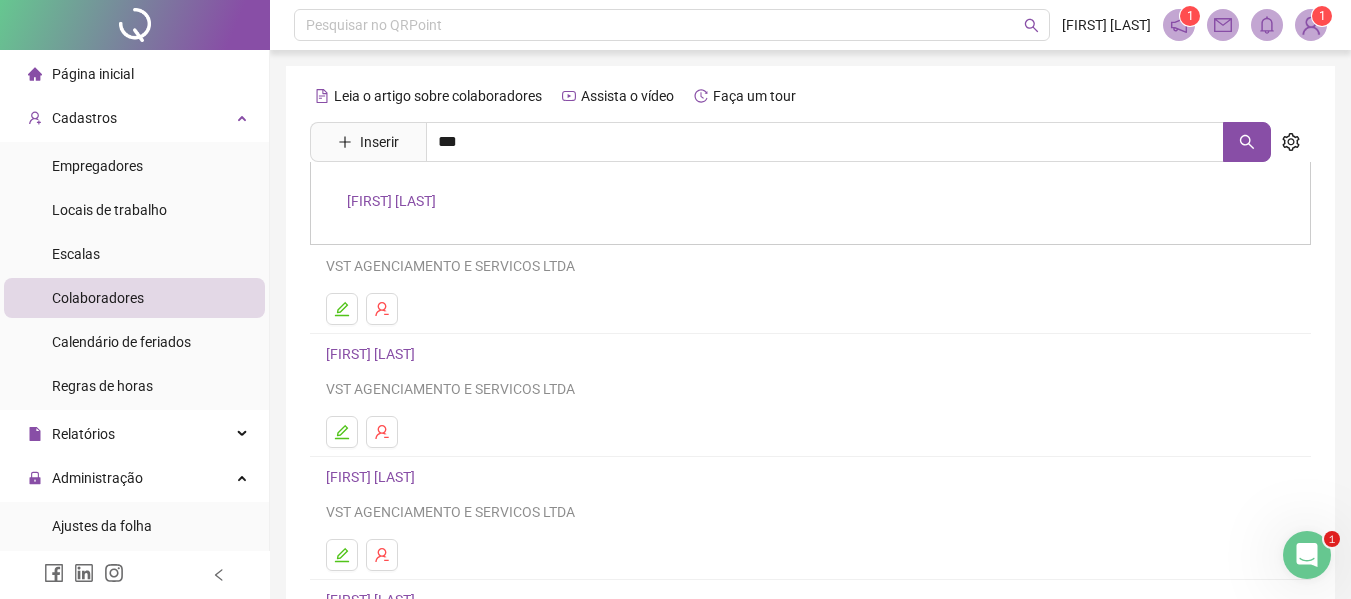 click on "[FIRST] [LAST]" at bounding box center (391, 201) 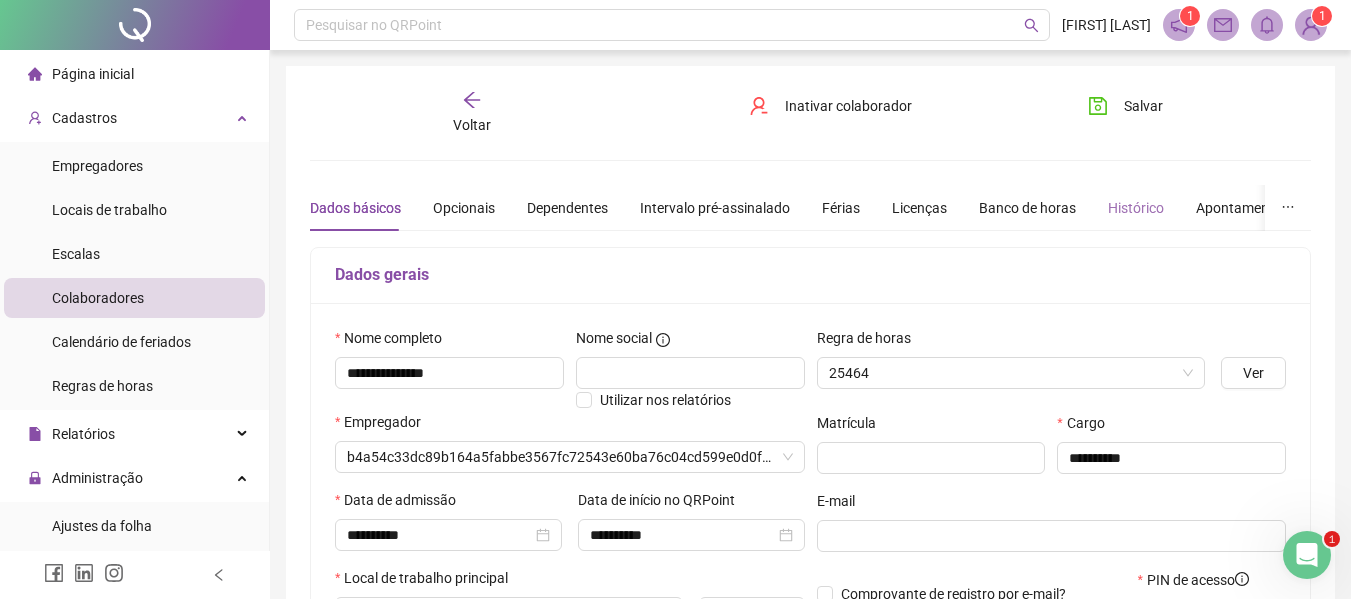 type on "**********" 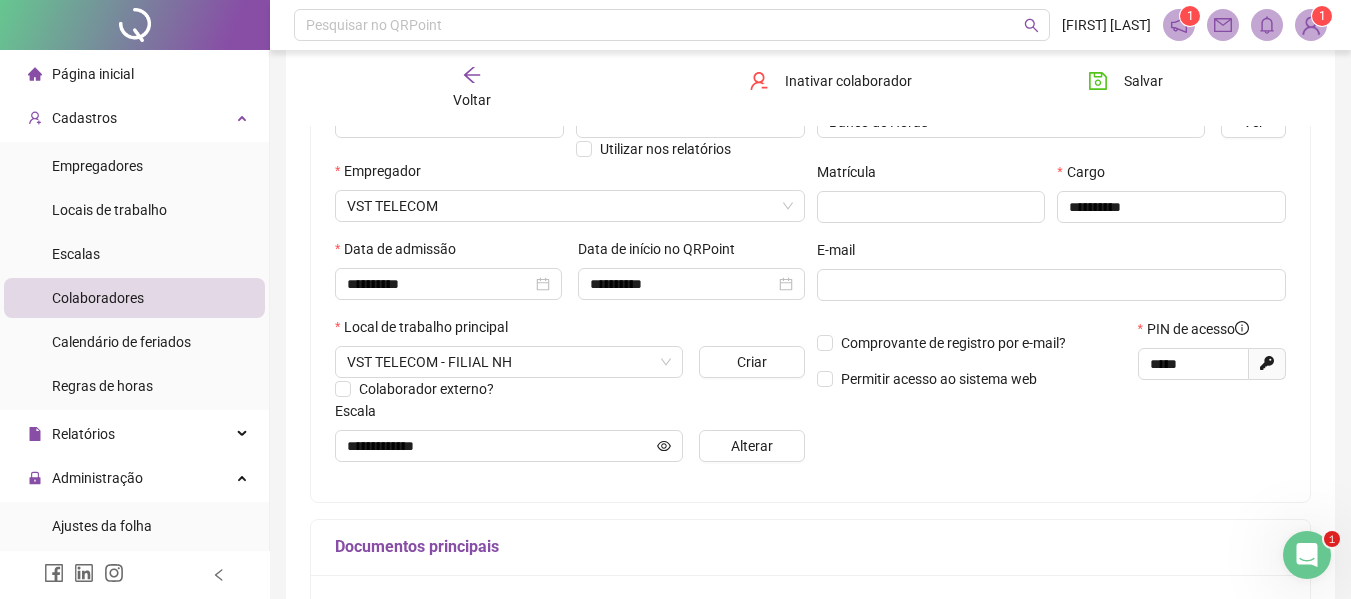 scroll, scrollTop: 300, scrollLeft: 0, axis: vertical 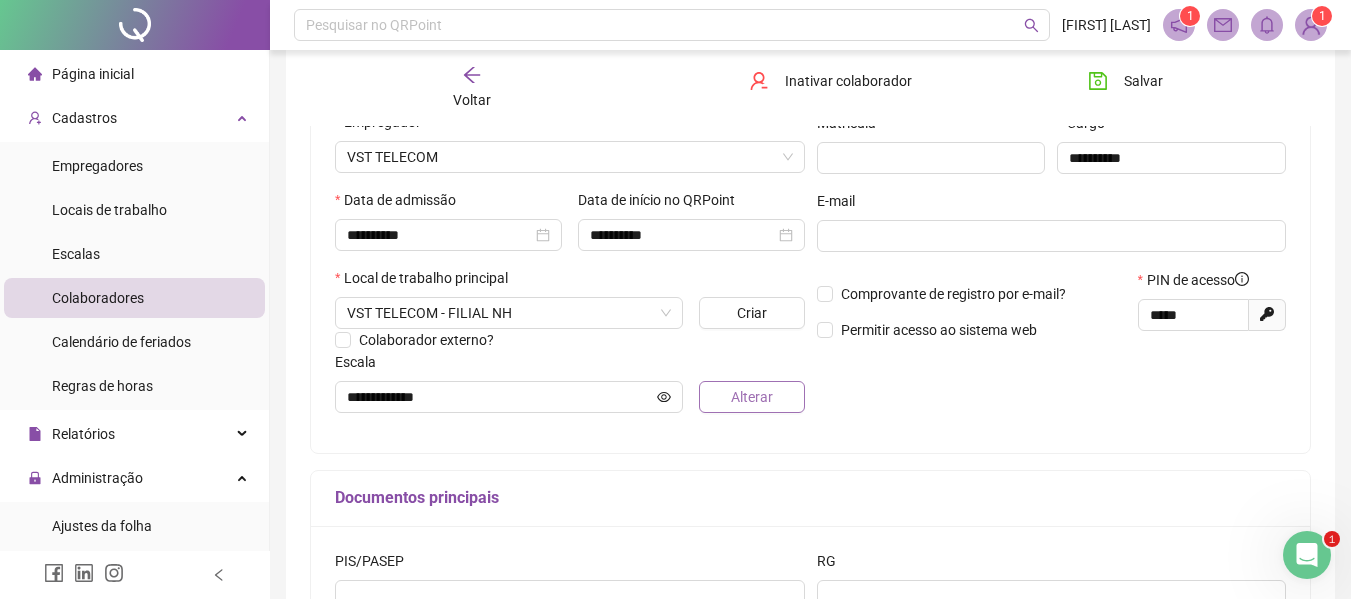 click on "Alterar" at bounding box center (751, 397) 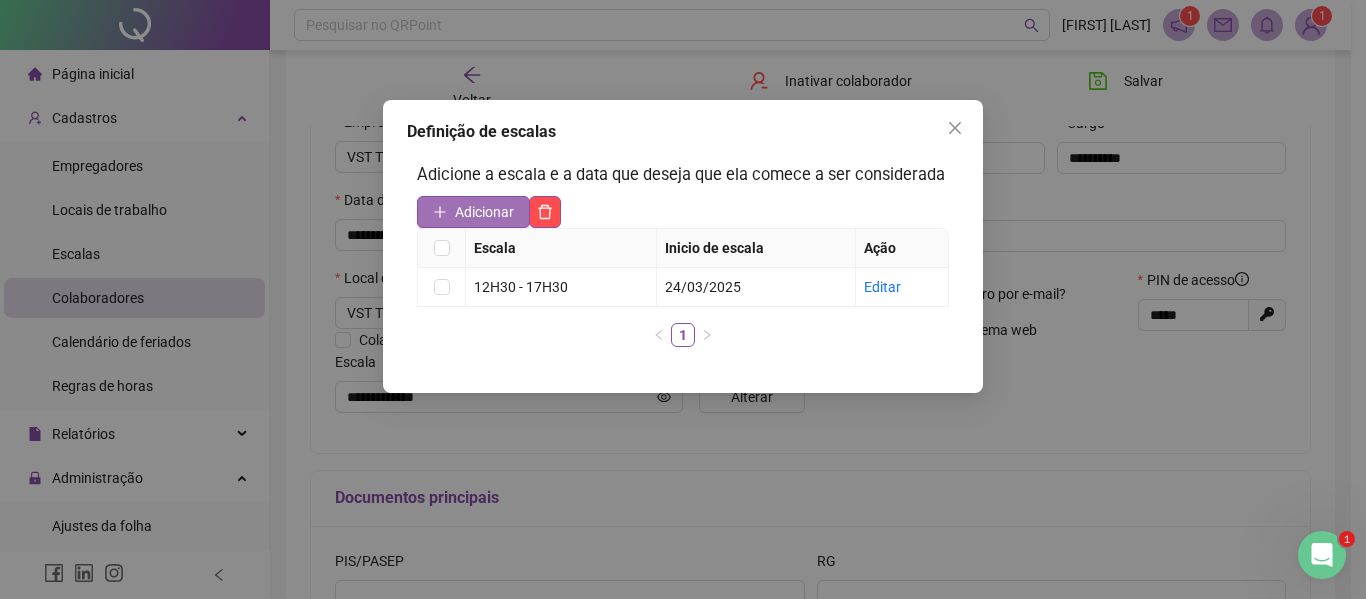 click on "Adicionar" at bounding box center (484, 212) 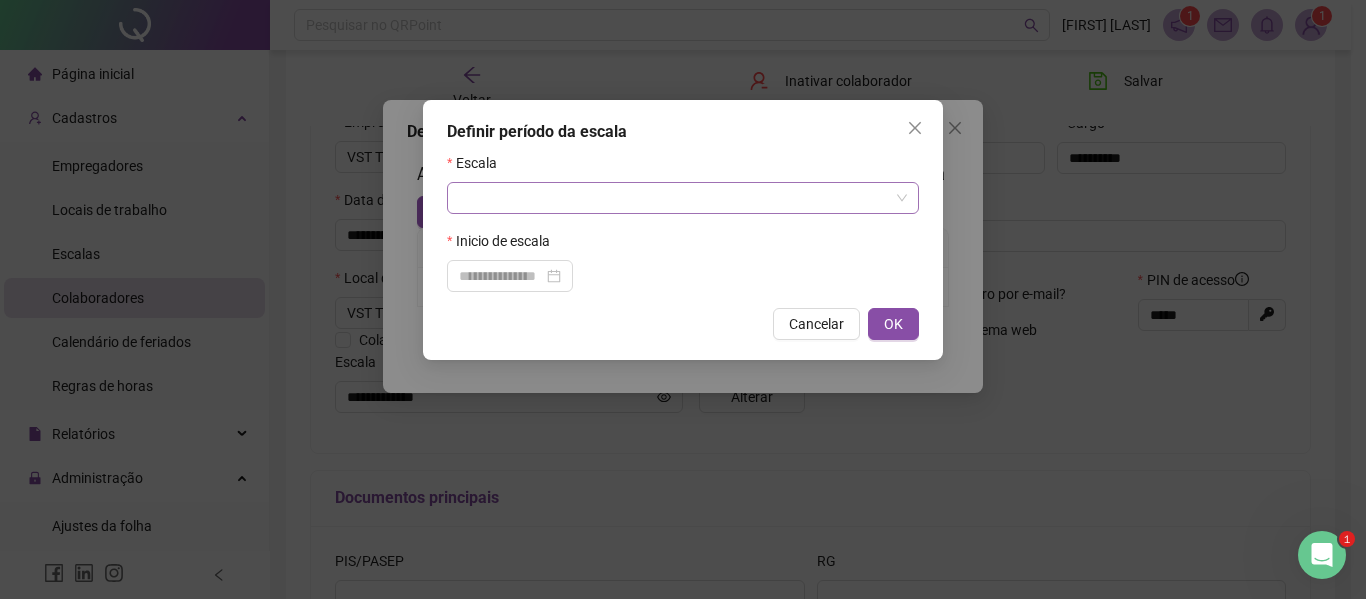 click at bounding box center (674, 198) 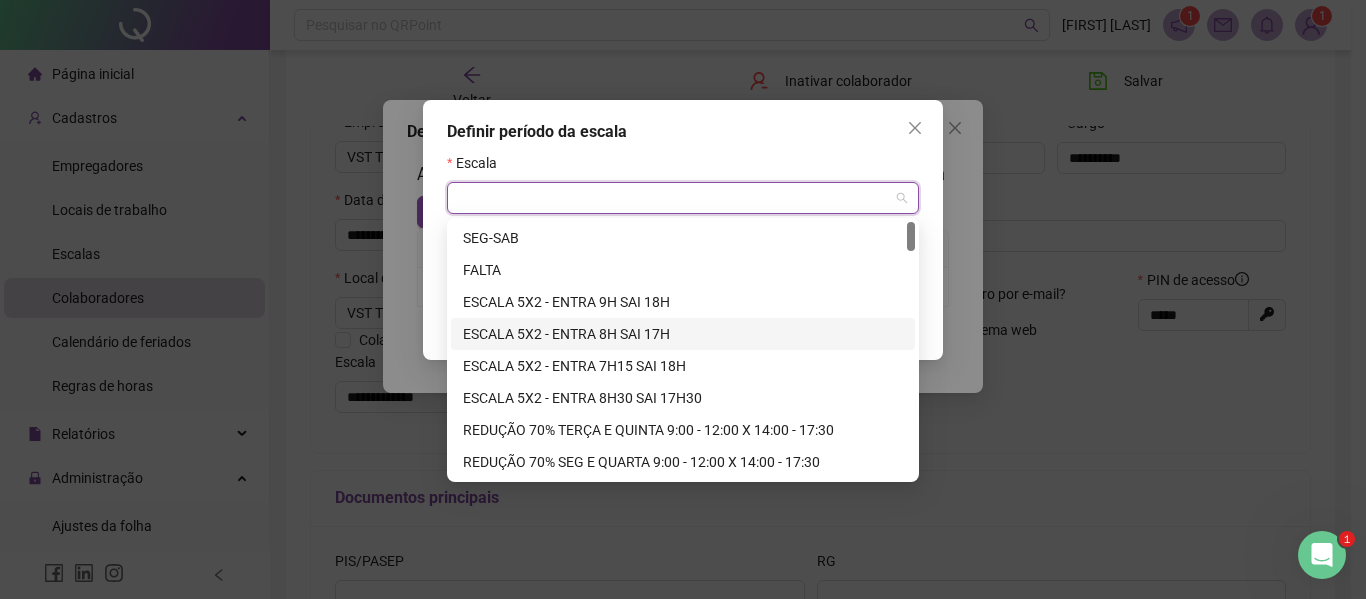 click on "ESCALA 5X2 - ENTRA 8H  SAI 17H" at bounding box center (683, 334) 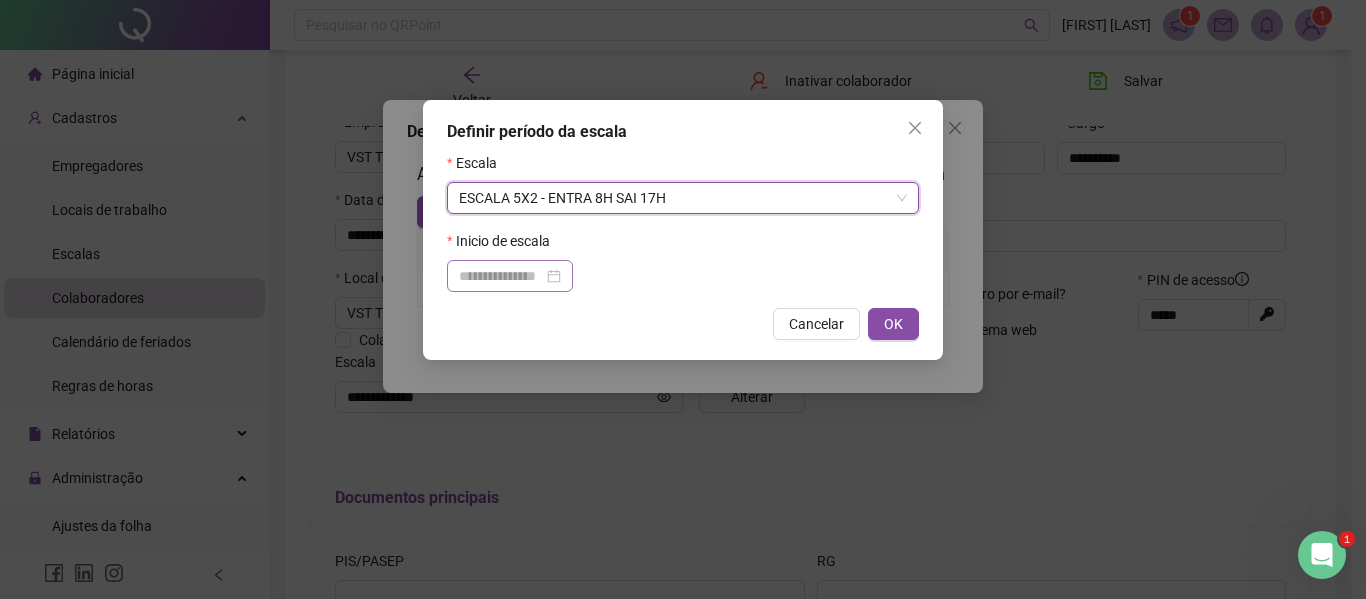 click at bounding box center (510, 276) 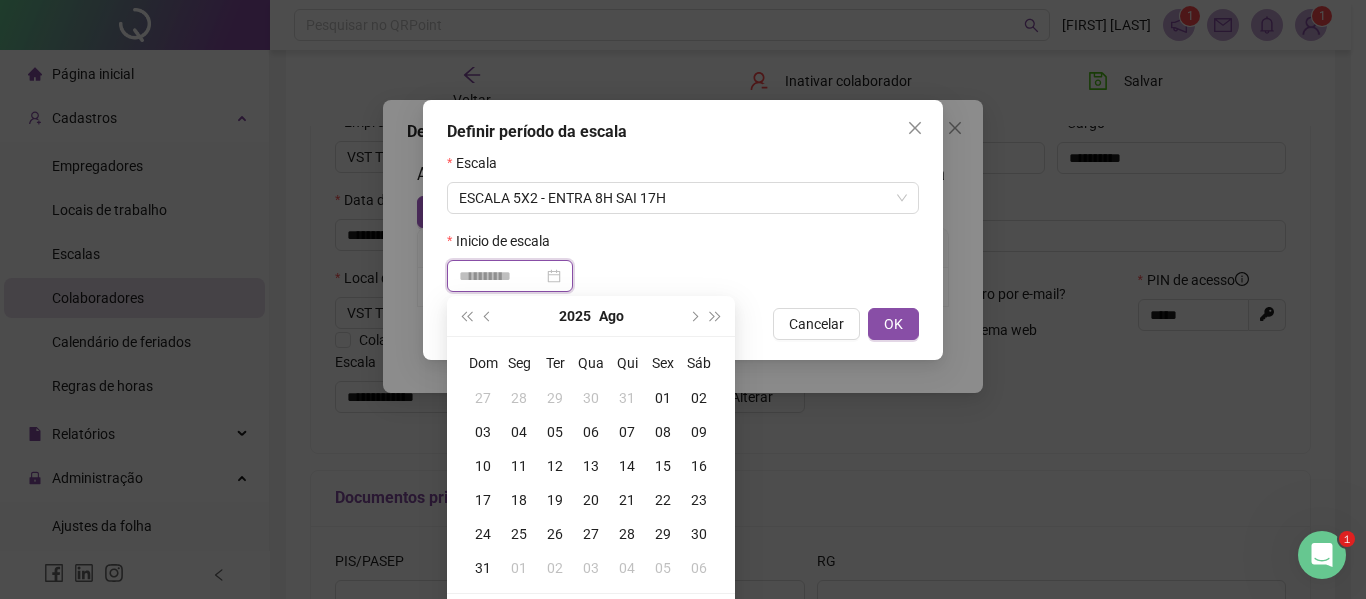 type on "**********" 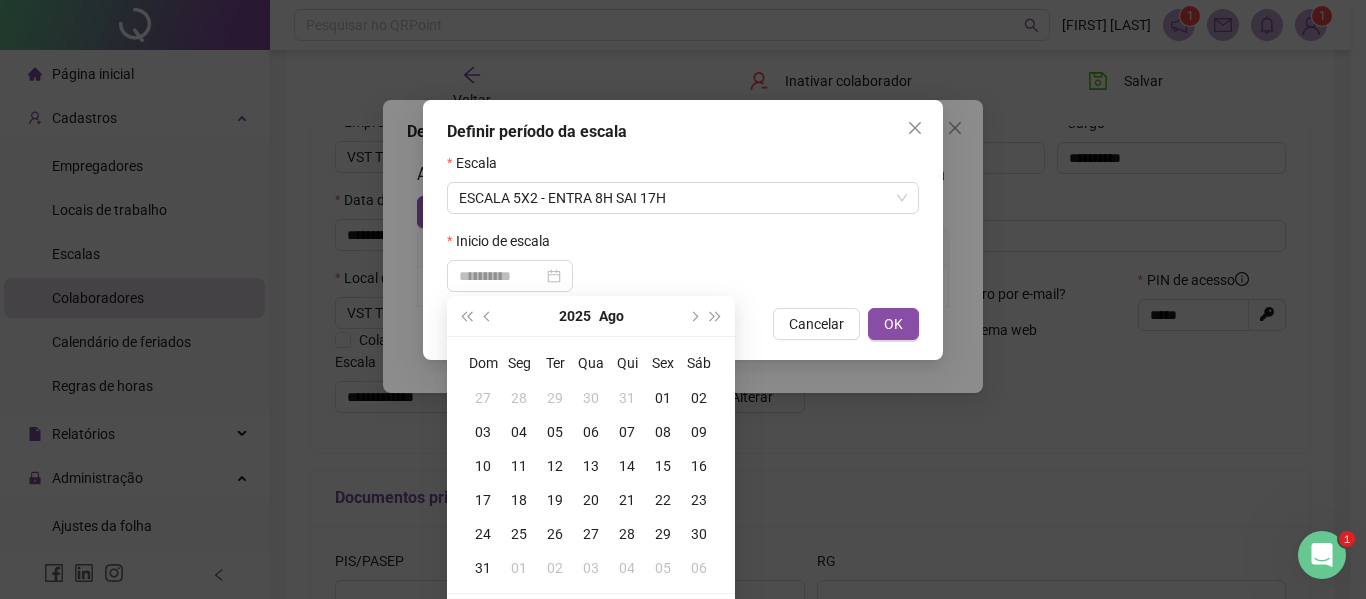 click on "01" at bounding box center [663, 398] 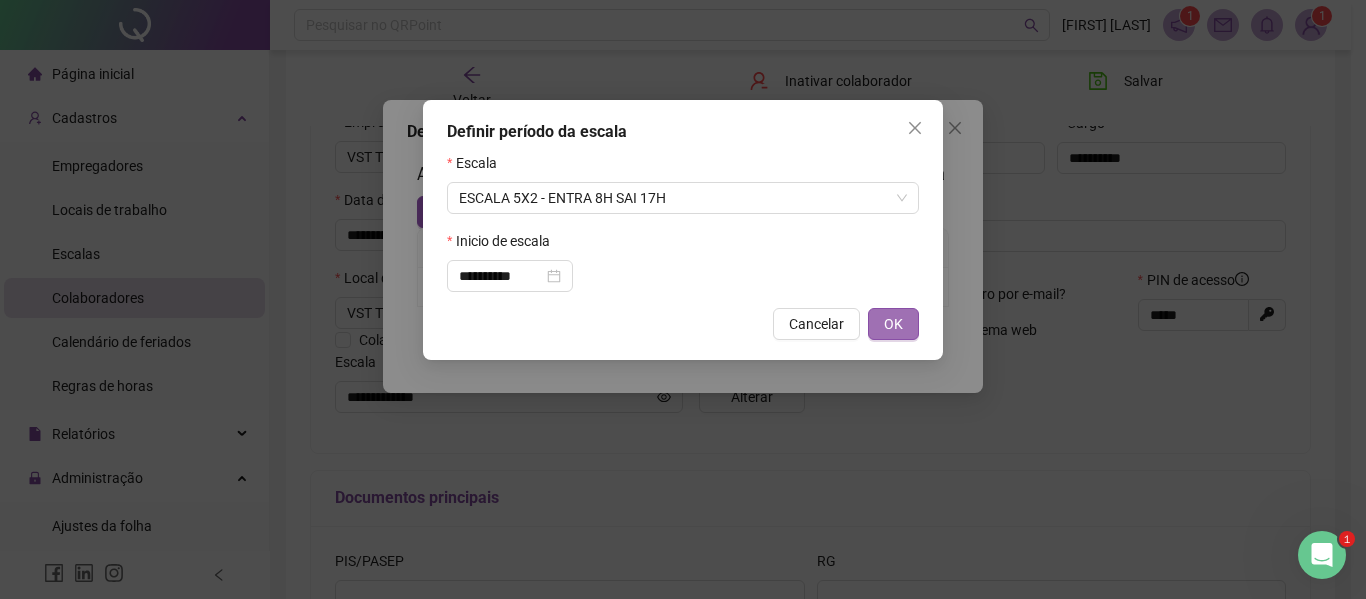click on "OK" at bounding box center (893, 324) 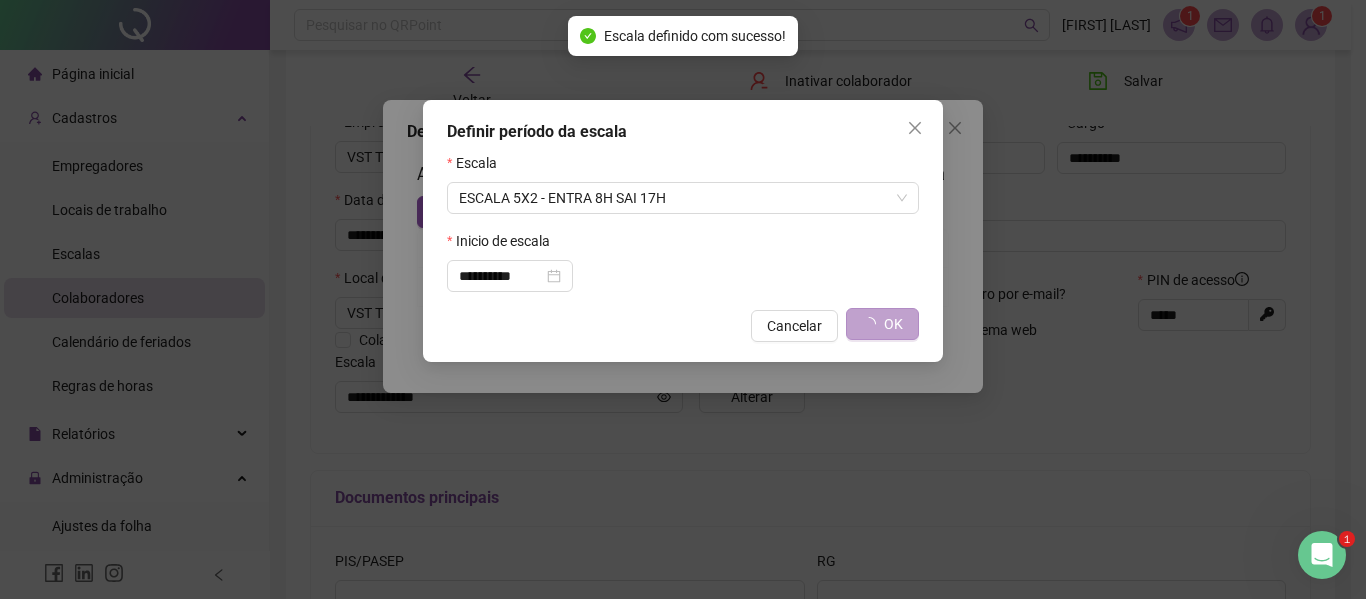 type on "**********" 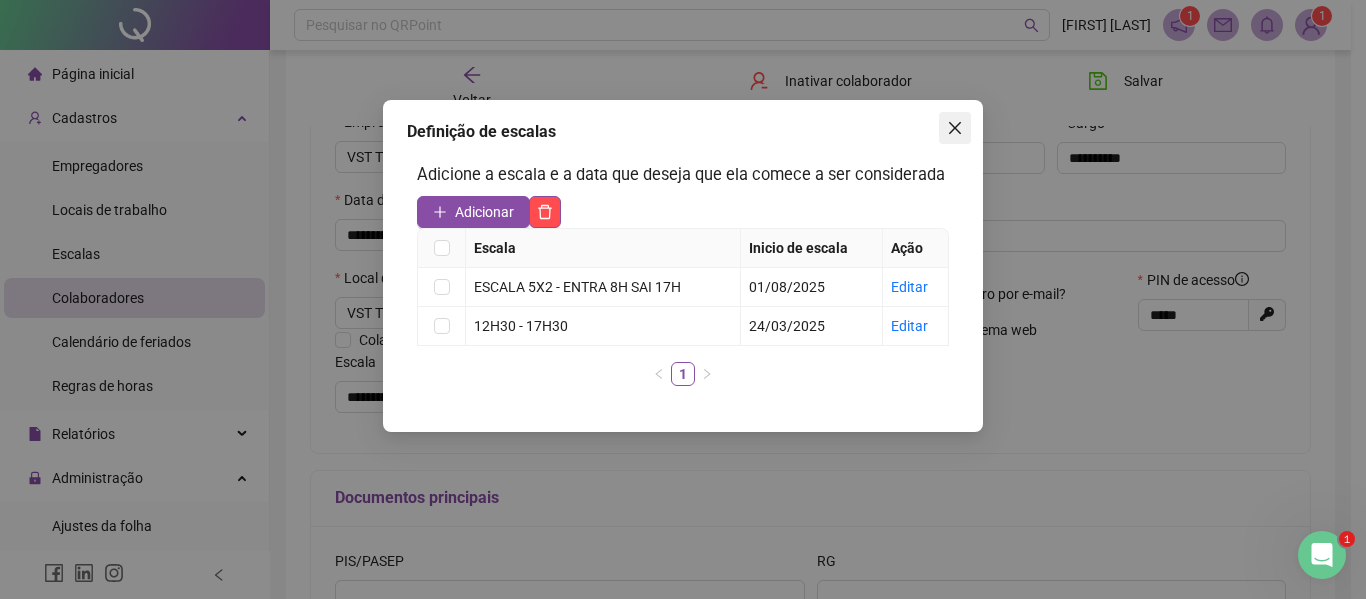 click 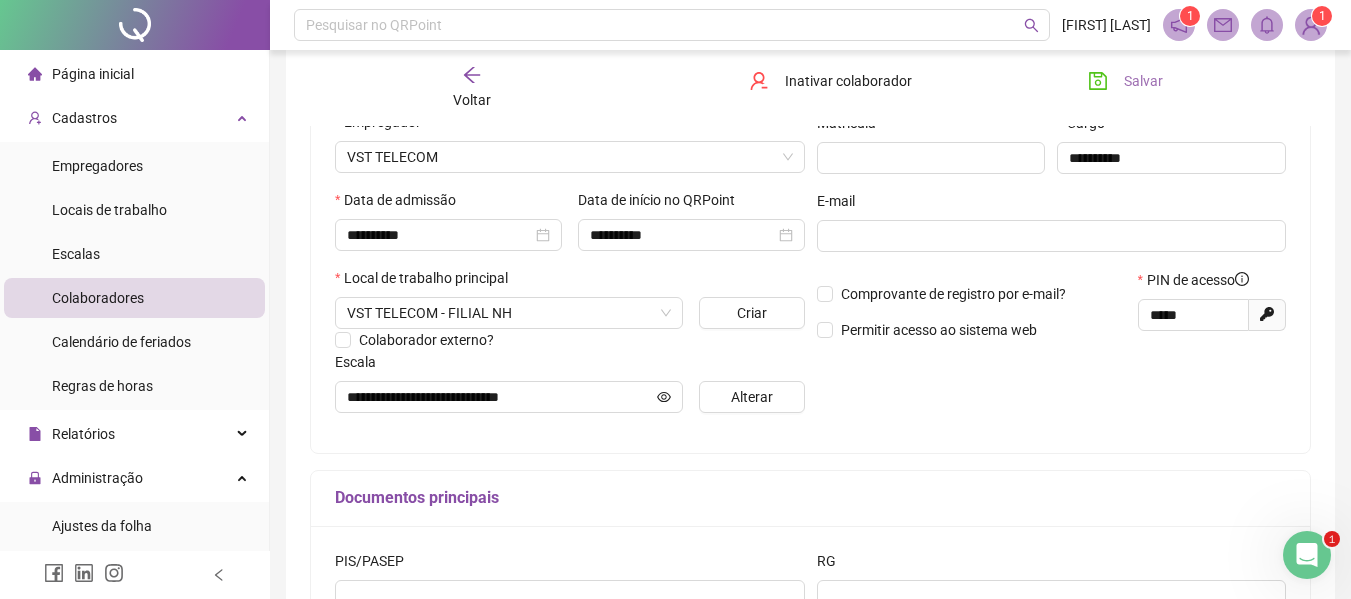 click 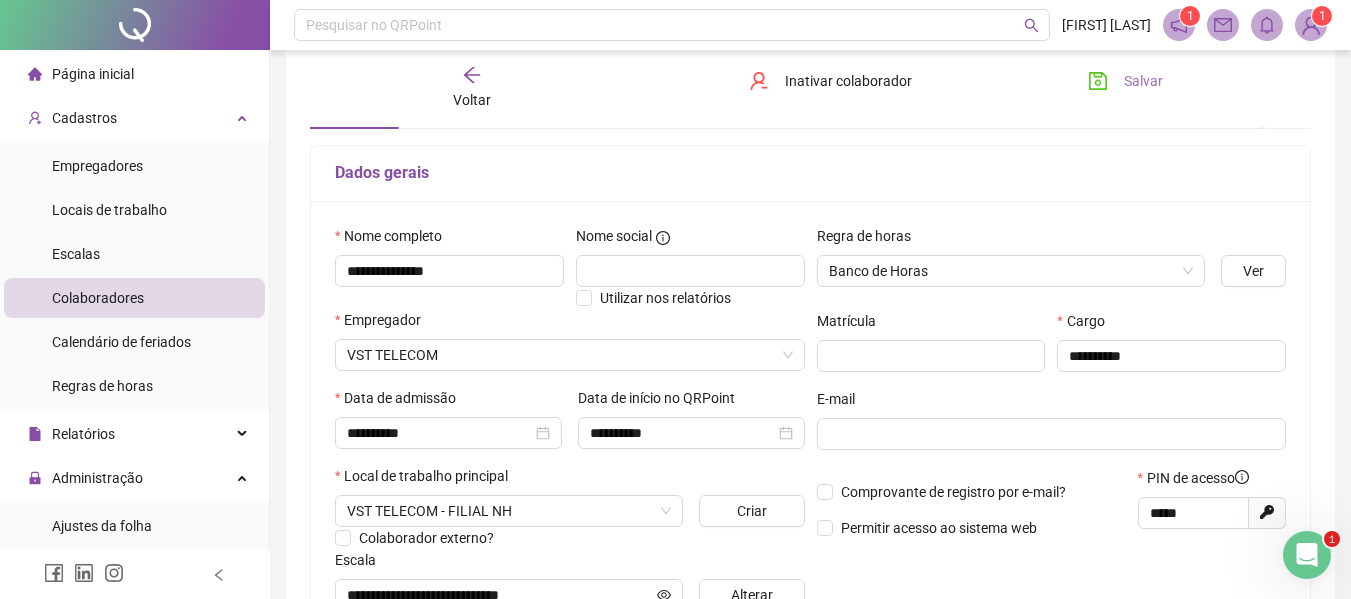scroll, scrollTop: 100, scrollLeft: 0, axis: vertical 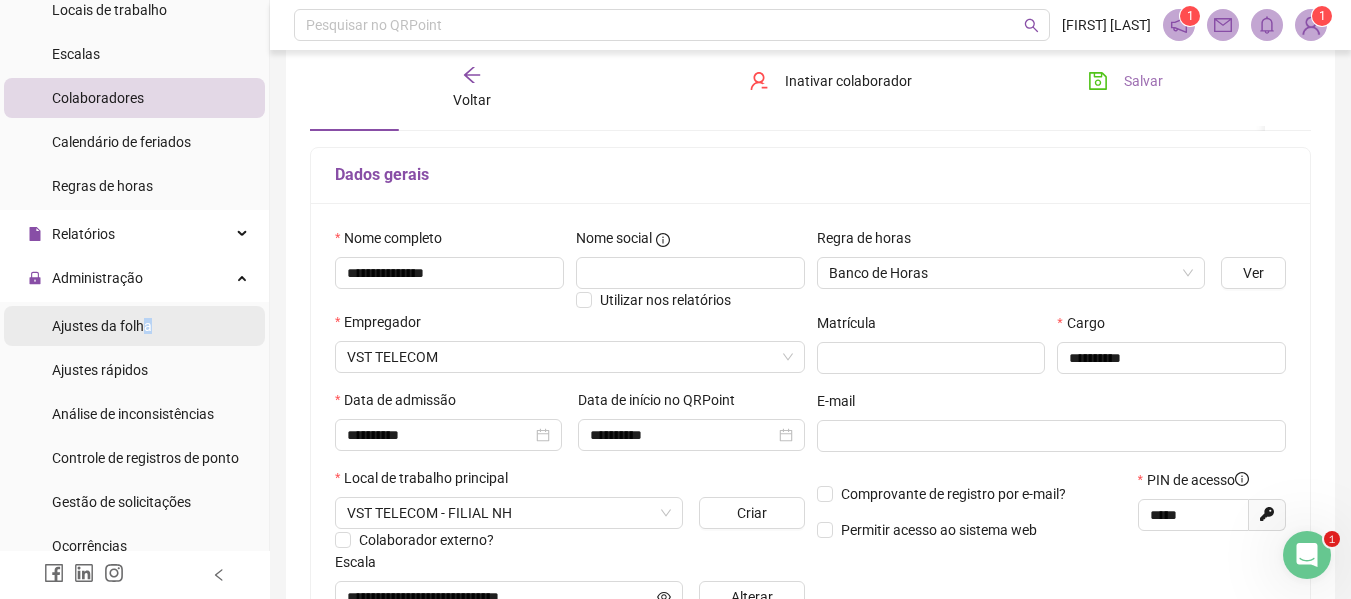 click on "Ajustes da folha" at bounding box center (102, 326) 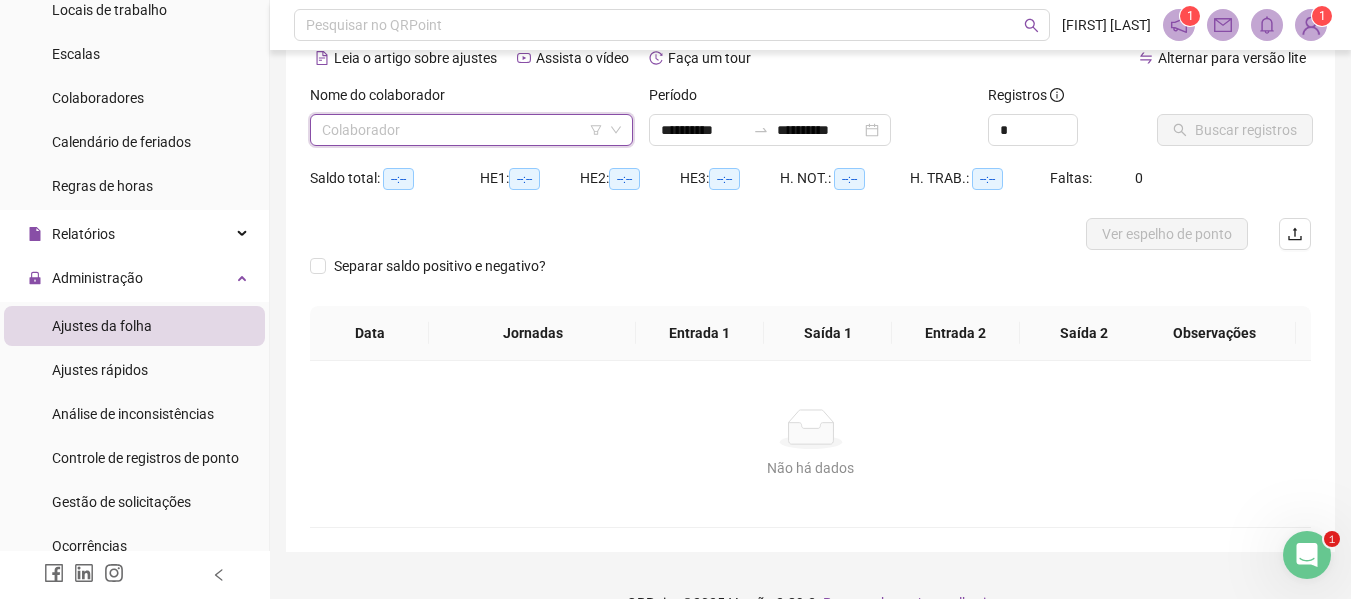 click at bounding box center (462, 130) 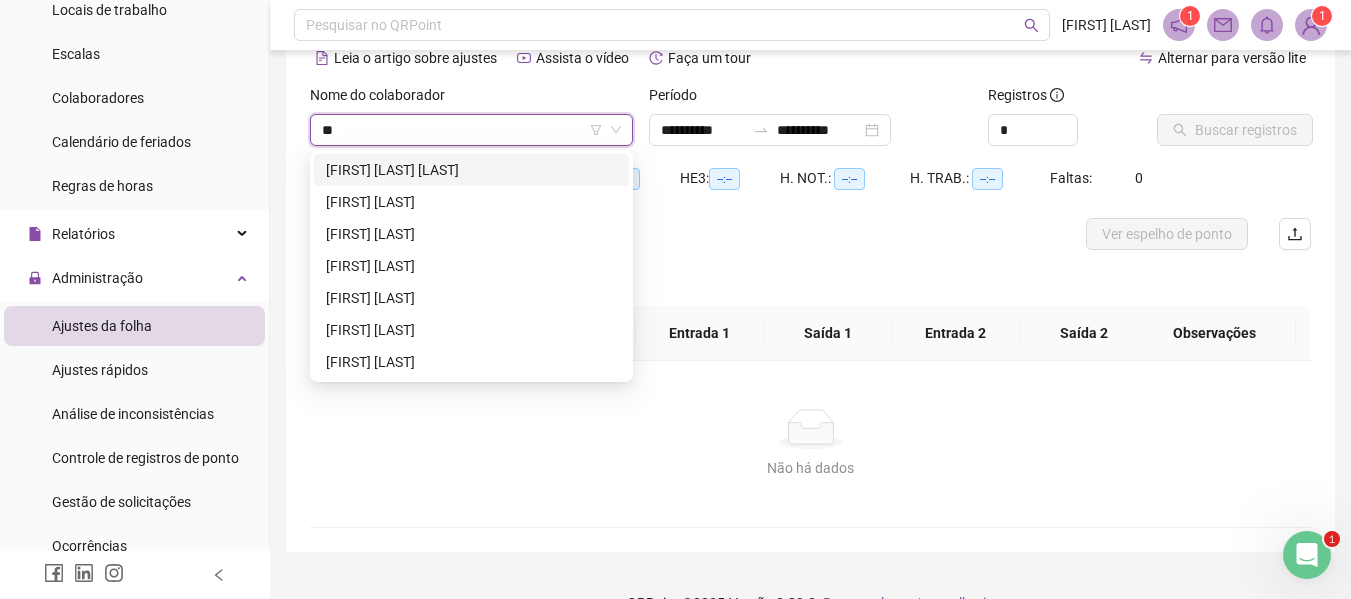 type on "***" 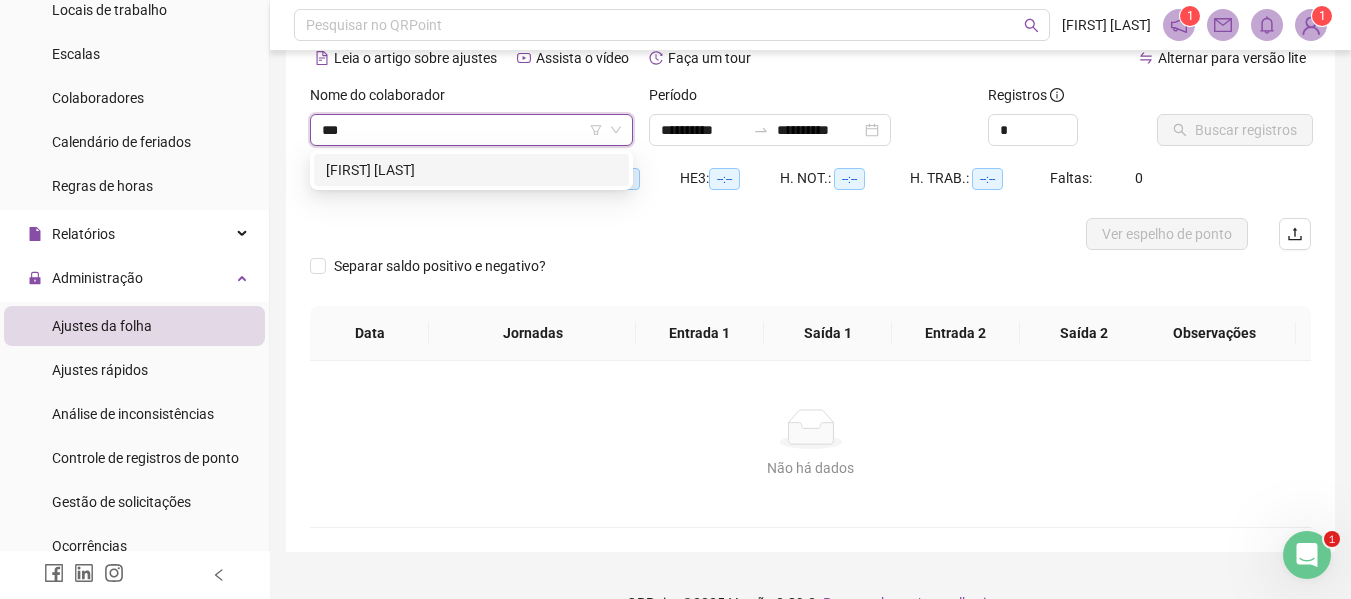click on "[FIRST] [LAST]" at bounding box center [471, 170] 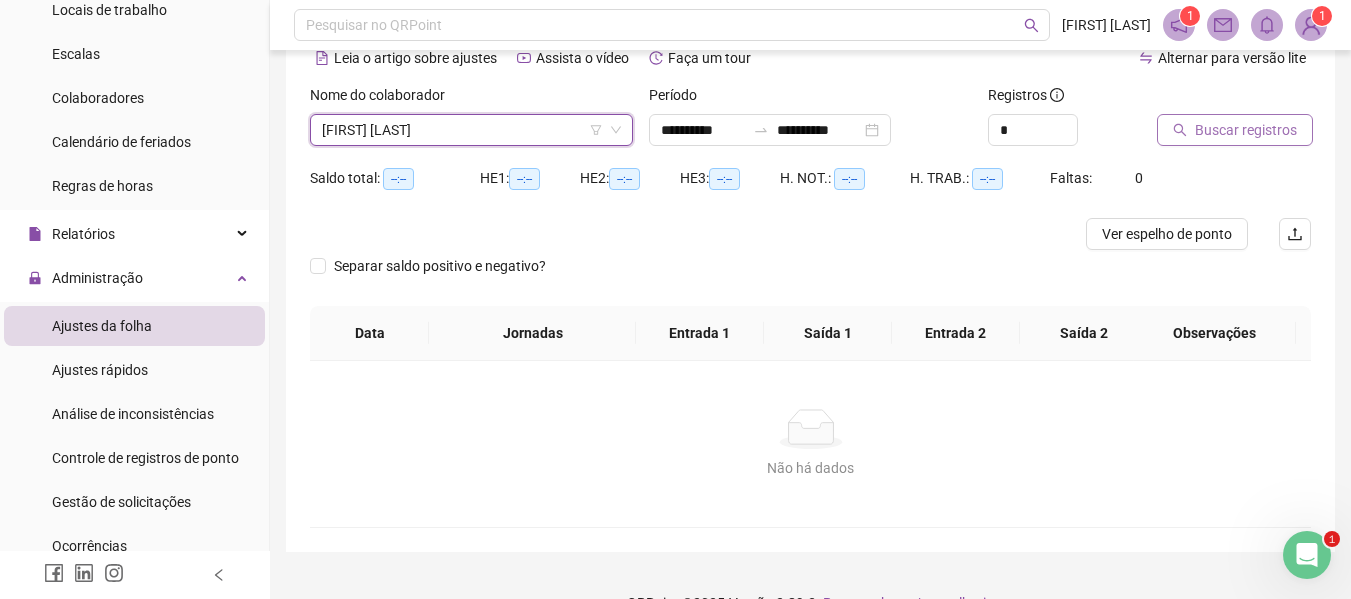 click on "Buscar registros" at bounding box center (1246, 130) 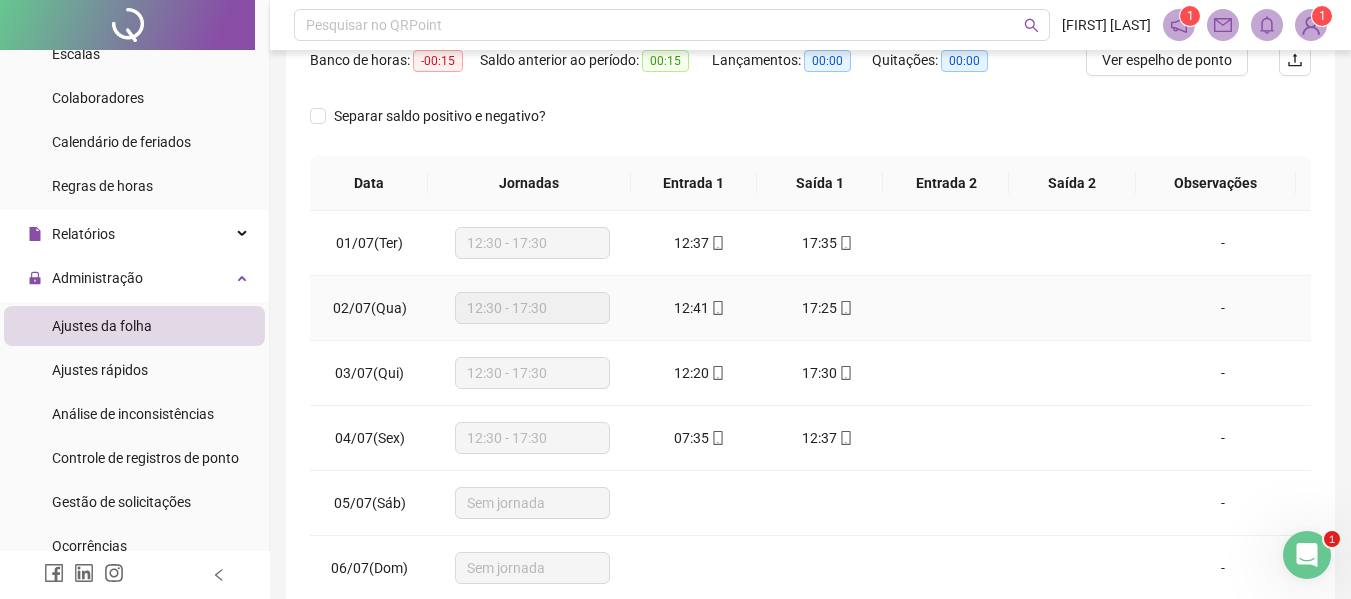 scroll, scrollTop: 300, scrollLeft: 0, axis: vertical 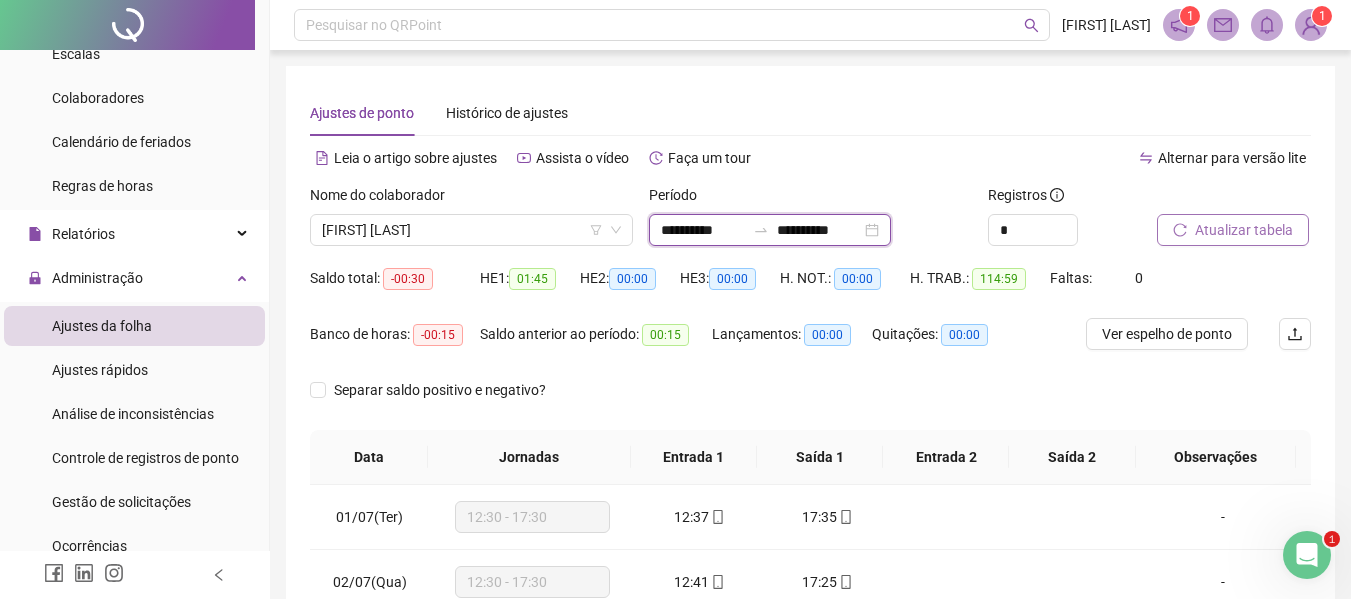 click on "**********" at bounding box center [703, 230] 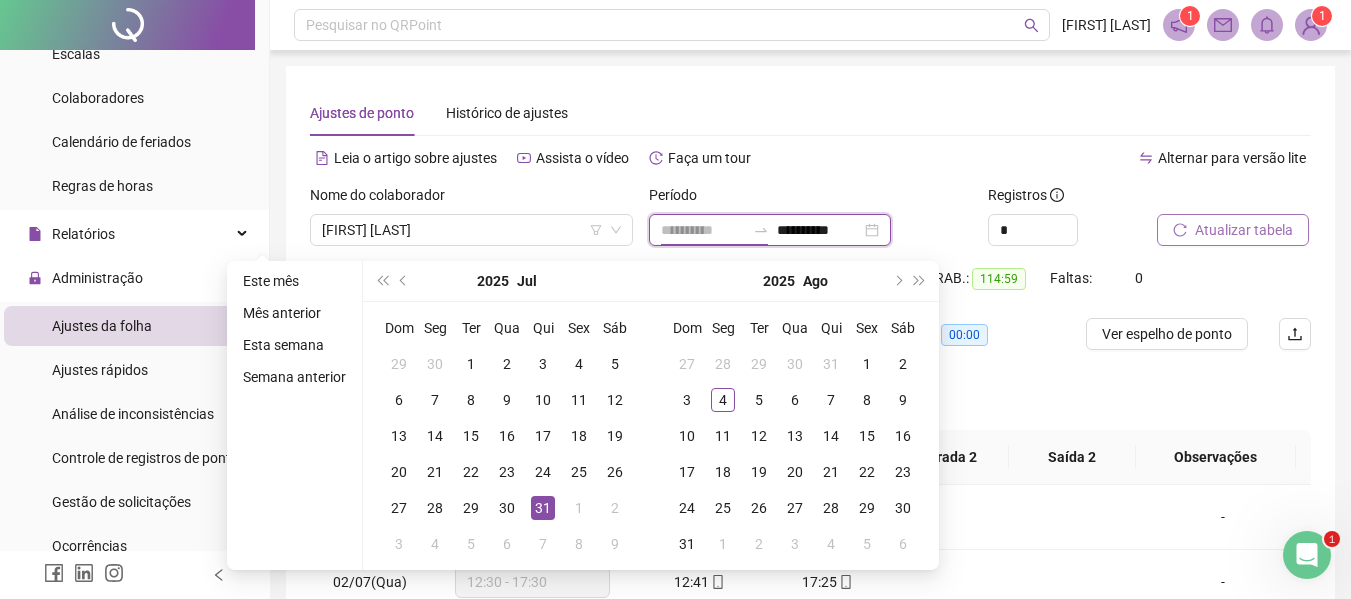 type on "**********" 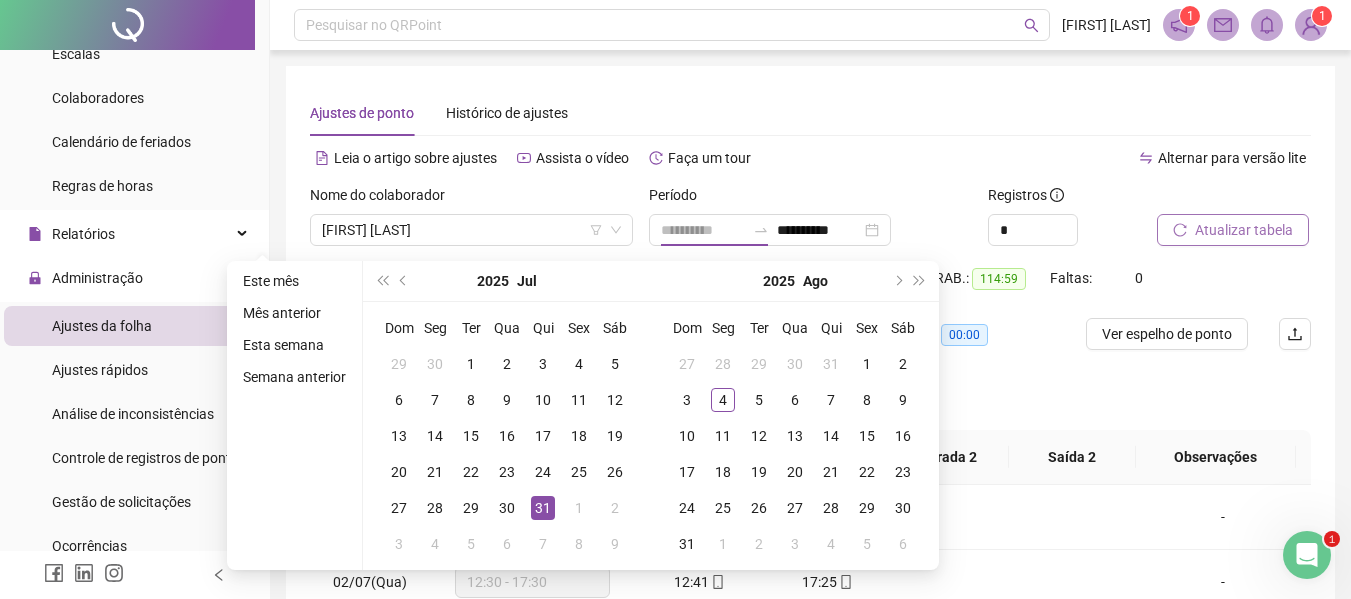 click on "31" at bounding box center (543, 508) 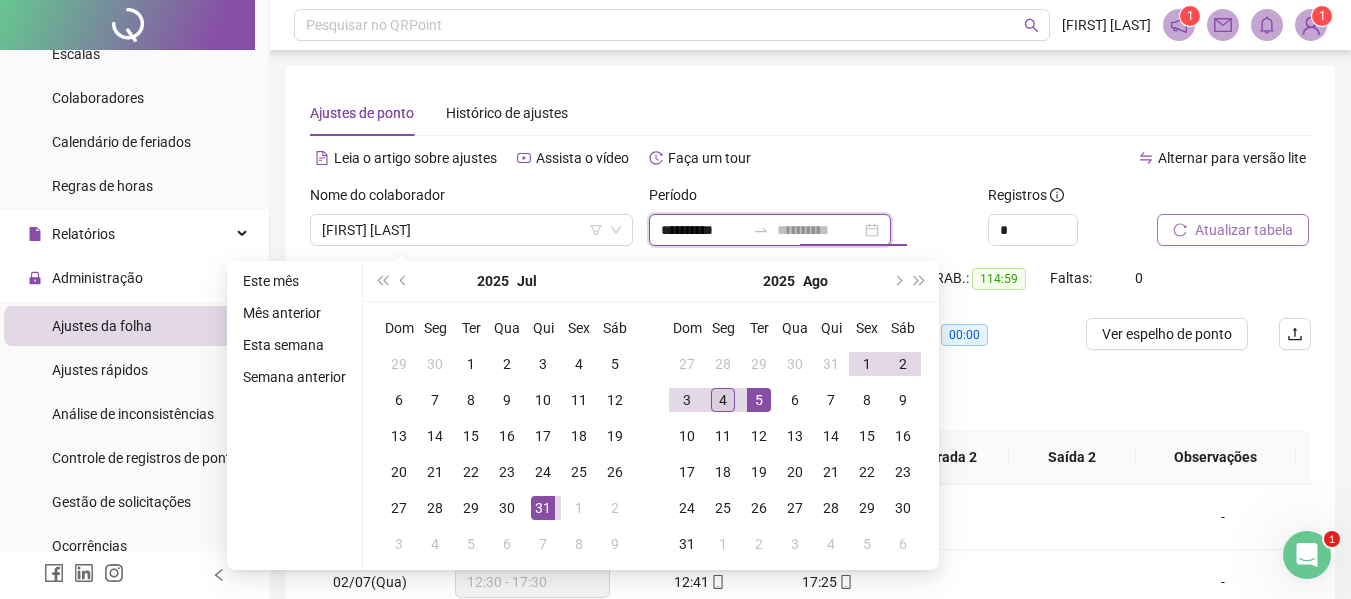 type on "**********" 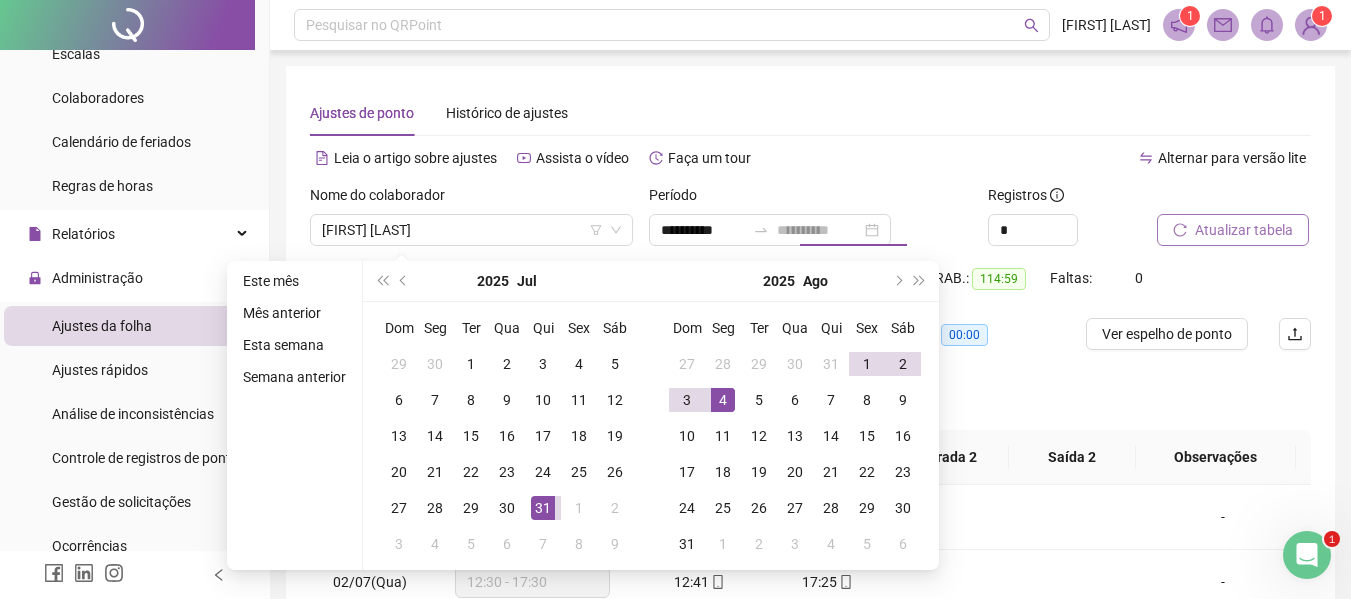 click on "4" at bounding box center [723, 400] 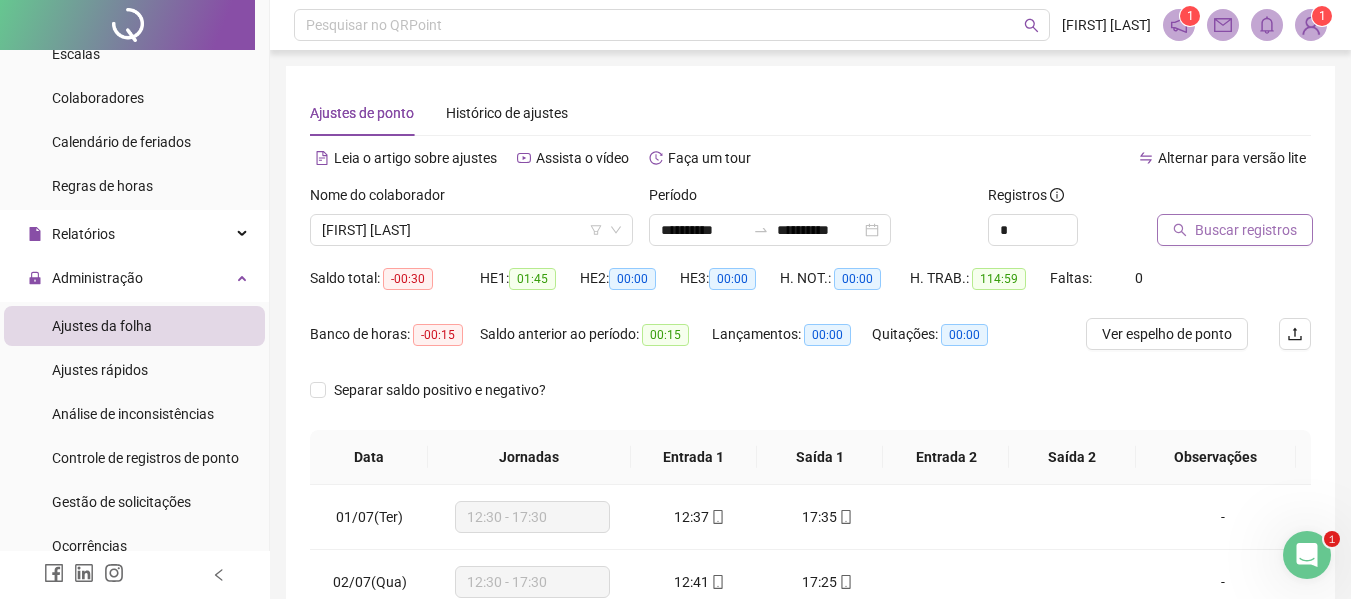 click on "Buscar registros" at bounding box center [1246, 230] 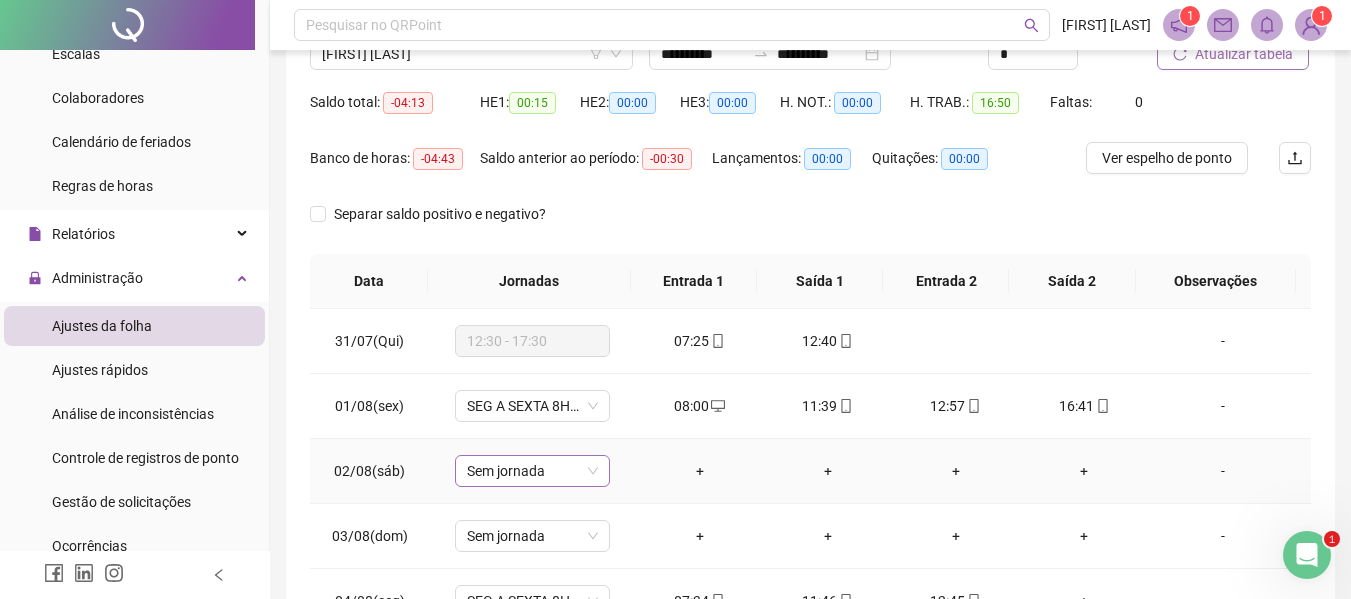 scroll, scrollTop: 21, scrollLeft: 0, axis: vertical 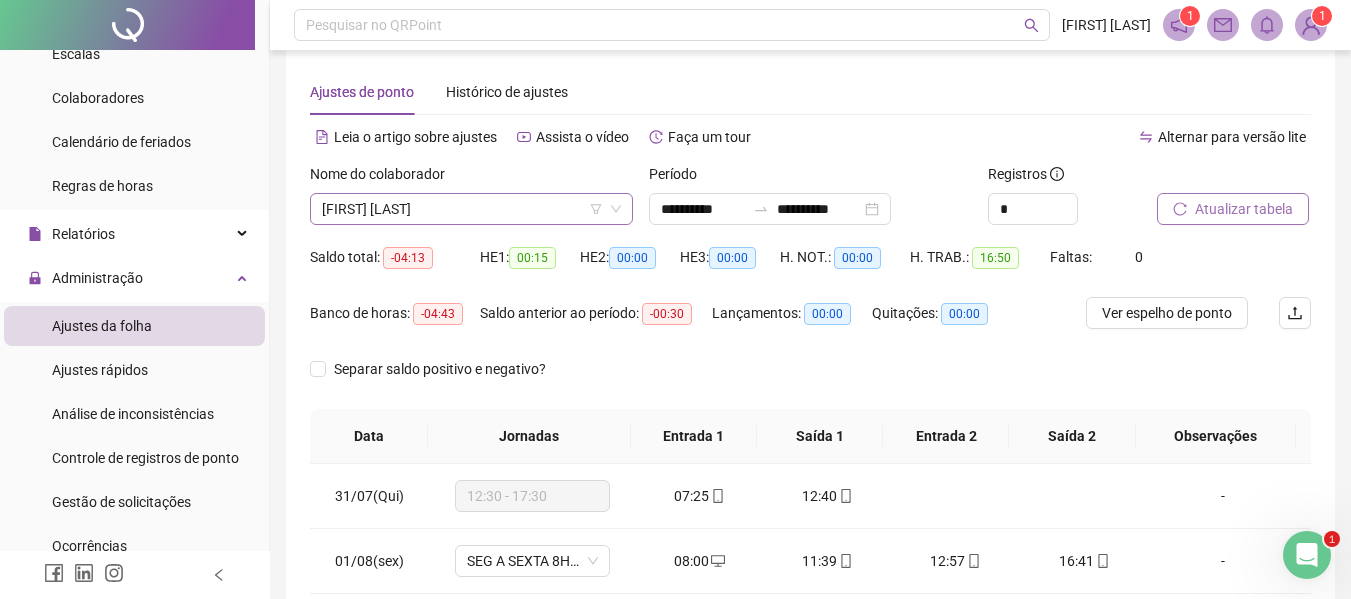 click on "[FIRST] [LAST]" at bounding box center [471, 209] 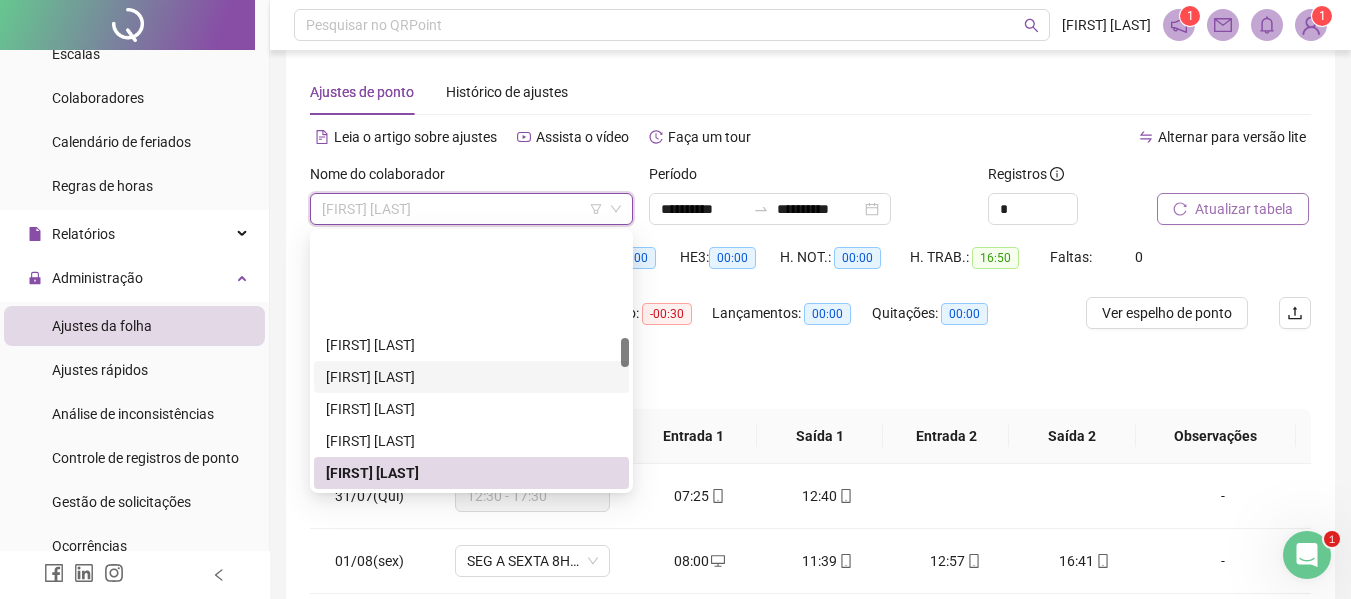 scroll, scrollTop: 900, scrollLeft: 0, axis: vertical 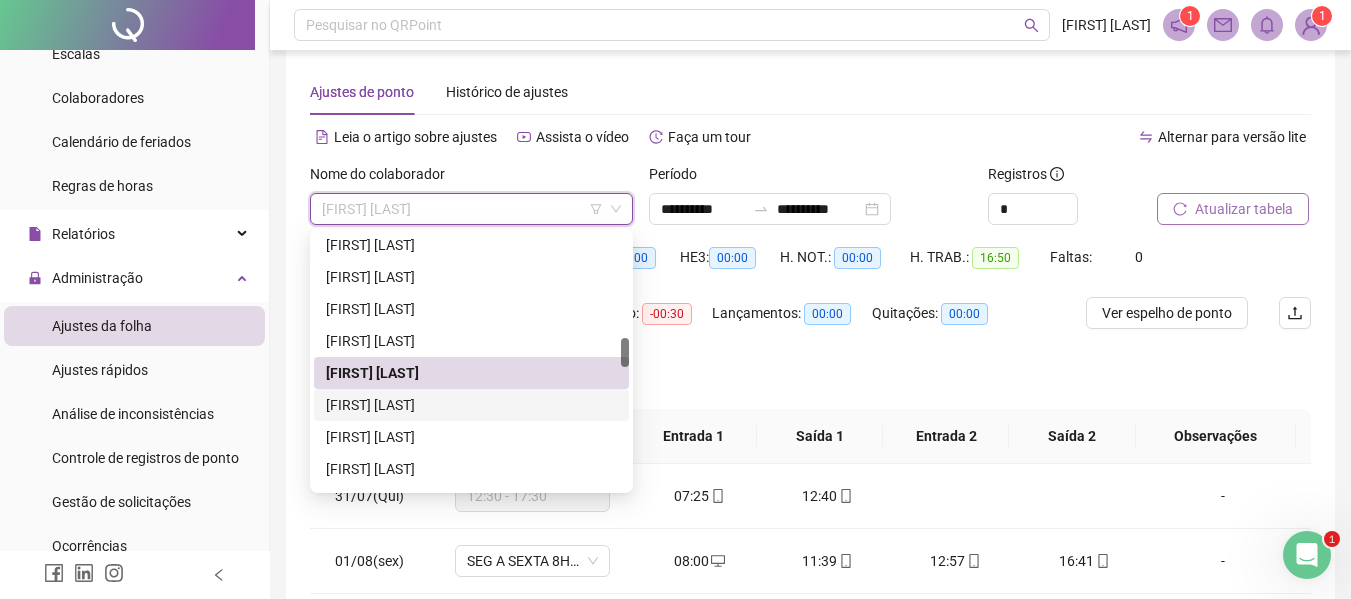 click on "[FIRST] [LAST]" at bounding box center (471, 405) 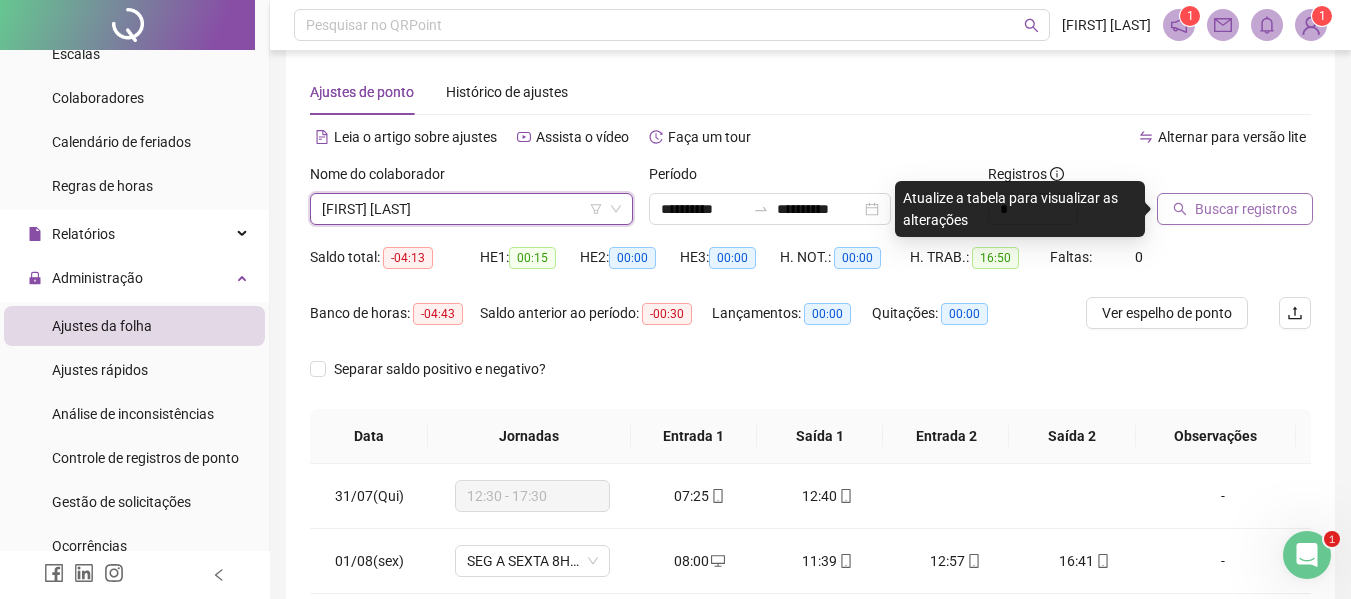 click on "Buscar registros" at bounding box center [1246, 209] 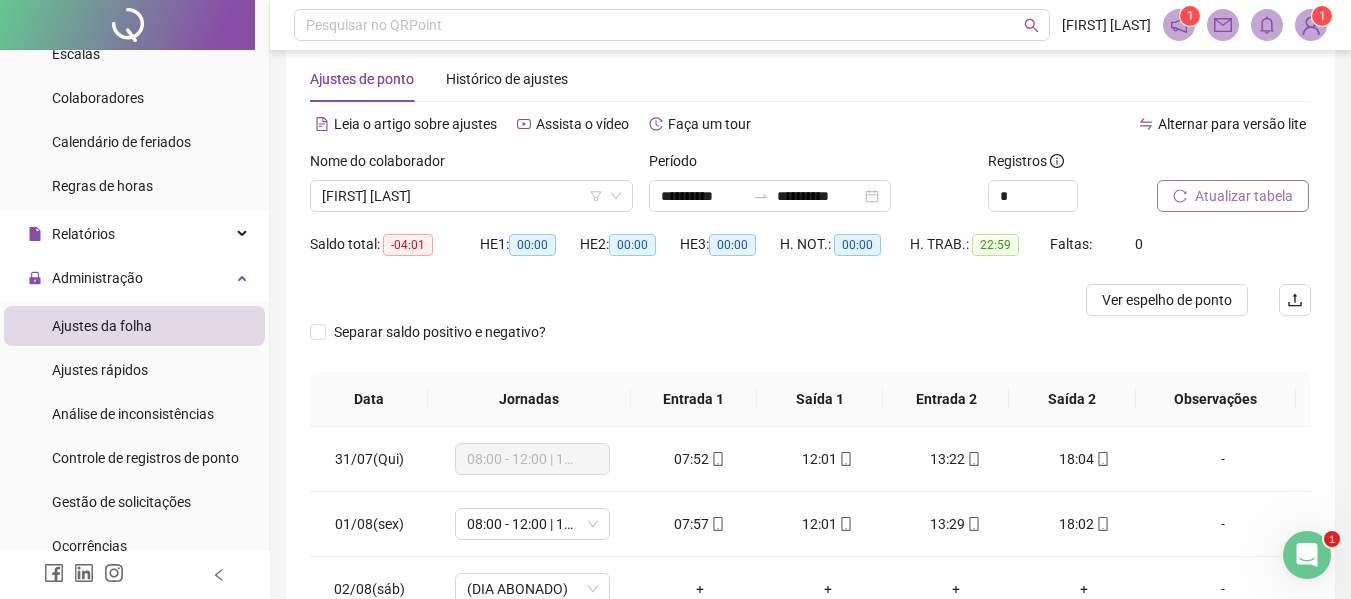 scroll, scrollTop: 0, scrollLeft: 0, axis: both 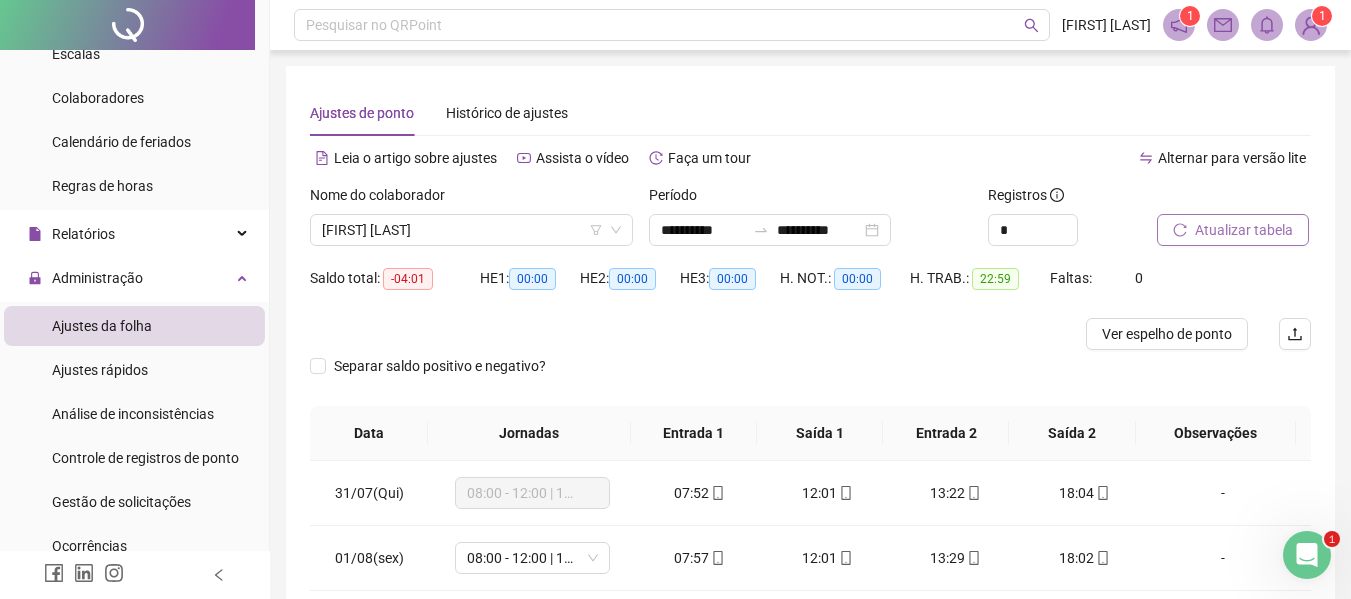 click on "Nome do colaborador" at bounding box center [471, 199] 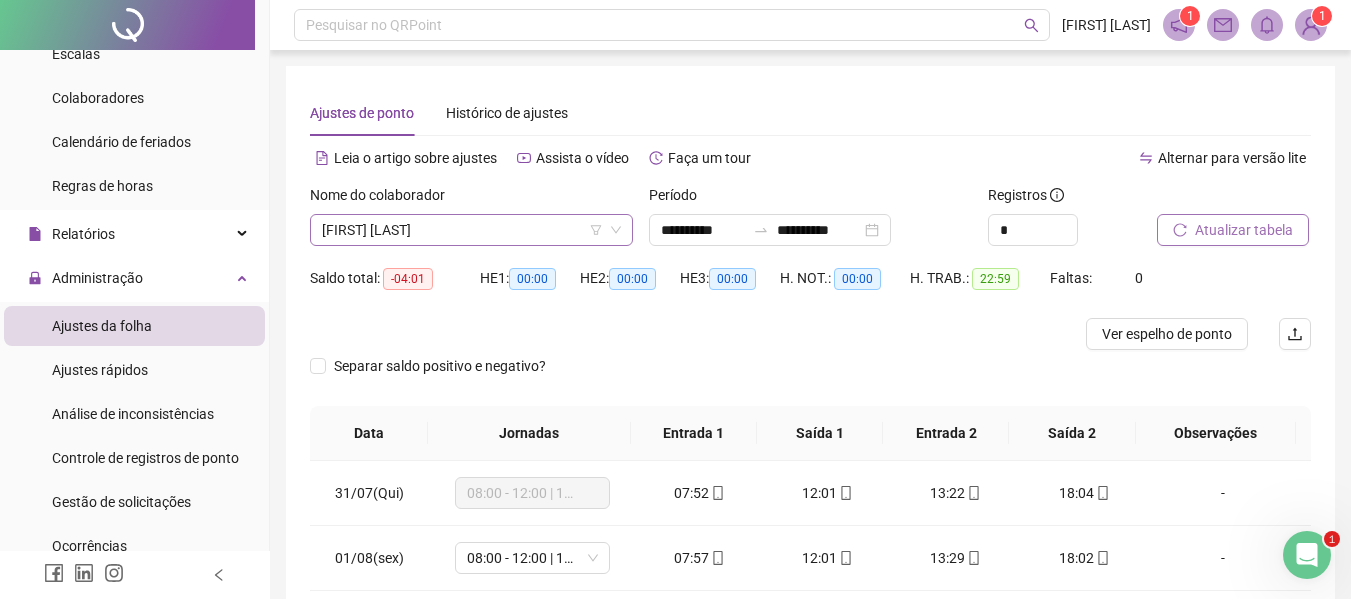 click on "[FIRST] [LAST]" at bounding box center [471, 230] 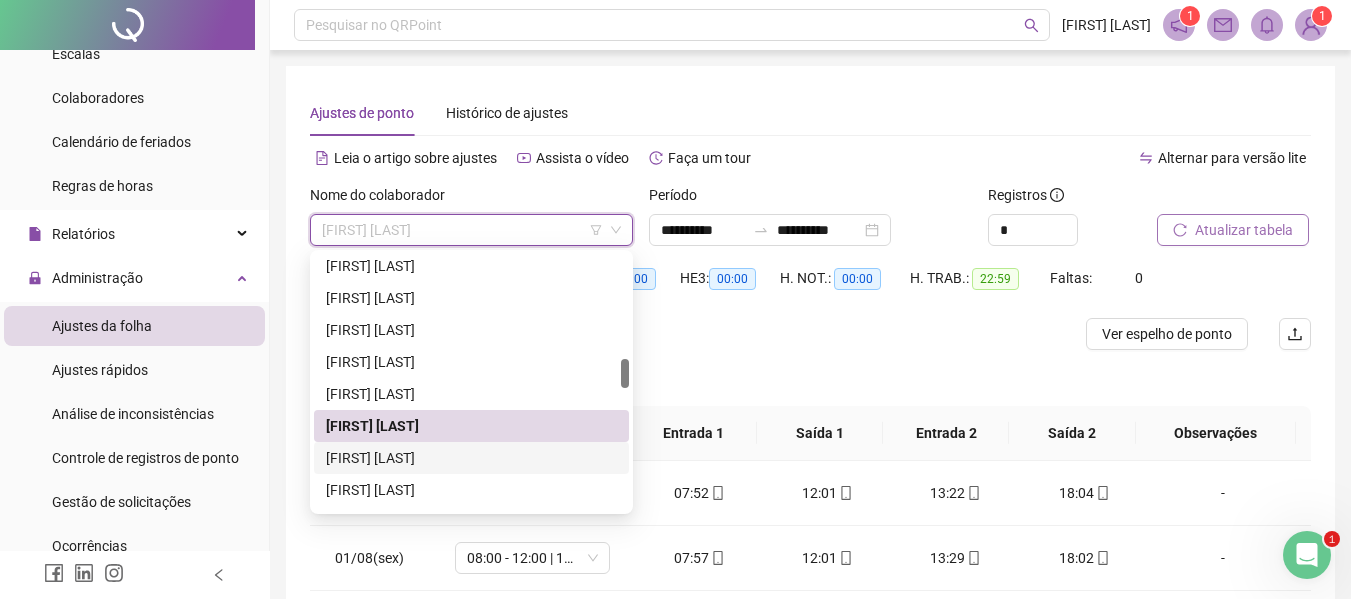 click on "[FIRST] [LAST]" at bounding box center (471, 458) 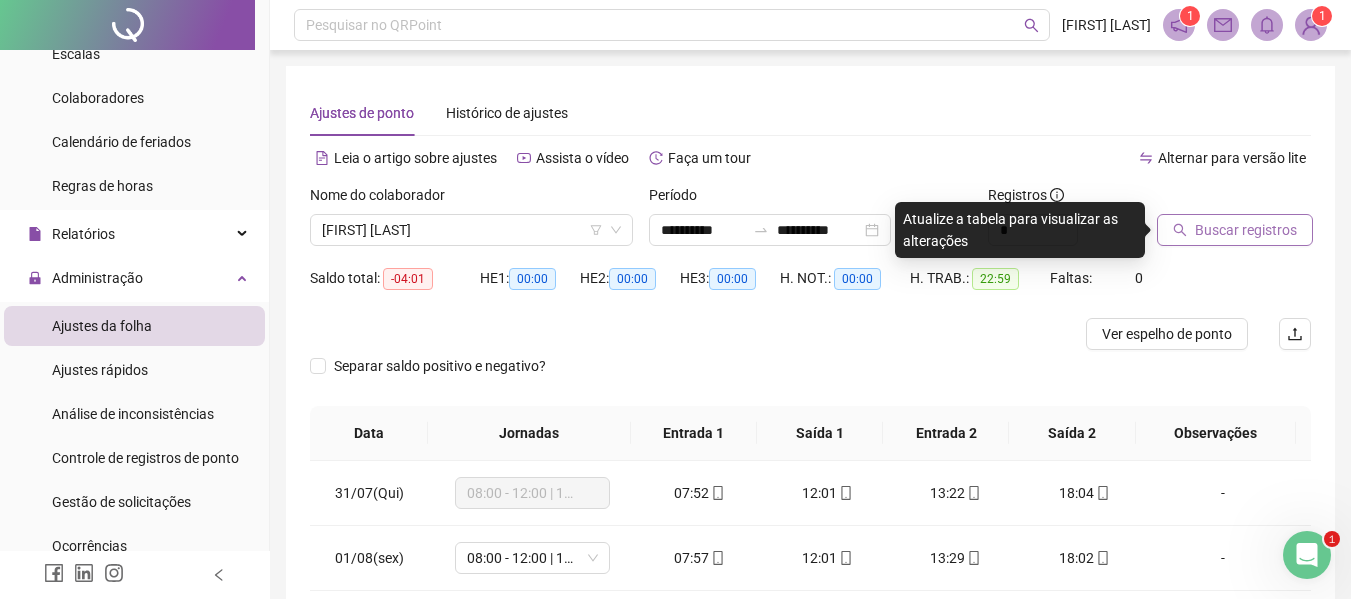 click on "Buscar registros" at bounding box center [1246, 230] 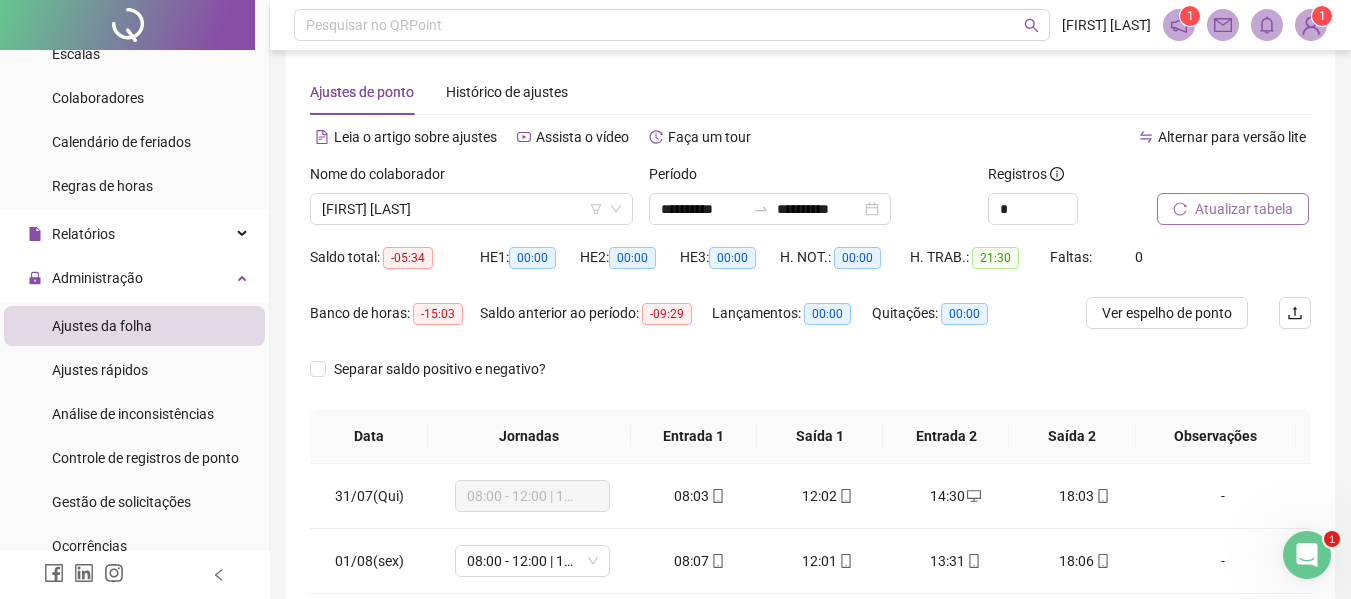scroll, scrollTop: 0, scrollLeft: 0, axis: both 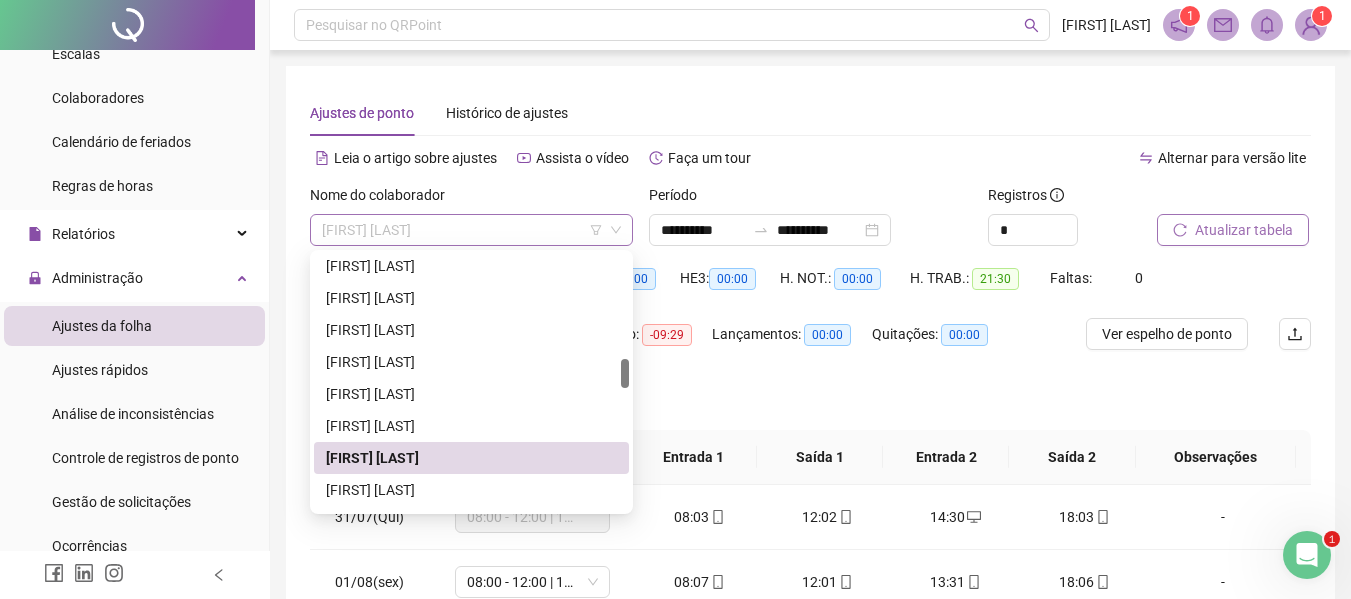 click on "[FIRST] [LAST]" at bounding box center [471, 230] 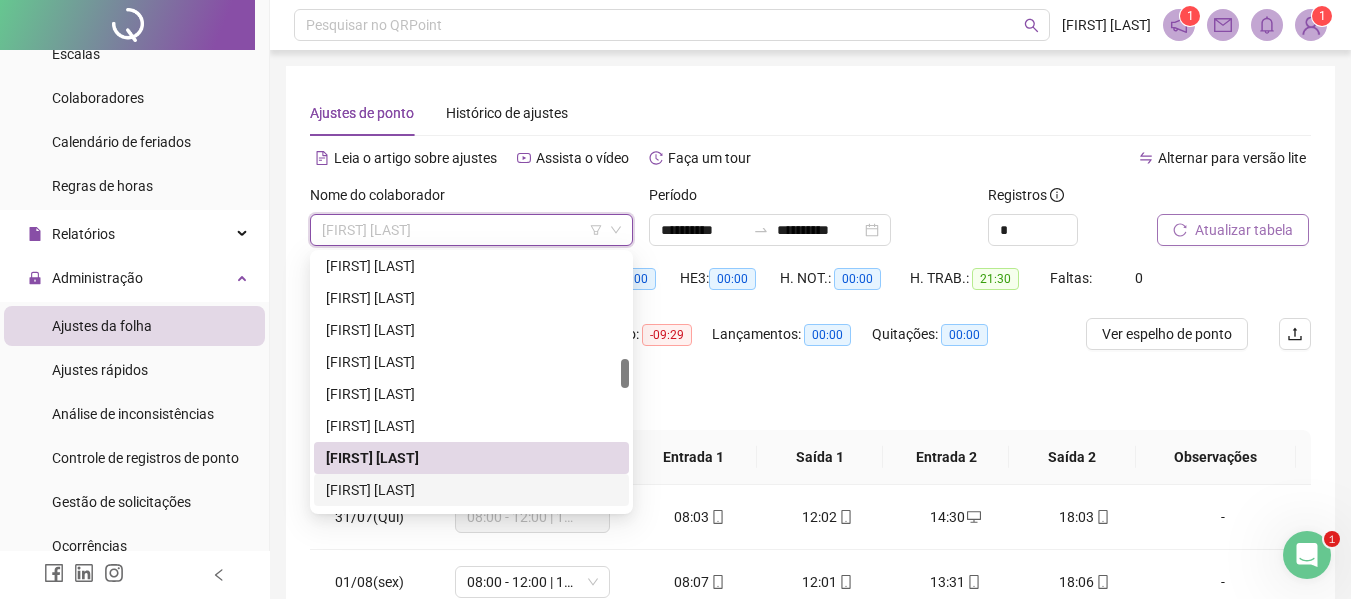 click on "[FIRST] [LAST]" at bounding box center (471, 490) 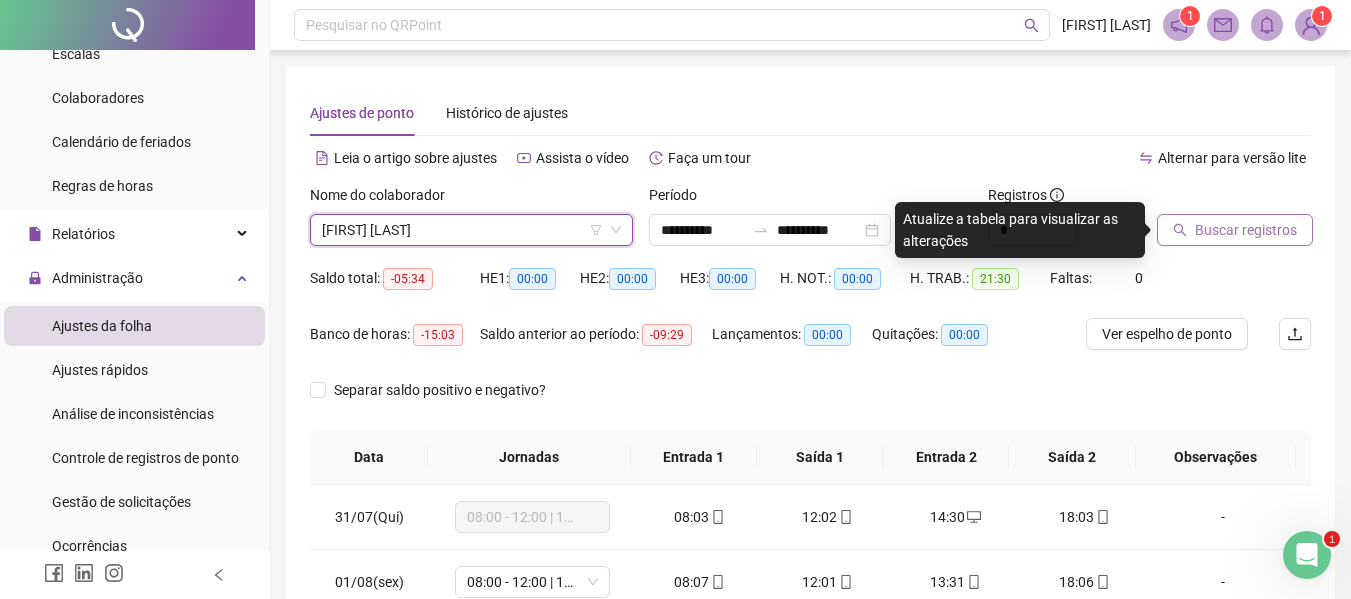 click on "Buscar registros" at bounding box center [1235, 230] 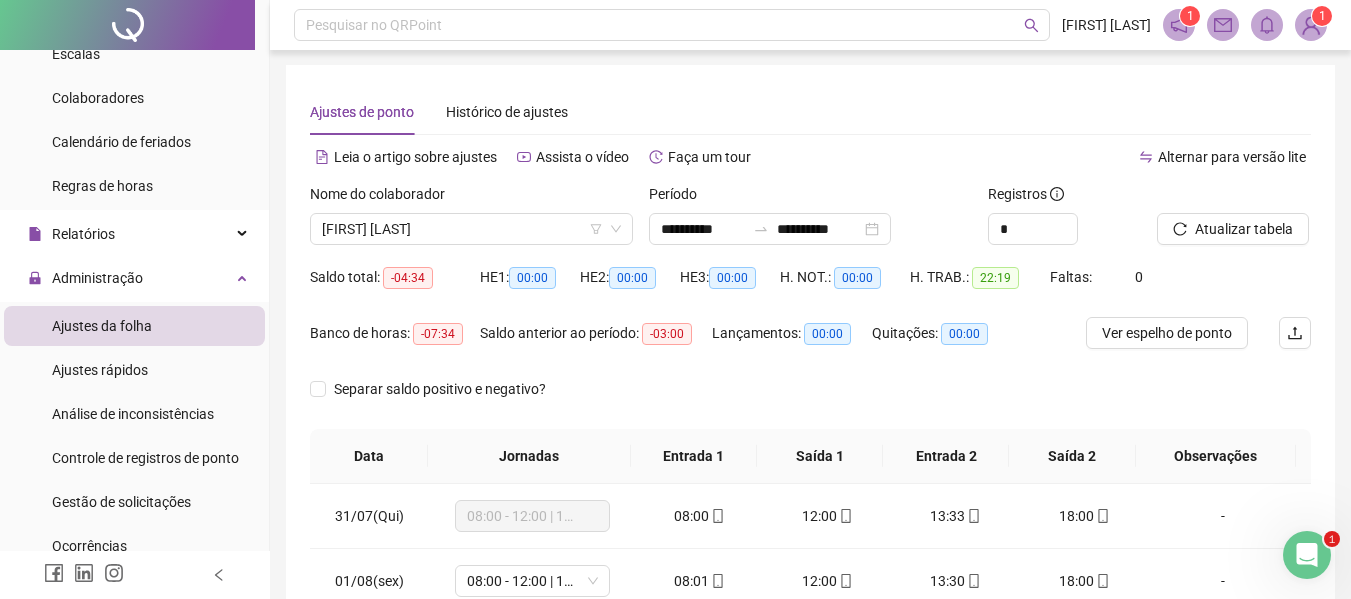 scroll, scrollTop: 0, scrollLeft: 0, axis: both 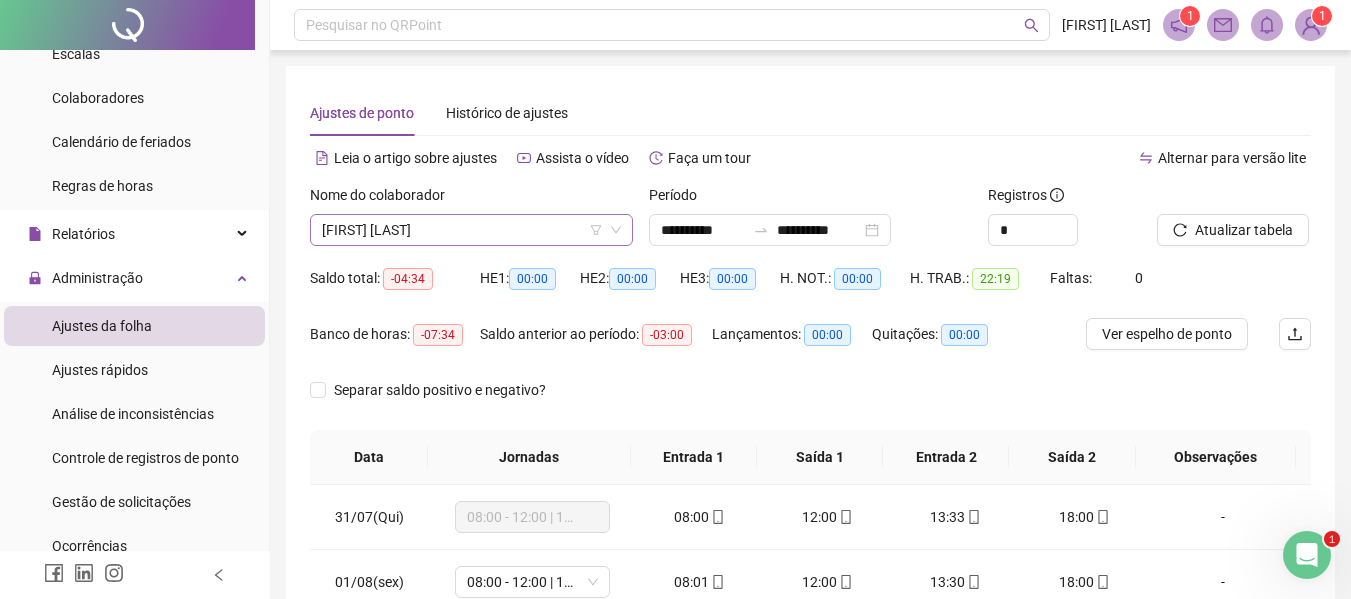 click on "[FIRST] [LAST]" at bounding box center [471, 230] 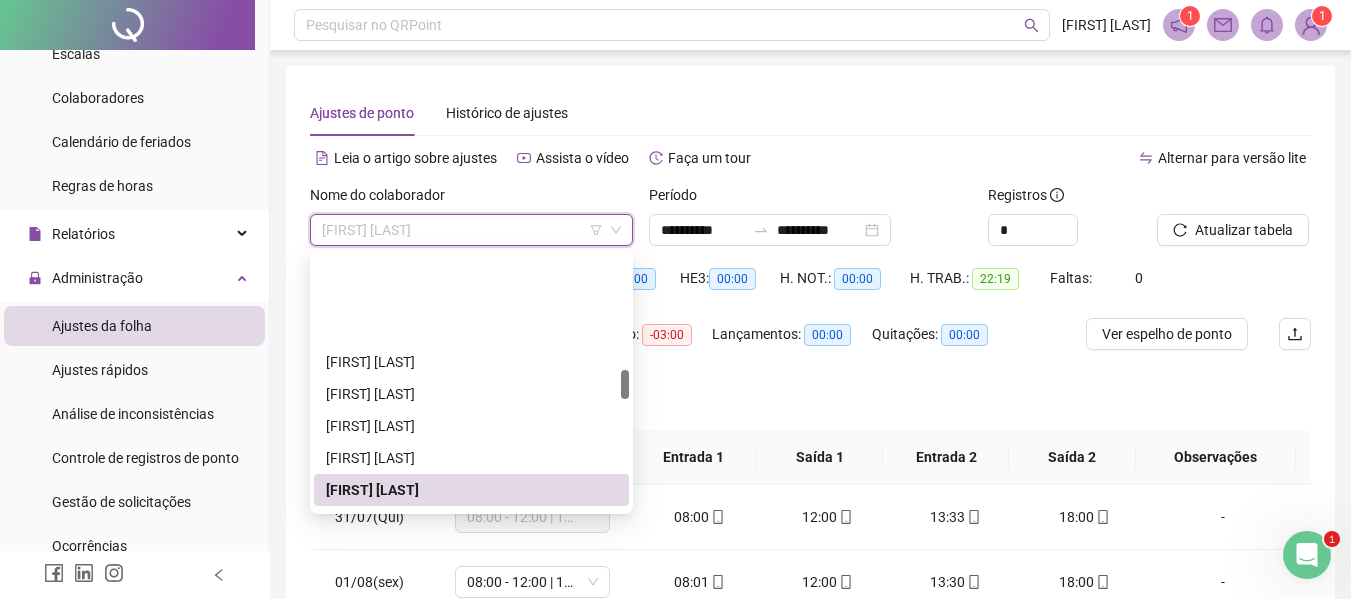 scroll, scrollTop: 1100, scrollLeft: 0, axis: vertical 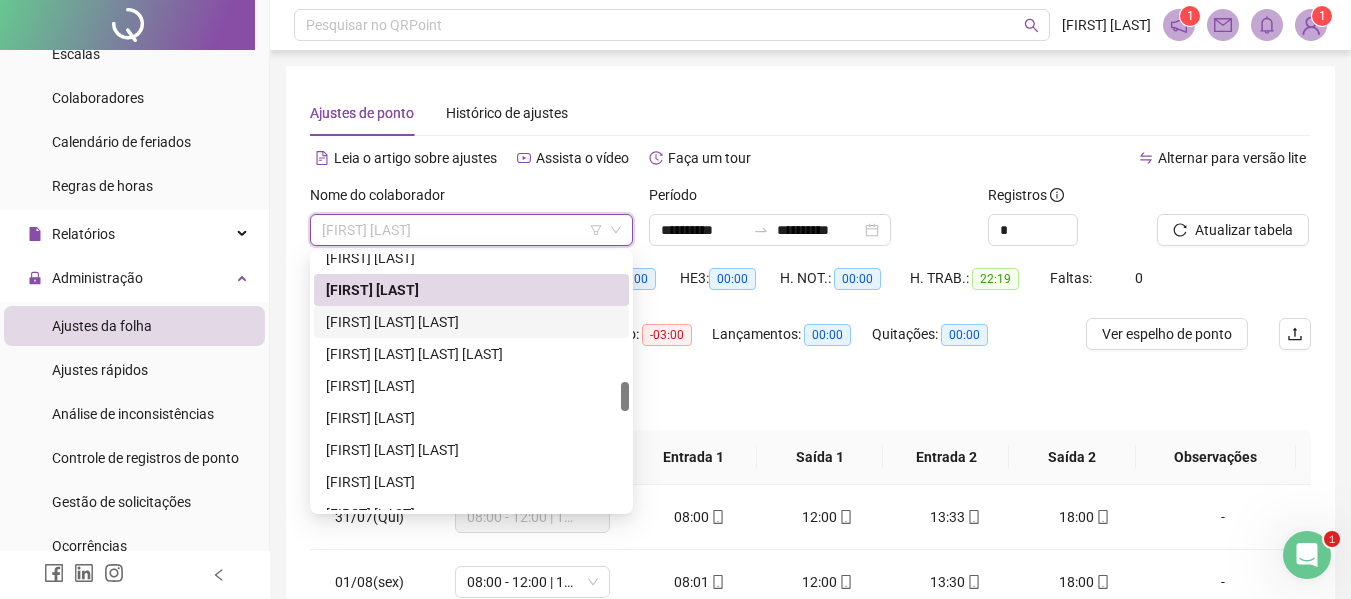 click on "[FIRST] [LAST] [LAST]" at bounding box center (471, 322) 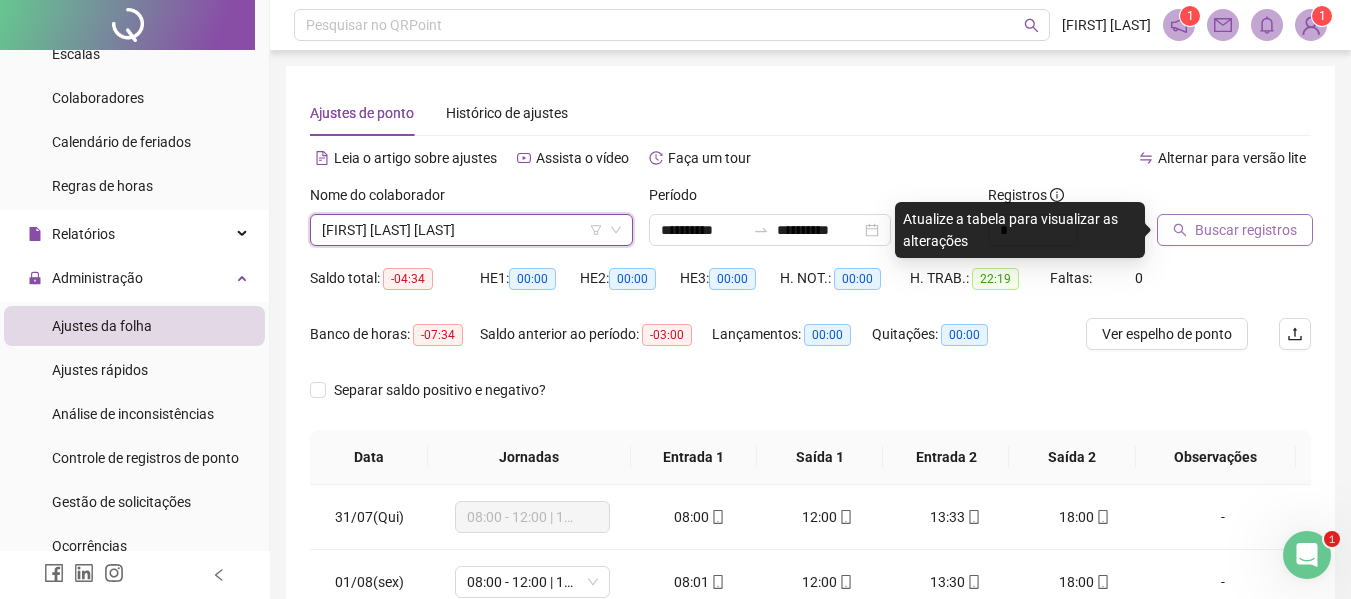 click on "Buscar registros" at bounding box center [1246, 230] 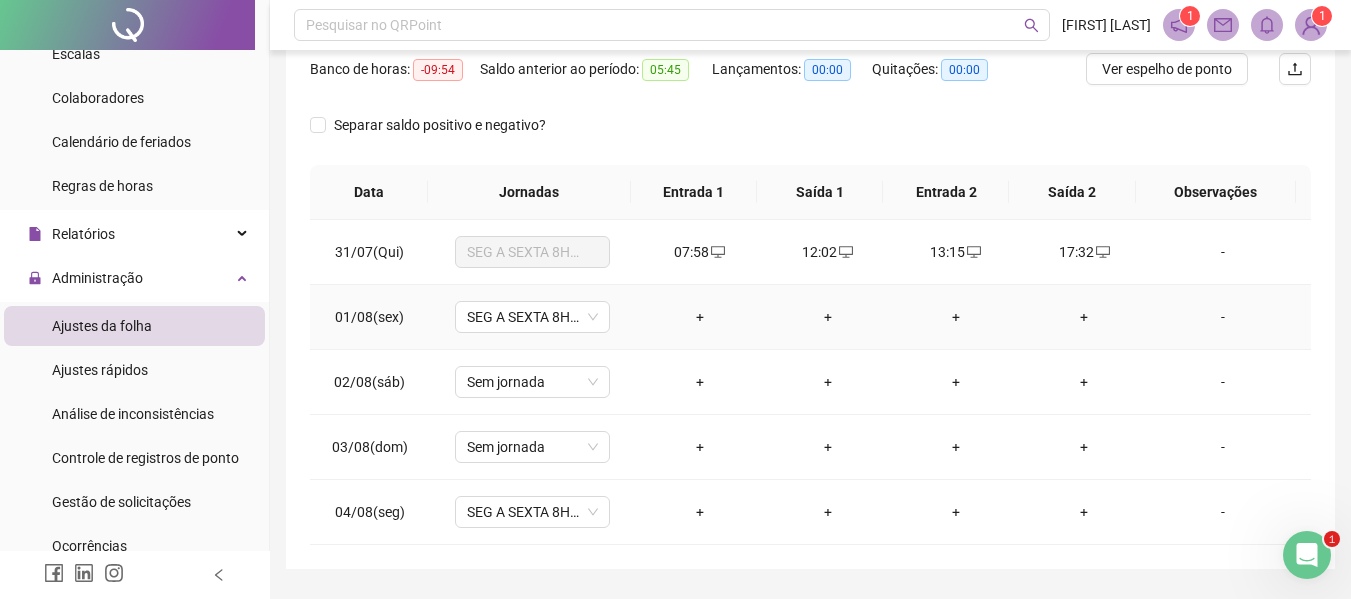 scroll, scrollTop: 300, scrollLeft: 0, axis: vertical 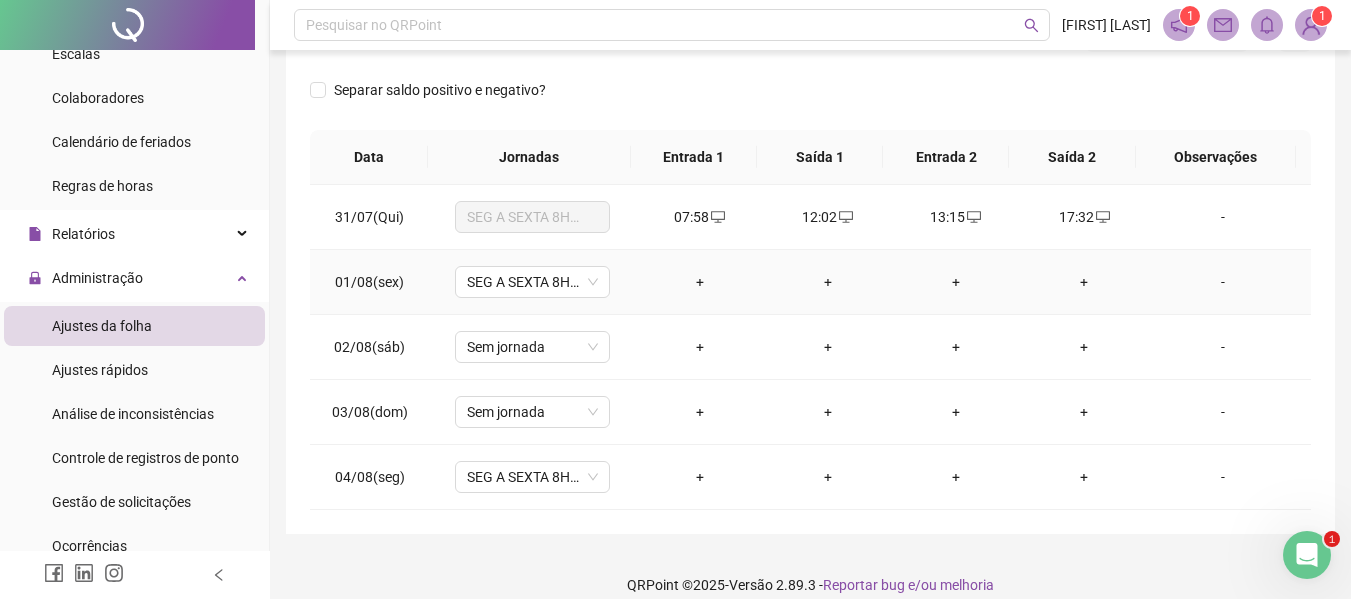 click on "+" at bounding box center (700, 282) 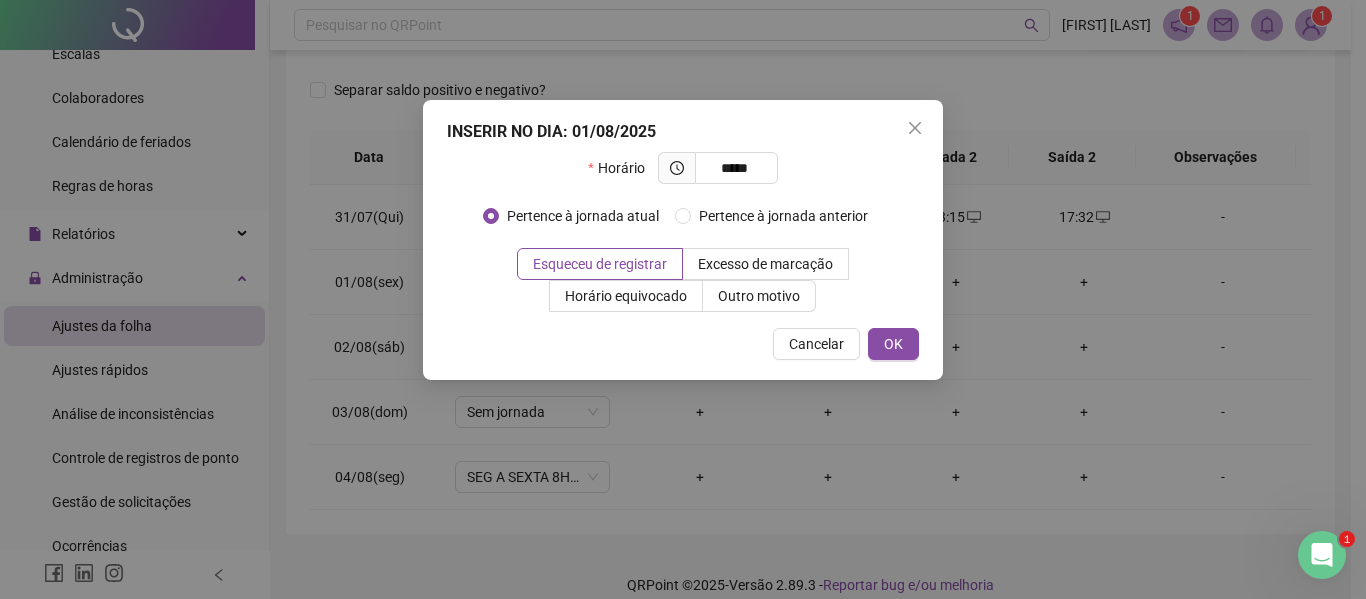 type on "*****" 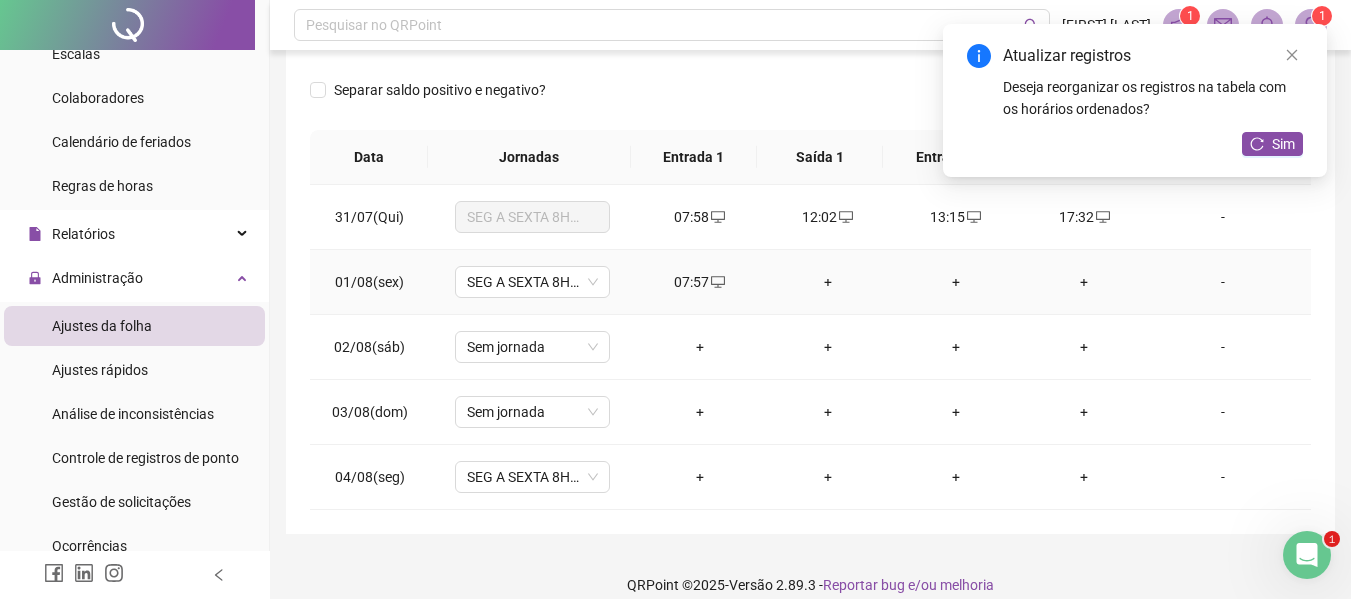click on "+" at bounding box center [828, 282] 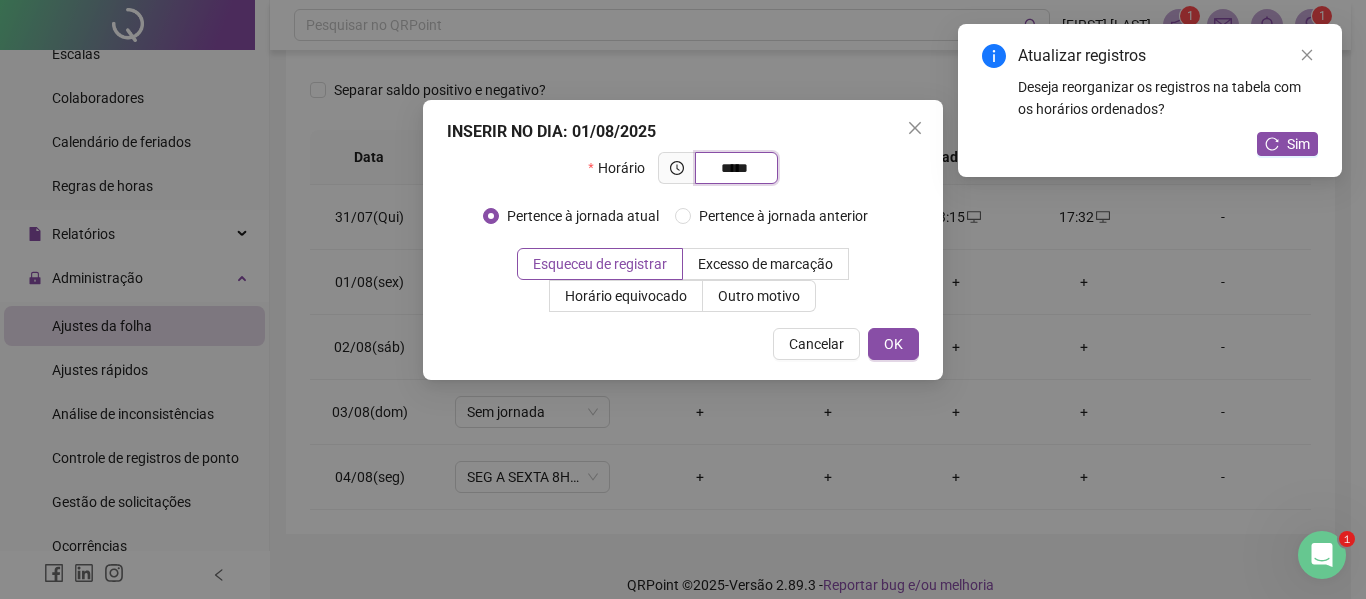 type on "*****" 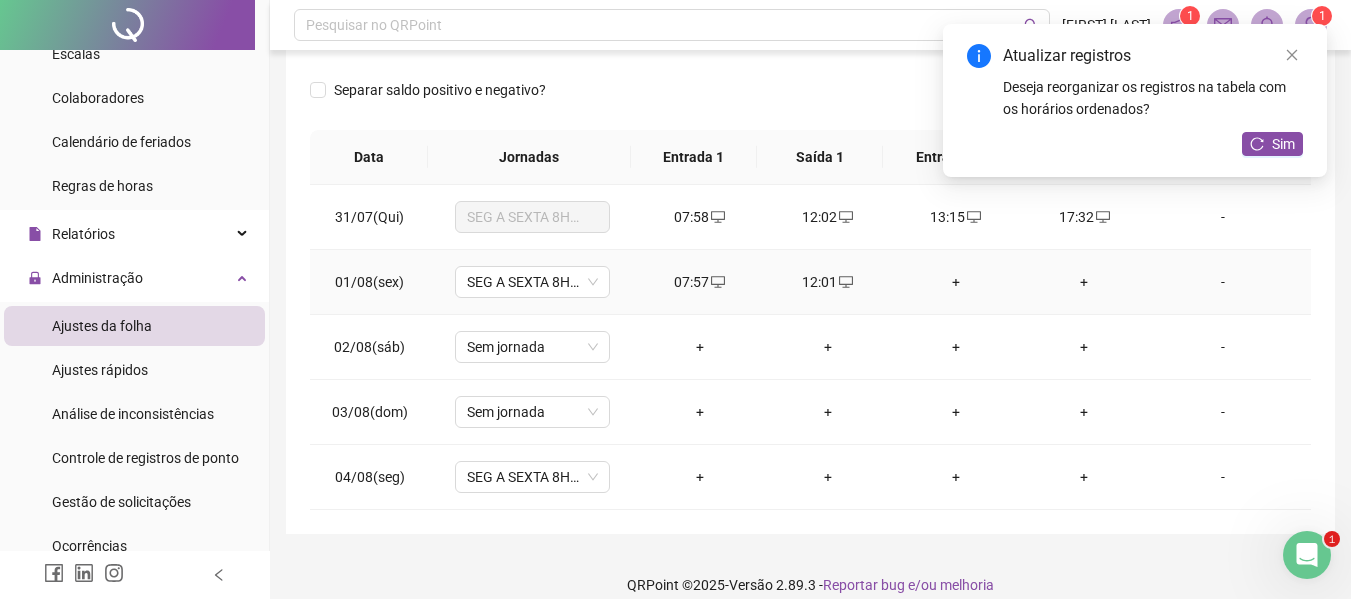 click on "+" at bounding box center [956, 282] 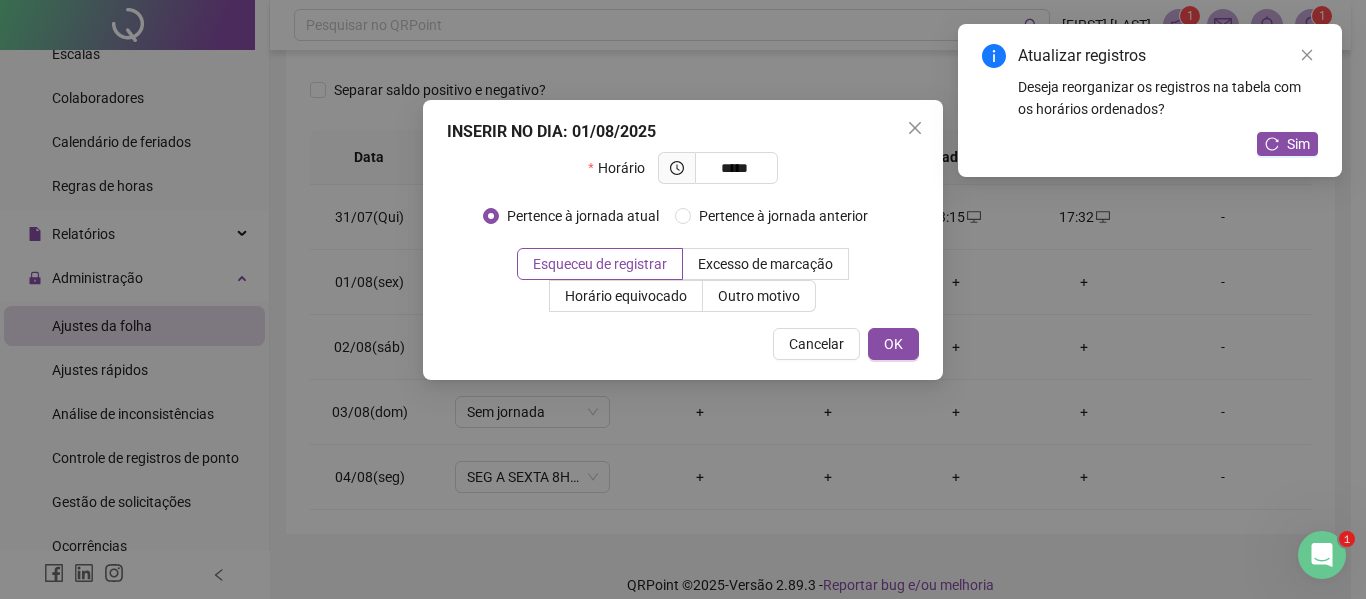 type on "*****" 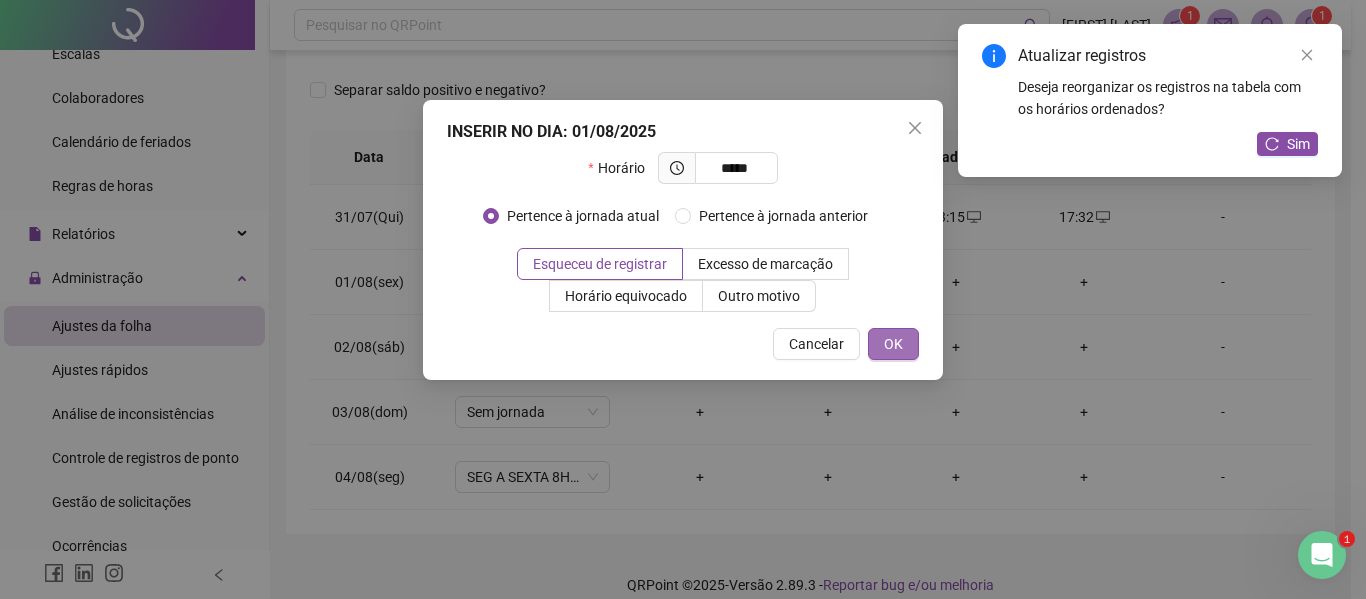 click on "OK" at bounding box center (893, 344) 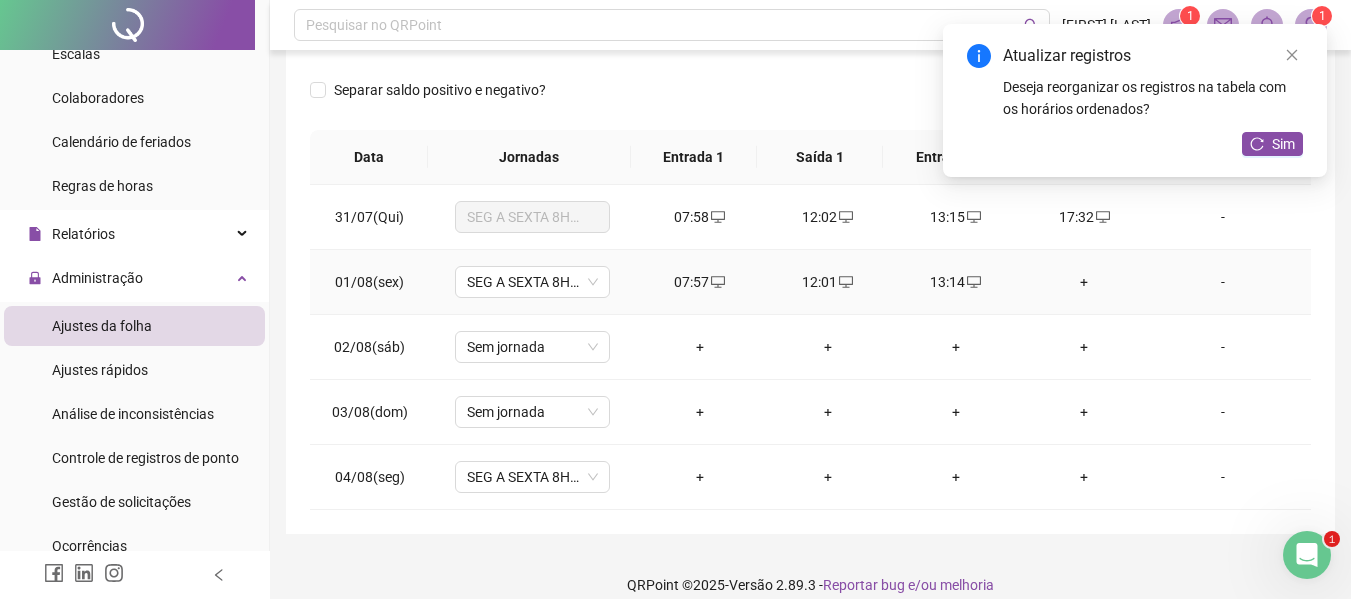 click on "+" at bounding box center [1084, 282] 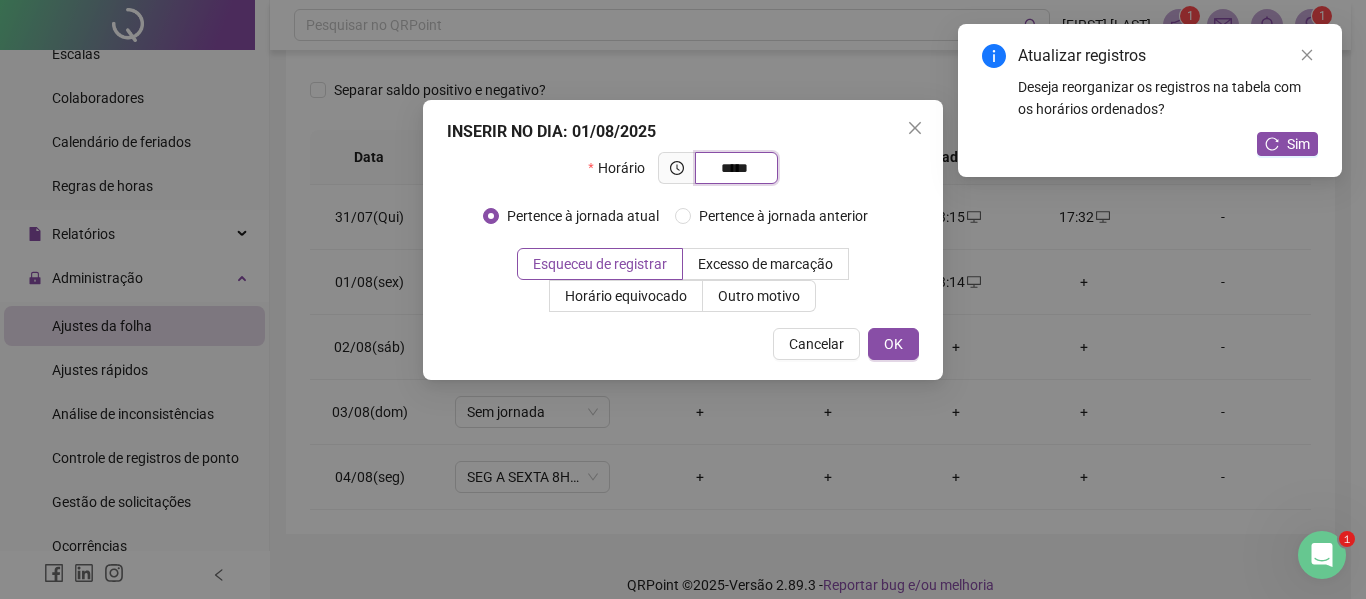 type on "*****" 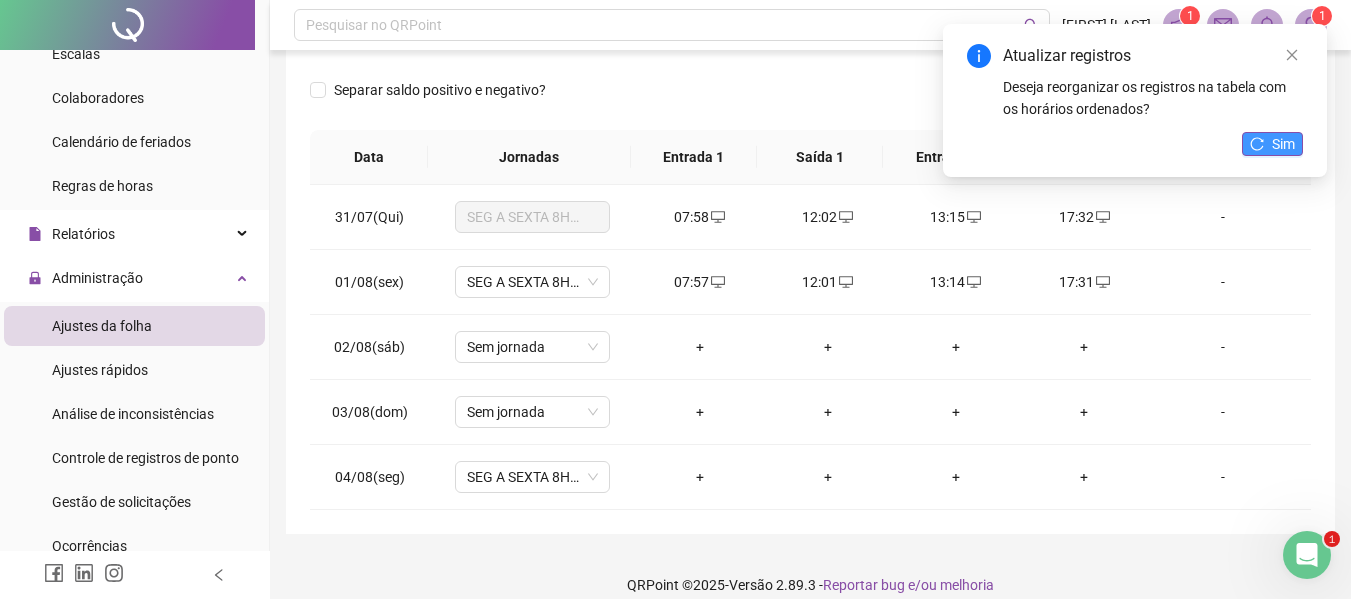click 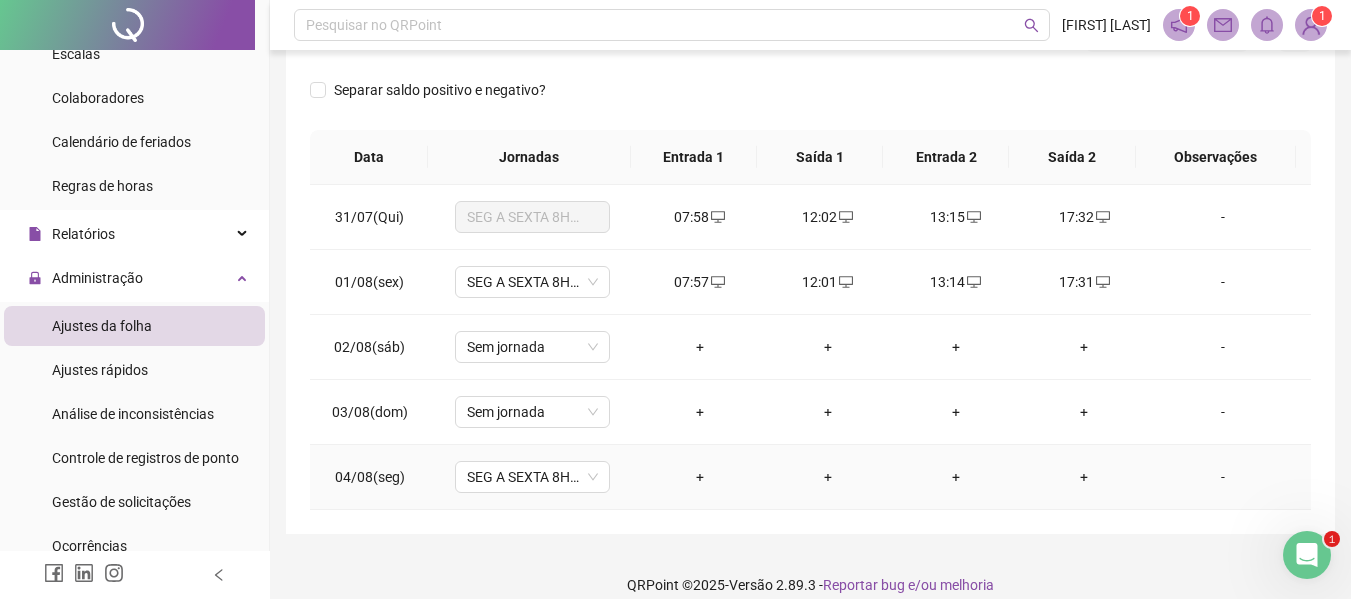 click on "+" at bounding box center [700, 477] 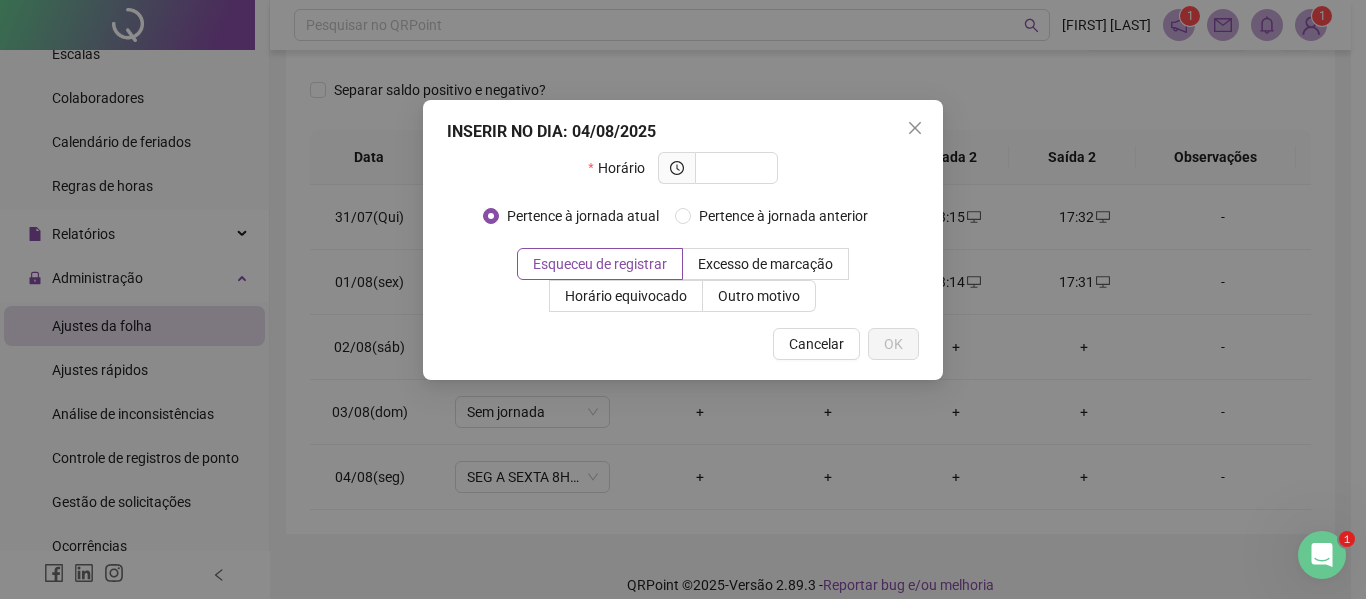 type on "*" 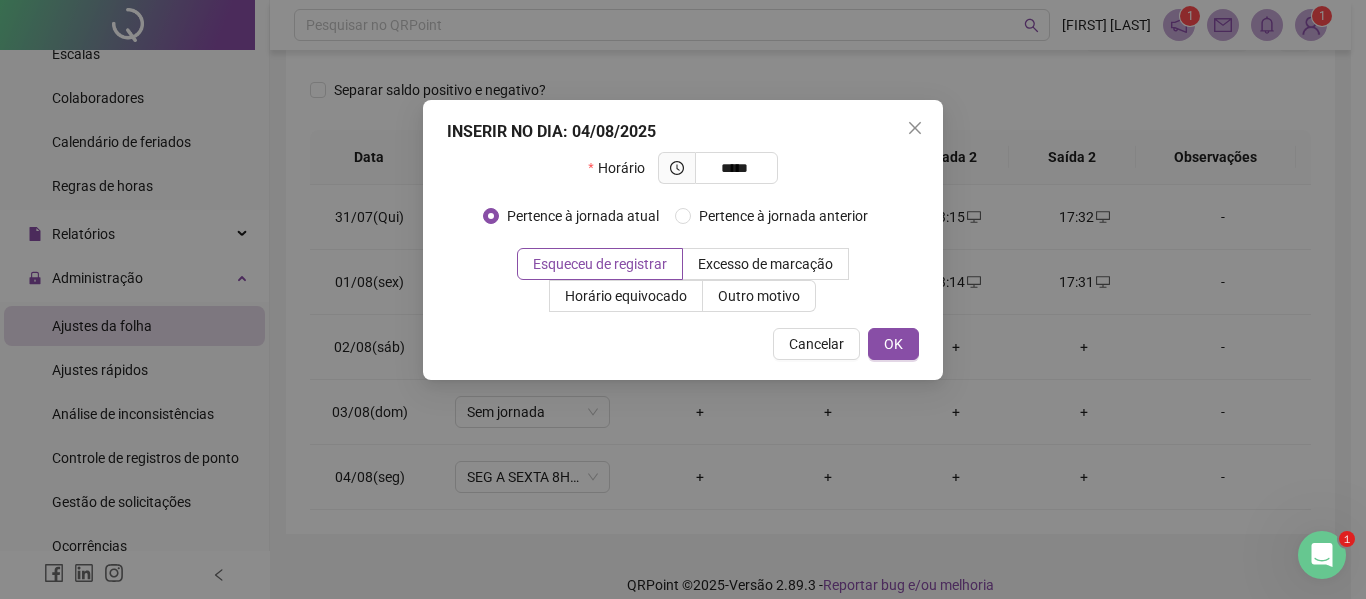 type on "*****" 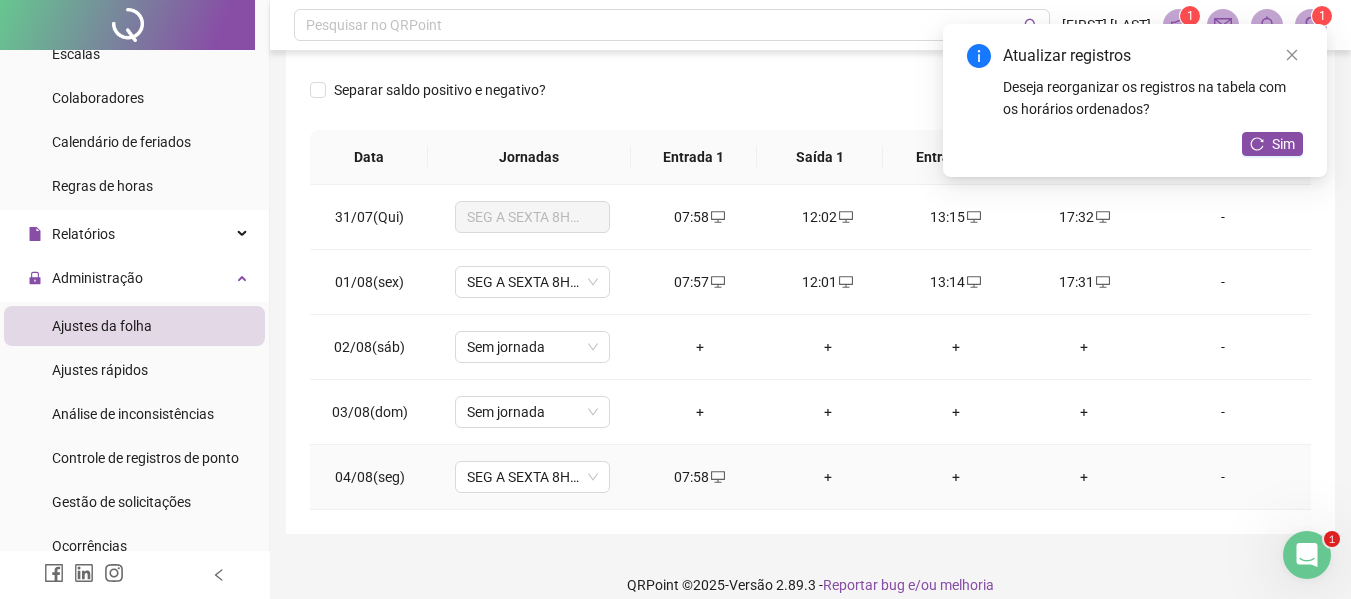 click on "+" at bounding box center [828, 477] 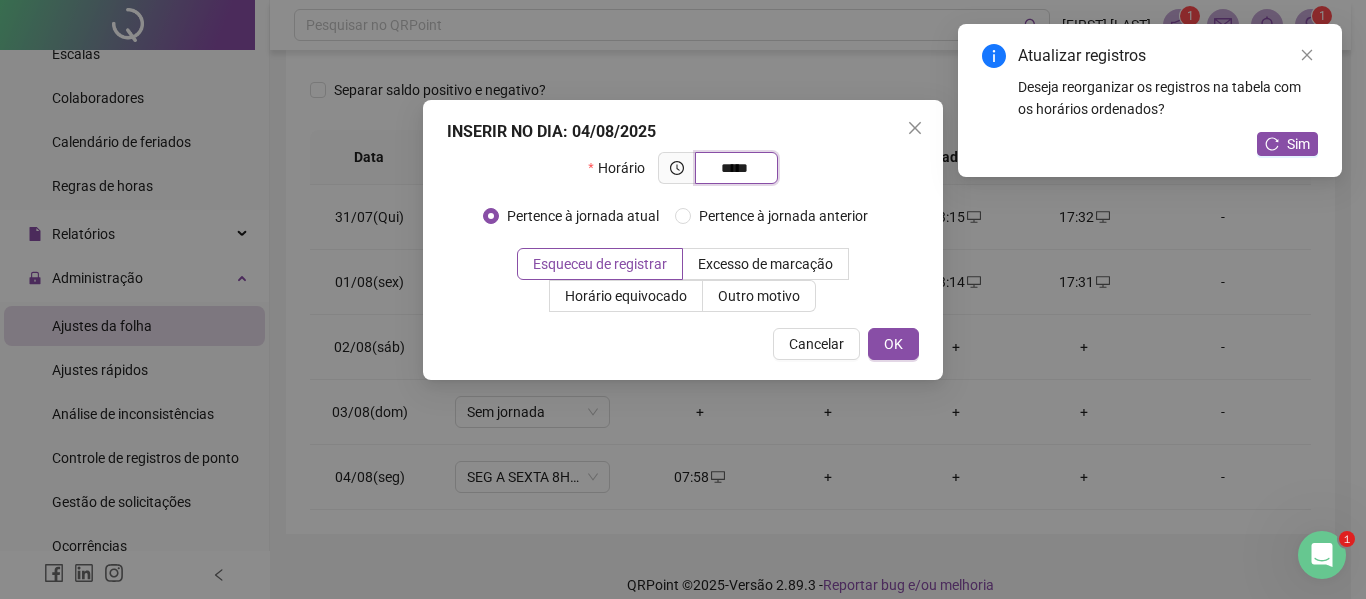 type on "*****" 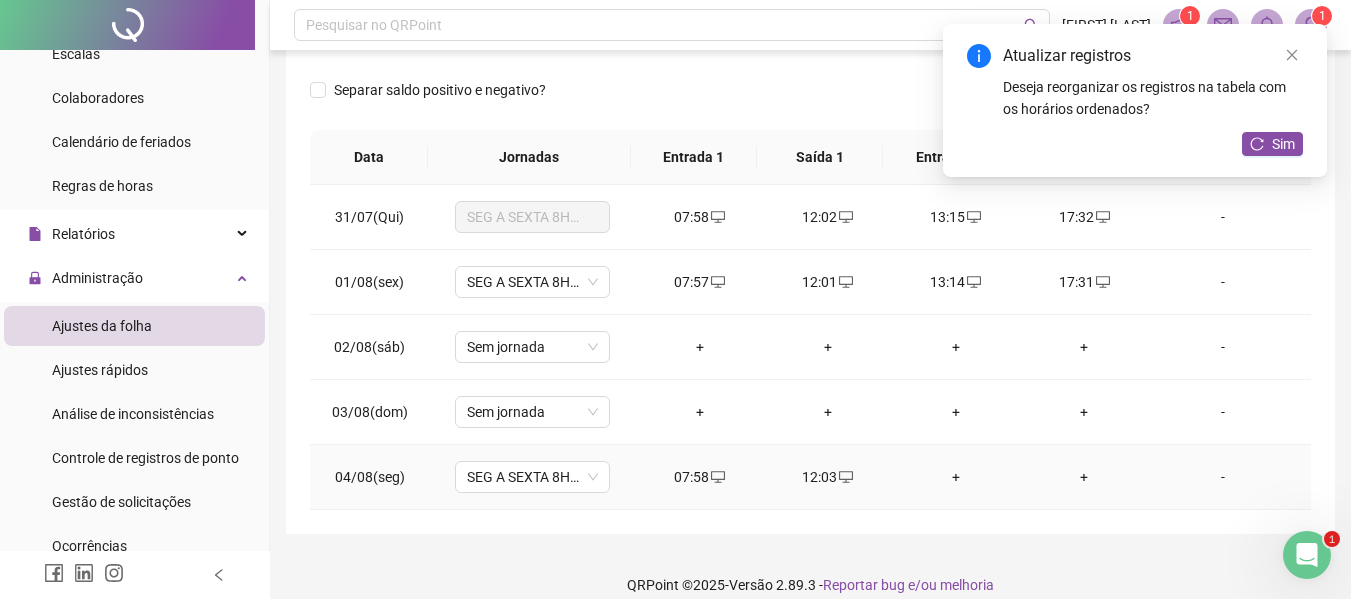 click on "+" at bounding box center (956, 477) 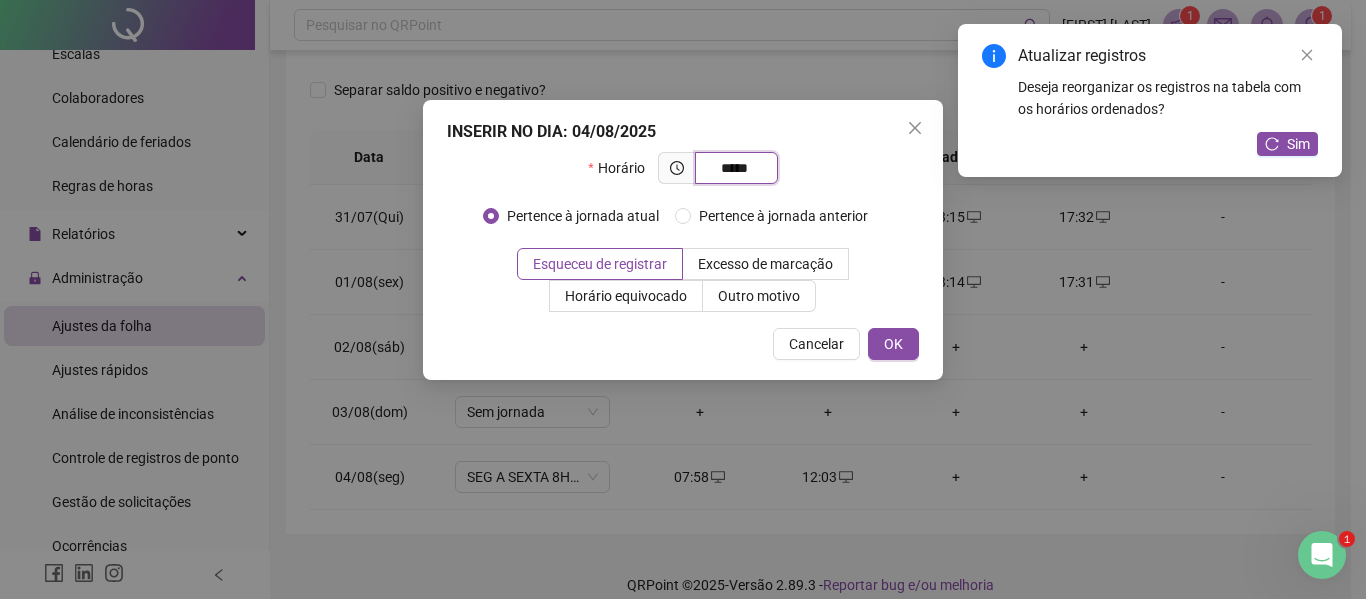 type on "*****" 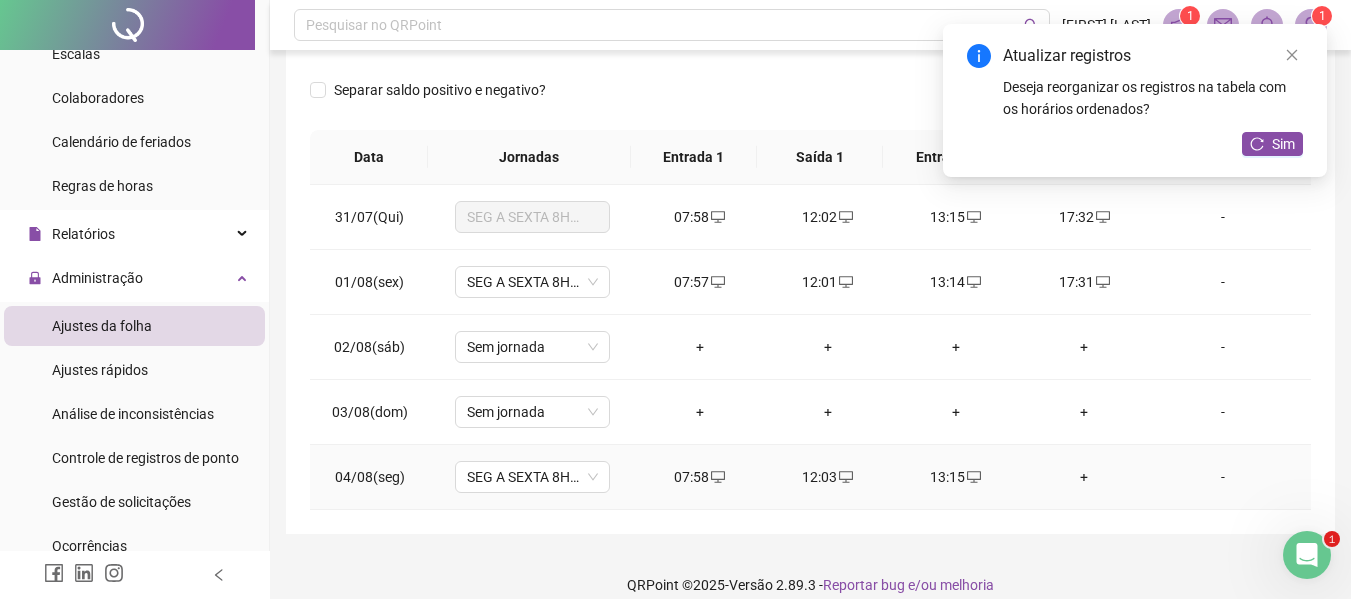 click on "+" at bounding box center [1084, 477] 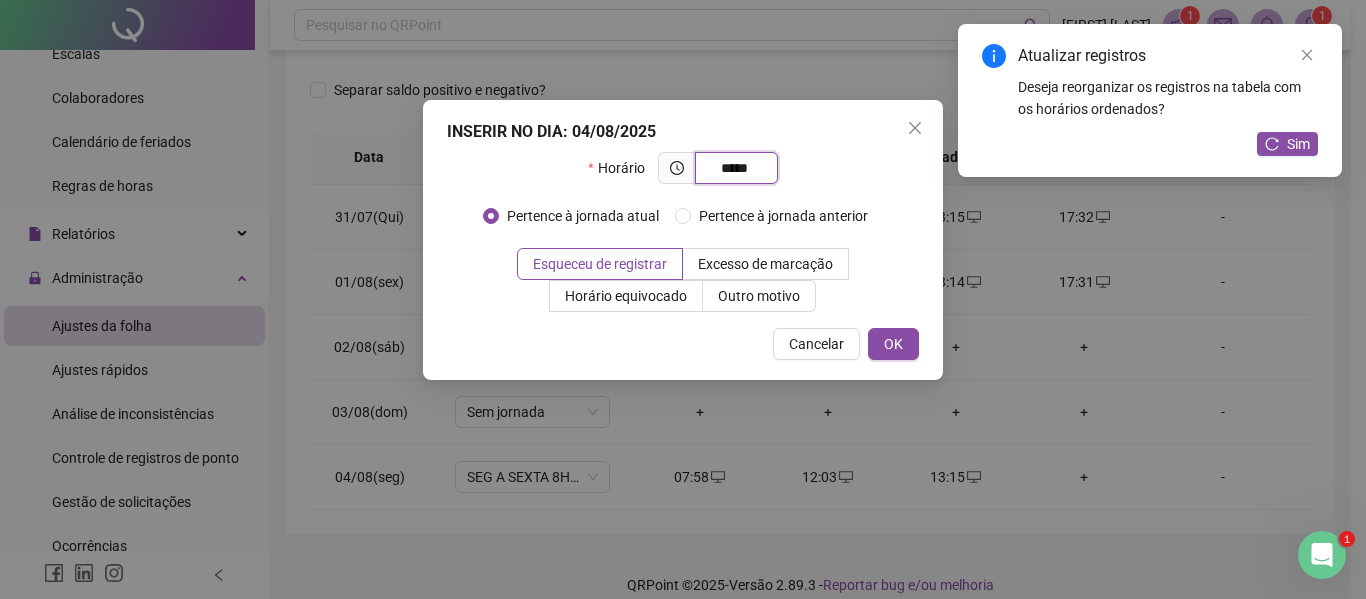 type on "*****" 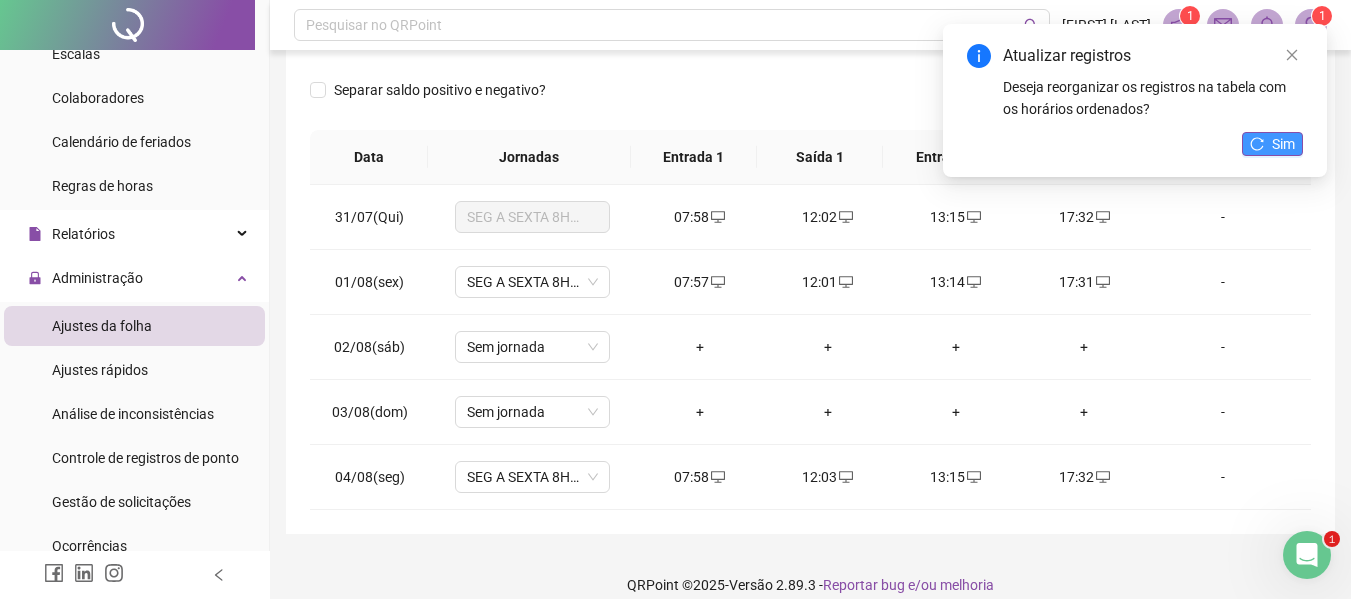 click on "Sim" at bounding box center [1283, 144] 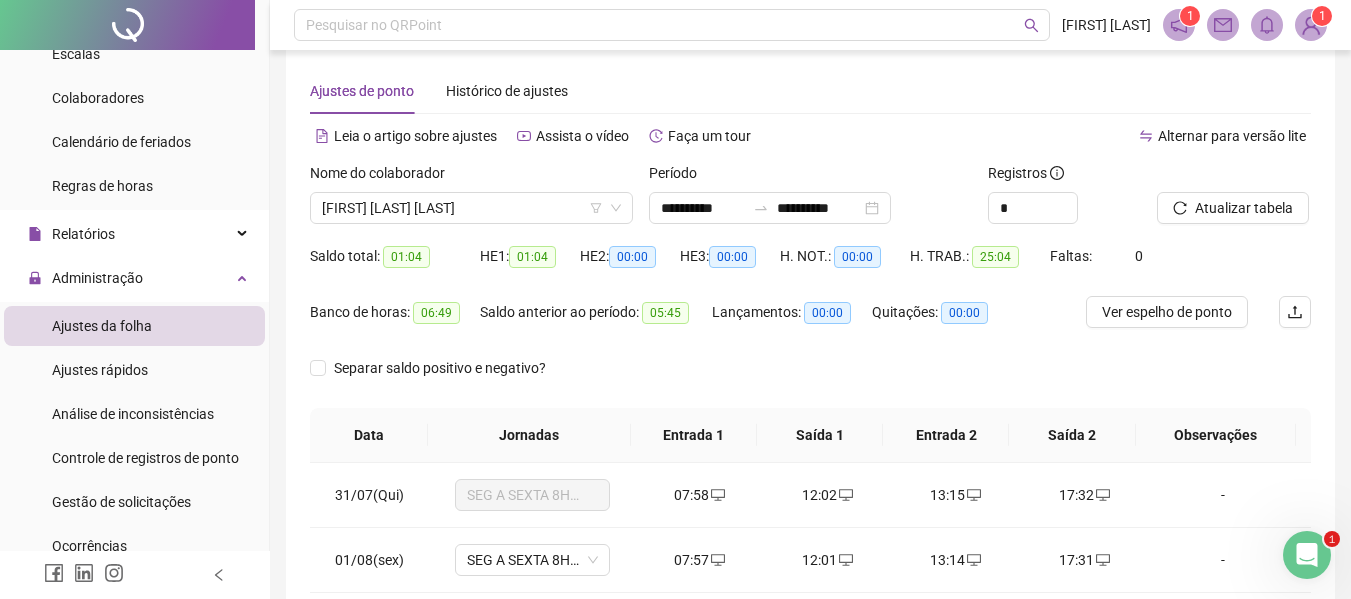 scroll, scrollTop: 0, scrollLeft: 0, axis: both 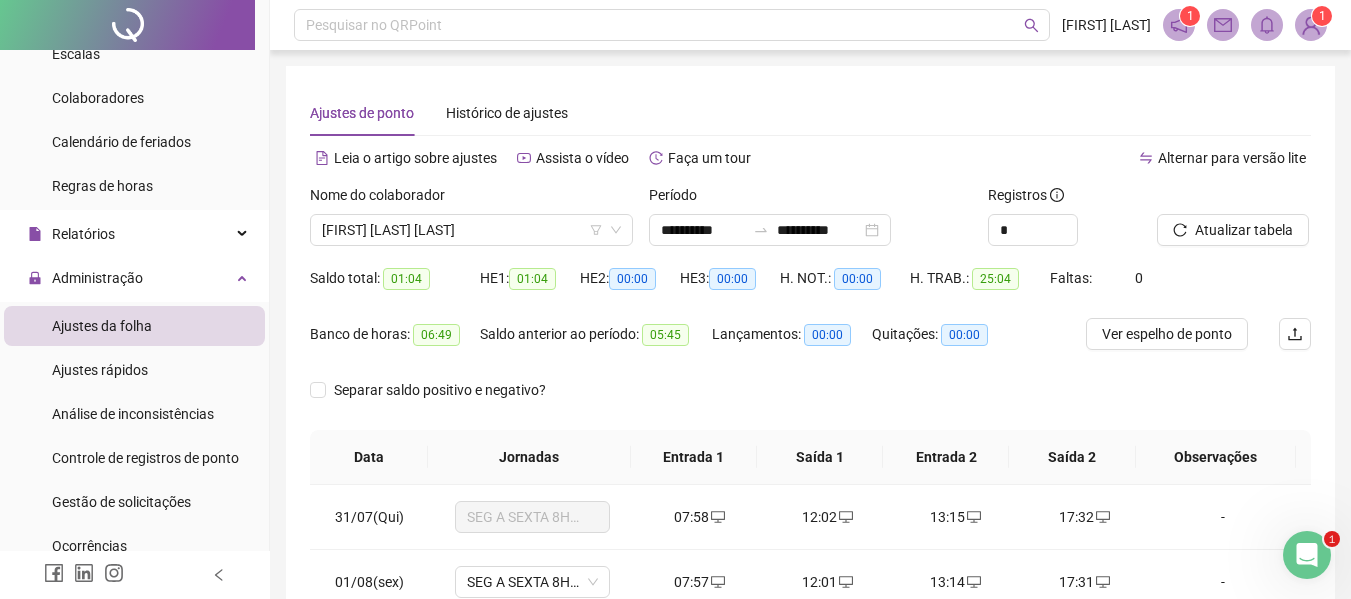 click on "Nome do colaborador [FIRST] [LAST]" at bounding box center (471, 223) 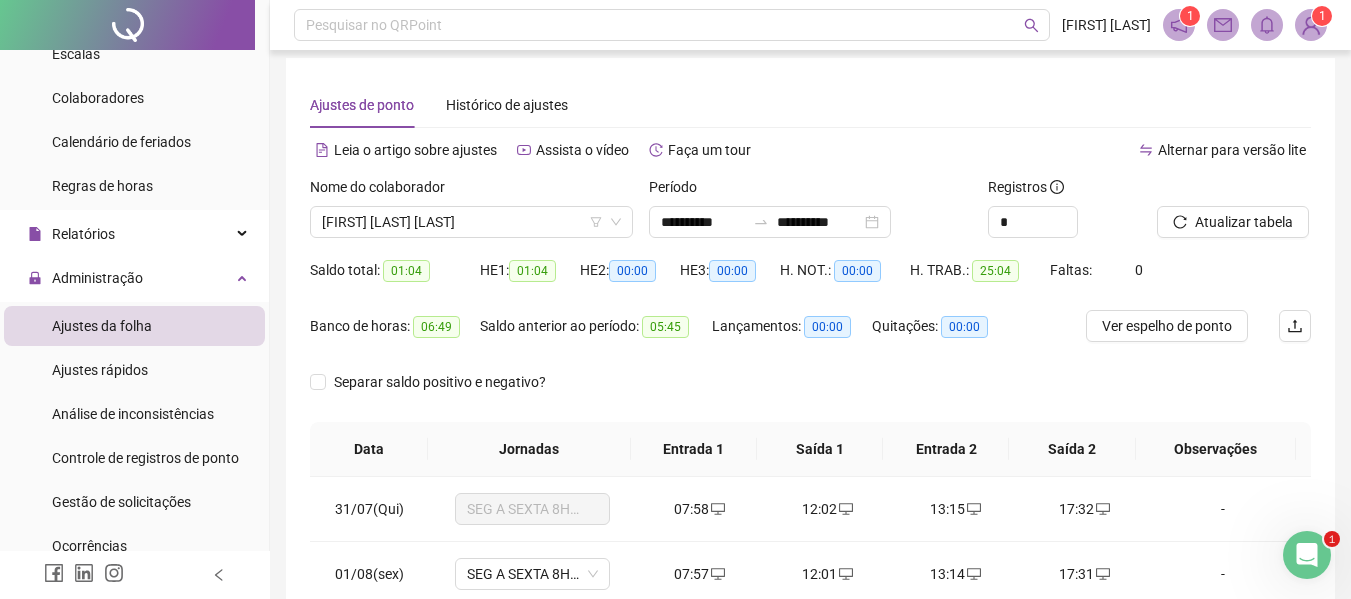 scroll, scrollTop: 0, scrollLeft: 0, axis: both 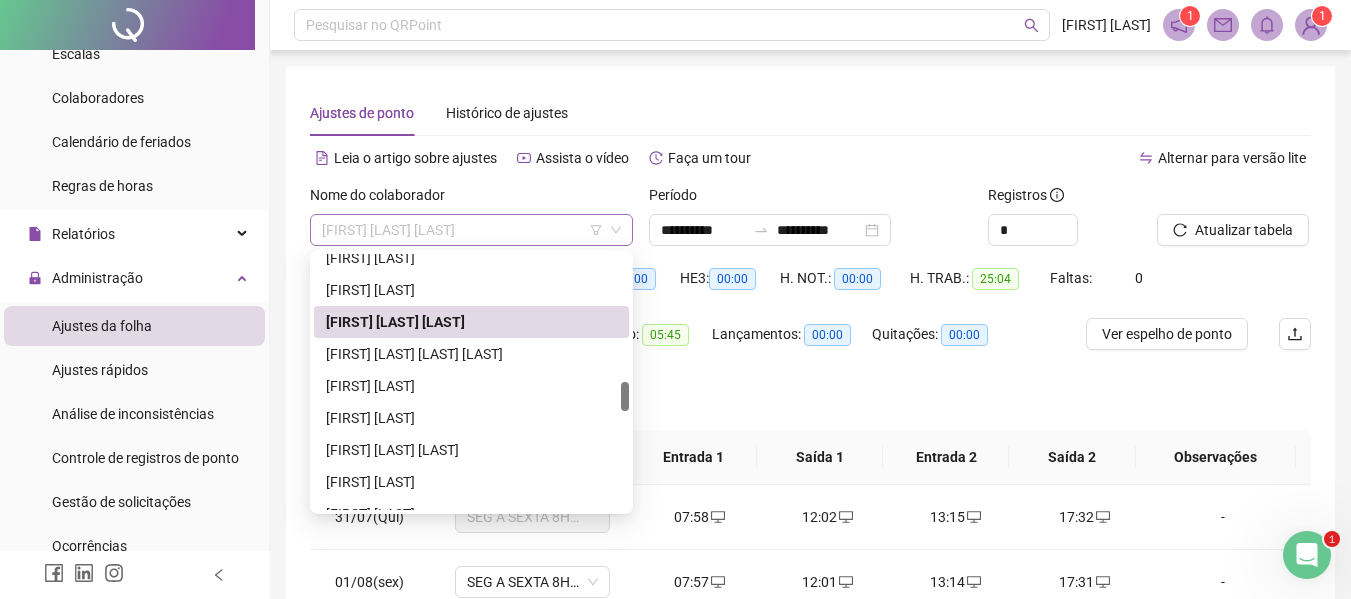 click on "[FIRST] [LAST] [LAST]" at bounding box center (471, 230) 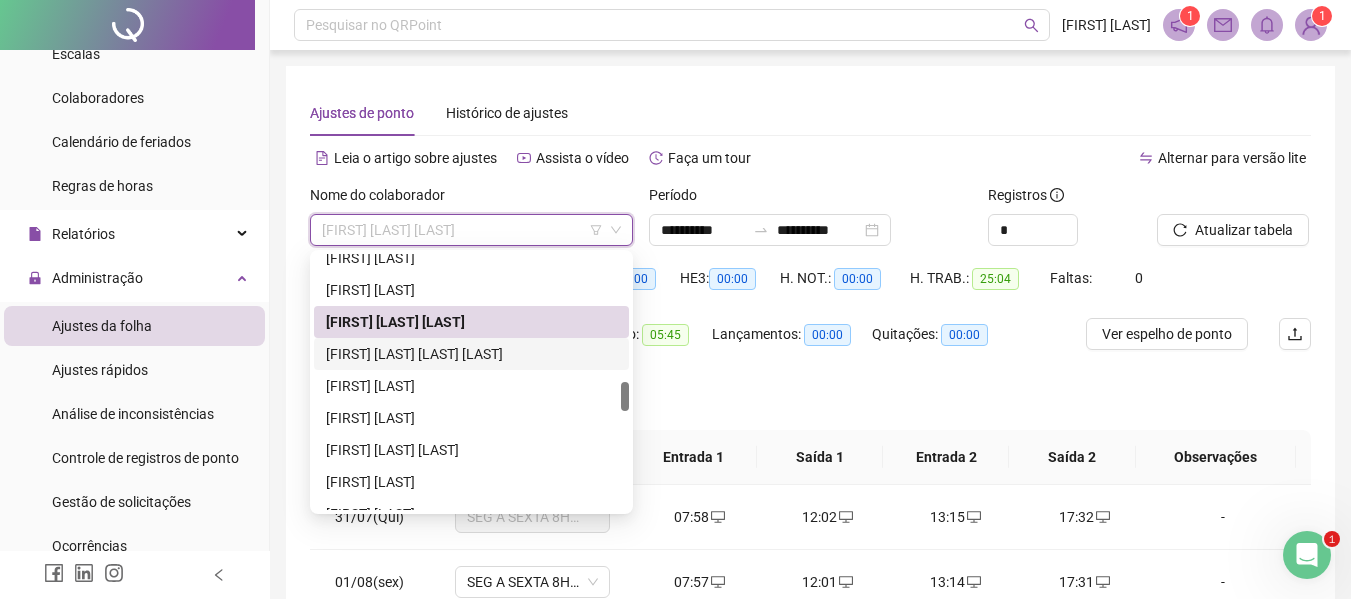 click on "[FIRST] [LAST] [LAST] [LAST]" at bounding box center [471, 354] 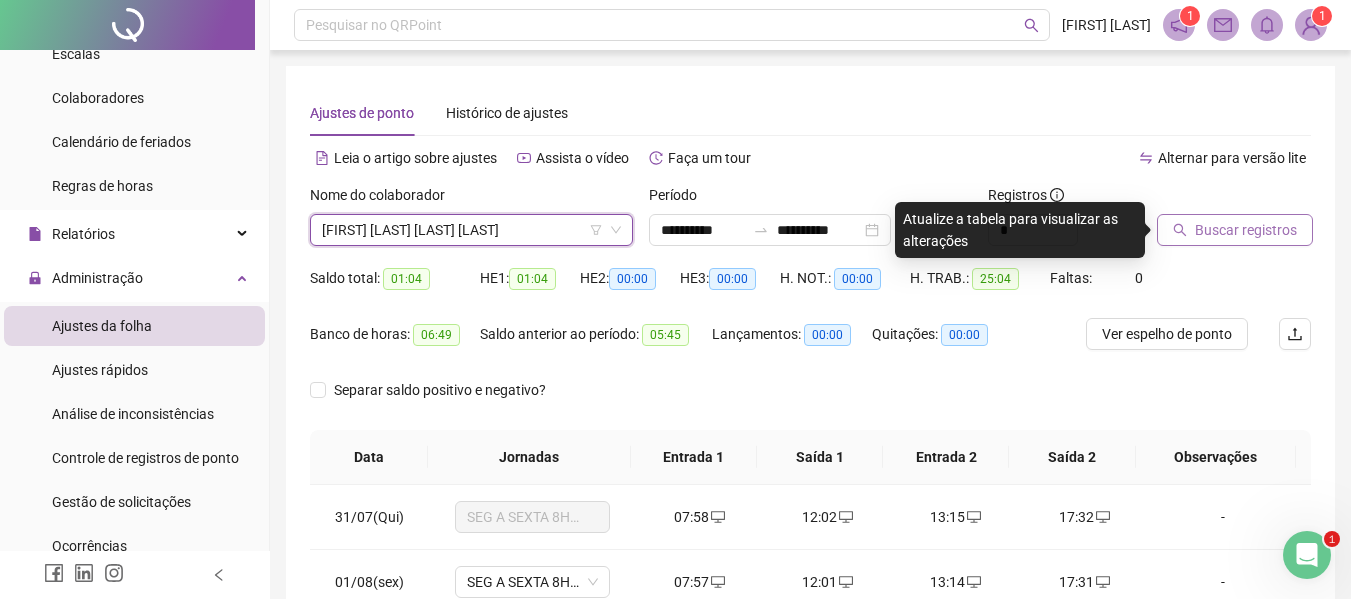 click on "Buscar registros" at bounding box center [1246, 230] 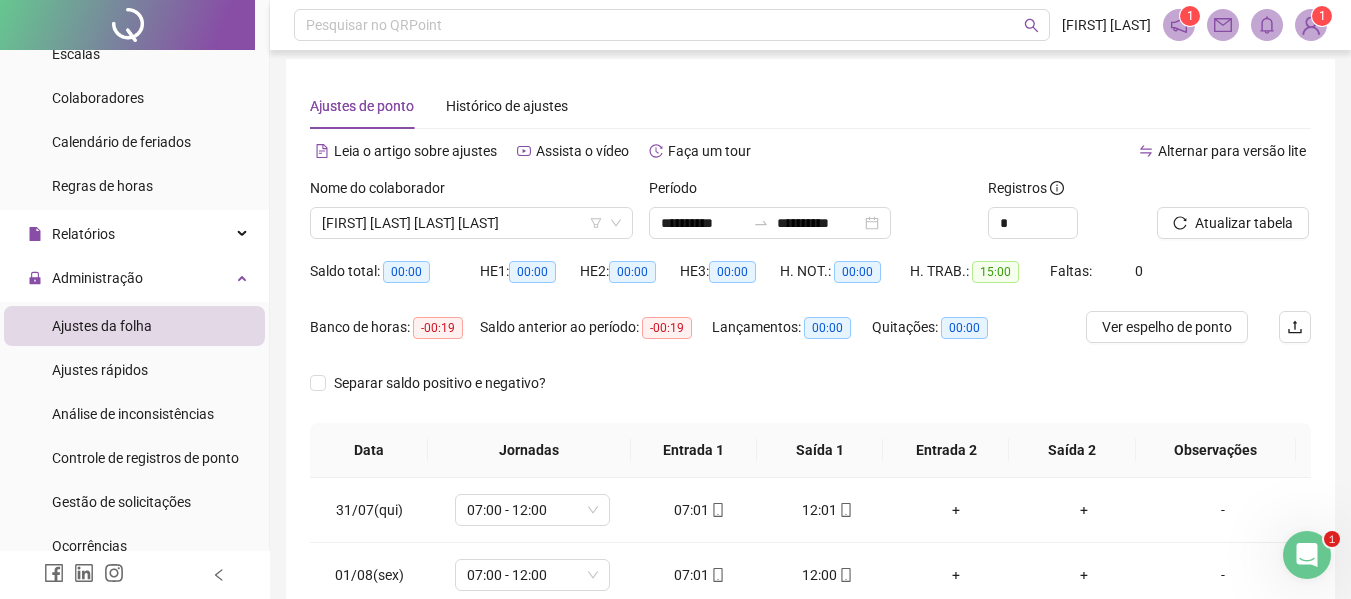 scroll, scrollTop: 0, scrollLeft: 0, axis: both 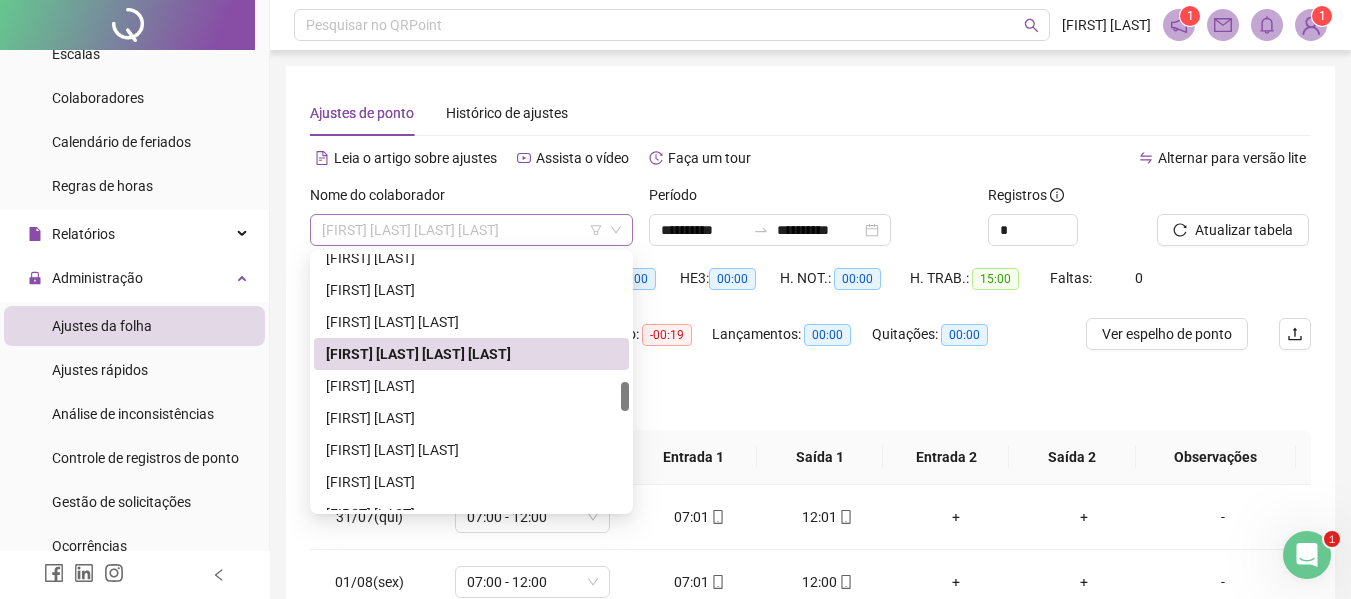 click on "[FIRST] [LAST] [LAST] [LAST]" at bounding box center [471, 230] 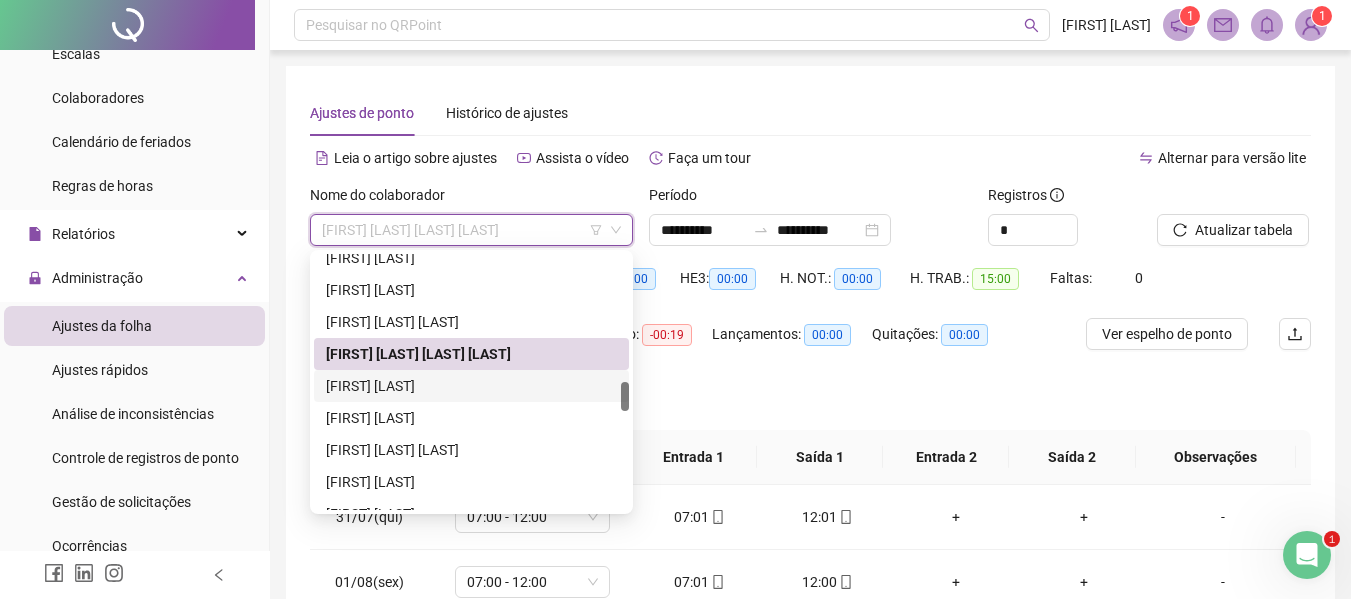 click on "[FIRST] [LAST]" at bounding box center [471, 386] 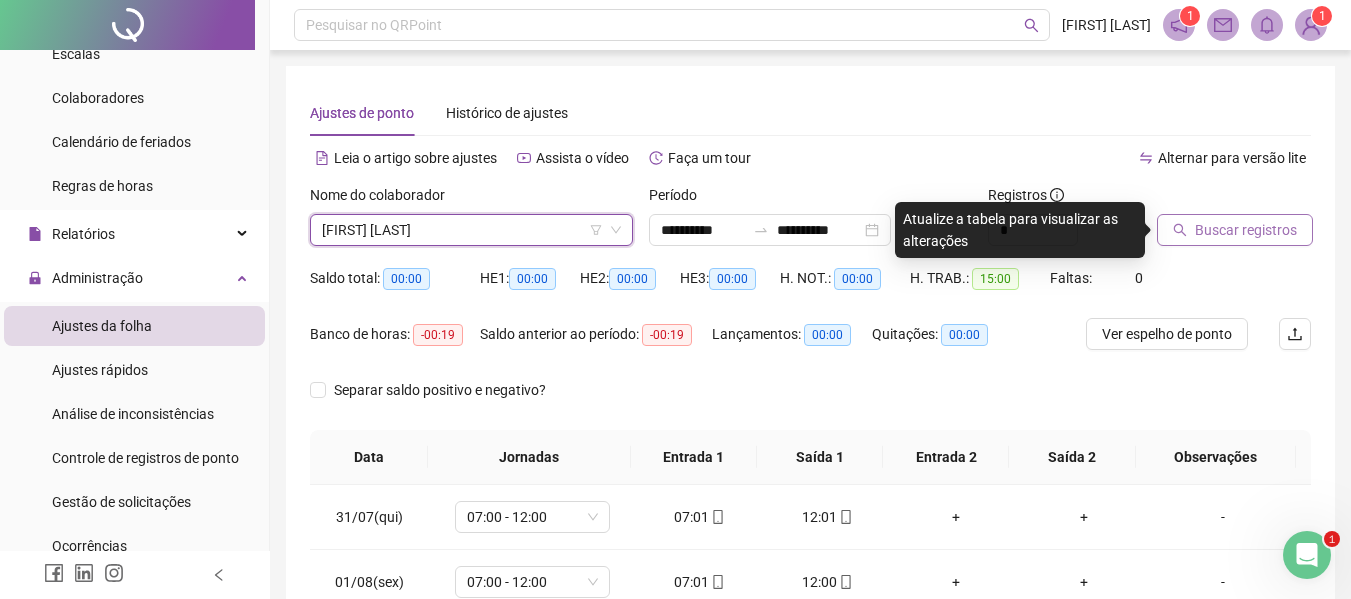 click on "Buscar registros" at bounding box center [1246, 230] 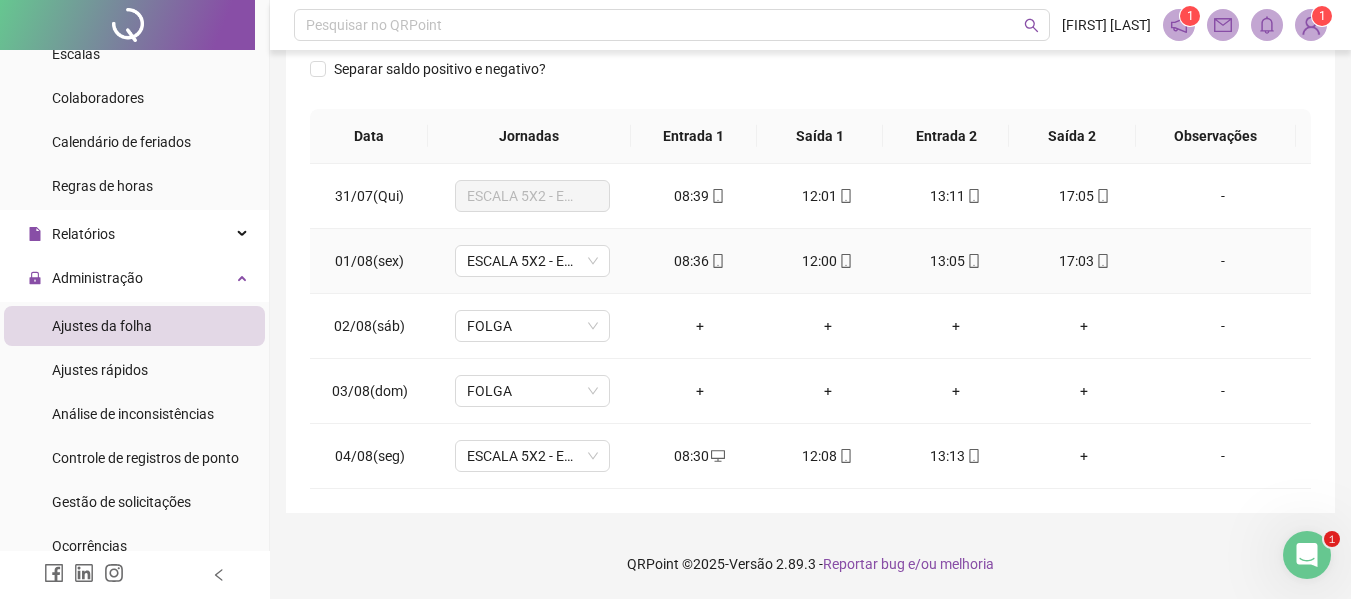 scroll, scrollTop: 0, scrollLeft: 0, axis: both 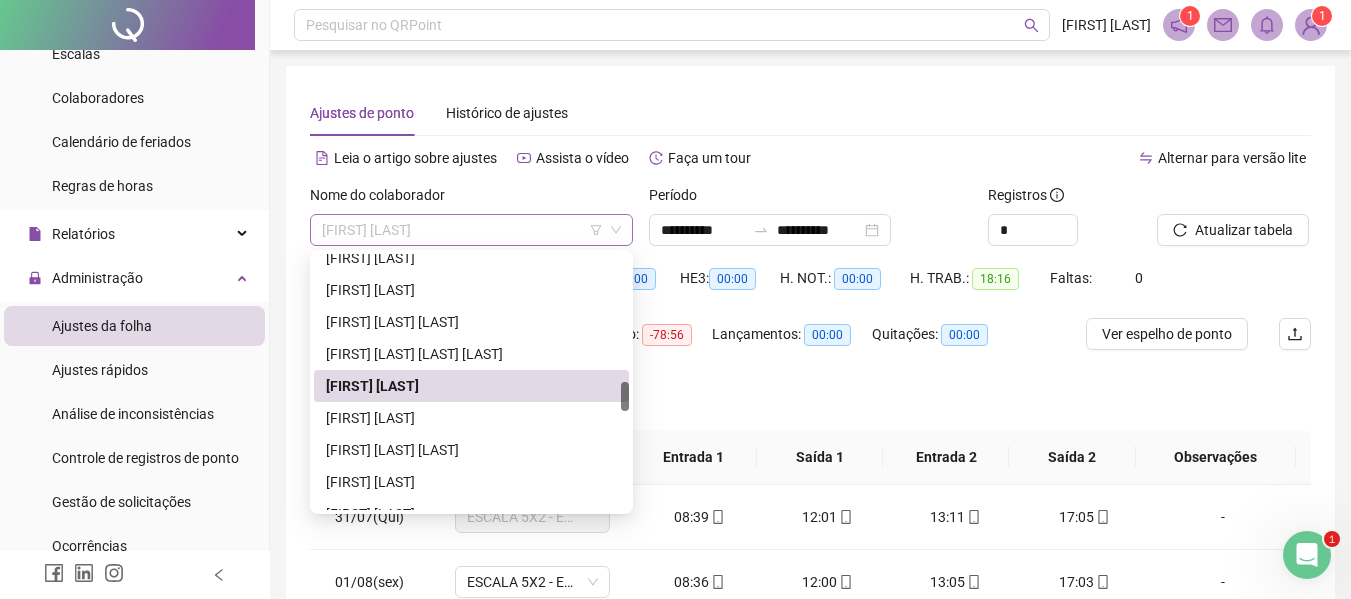 click on "[FIRST] [LAST]" at bounding box center [471, 230] 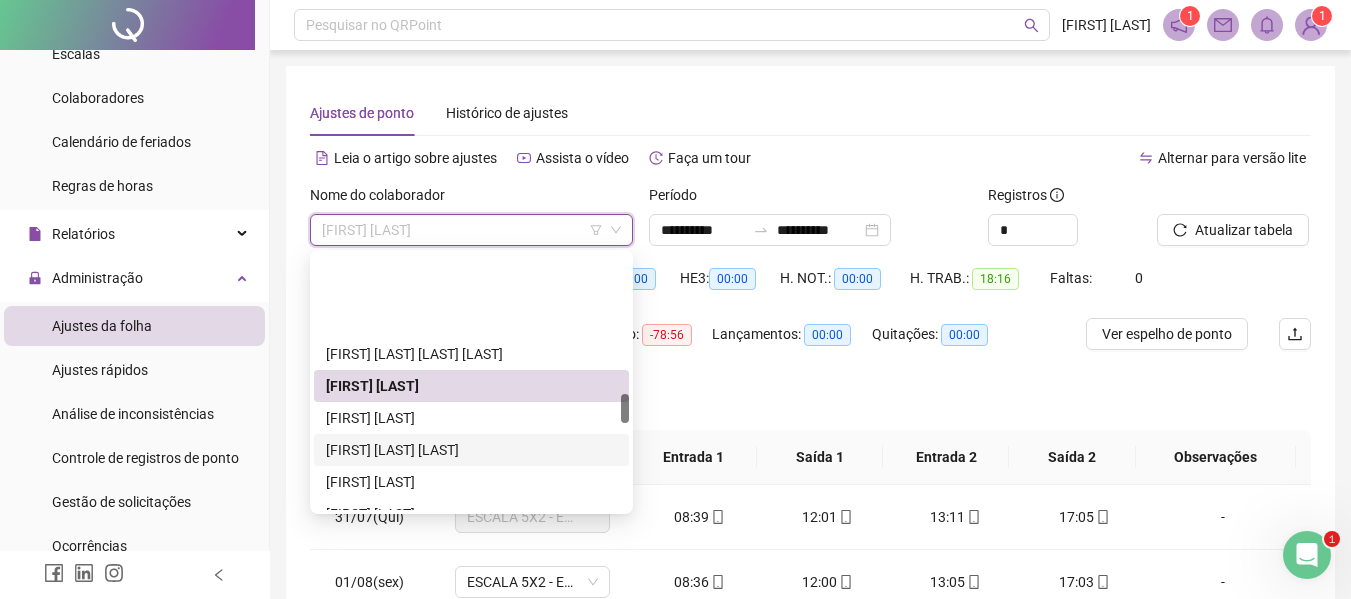 scroll, scrollTop: 1200, scrollLeft: 0, axis: vertical 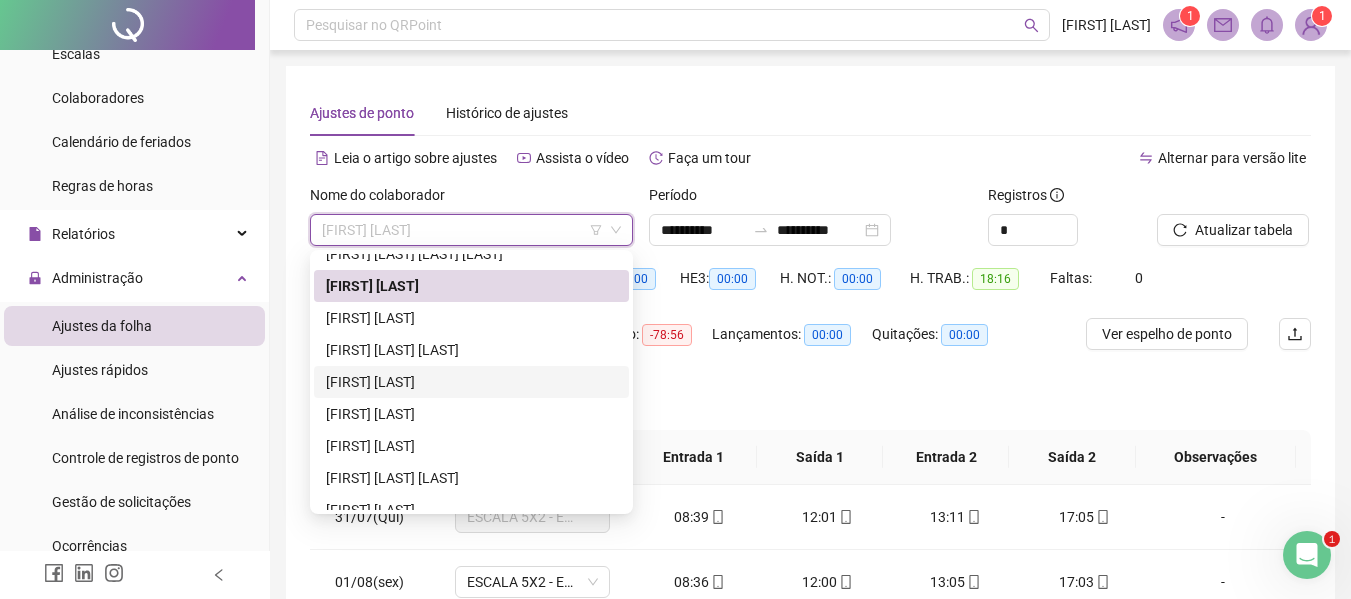 click on "[FIRST] [LAST]" at bounding box center [471, 382] 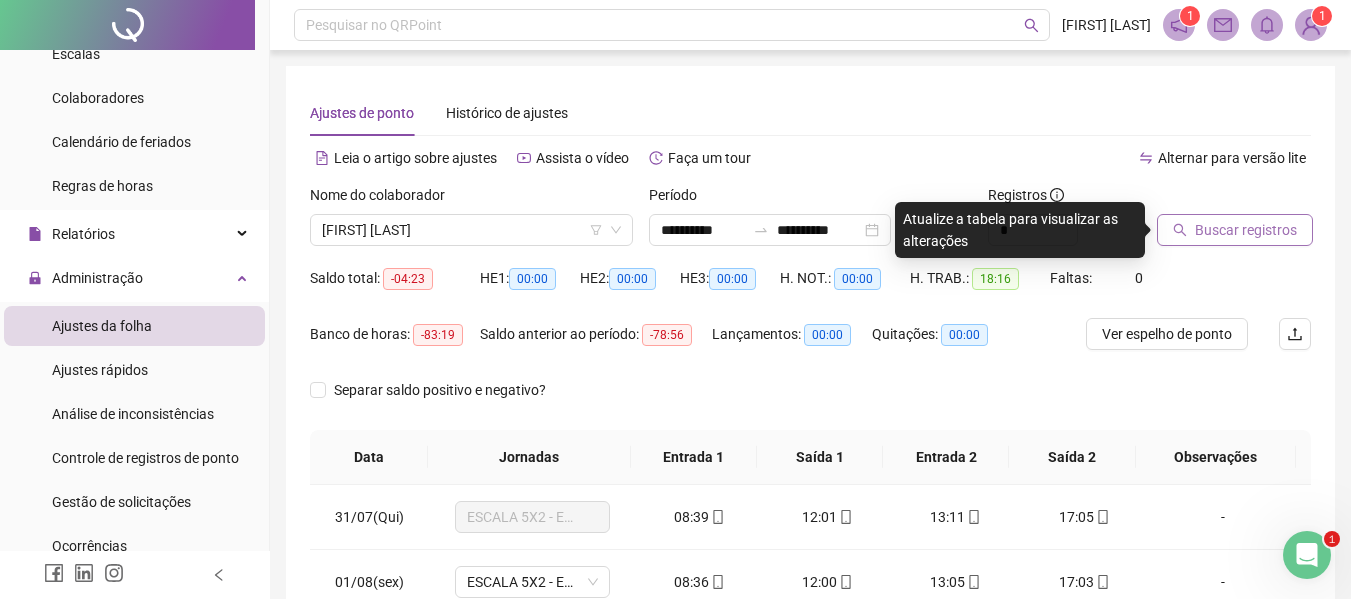 click on "Buscar registros" at bounding box center [1246, 230] 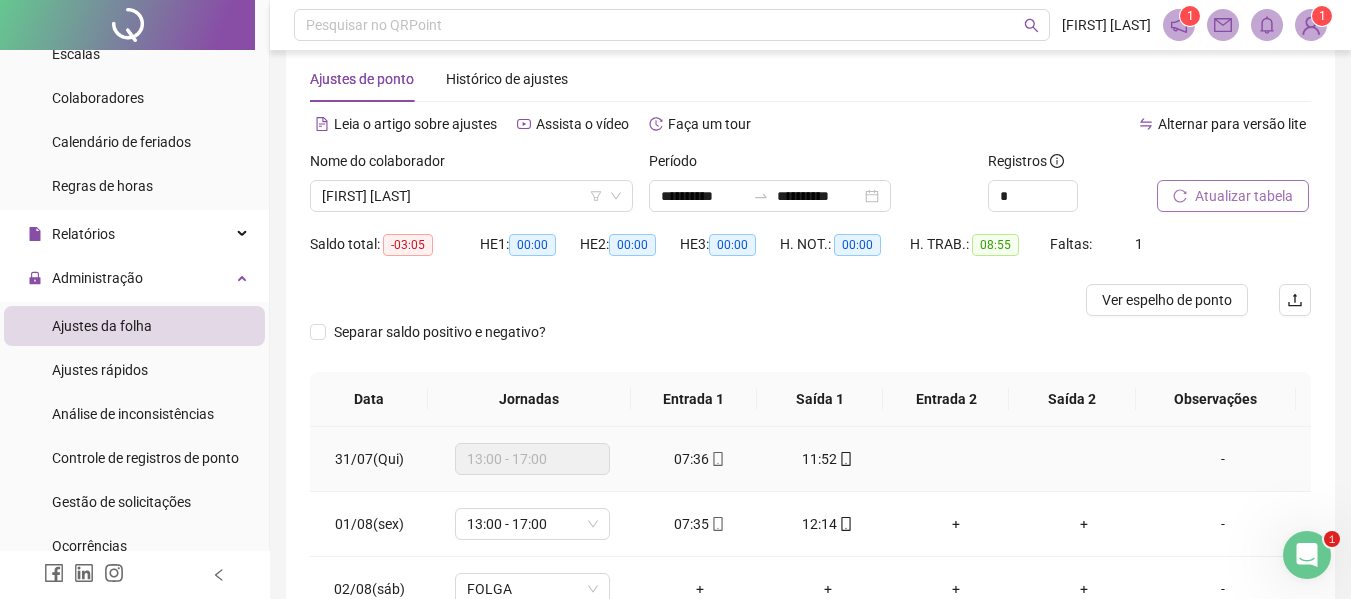 scroll, scrollTop: 0, scrollLeft: 0, axis: both 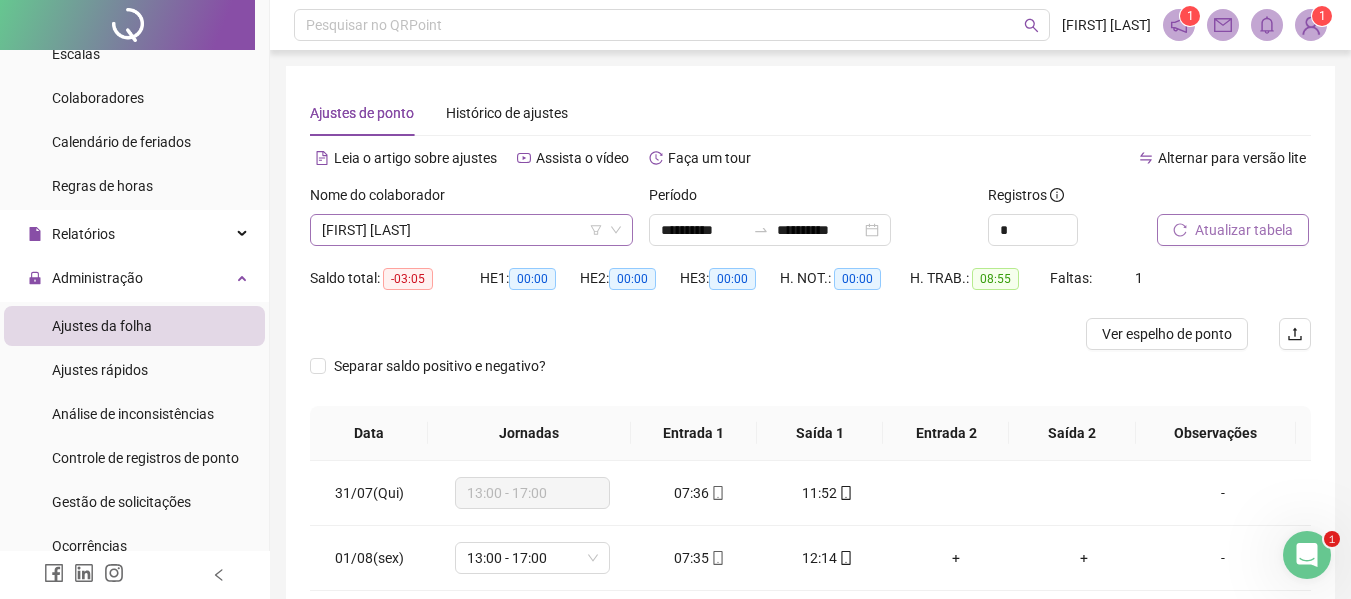 click on "[FIRST] [LAST]" at bounding box center [471, 230] 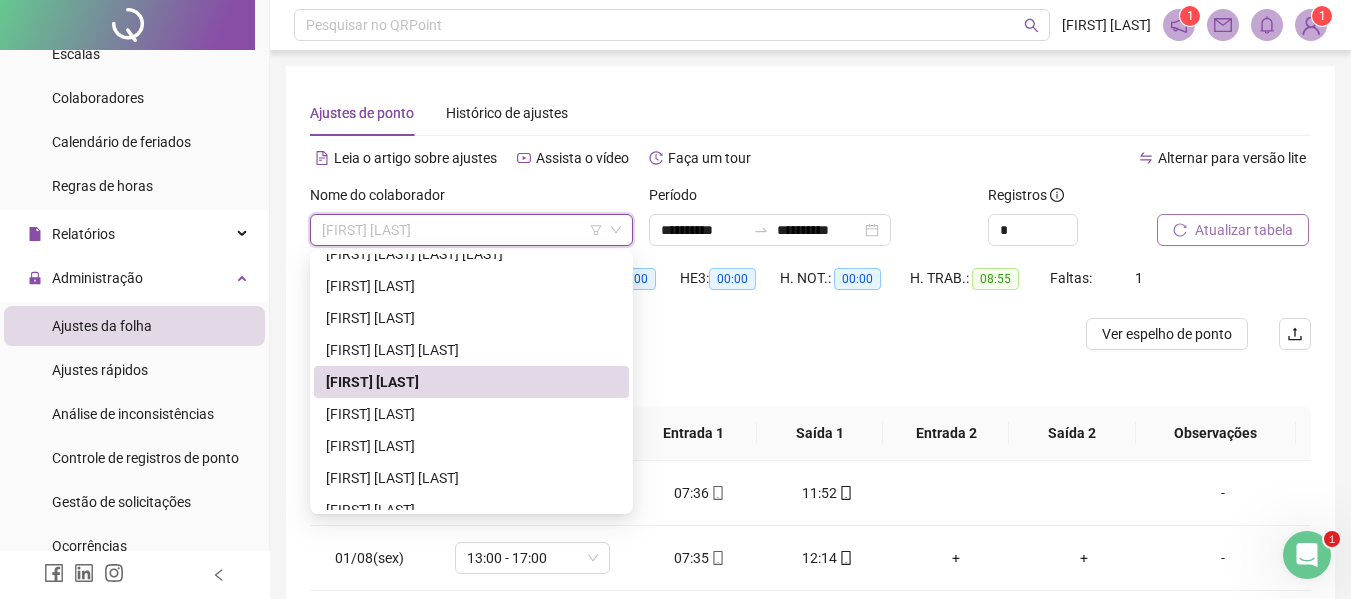 scroll, scrollTop: 1300, scrollLeft: 0, axis: vertical 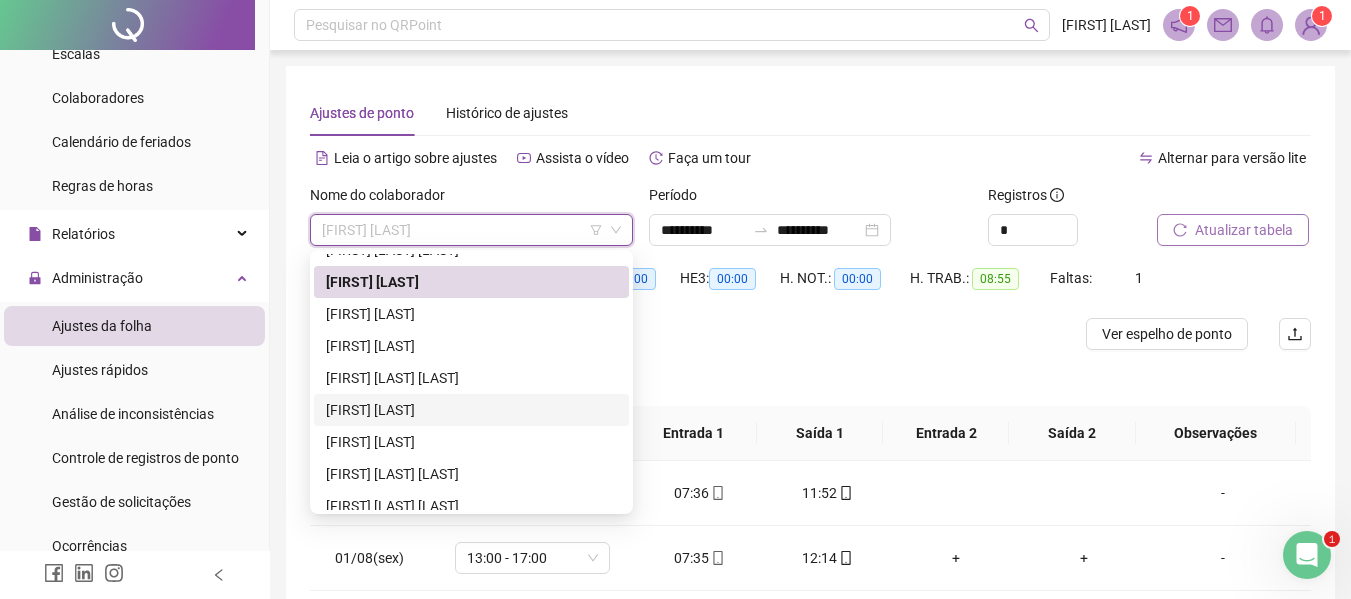 click on "[FIRST] [LAST]" at bounding box center [471, 410] 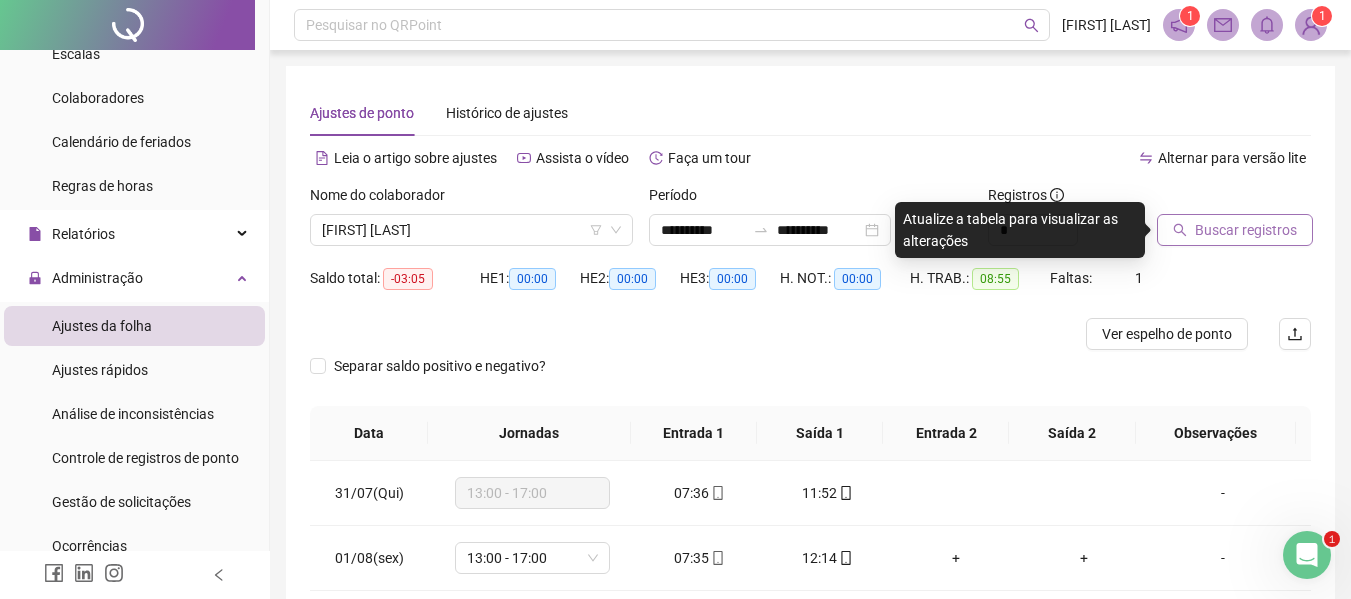 click on "Buscar registros" at bounding box center (1235, 230) 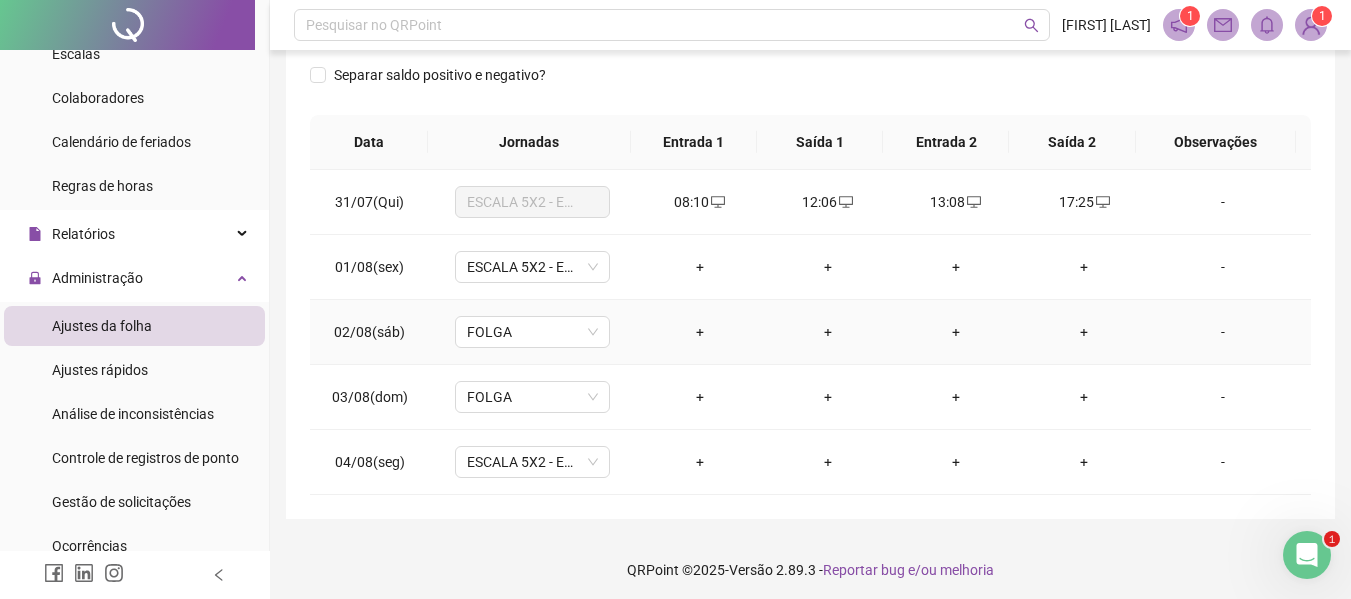 scroll, scrollTop: 321, scrollLeft: 0, axis: vertical 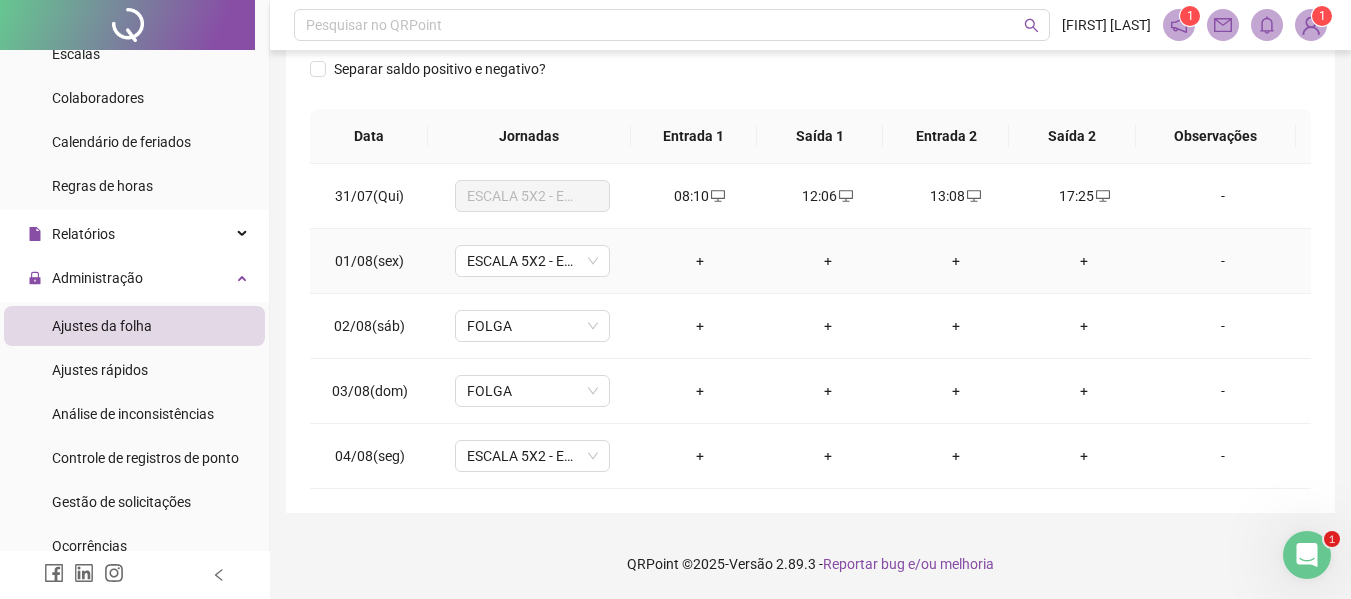 click on "+" at bounding box center (700, 261) 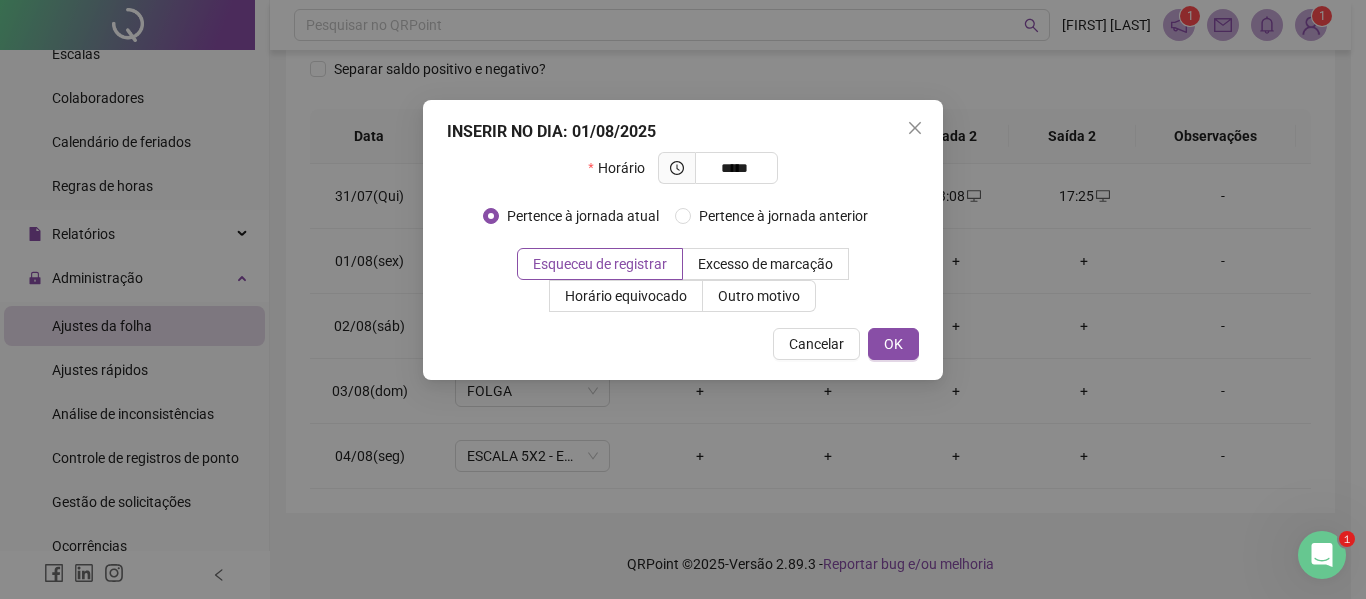 type on "*****" 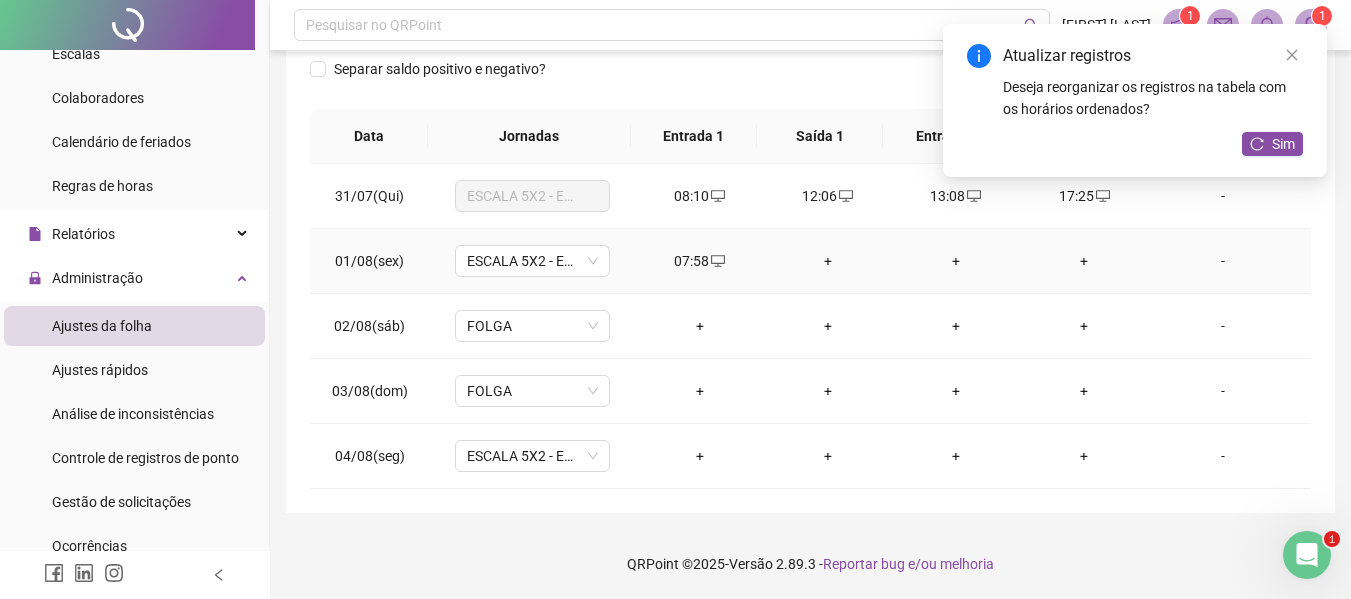 click on "+" at bounding box center [828, 261] 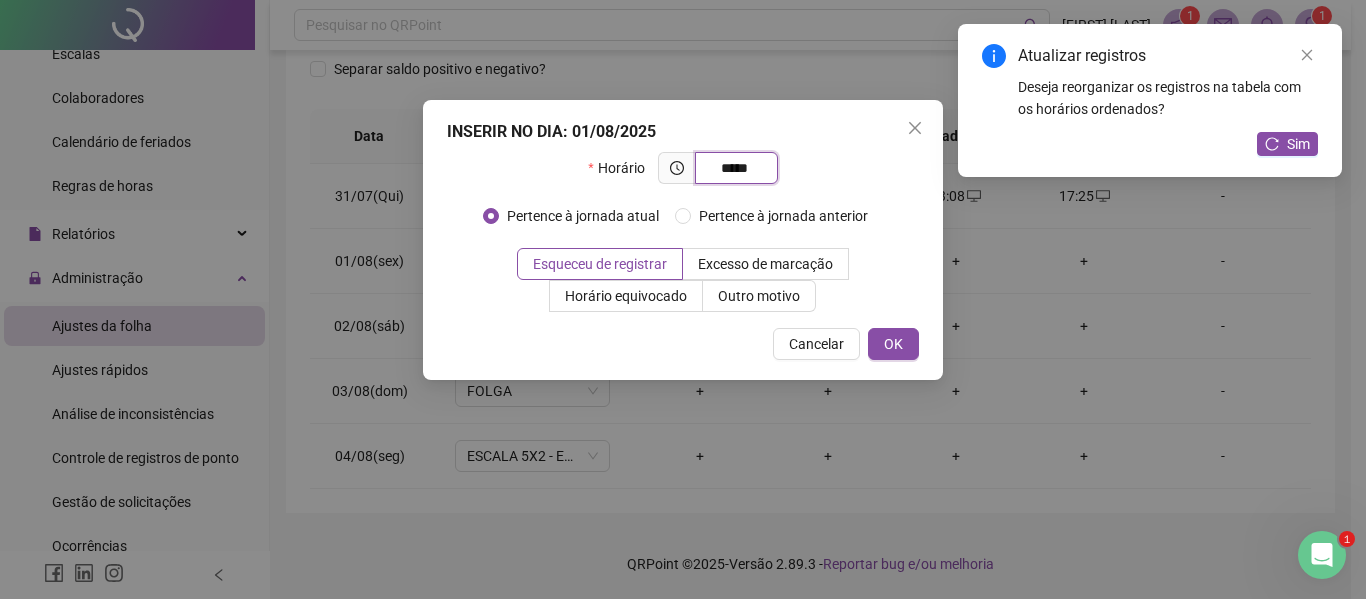 type on "*****" 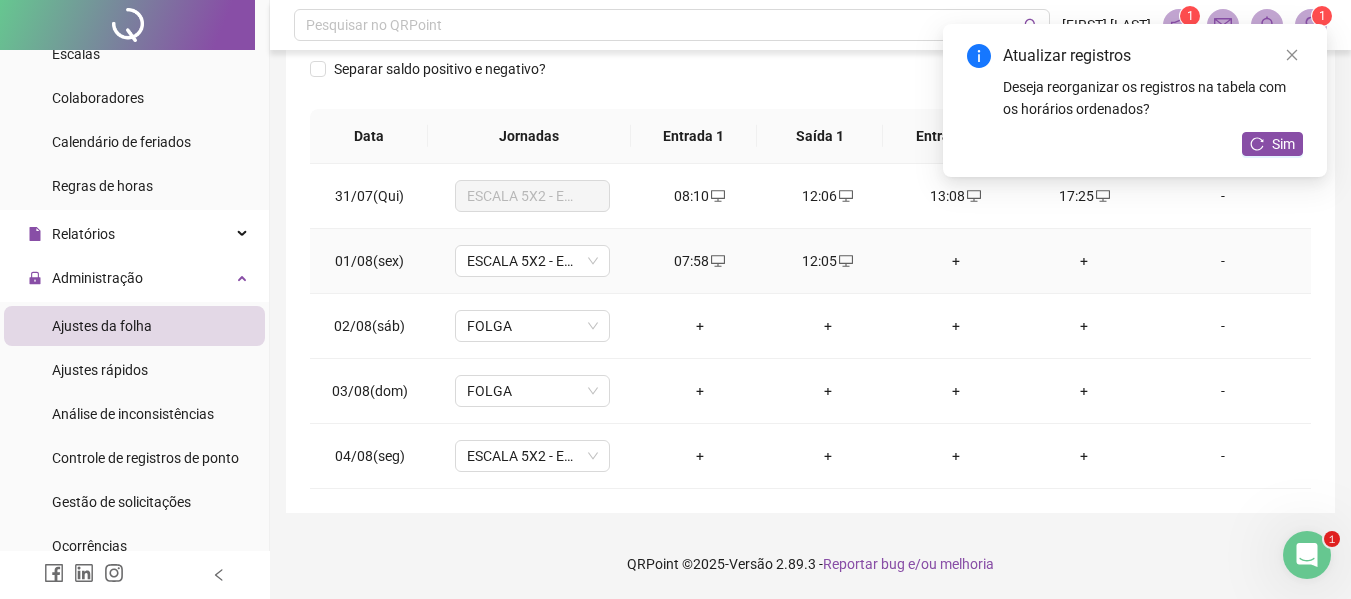 click on "+" at bounding box center (956, 261) 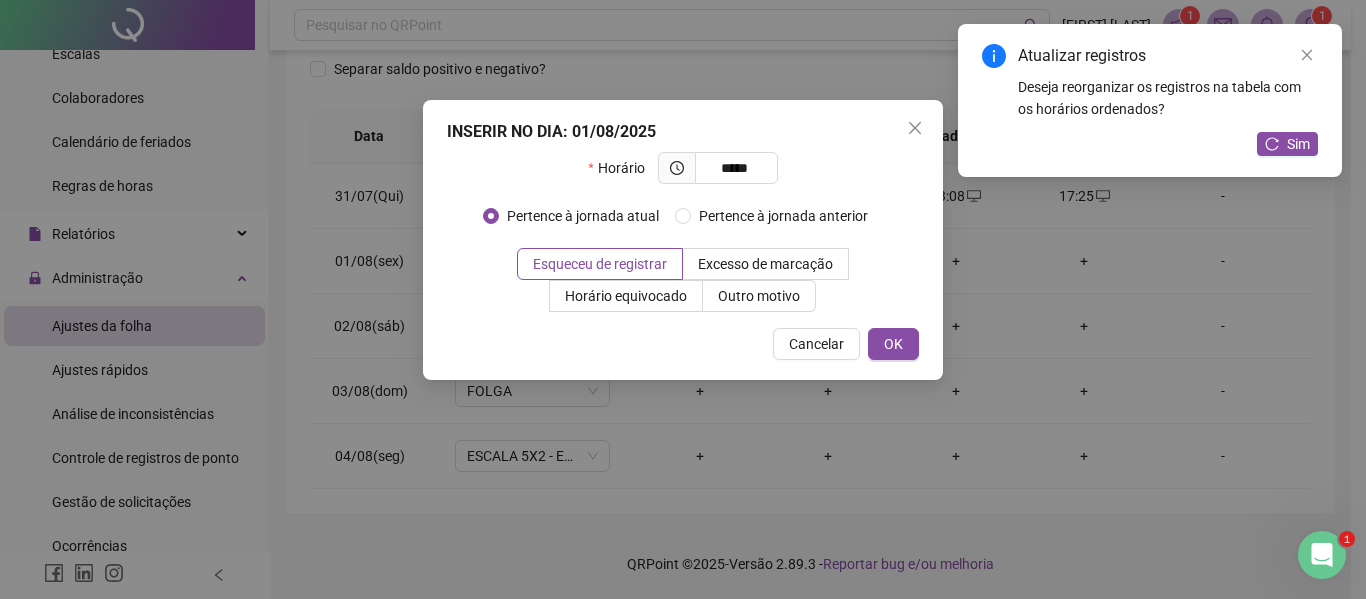 type on "*****" 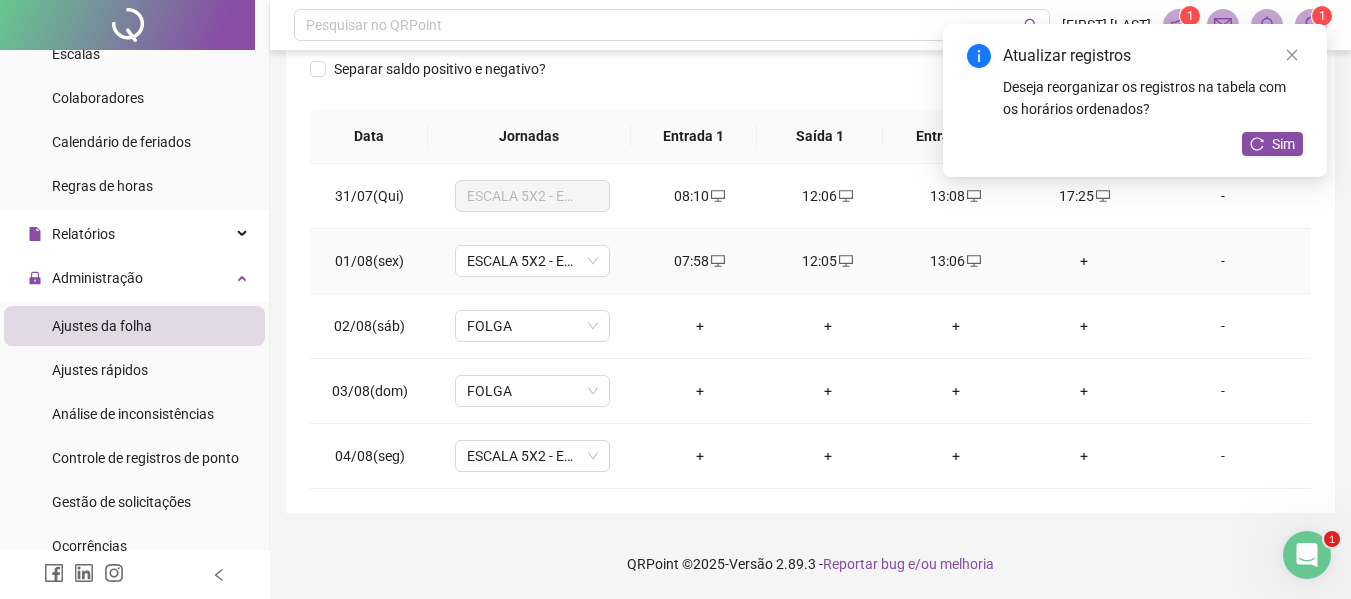 click on "+" at bounding box center [1084, 261] 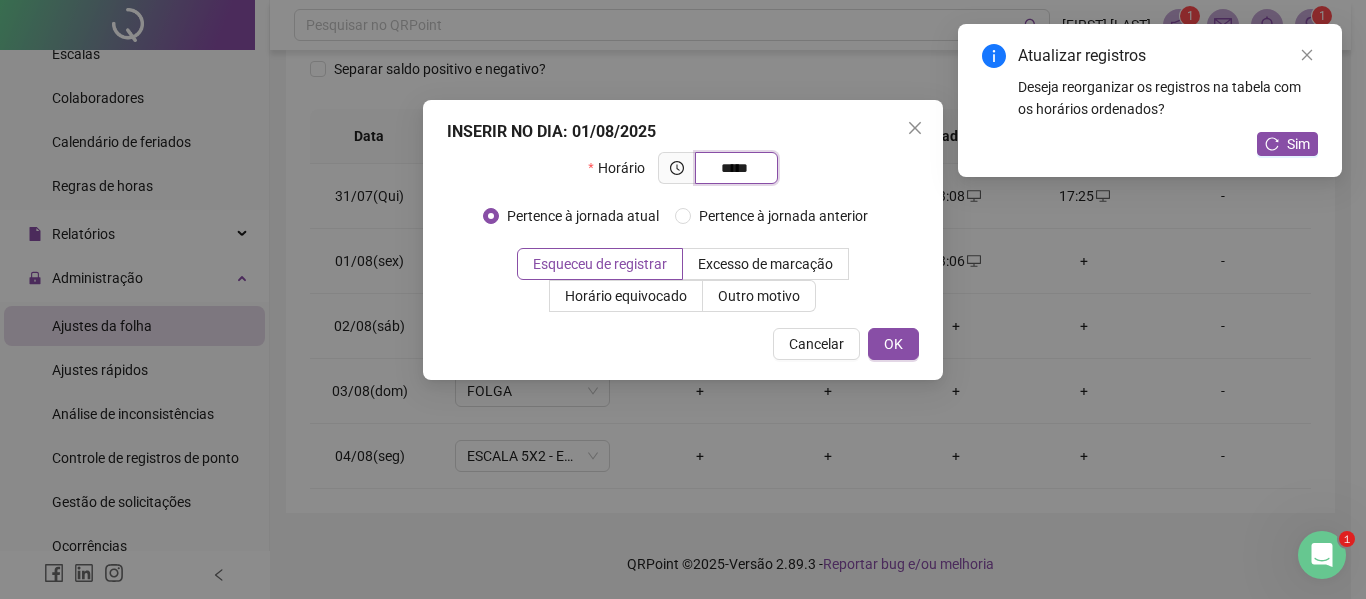 type on "*****" 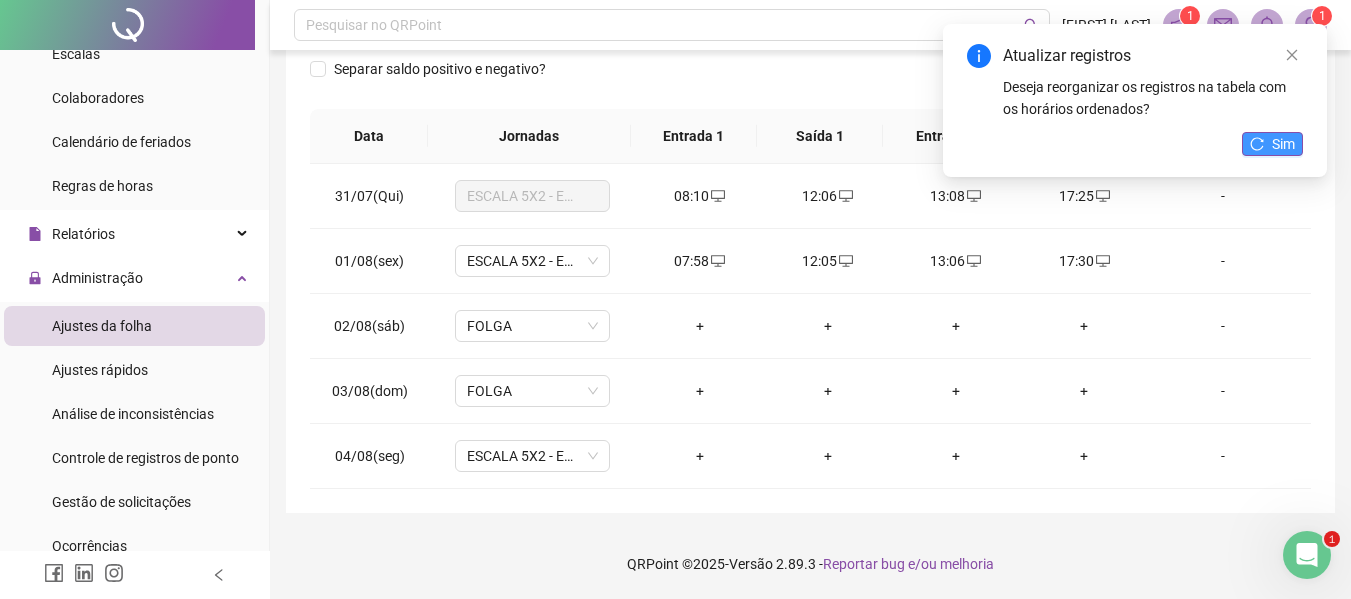click on "Sim" at bounding box center [1283, 144] 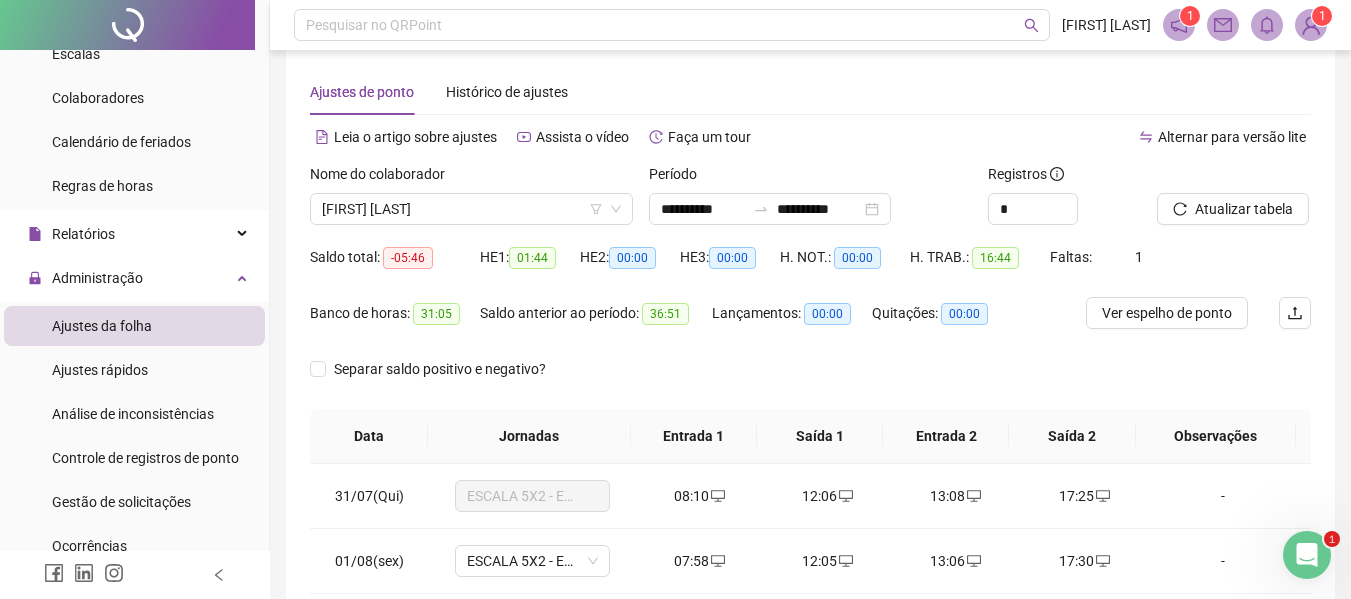 scroll, scrollTop: 321, scrollLeft: 0, axis: vertical 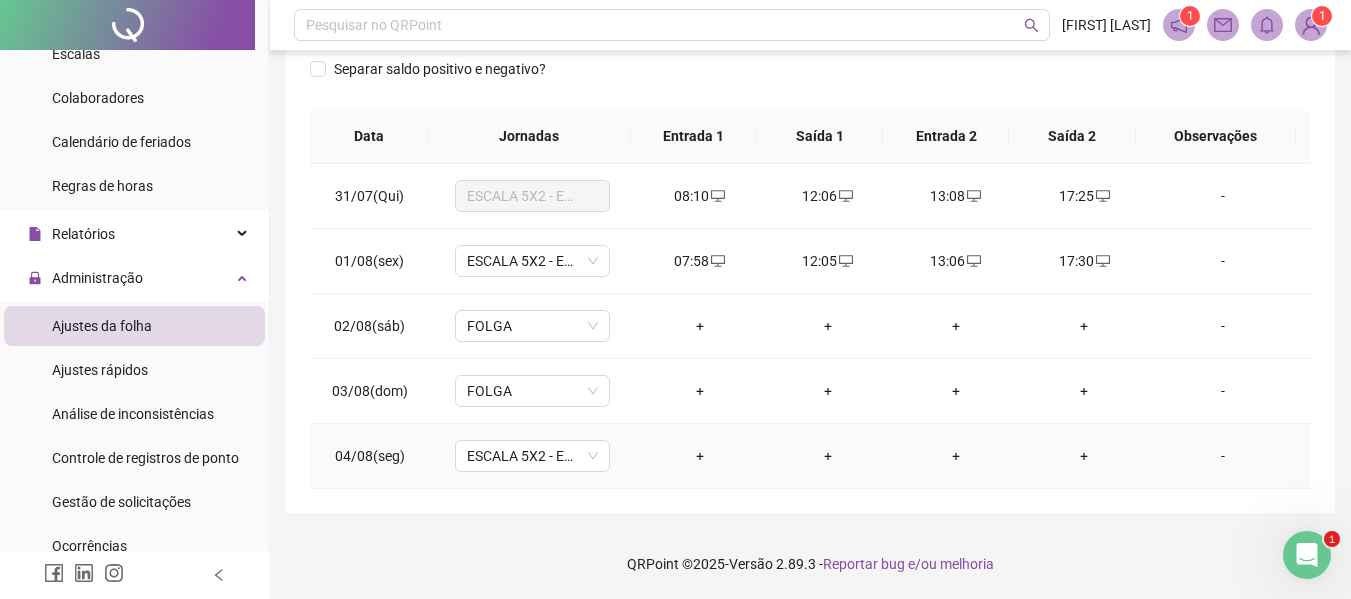 click on "+" at bounding box center [700, 456] 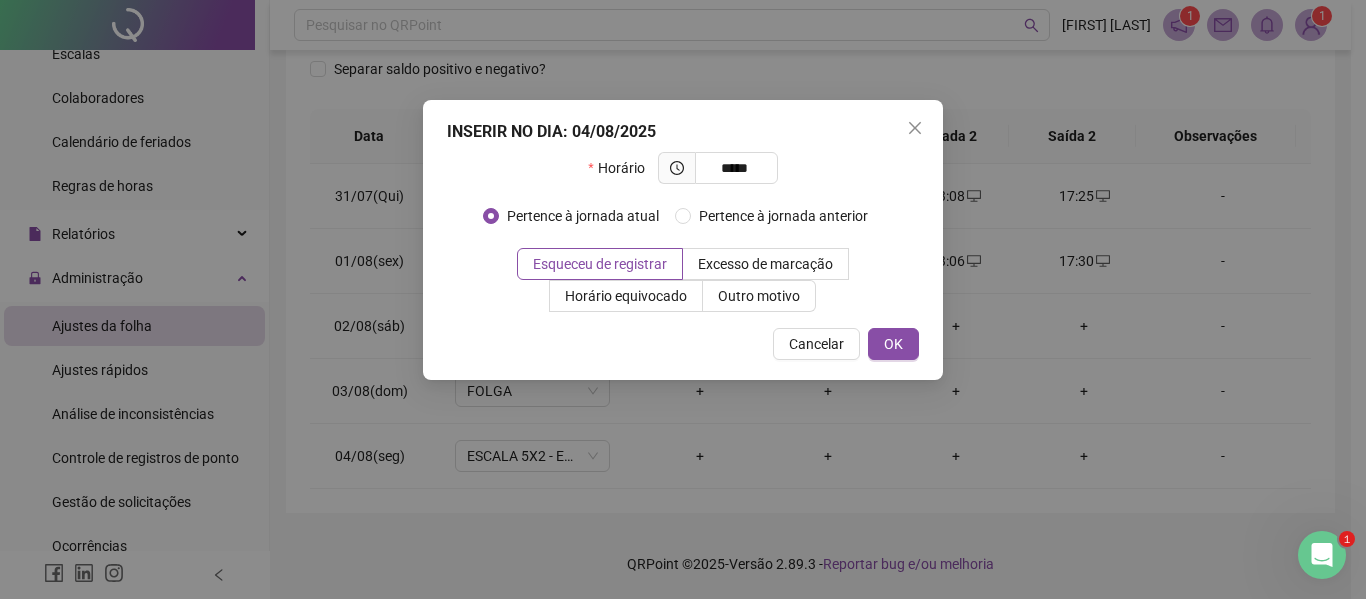 type on "*****" 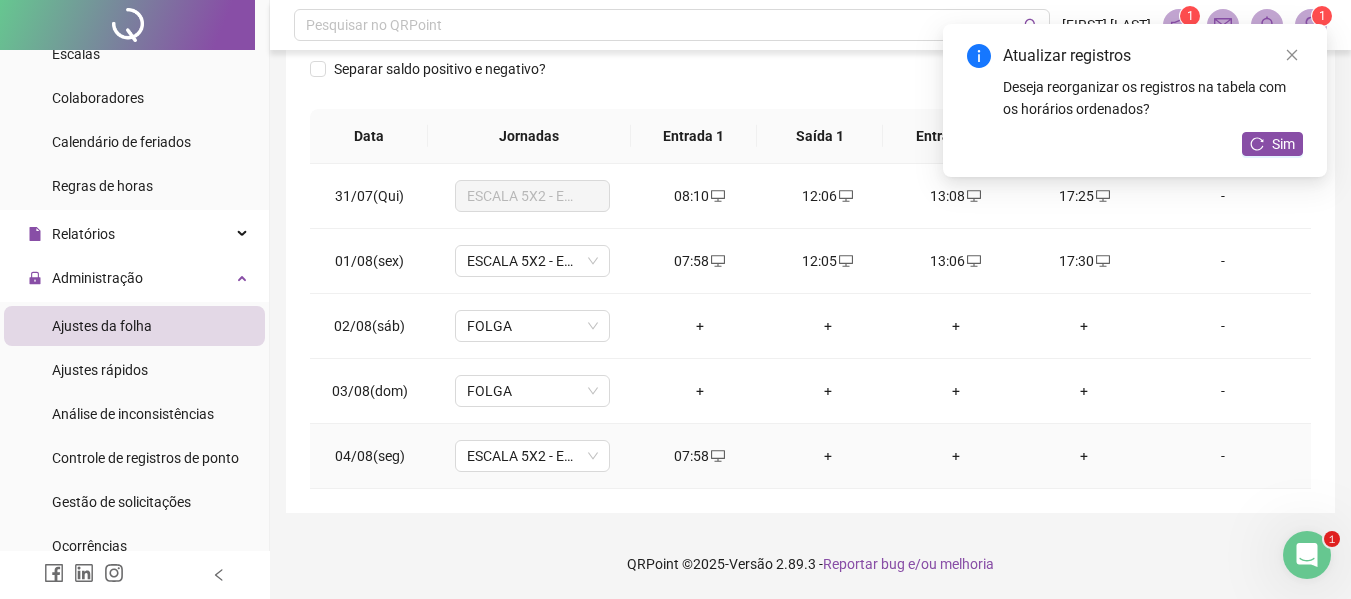 click on "+" at bounding box center [828, 456] 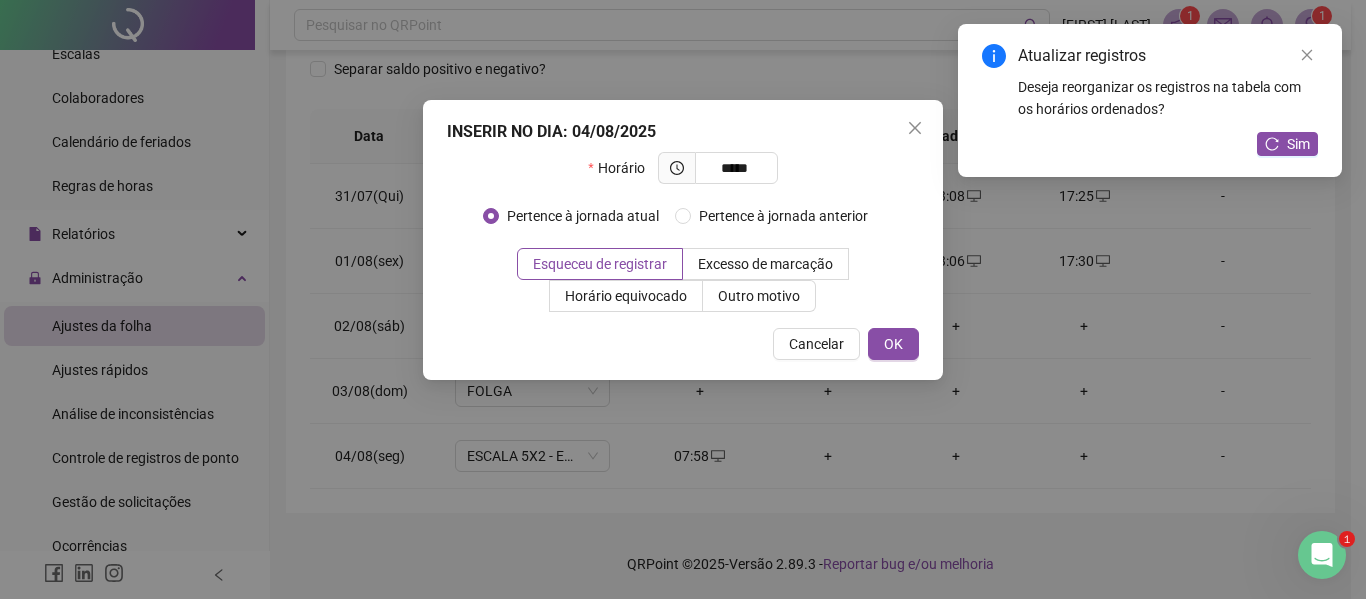 type on "*****" 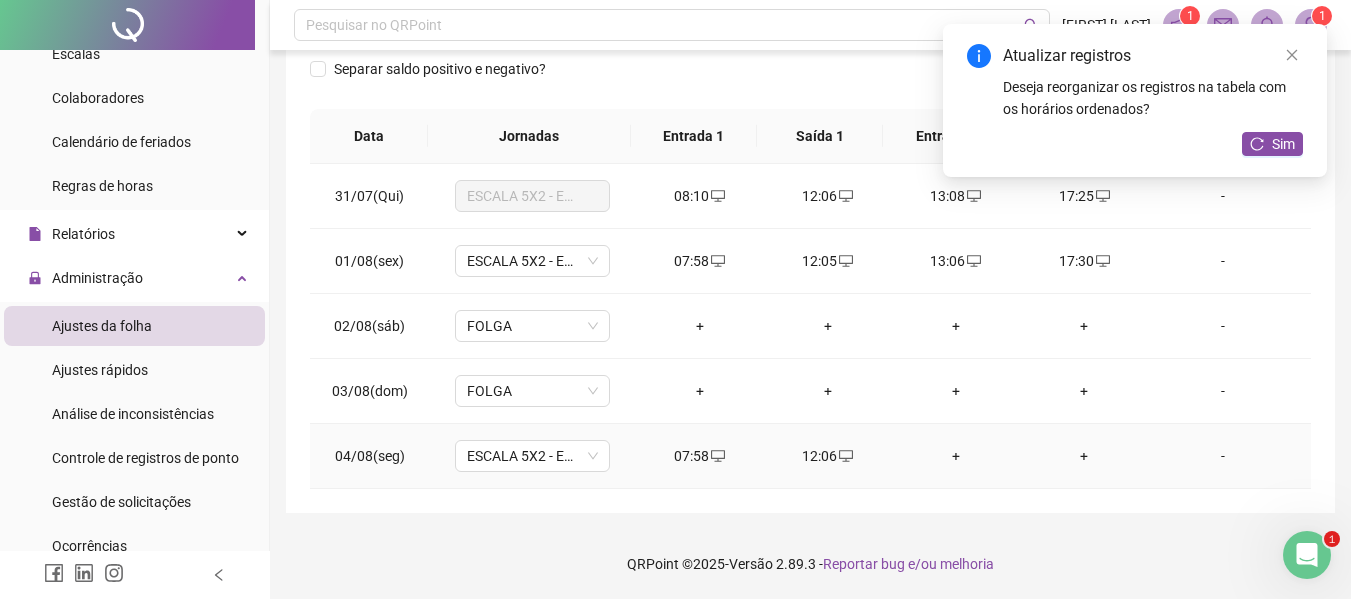 click on "+" at bounding box center [956, 456] 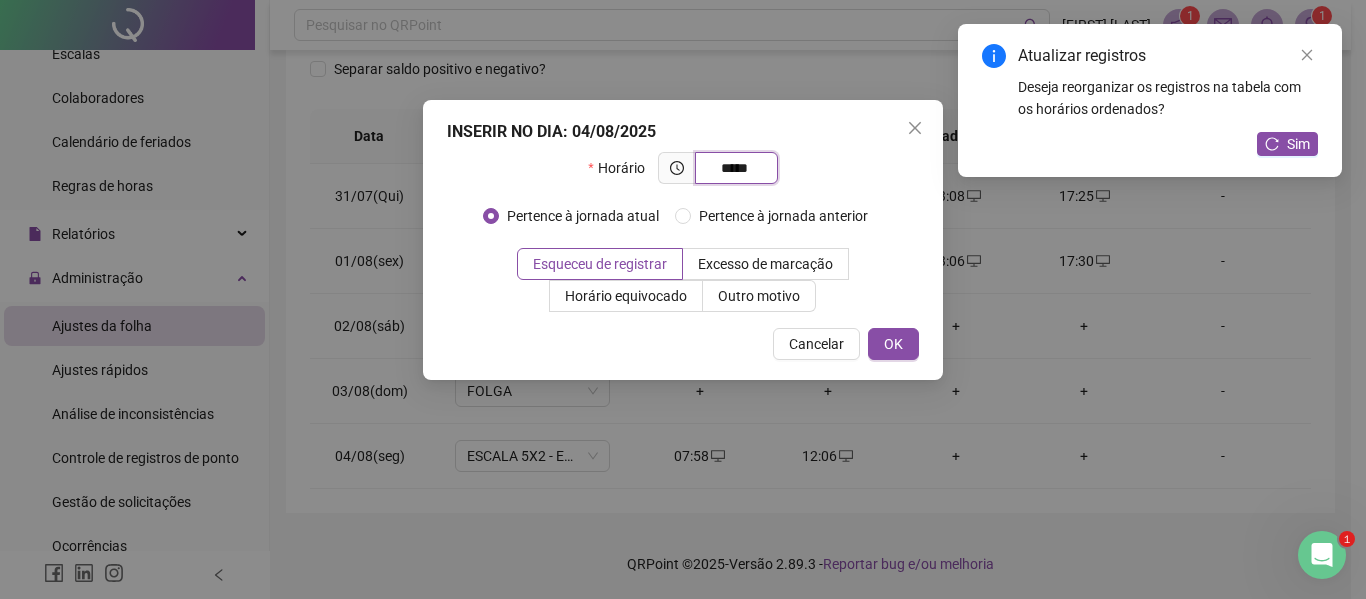 type on "*****" 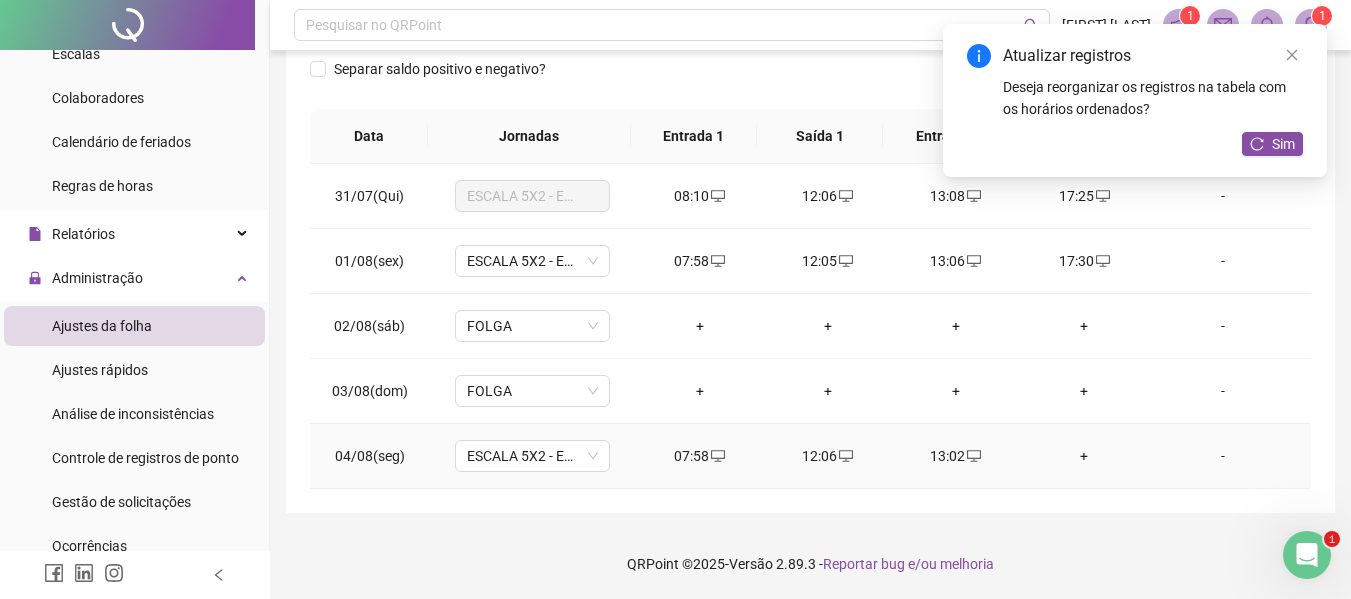 click on "+" at bounding box center [1084, 456] 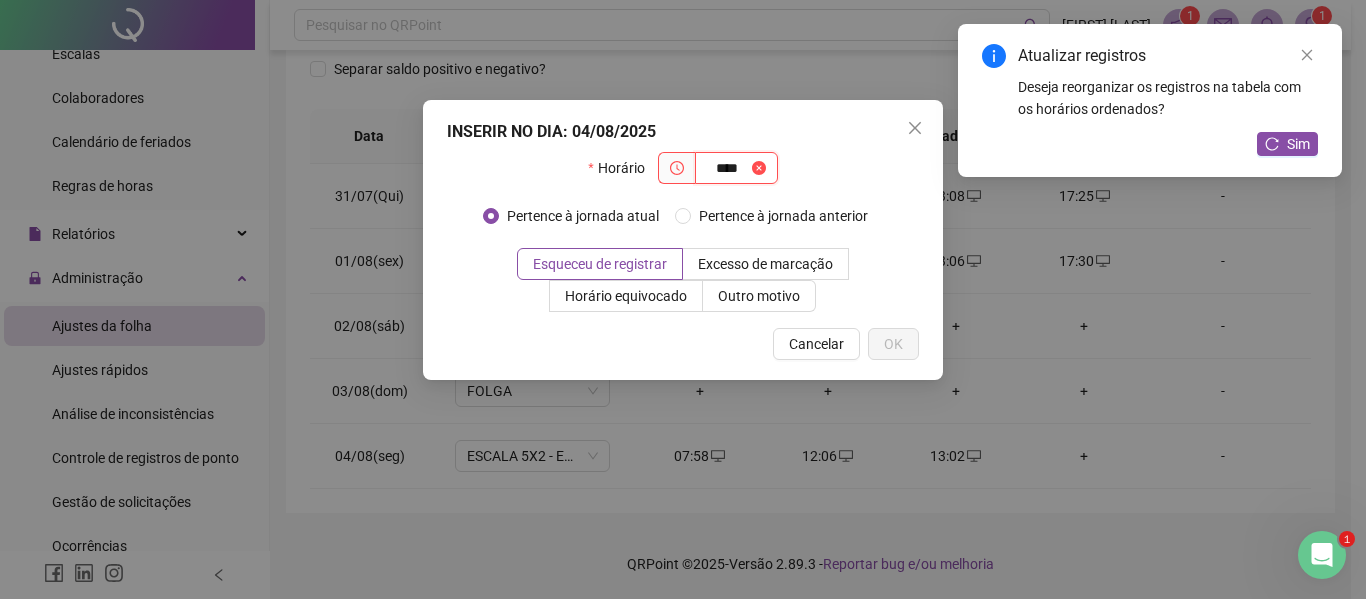 type on "****" 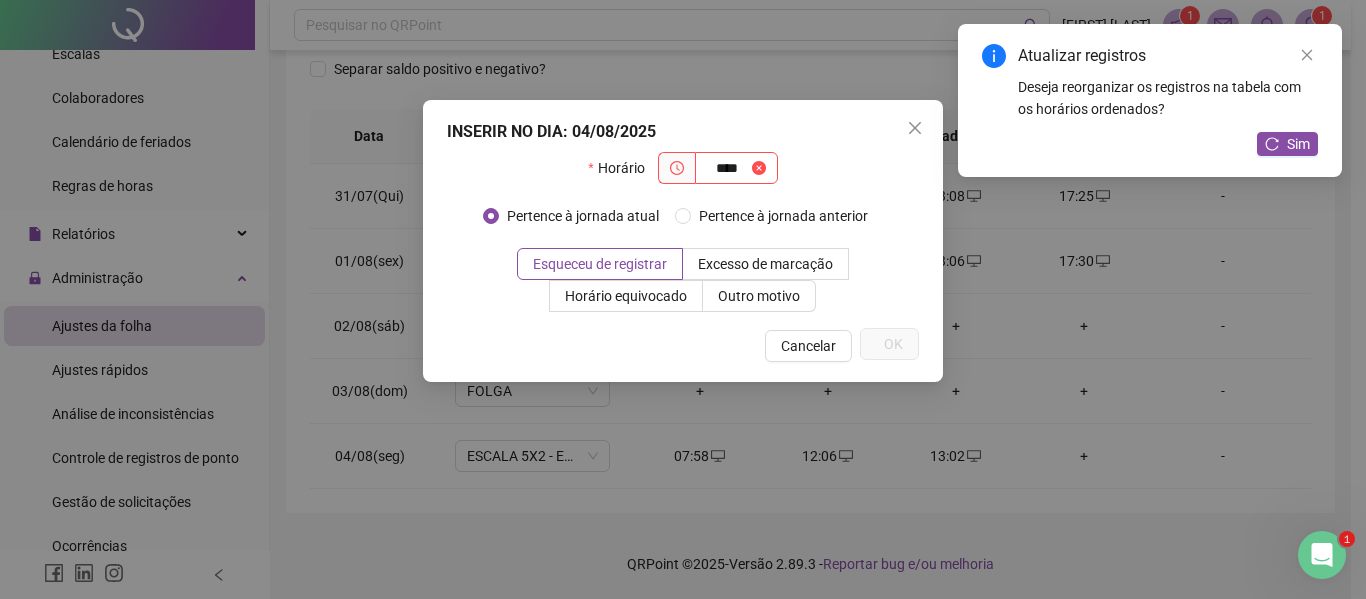 type 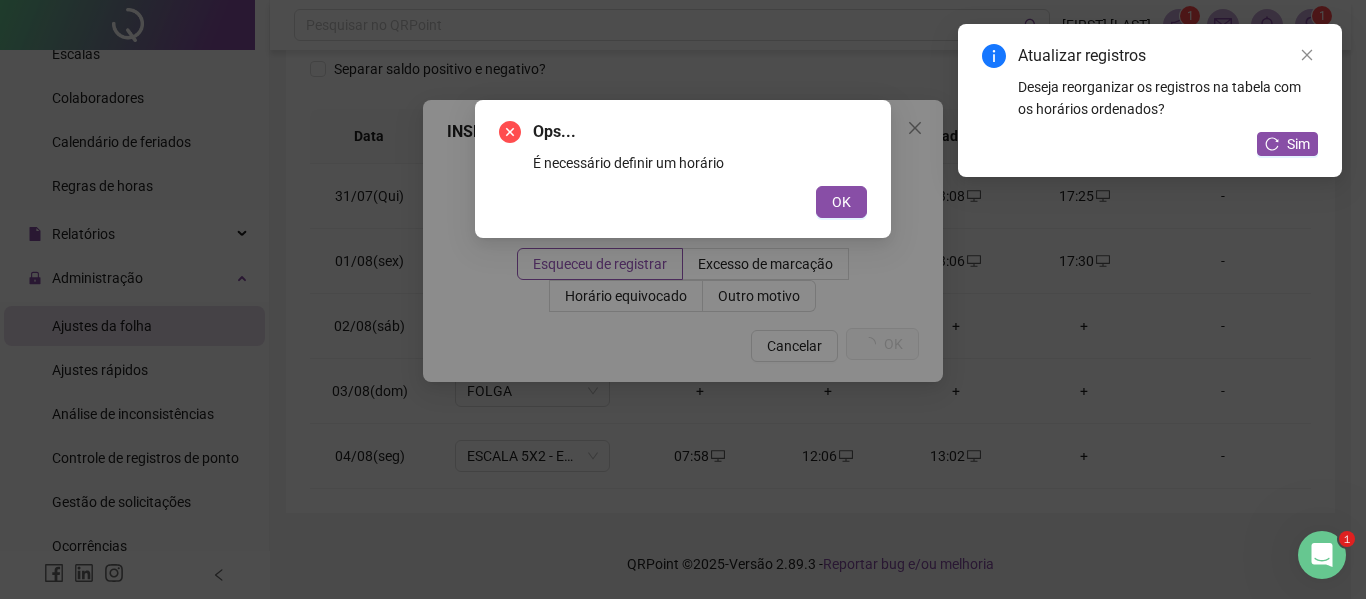 click on "OK" at bounding box center [841, 202] 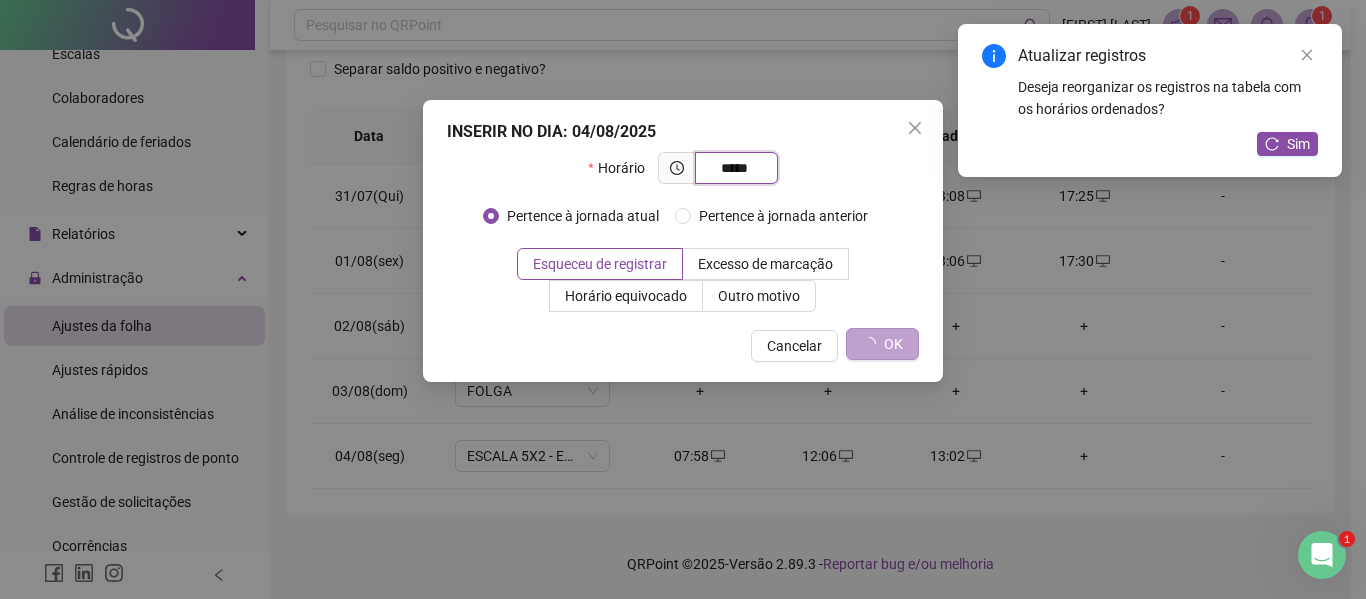 type on "*****" 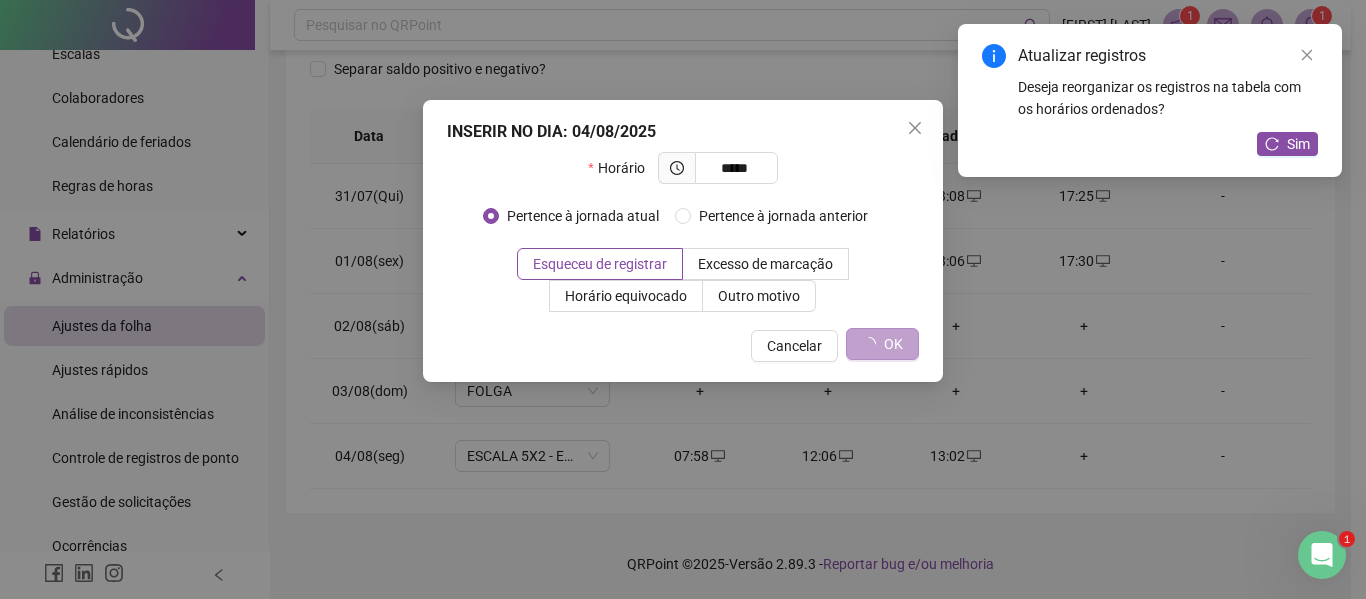 click 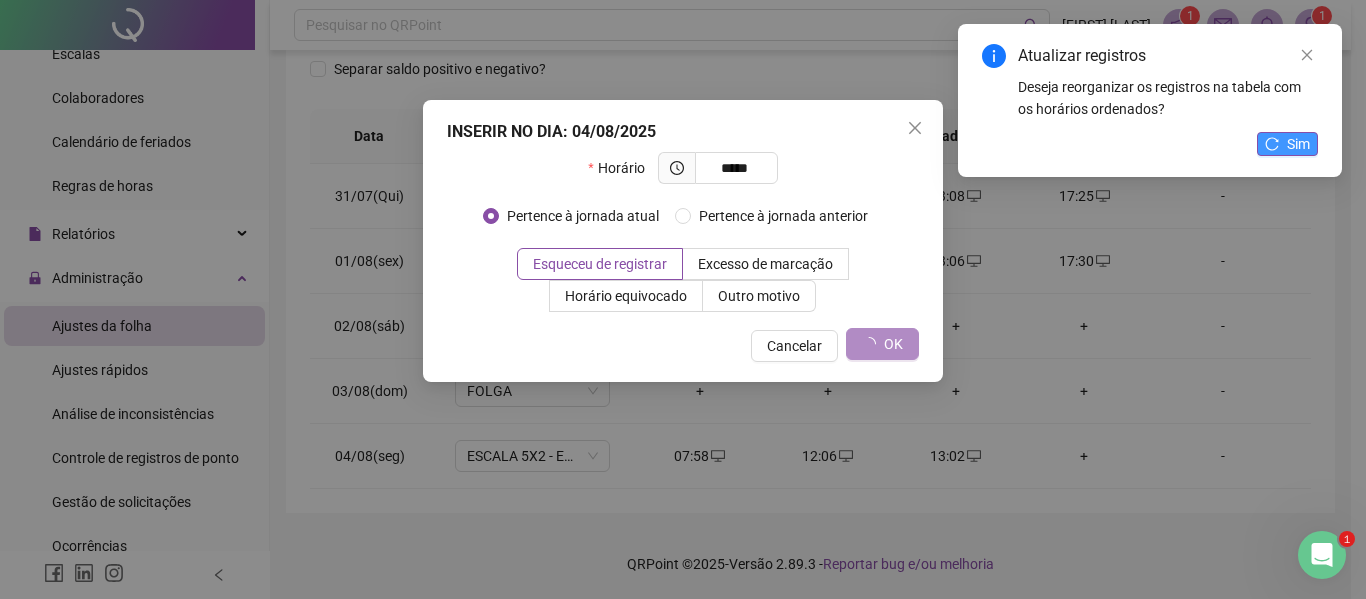 click on "Sim" at bounding box center (1298, 144) 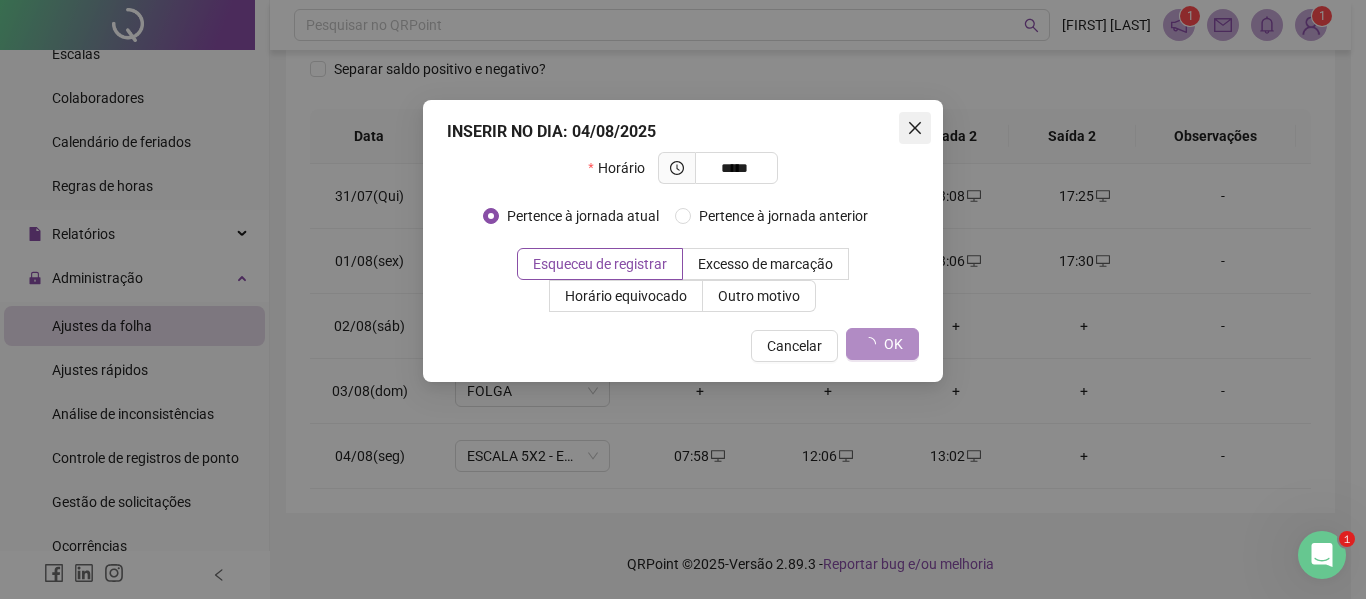 click at bounding box center [915, 128] 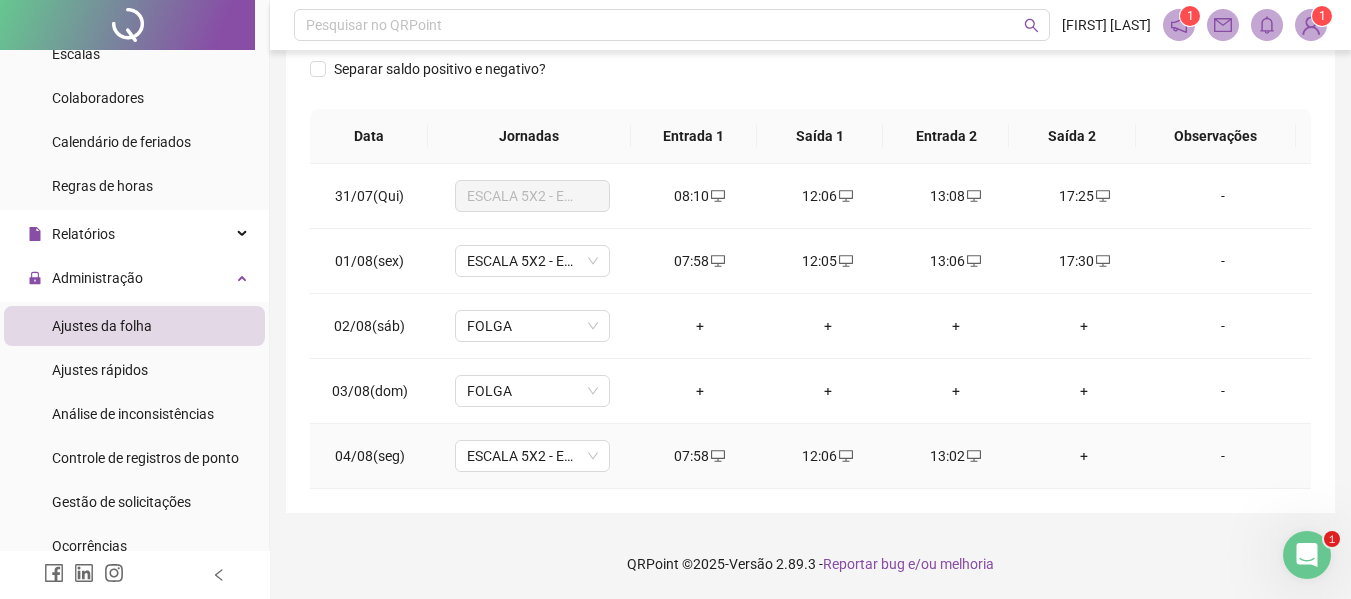 click on "+" at bounding box center [1084, 456] 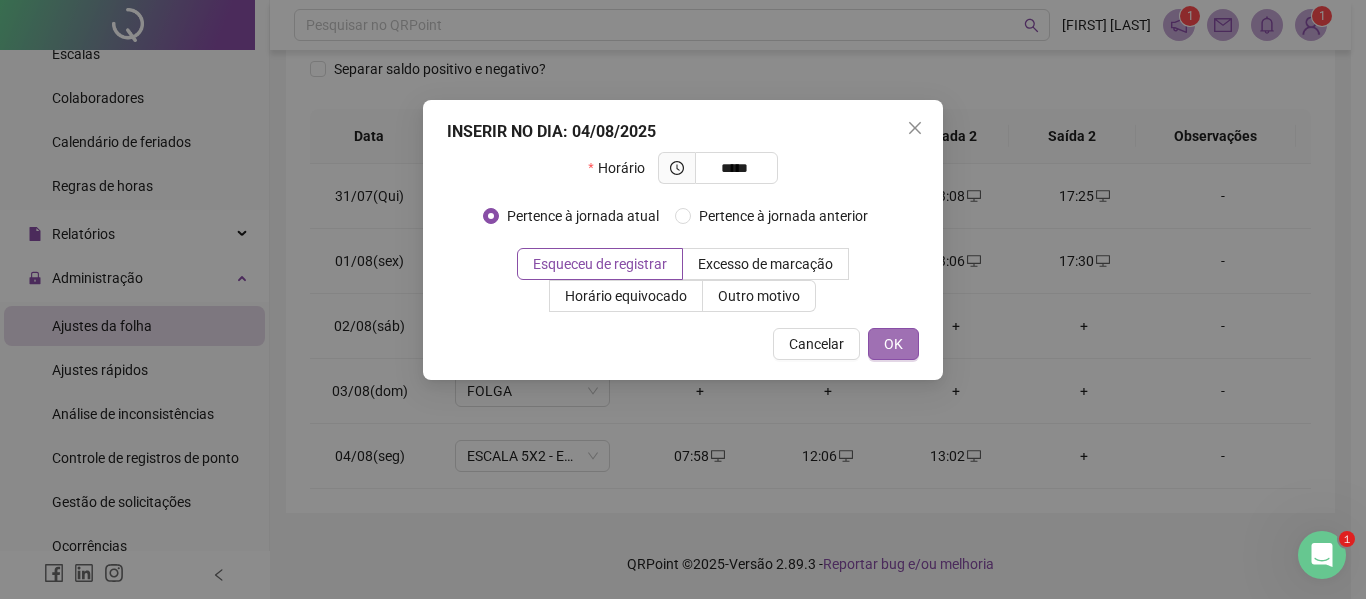 type on "*****" 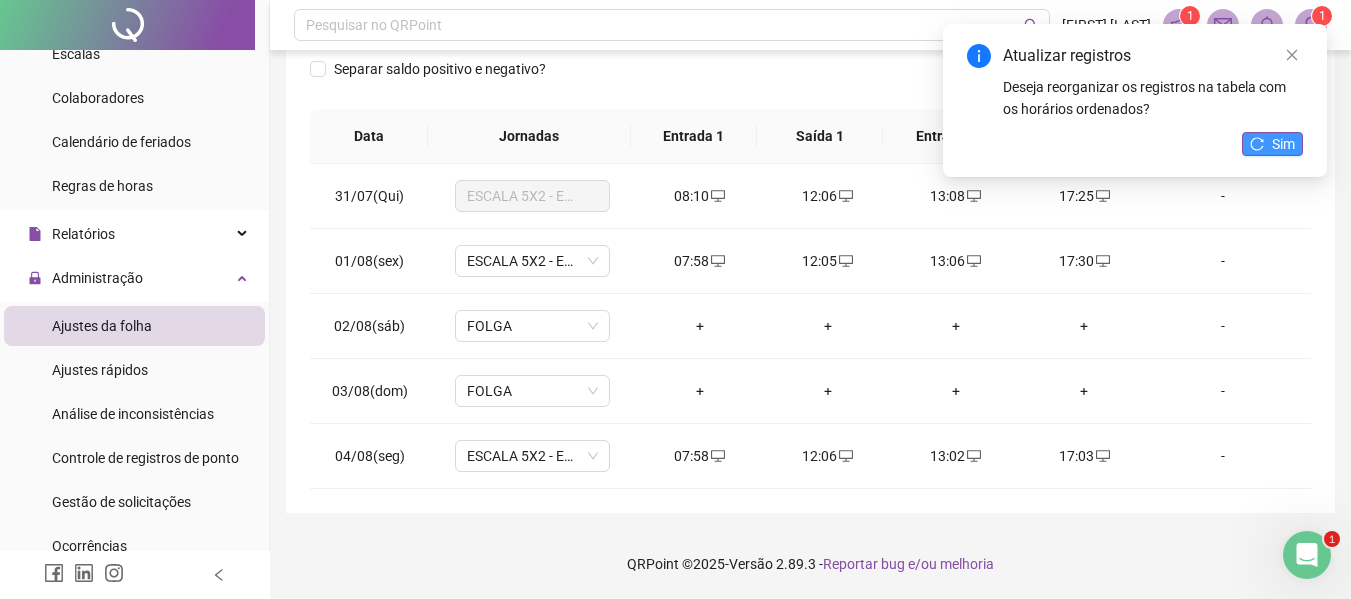 click 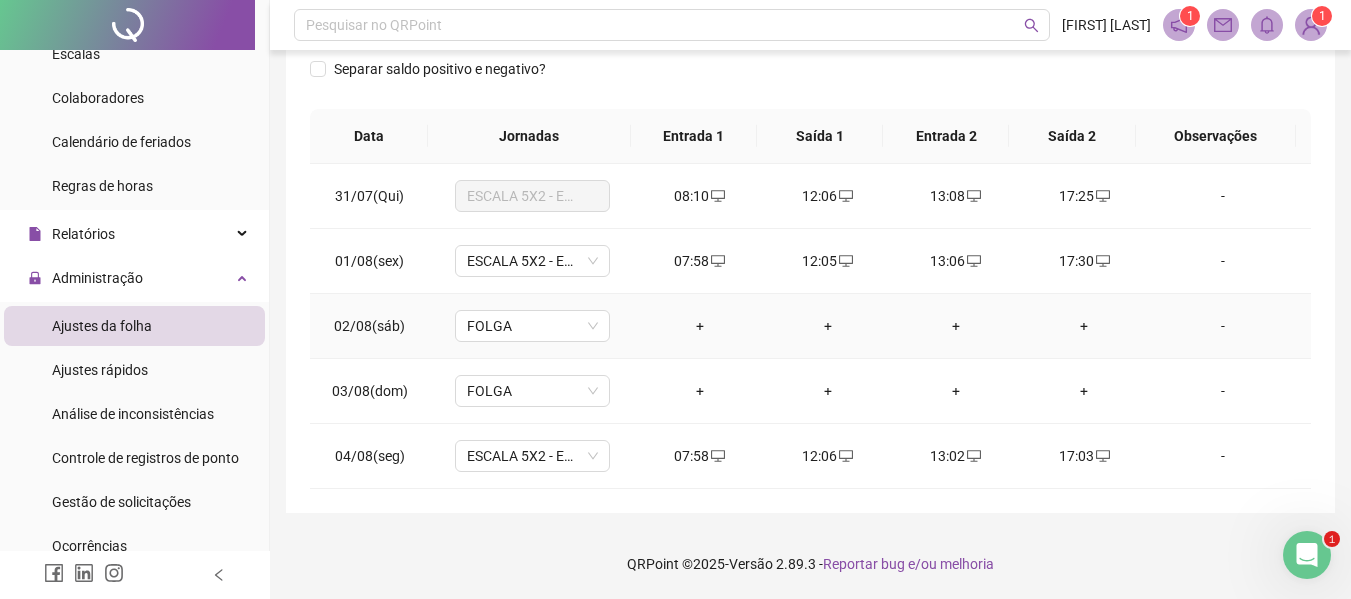 click on "[FIRST] [LAST]" at bounding box center (471, -91) 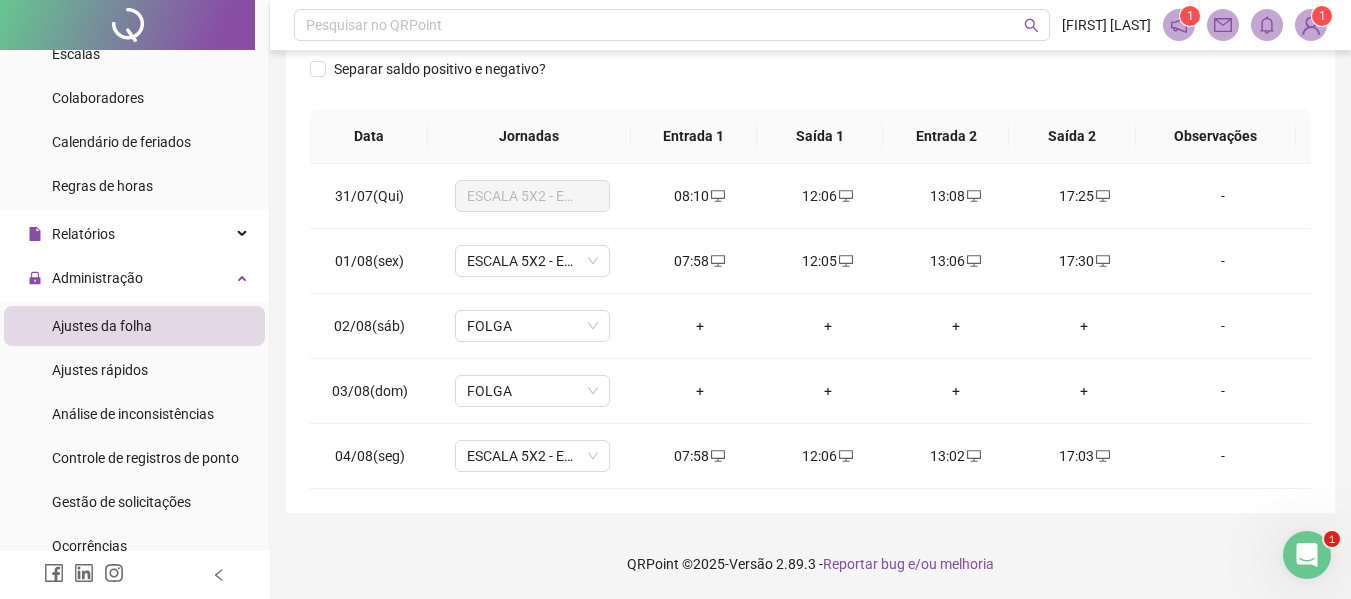 scroll, scrollTop: 21, scrollLeft: 0, axis: vertical 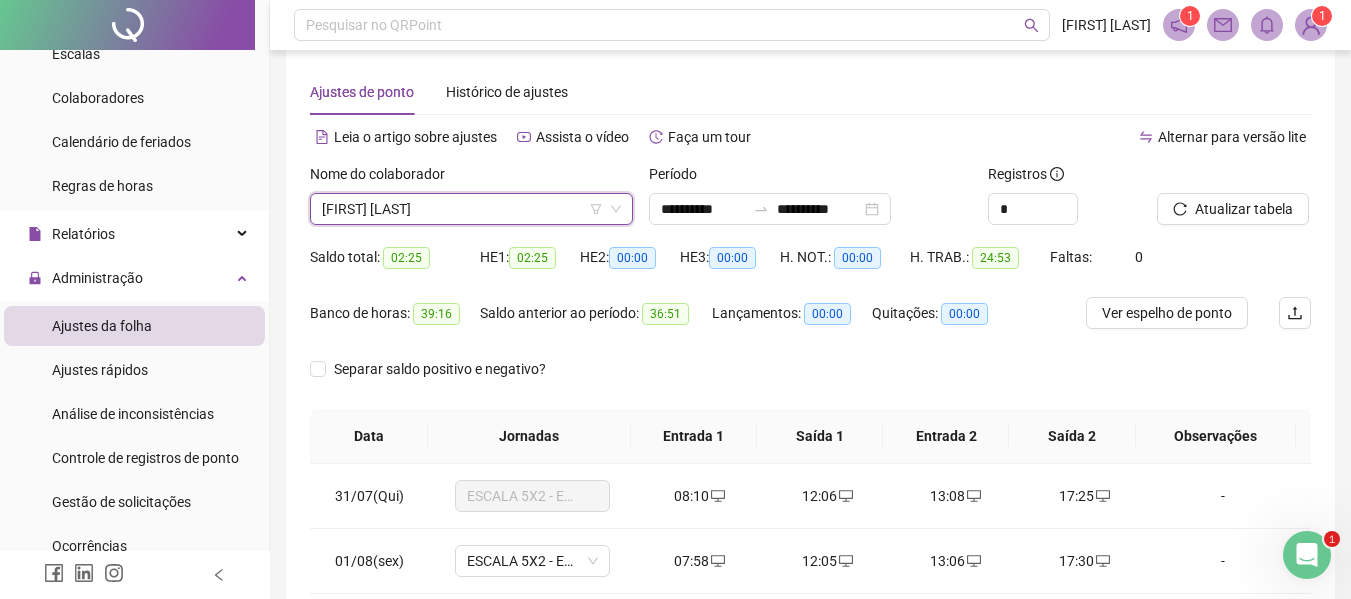 click on "[FIRST] [LAST]" at bounding box center (471, 209) 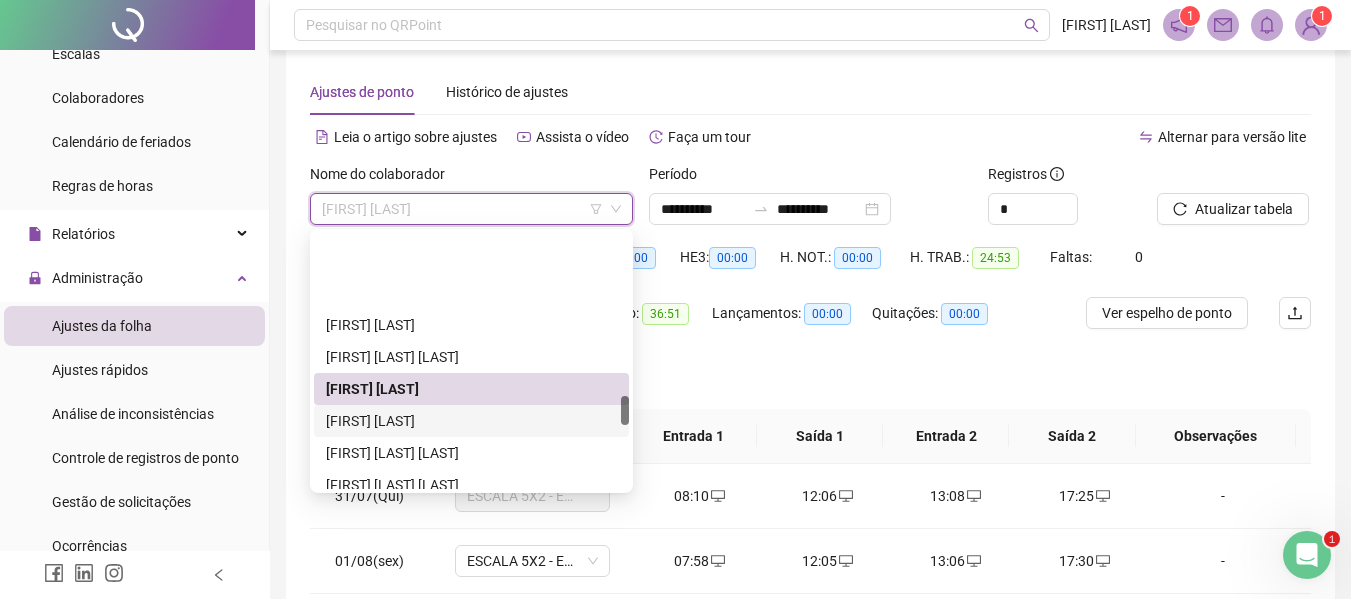 scroll, scrollTop: 1400, scrollLeft: 0, axis: vertical 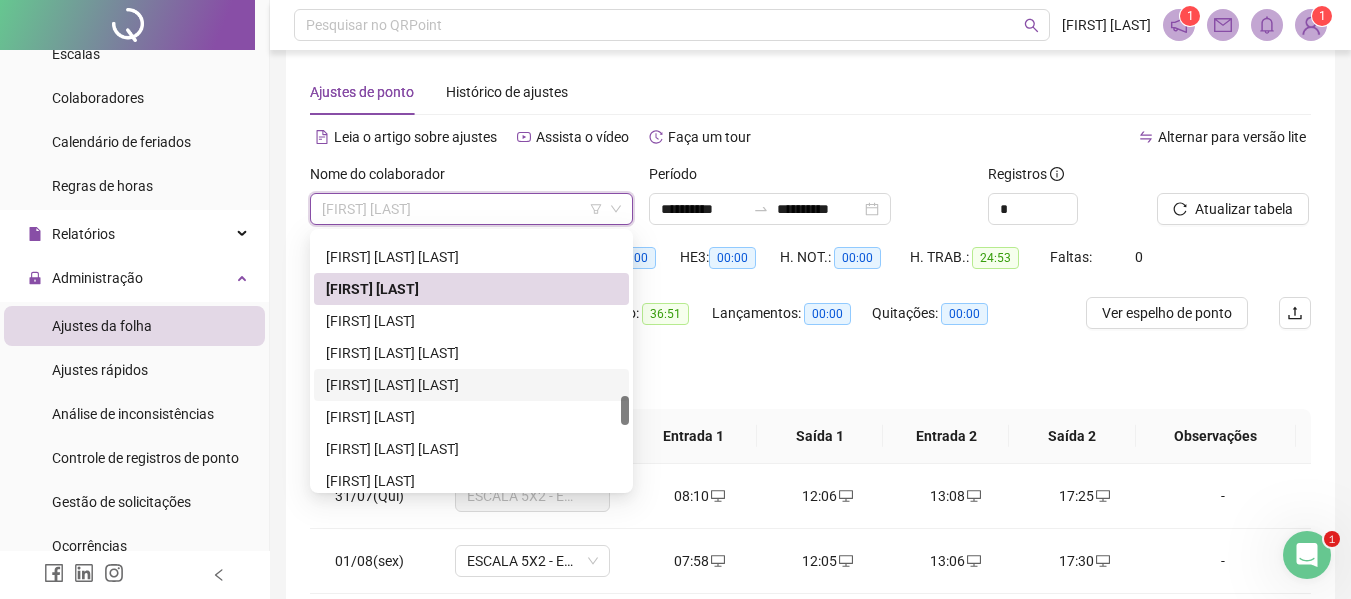 click on "[FIRST] [LAST] [LAST]" at bounding box center [471, 385] 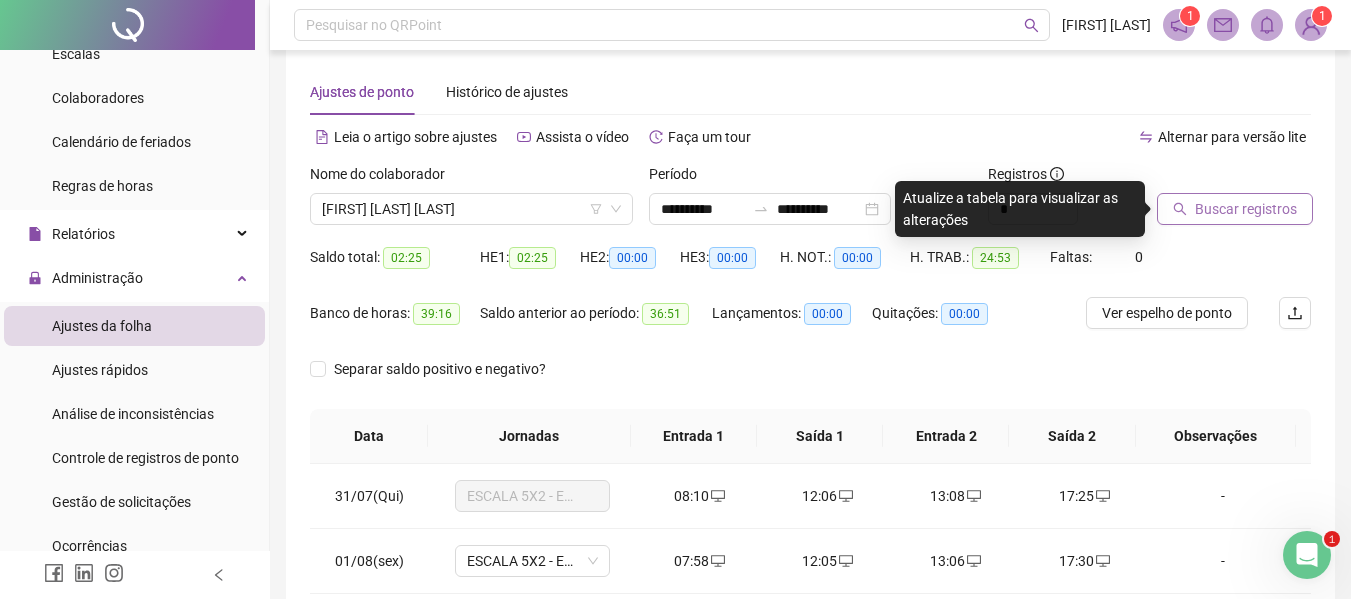 click on "Buscar registros" at bounding box center [1246, 209] 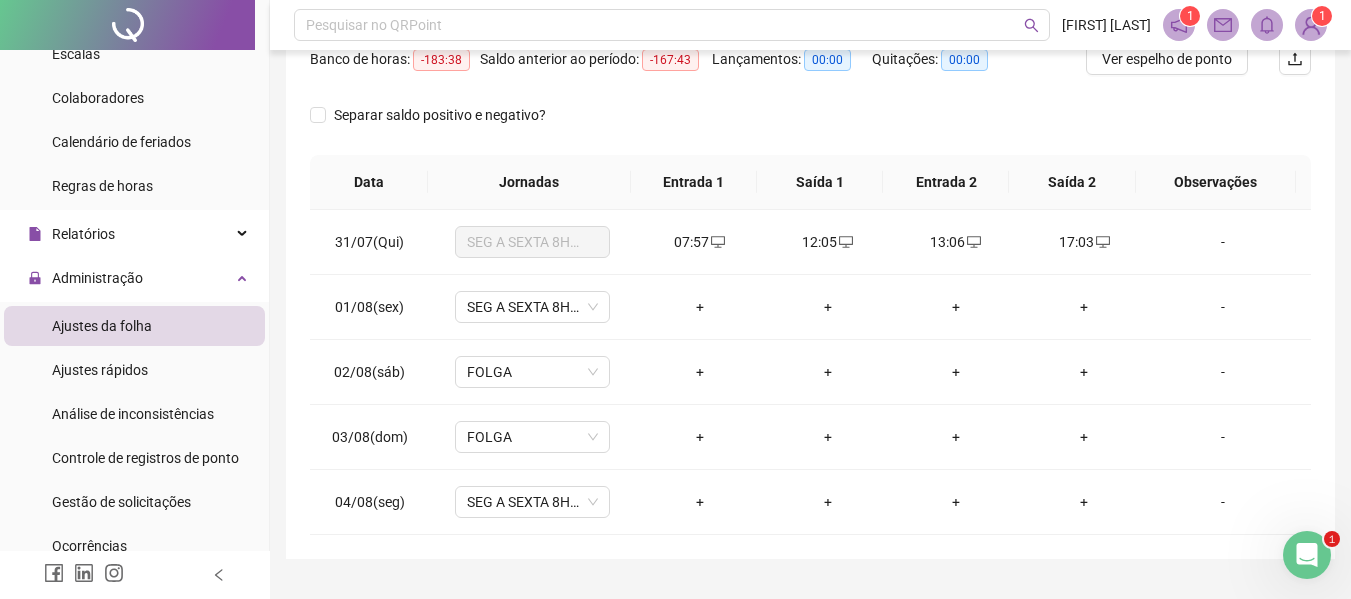 scroll, scrollTop: 321, scrollLeft: 0, axis: vertical 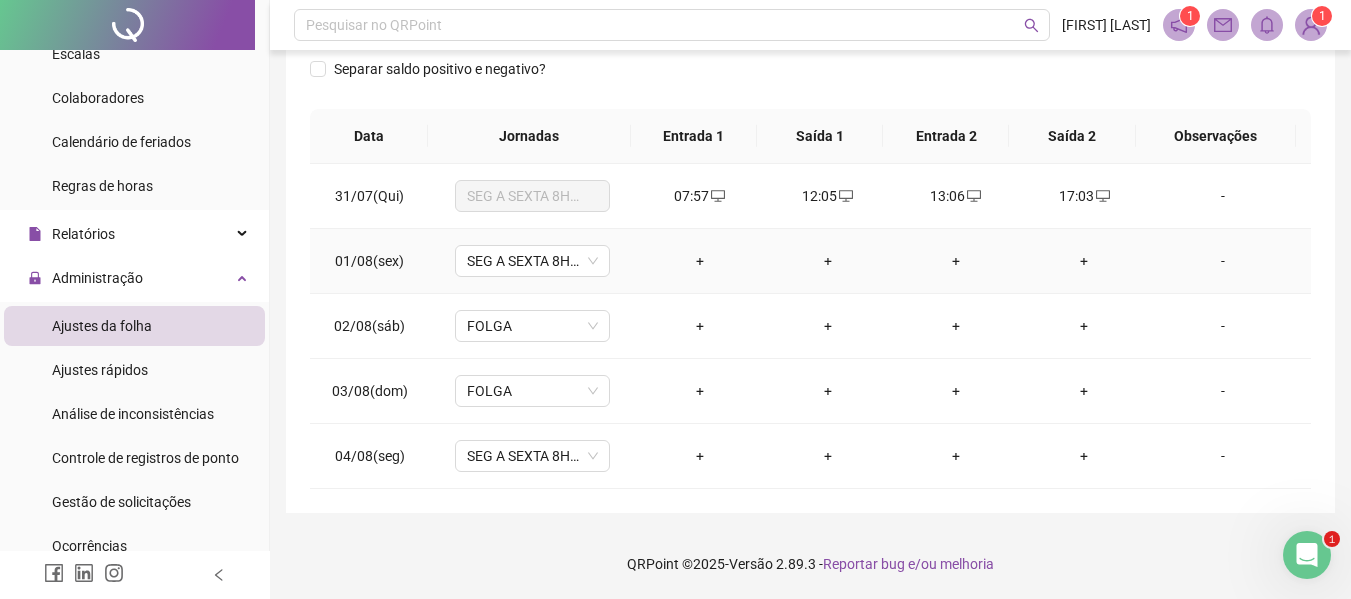 click on "+" at bounding box center (700, 261) 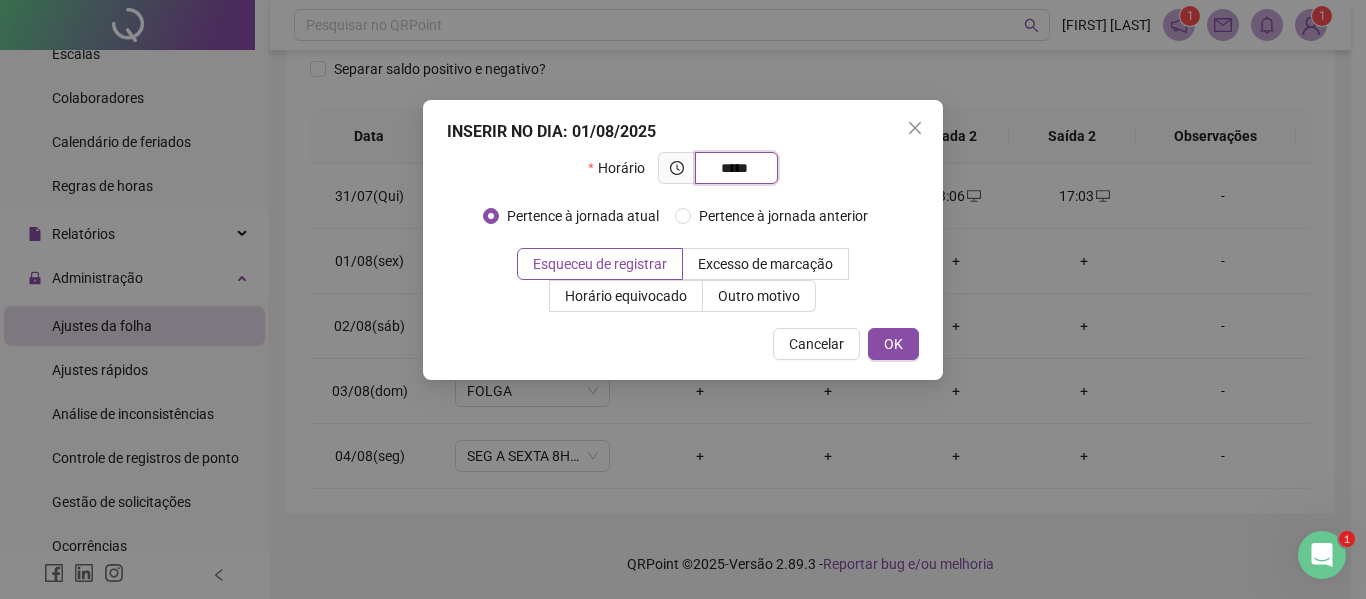 type on "*****" 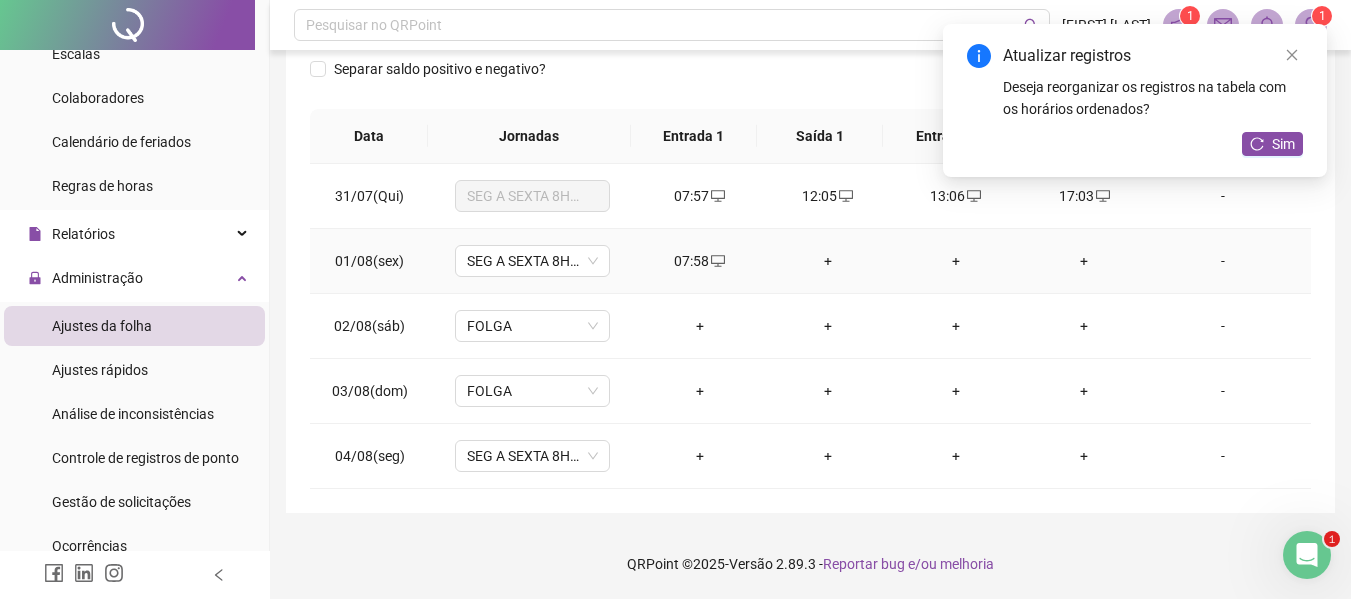 click on "+" at bounding box center (828, 261) 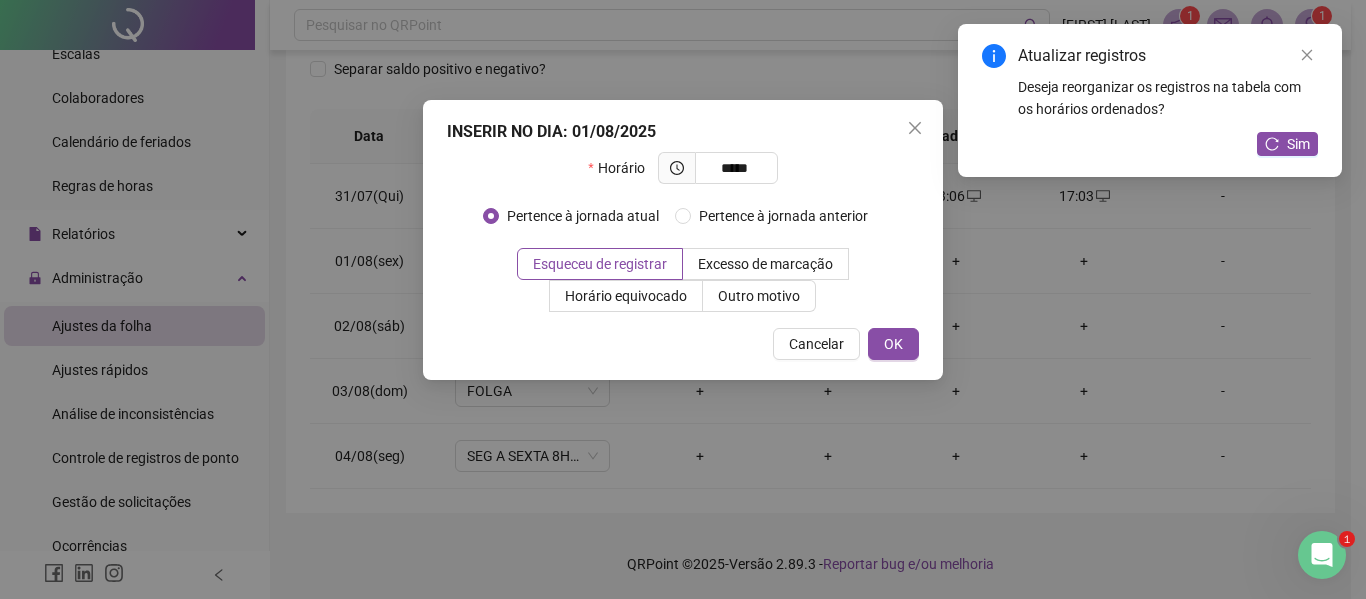 type on "*****" 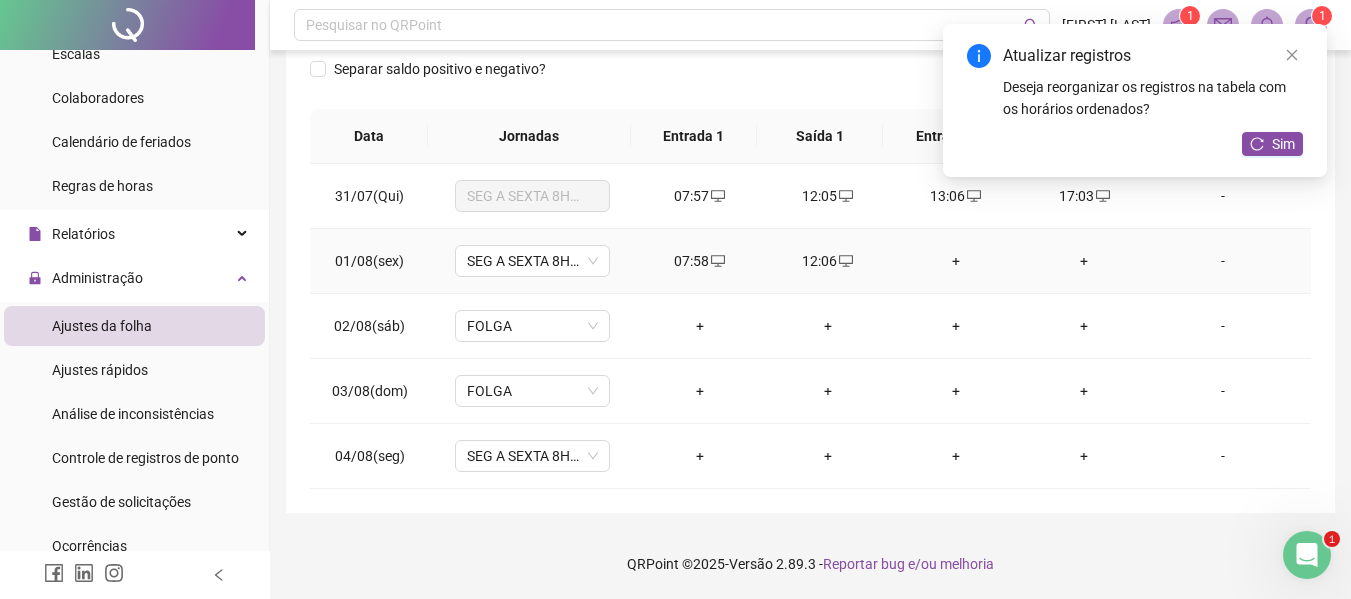 click on "+" at bounding box center [956, 261] 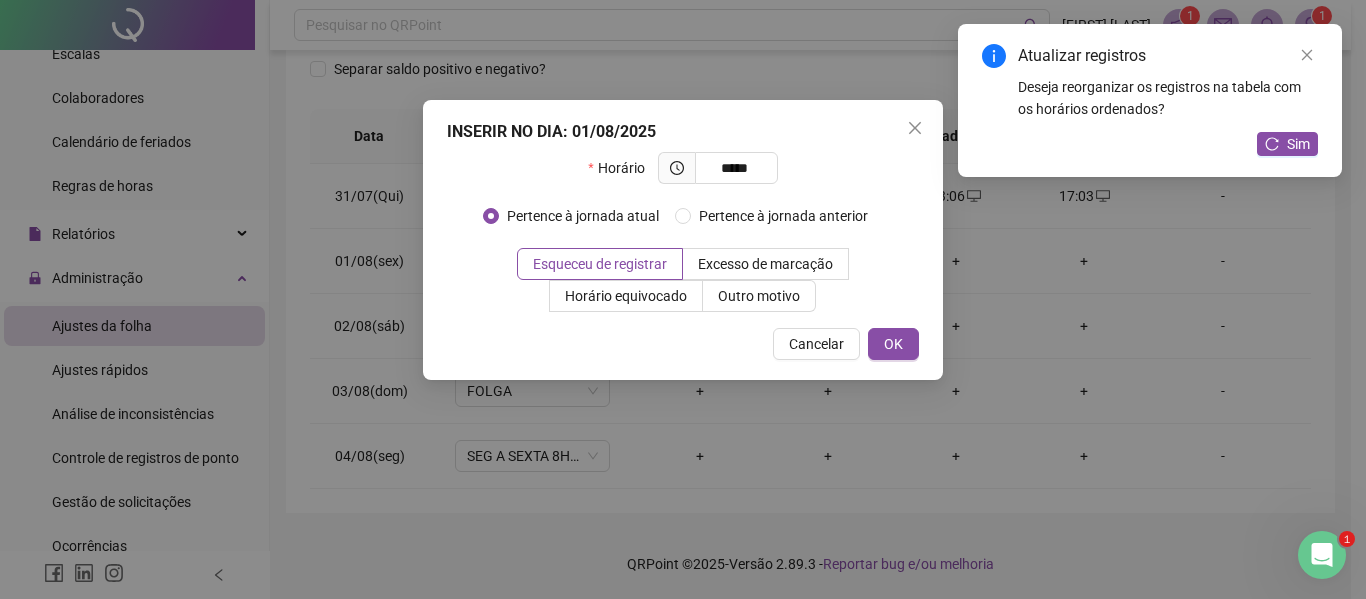 type on "*****" 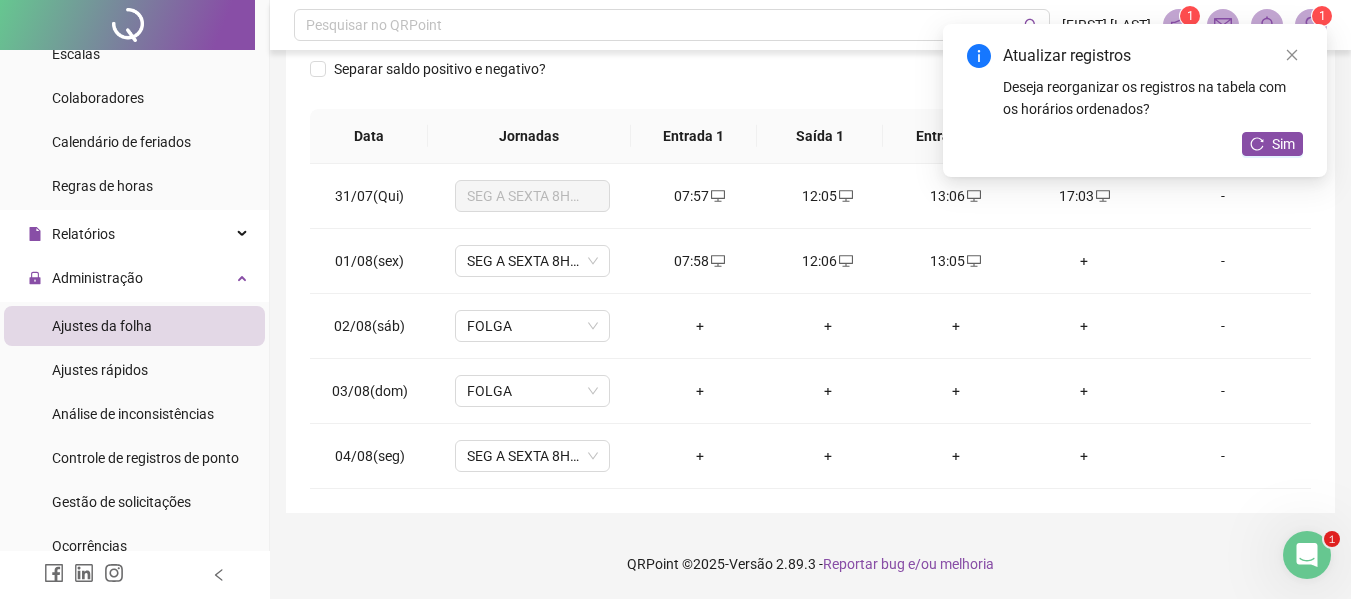 drag, startPoint x: 1286, startPoint y: 147, endPoint x: 1291, endPoint y: 179, distance: 32.38827 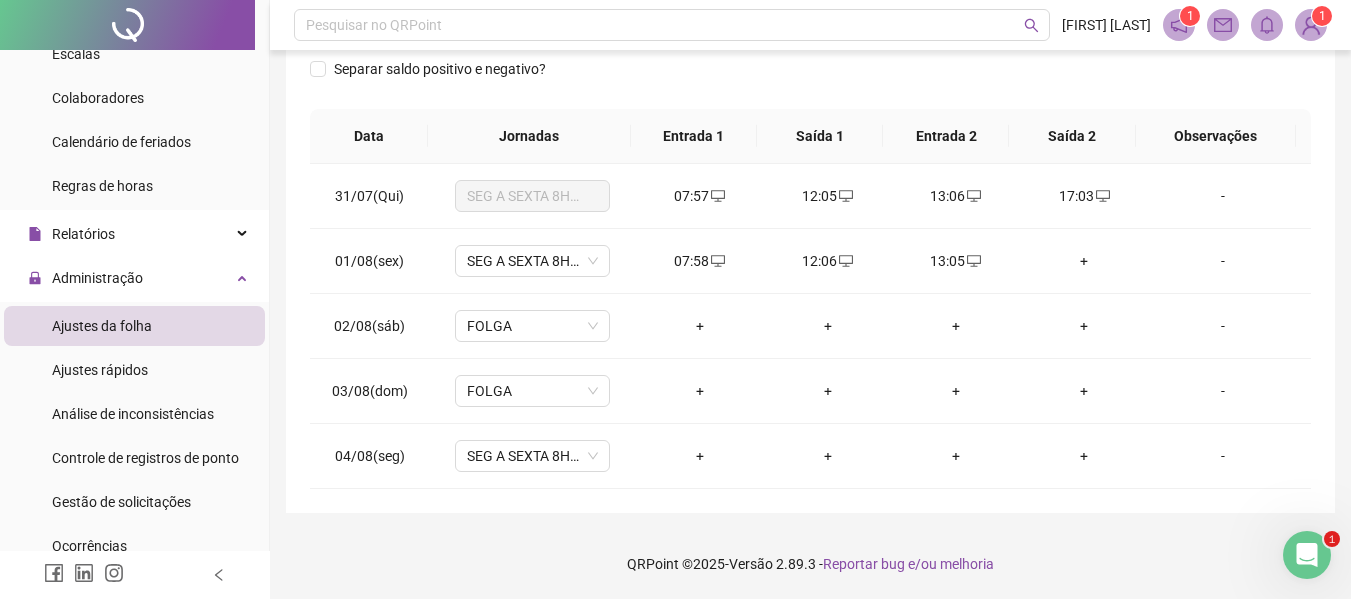 click on "+" at bounding box center [1084, 261] 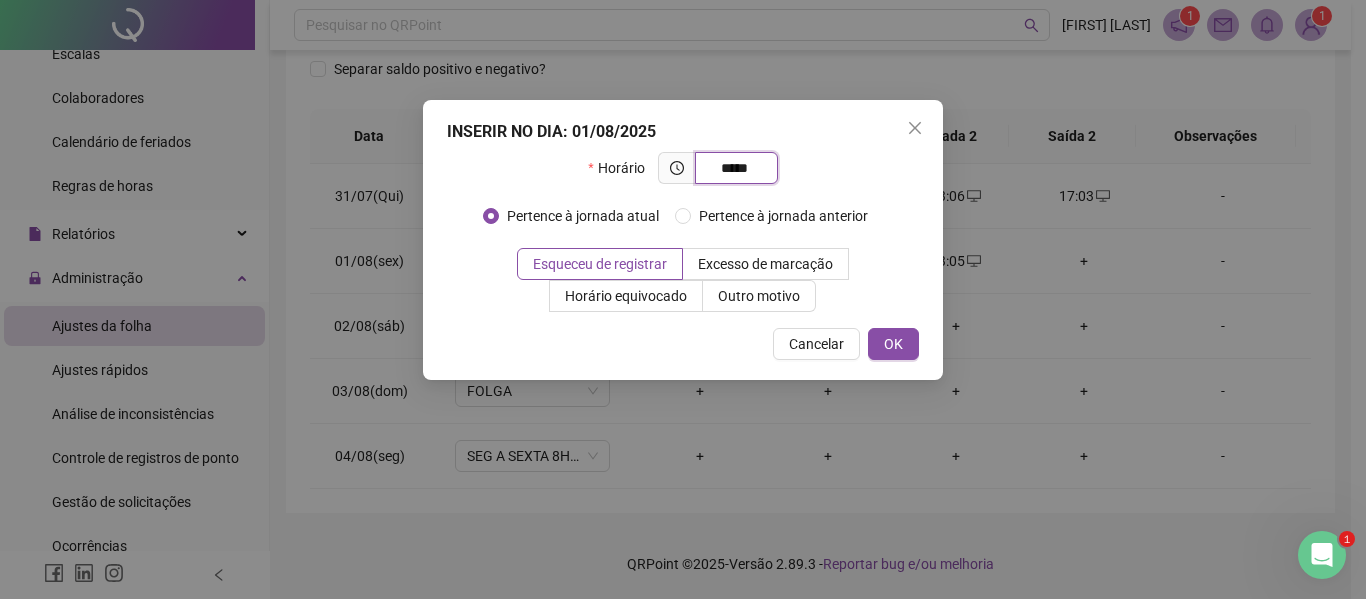 type on "*****" 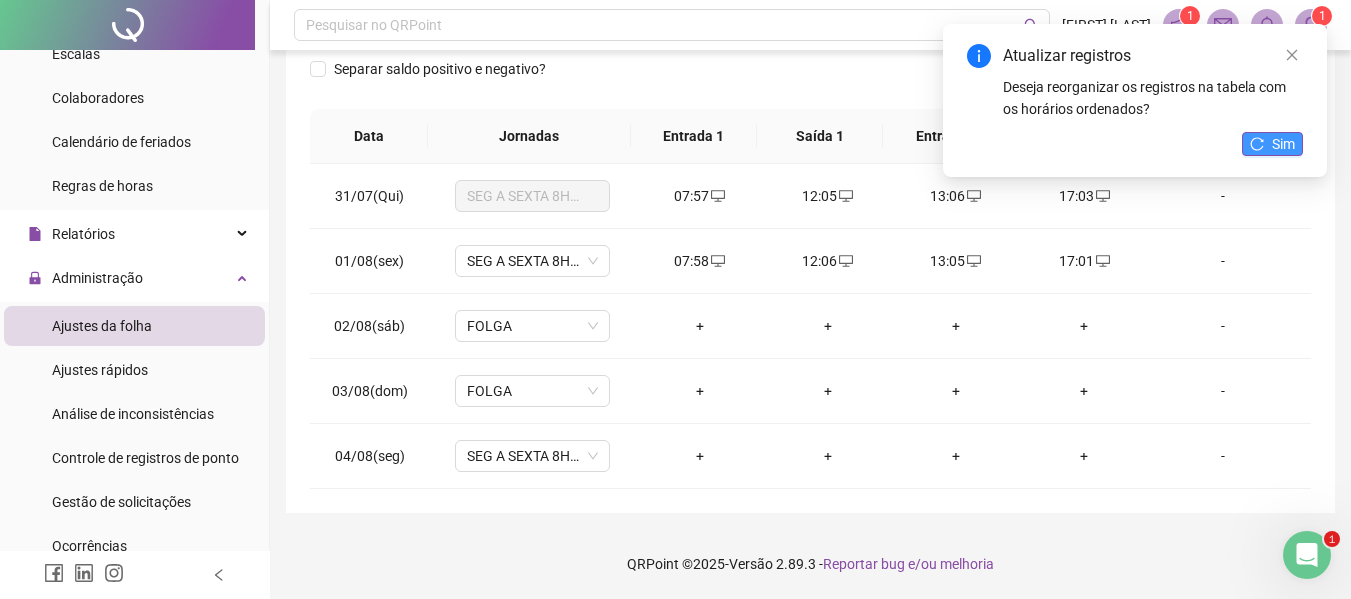 click 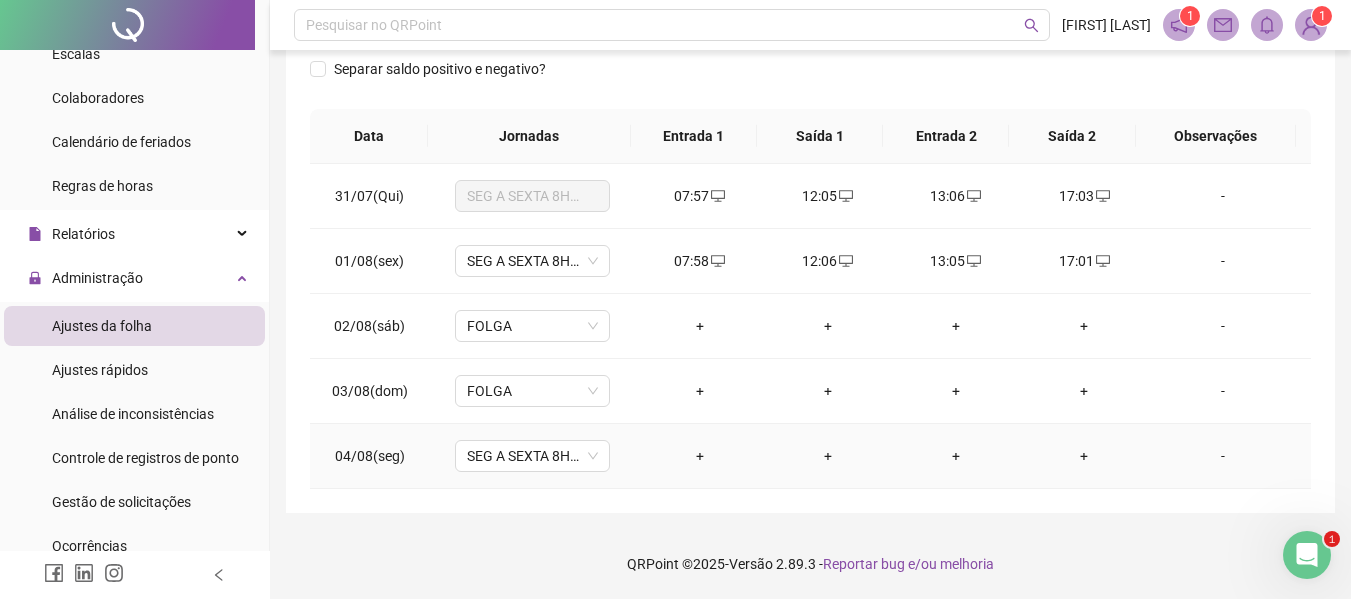 click on "+" at bounding box center (700, 456) 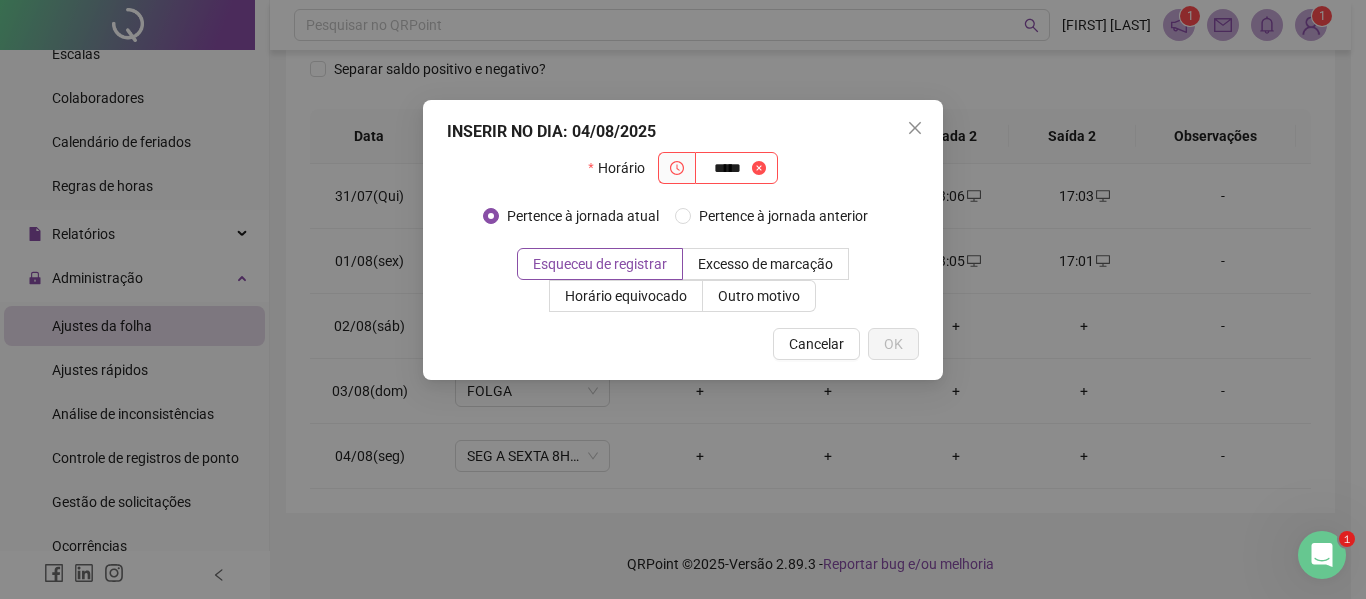 type on "*****" 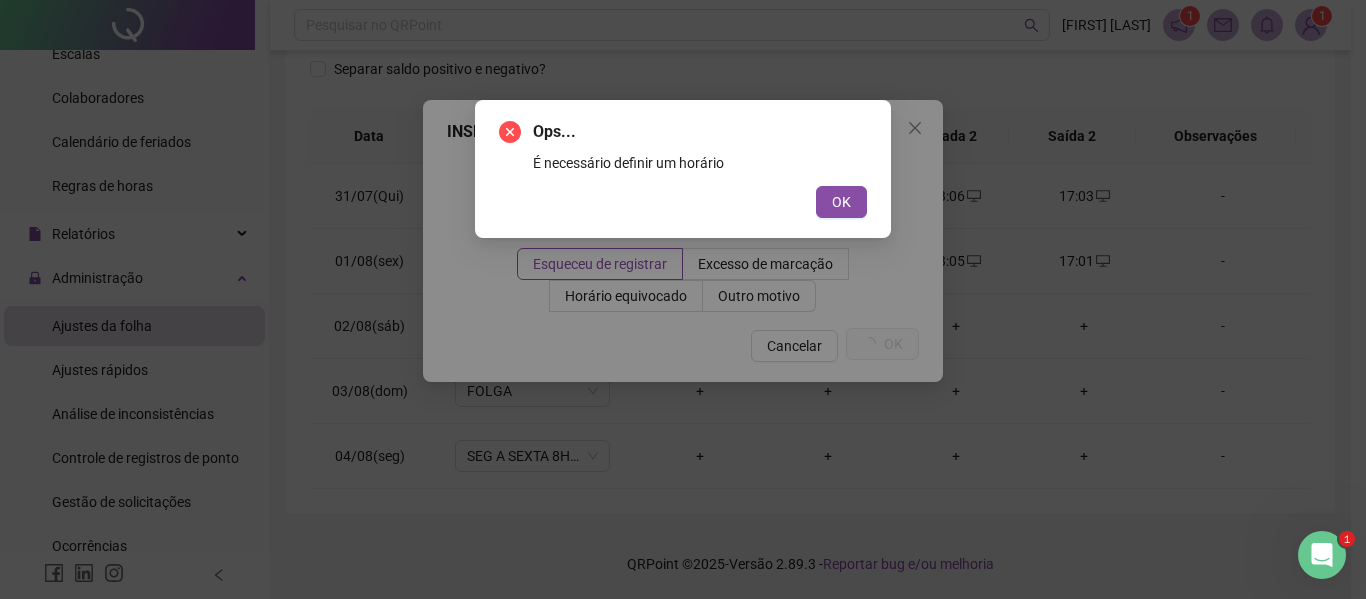 type 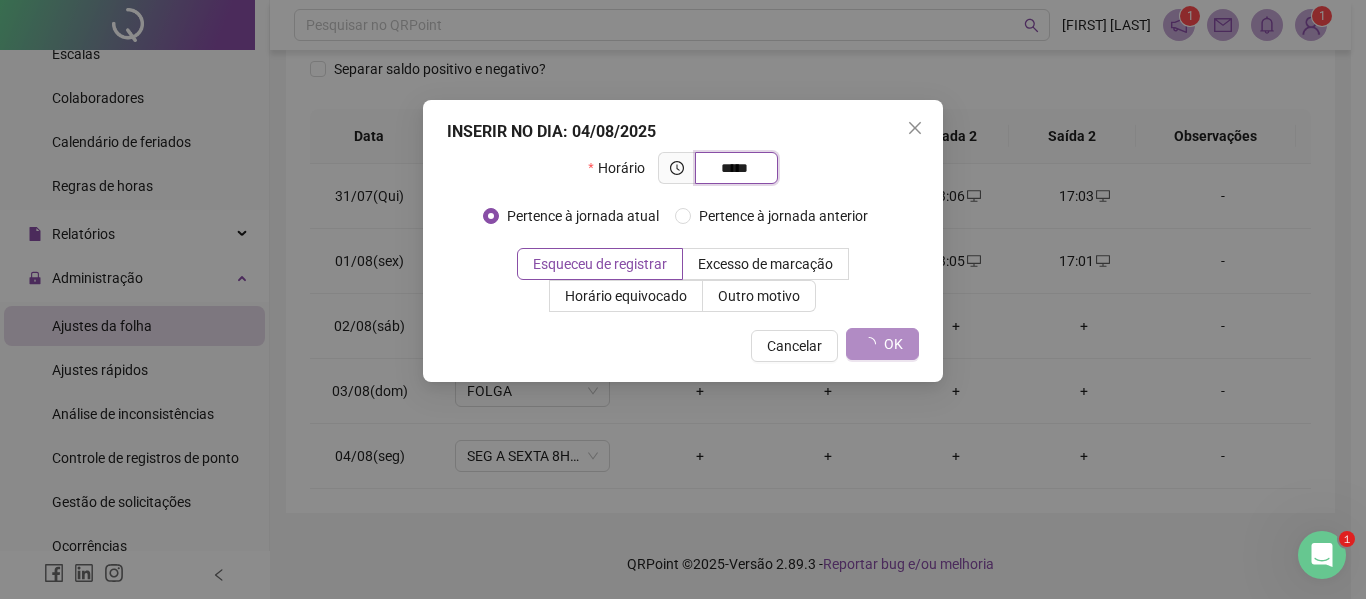 type on "*****" 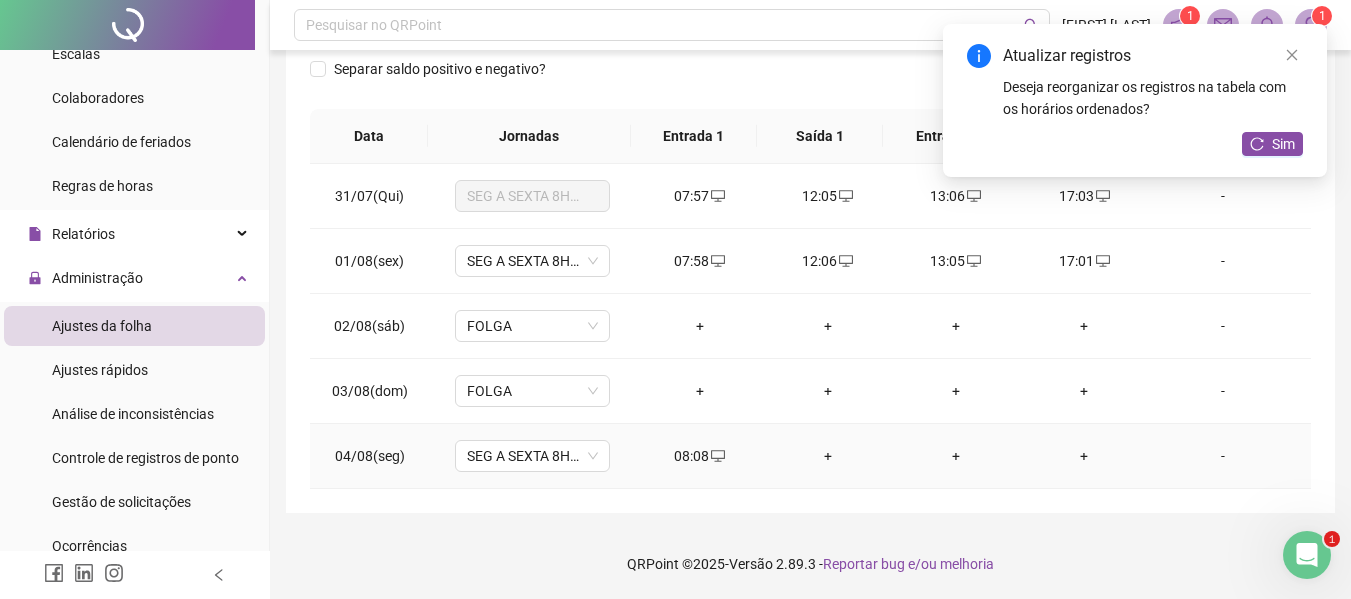 click on "+" at bounding box center (828, 456) 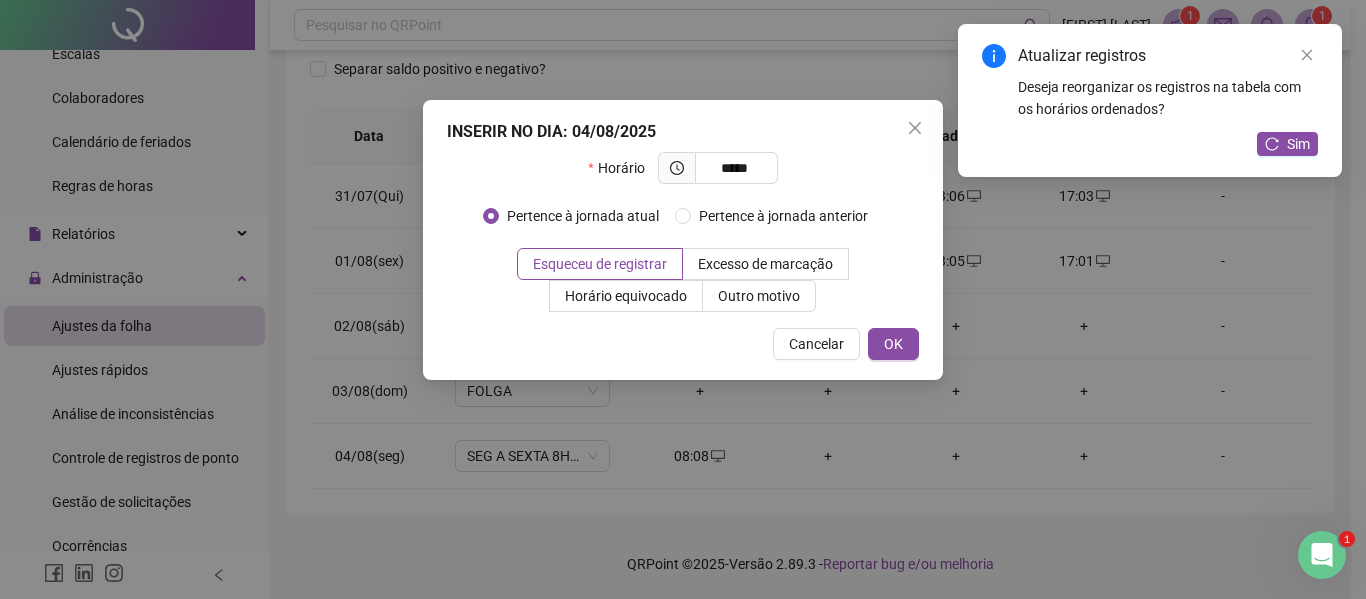 type on "*****" 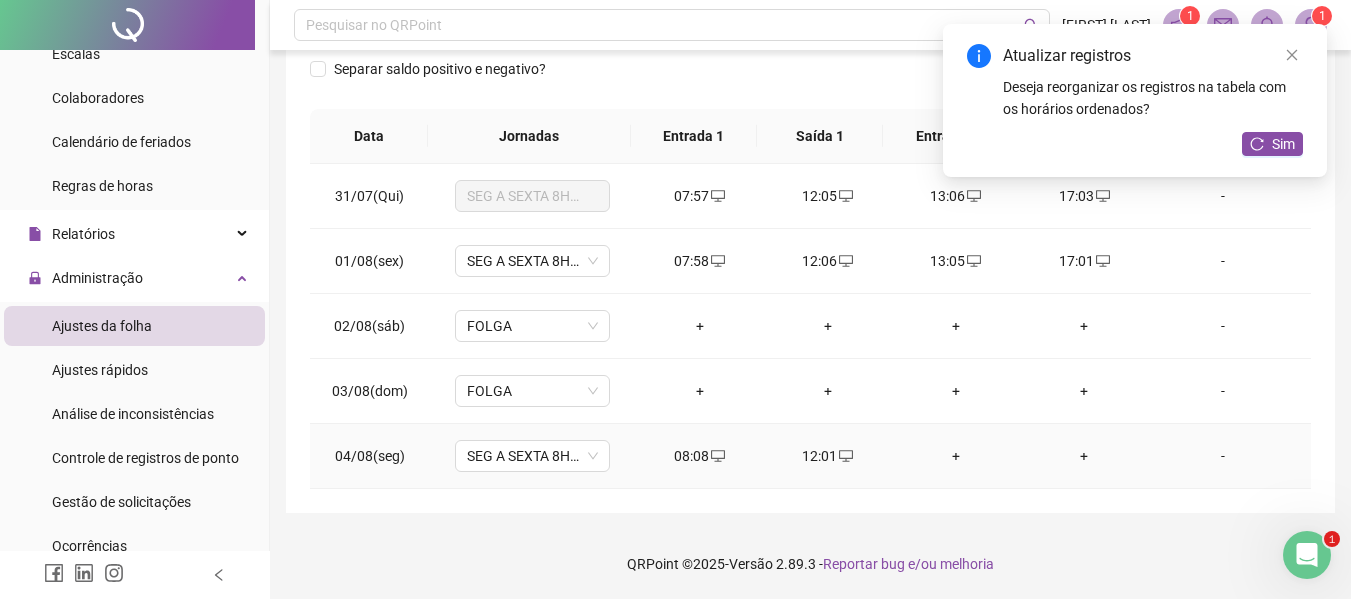 click on "+" at bounding box center (956, 456) 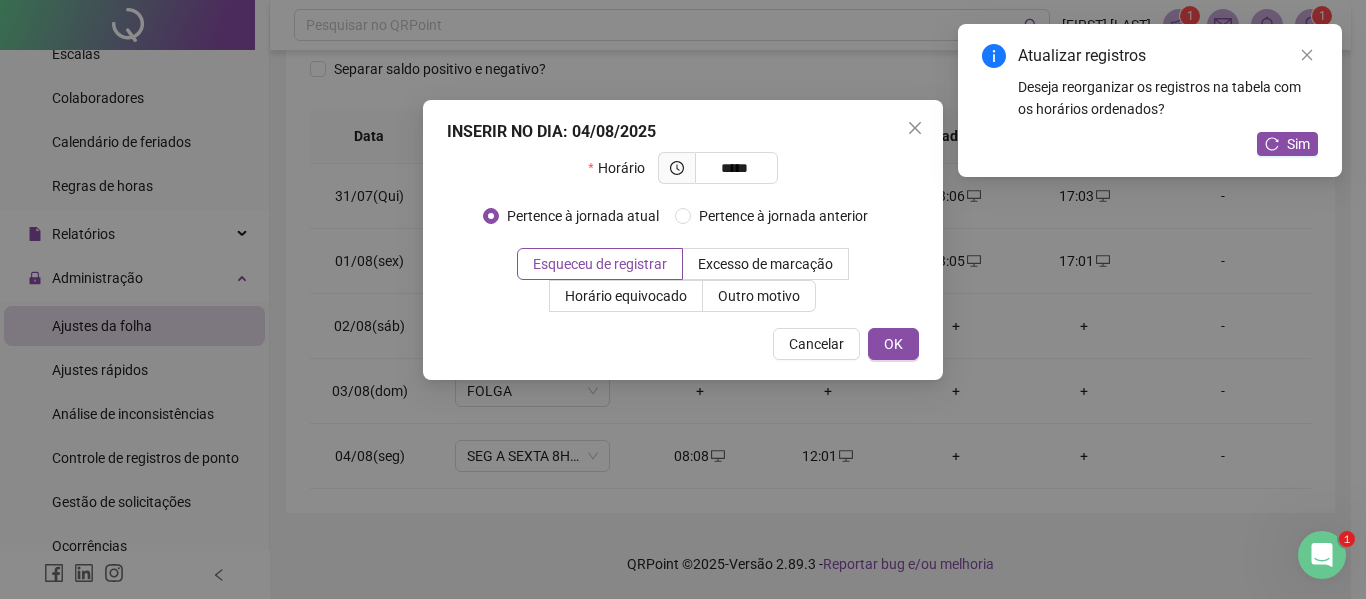type on "*****" 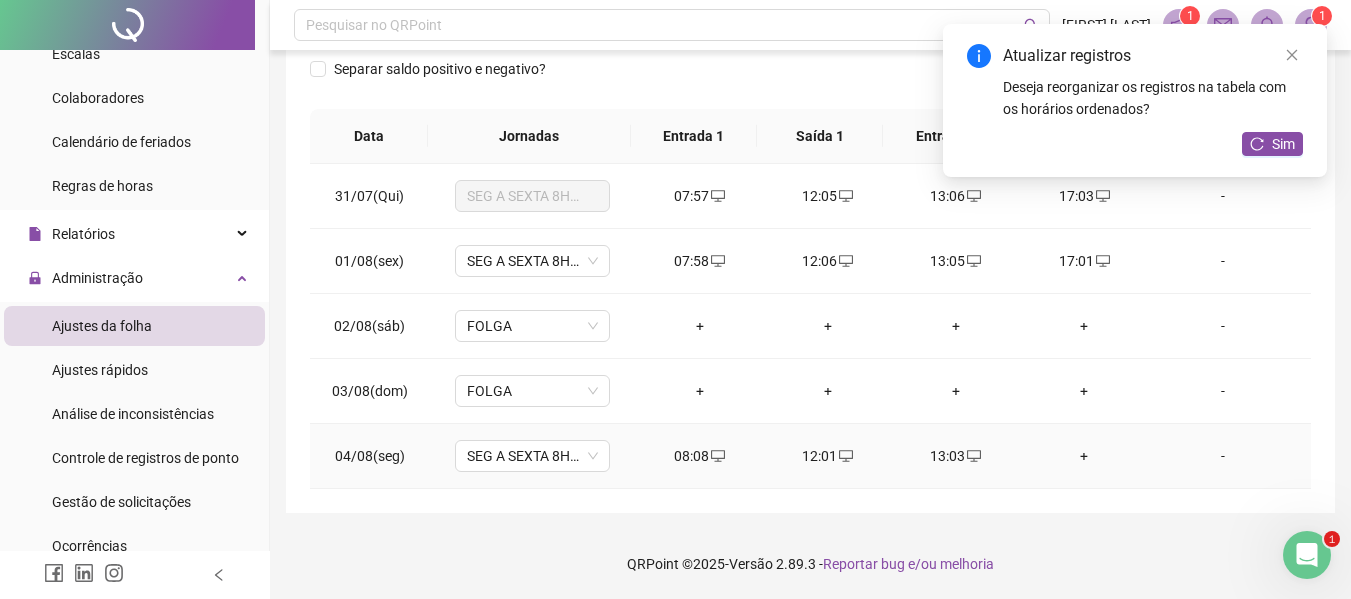 click on "+" at bounding box center [1084, 456] 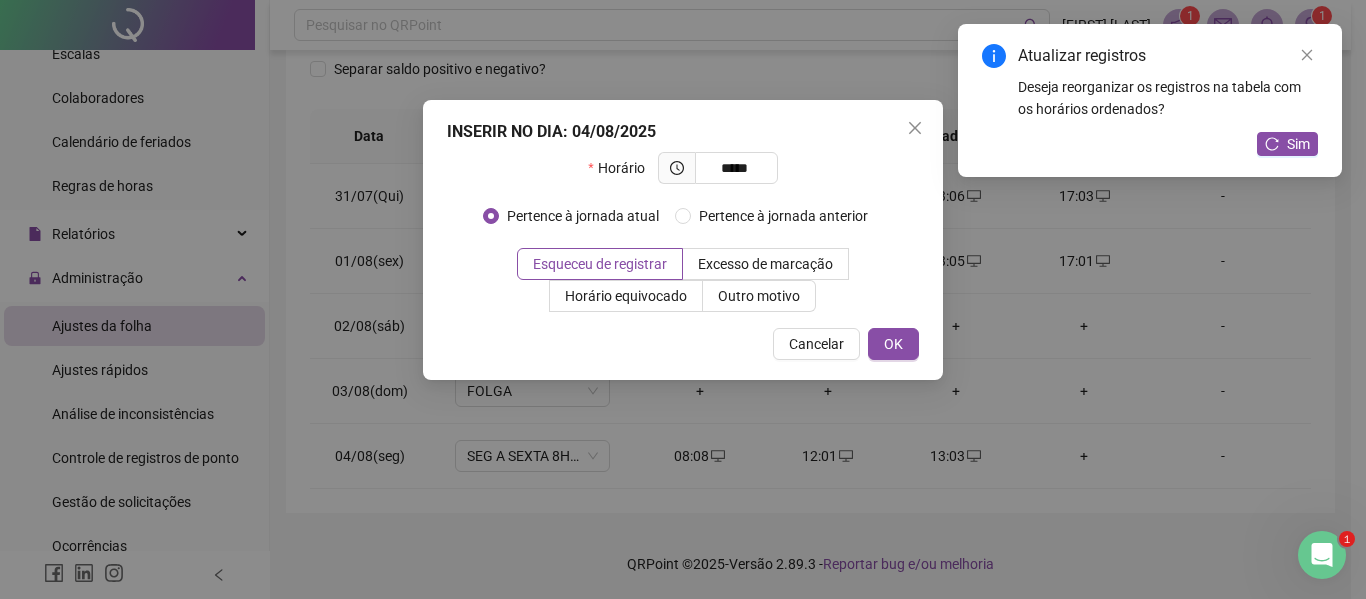 type on "*****" 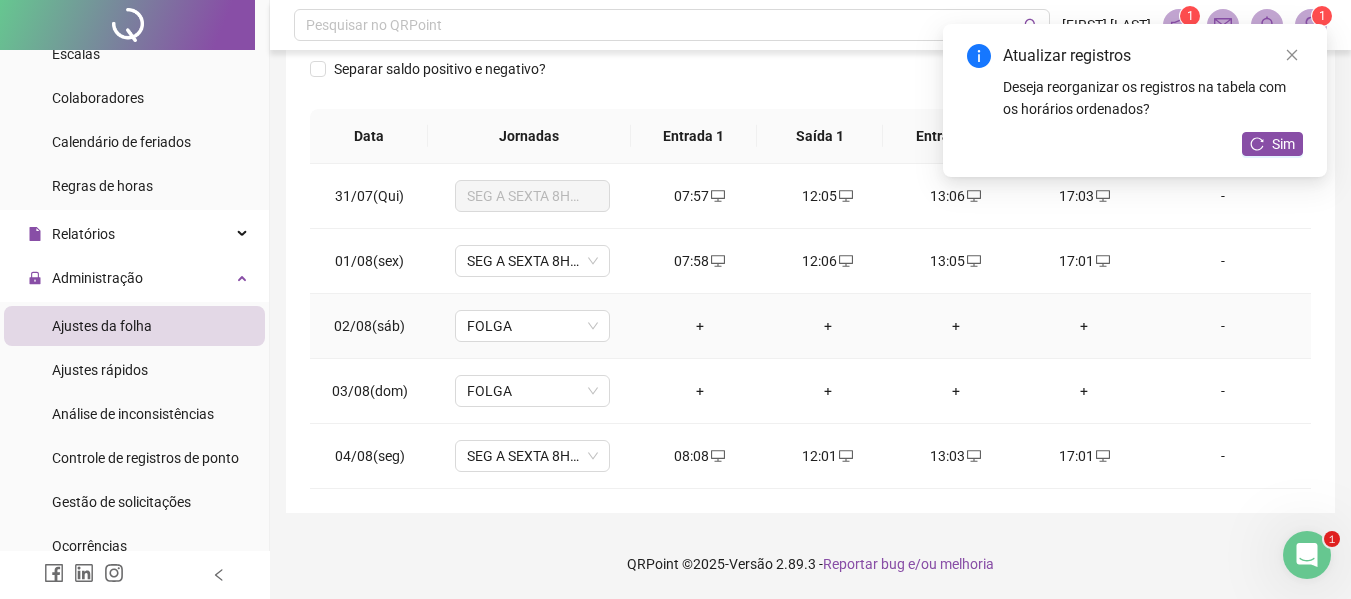 click on "+" at bounding box center [700, 326] 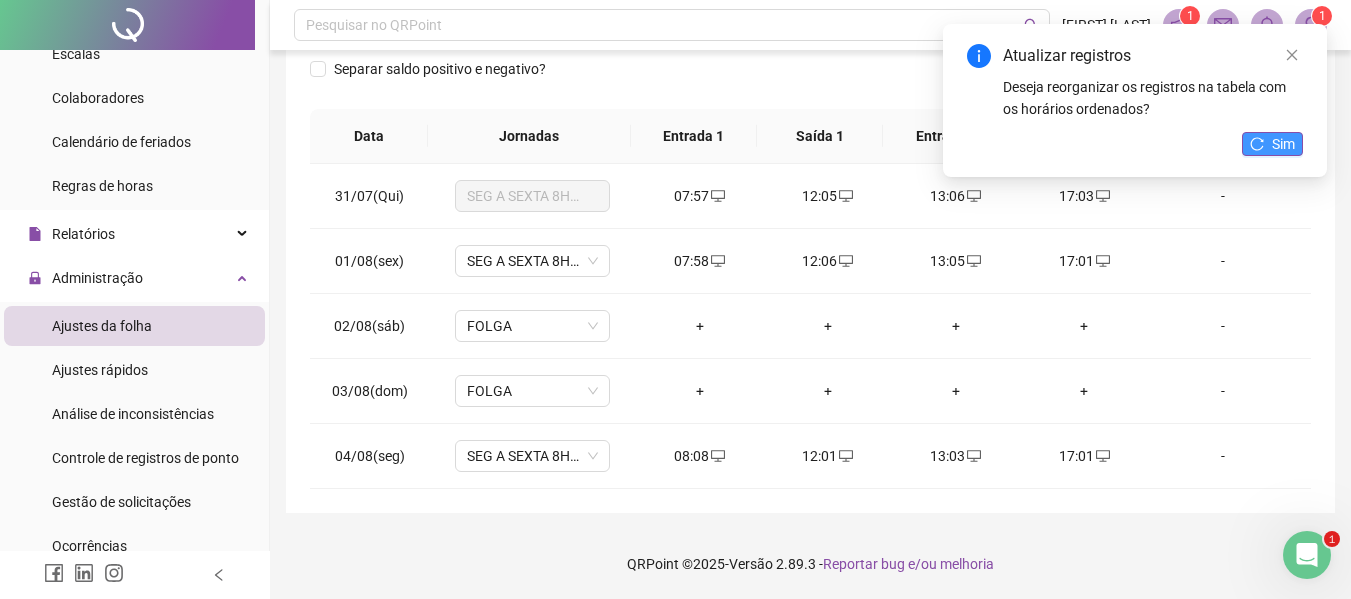 click on "Sim" at bounding box center [1283, 144] 